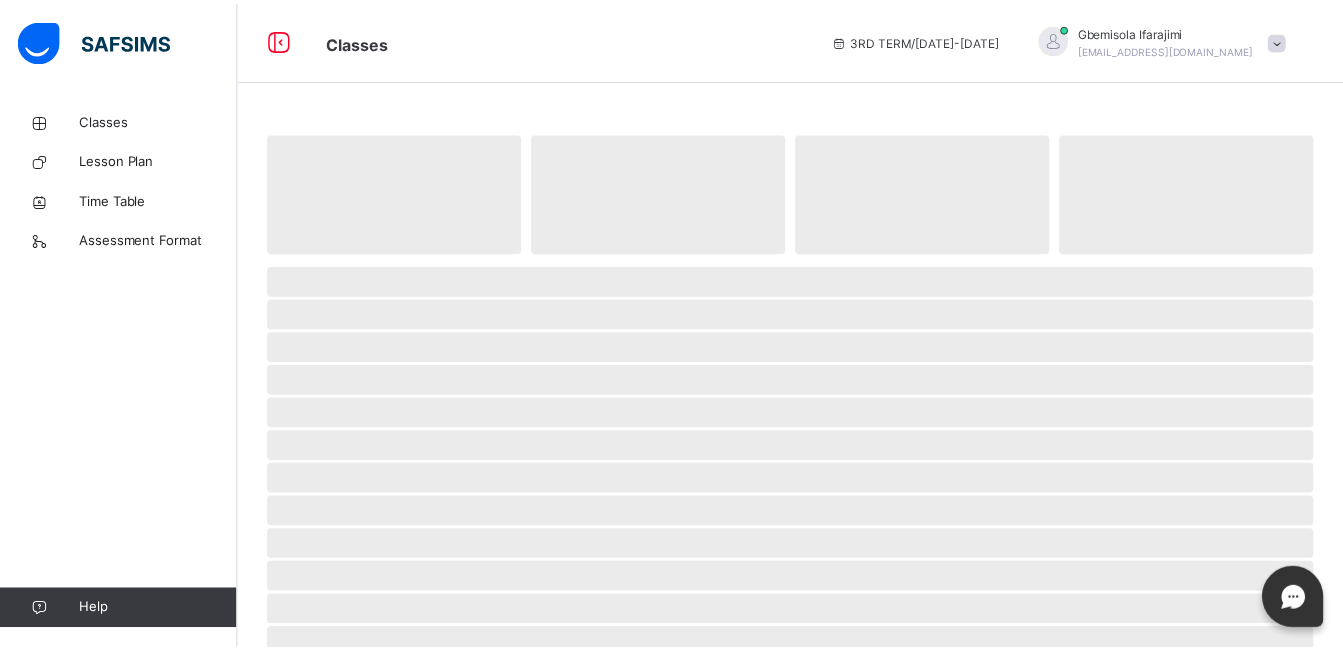 scroll, scrollTop: 0, scrollLeft: 0, axis: both 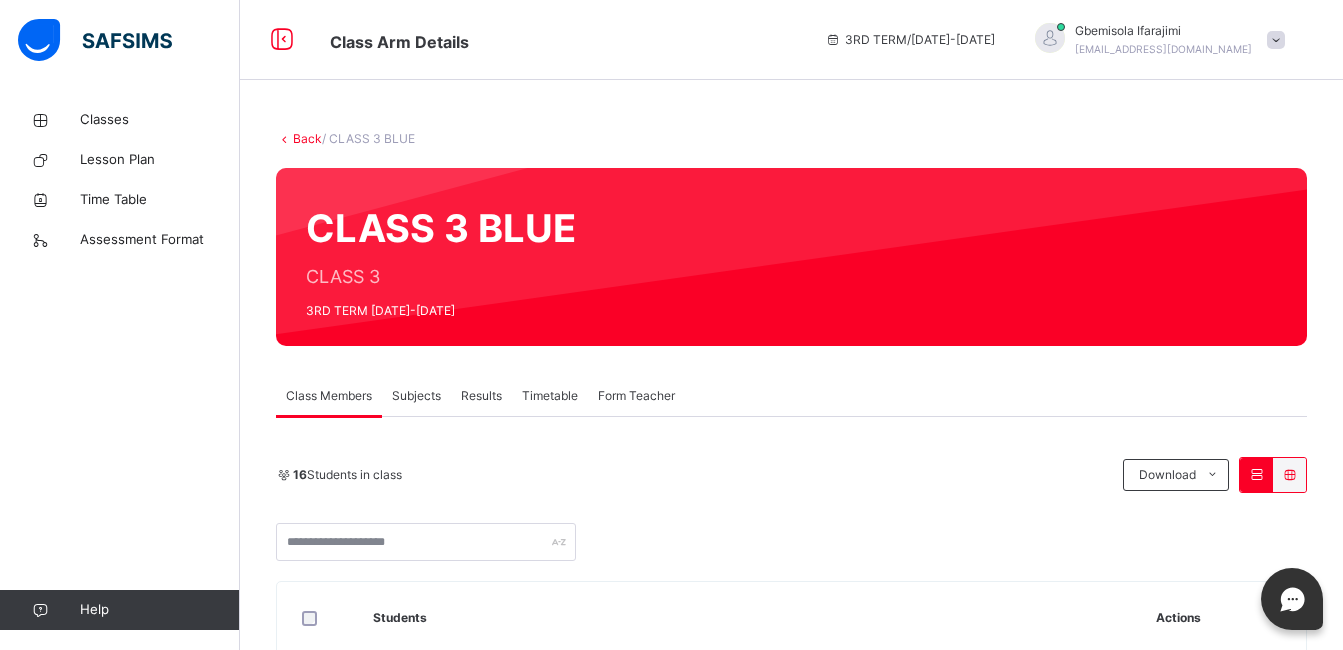 click on "Subjects" at bounding box center [416, 396] 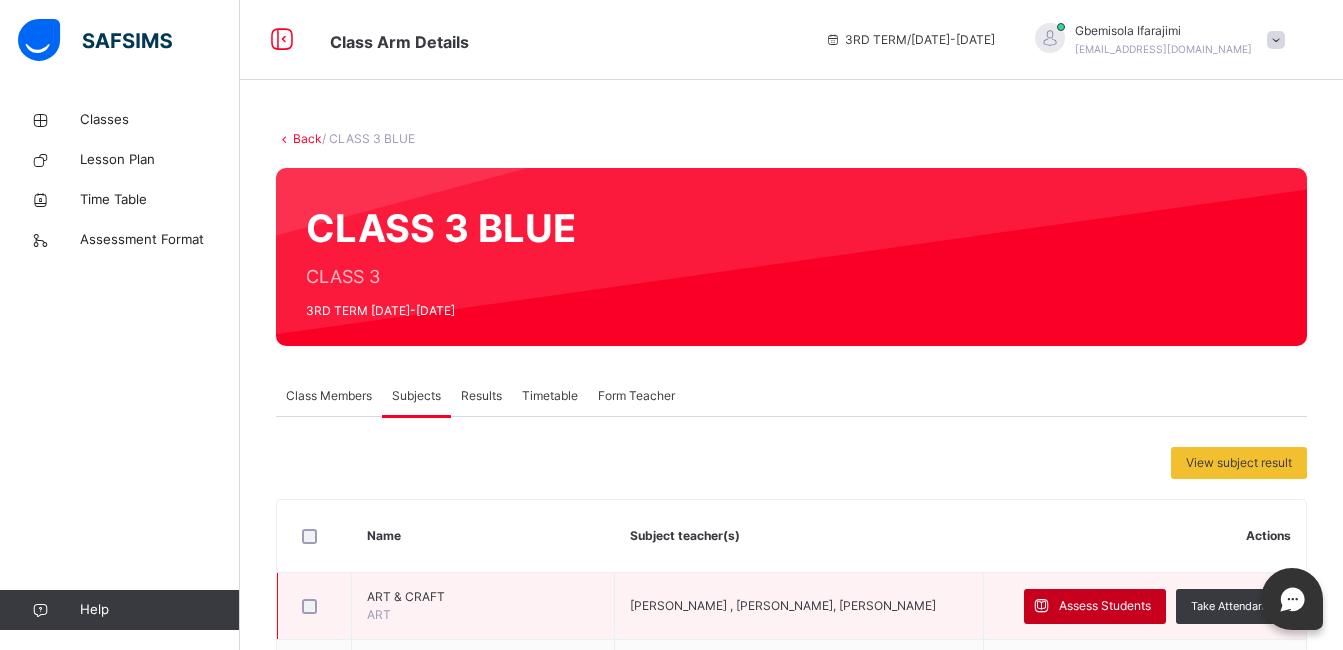 click on "Assess Students" at bounding box center (1105, 606) 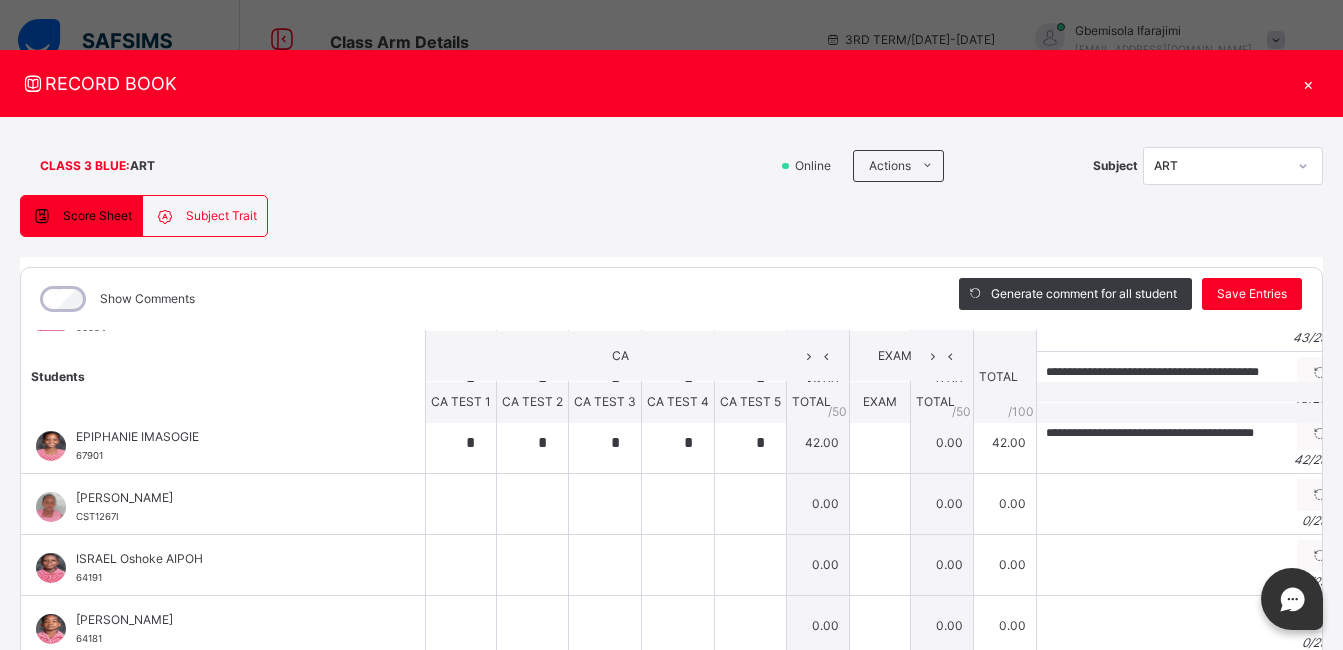 scroll, scrollTop: 241, scrollLeft: 0, axis: vertical 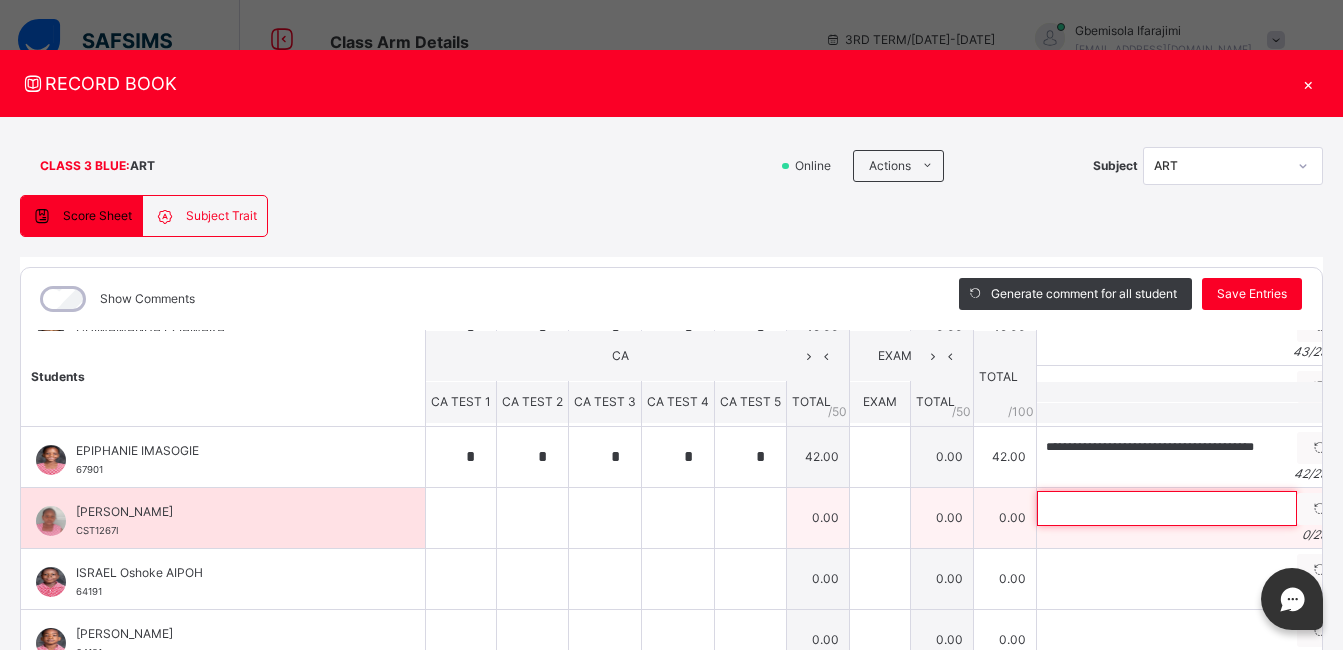 click at bounding box center [1167, 508] 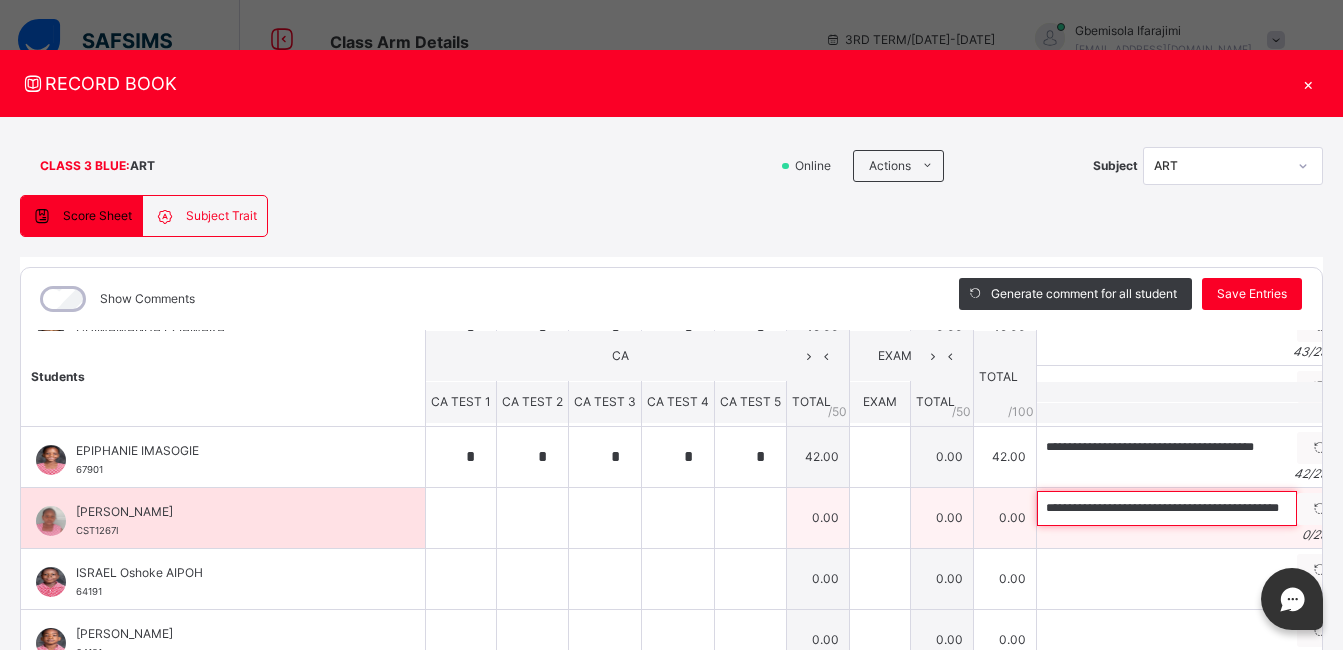 scroll, scrollTop: 0, scrollLeft: 34, axis: horizontal 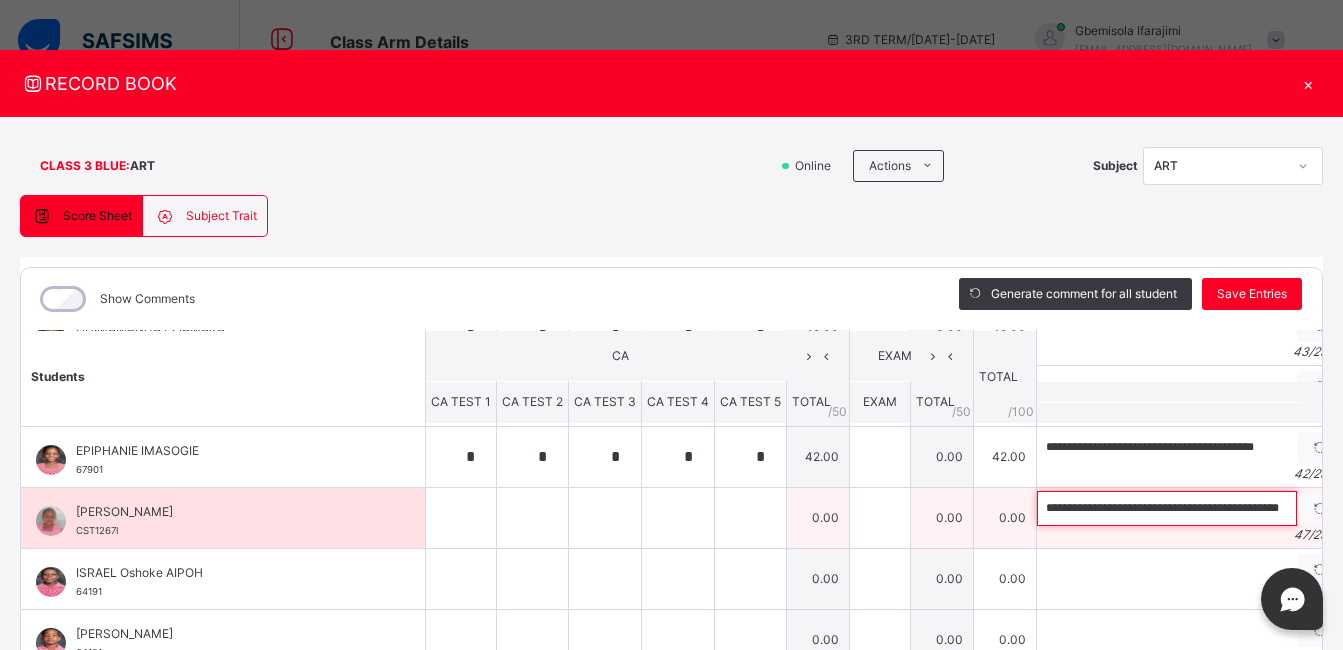 click on "**********" at bounding box center (1167, 508) 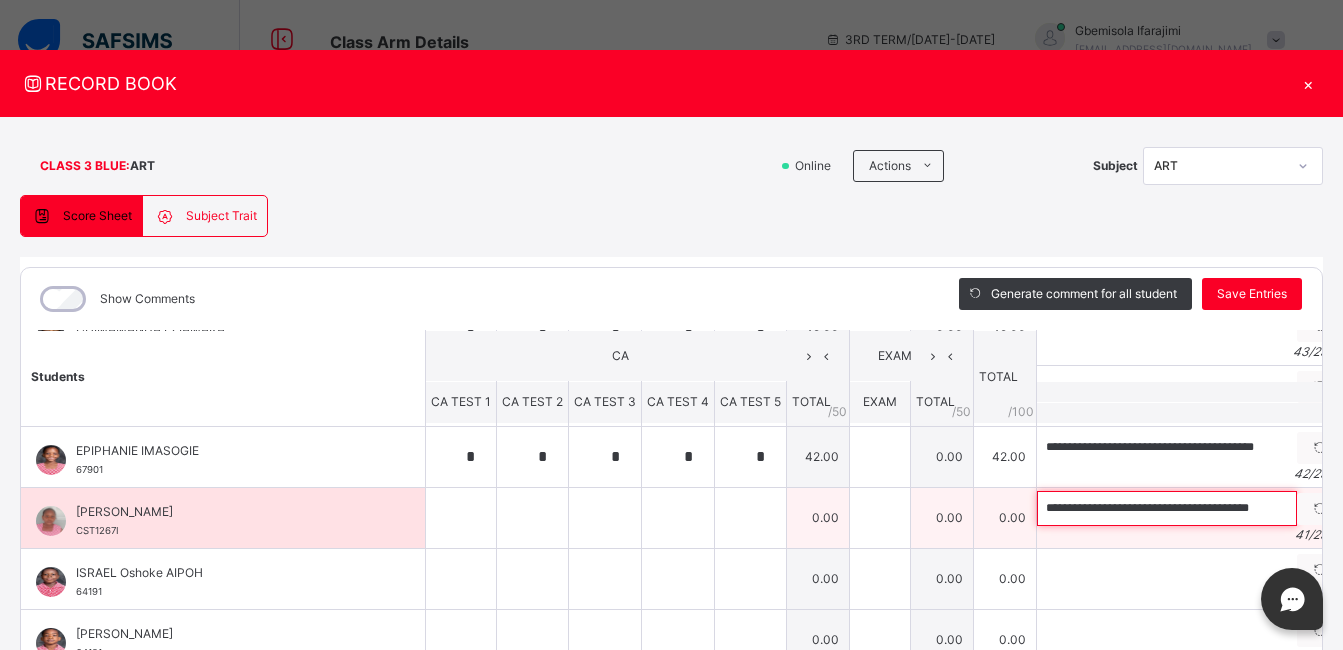scroll, scrollTop: 0, scrollLeft: 0, axis: both 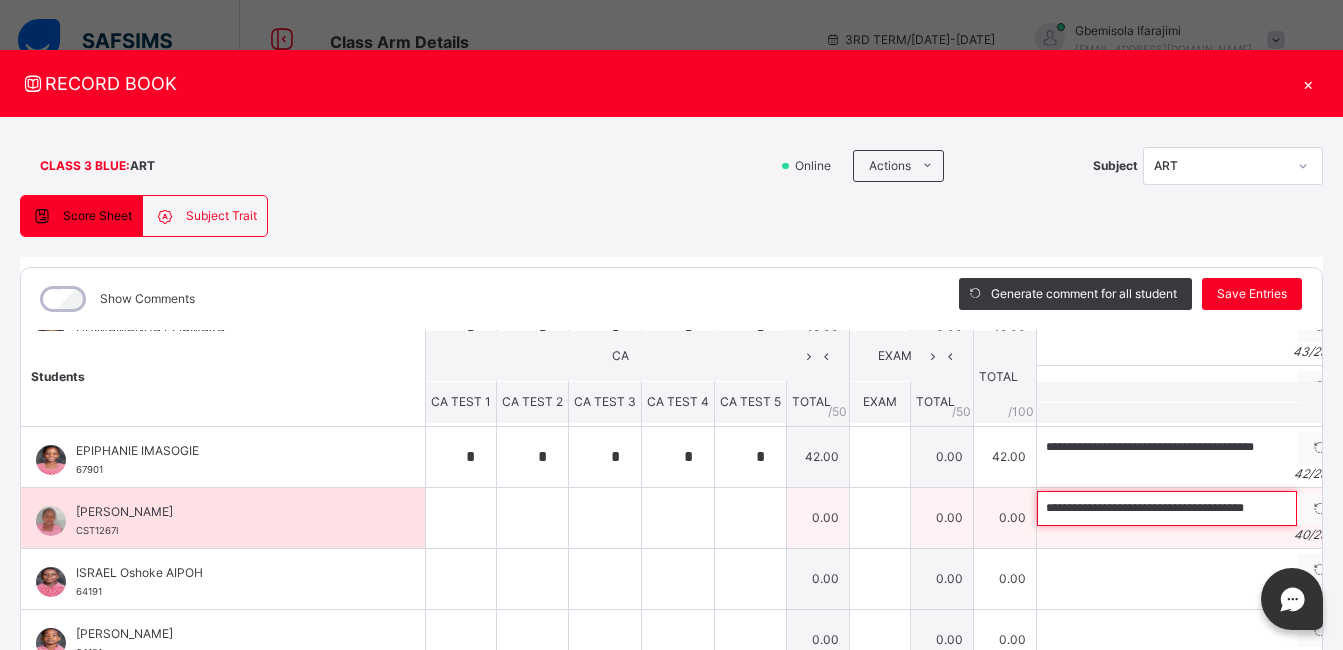 type on "**********" 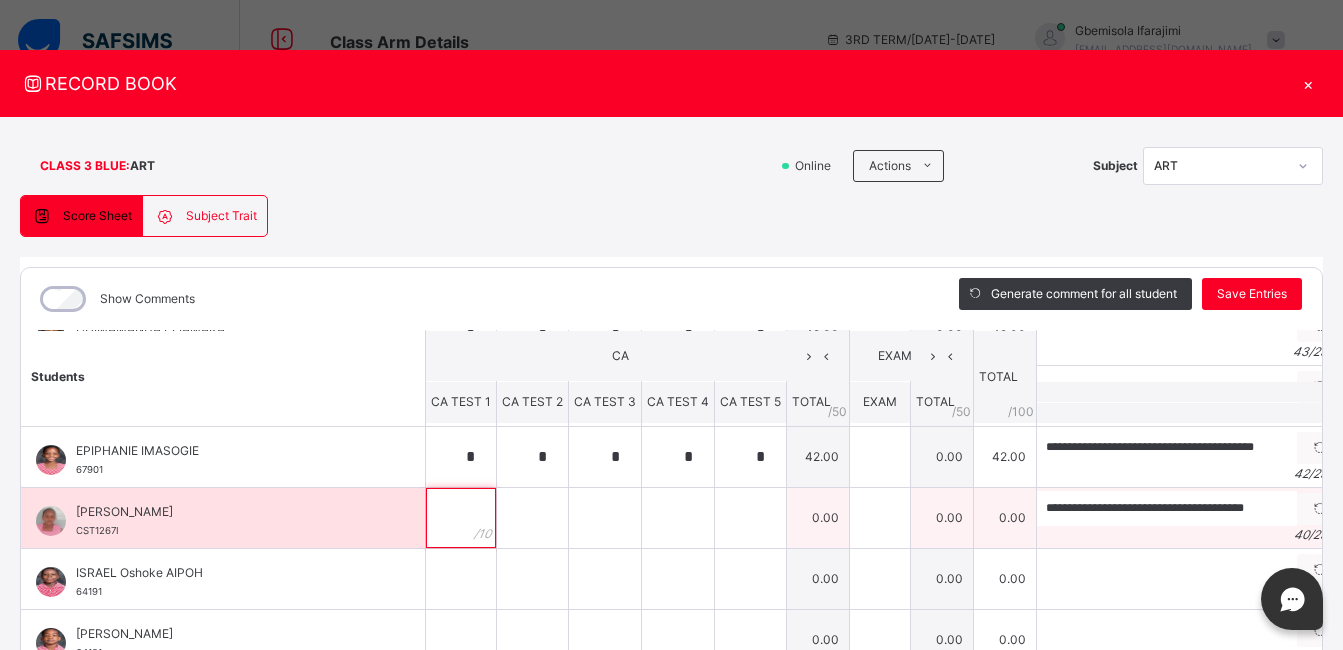 click at bounding box center [461, 518] 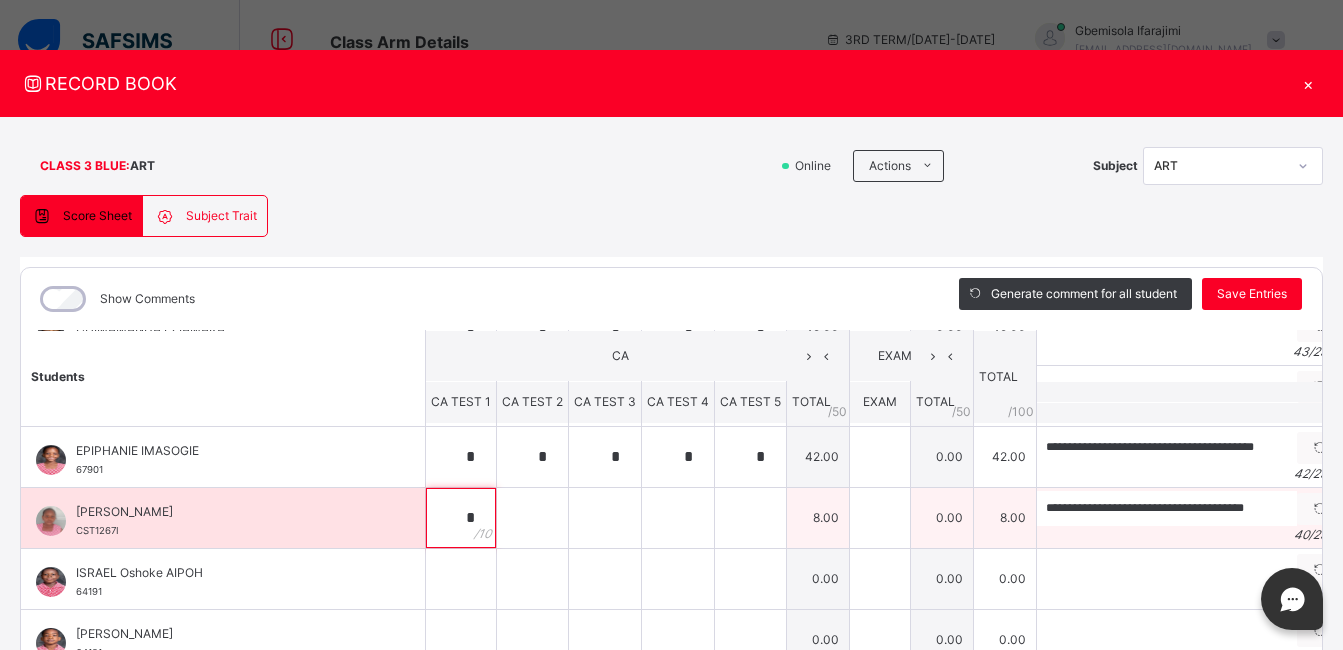 type on "*" 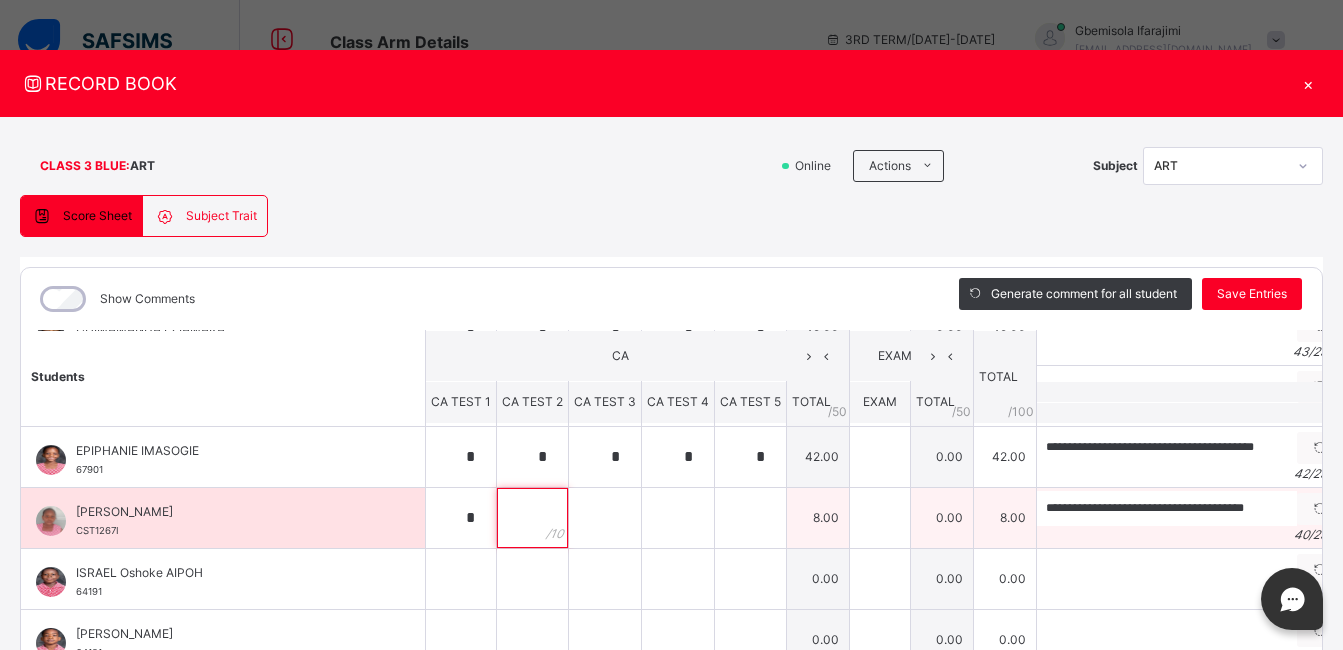 click at bounding box center (532, 518) 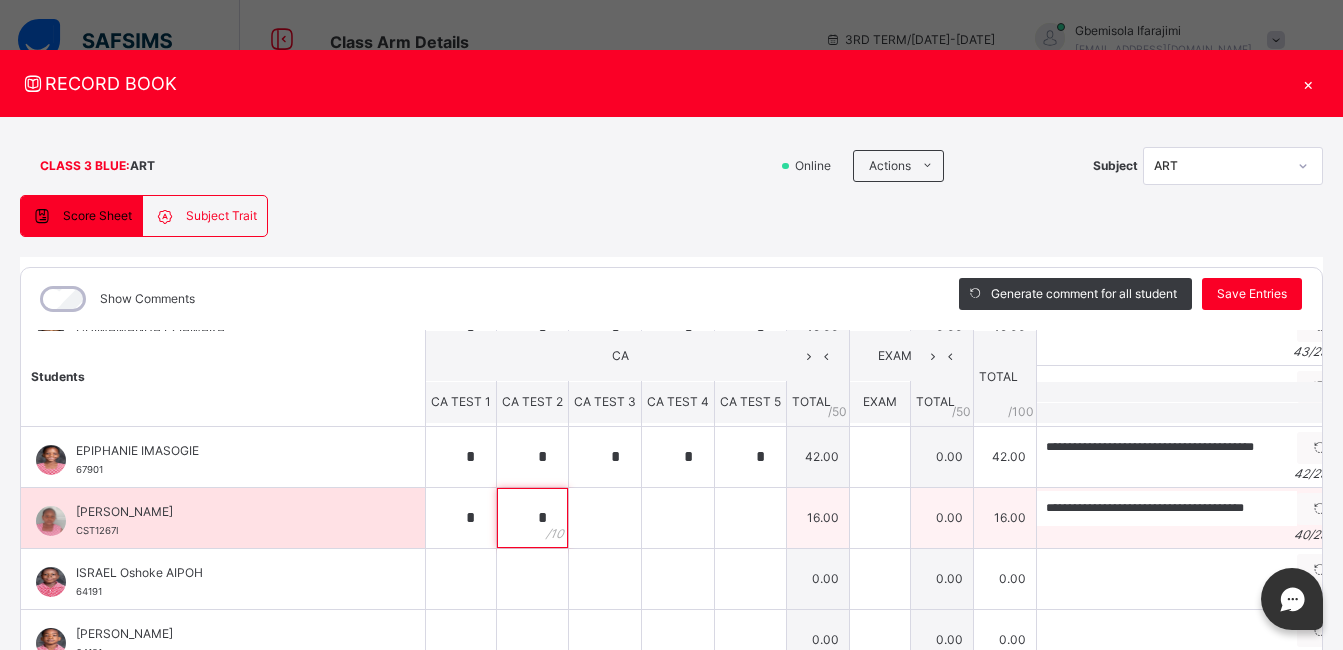 type on "*" 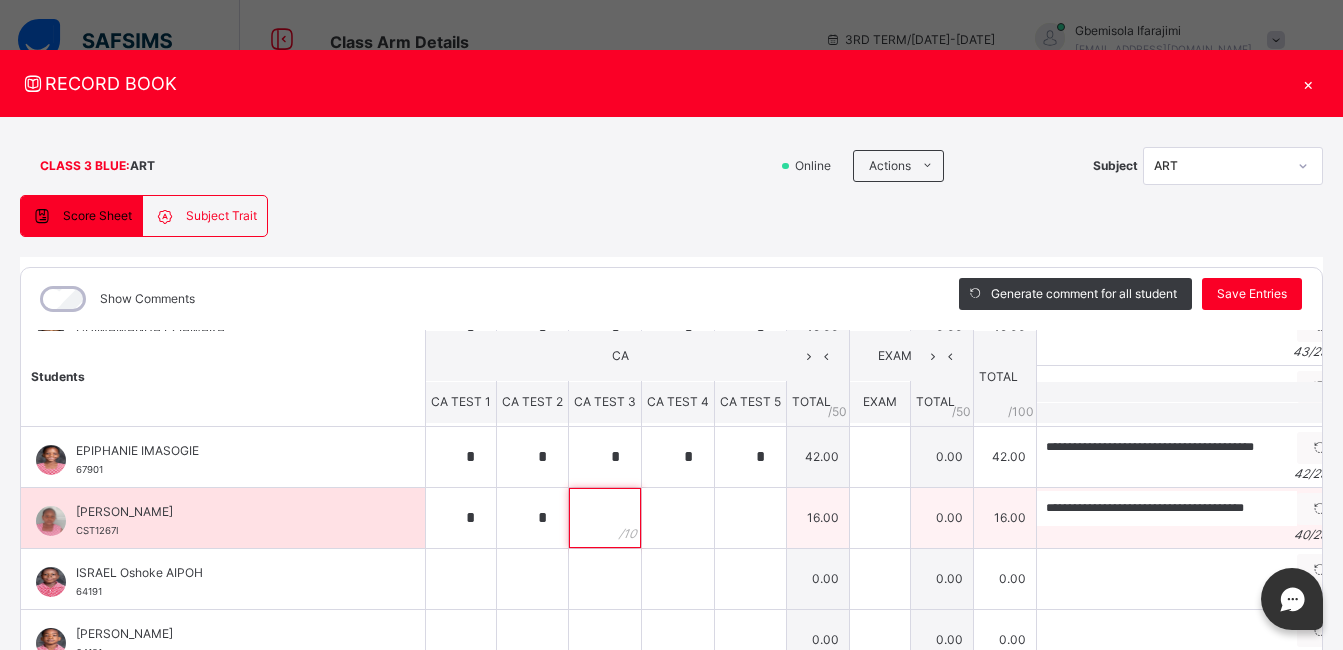 click at bounding box center [605, 518] 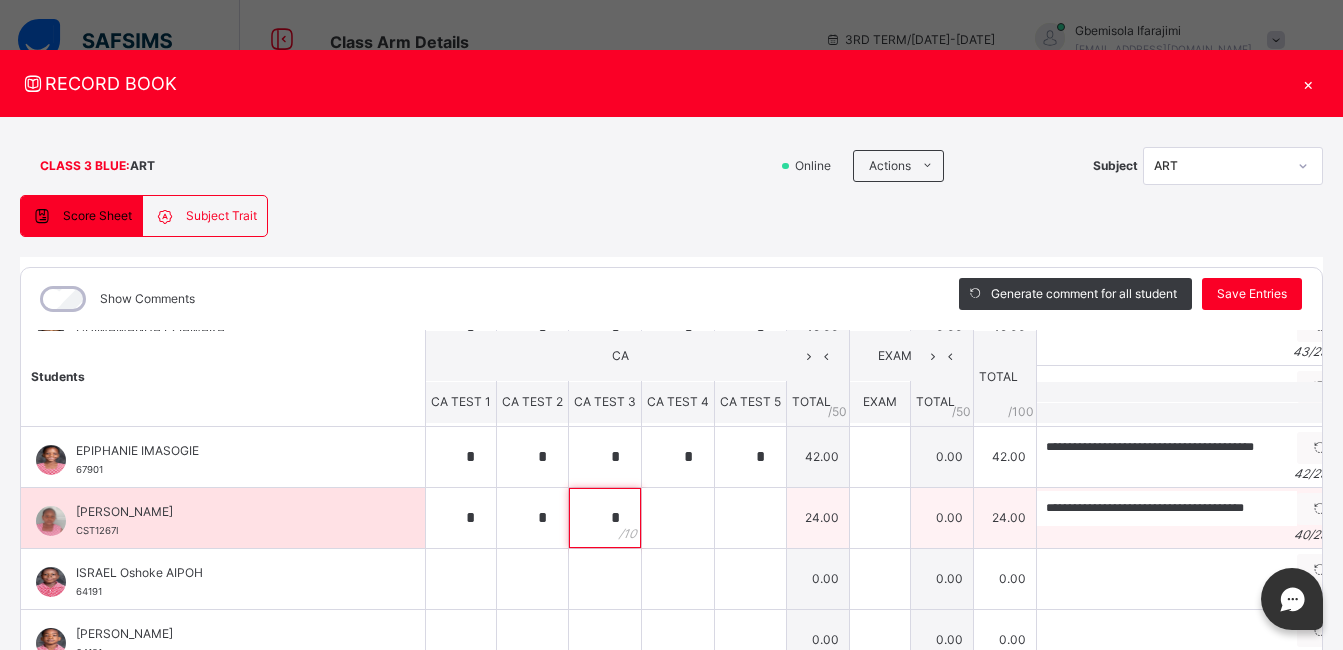 type on "*" 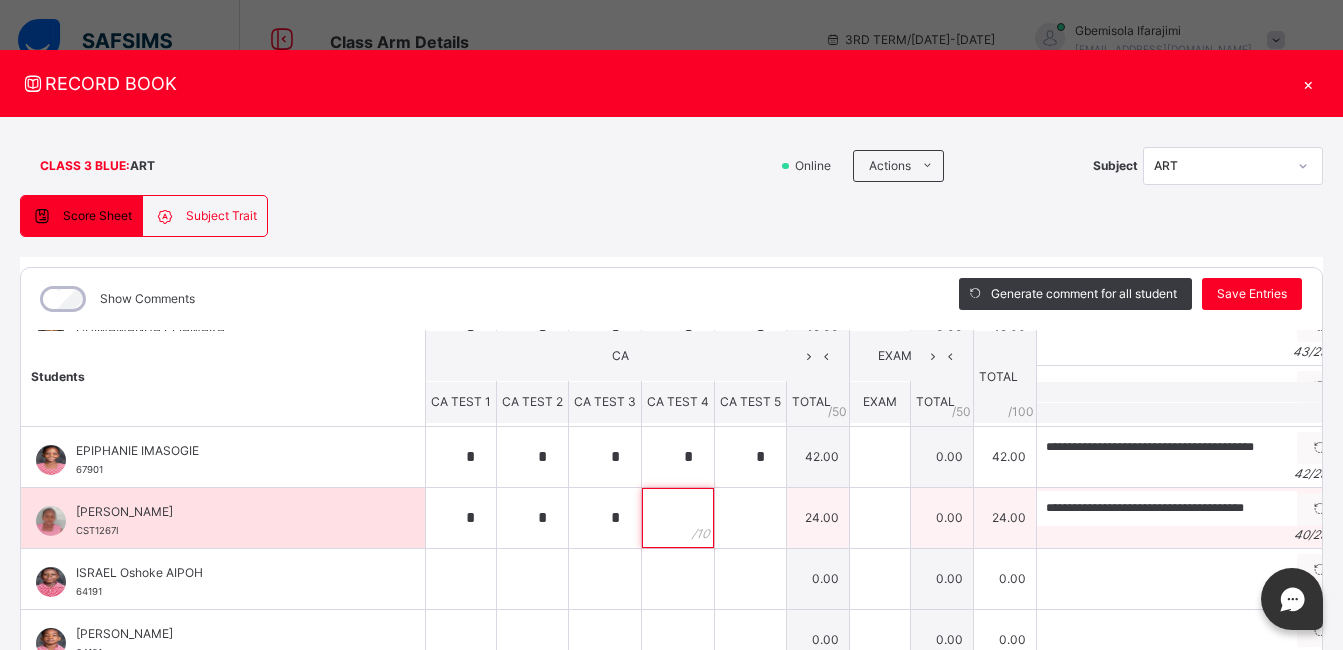 click at bounding box center [678, 518] 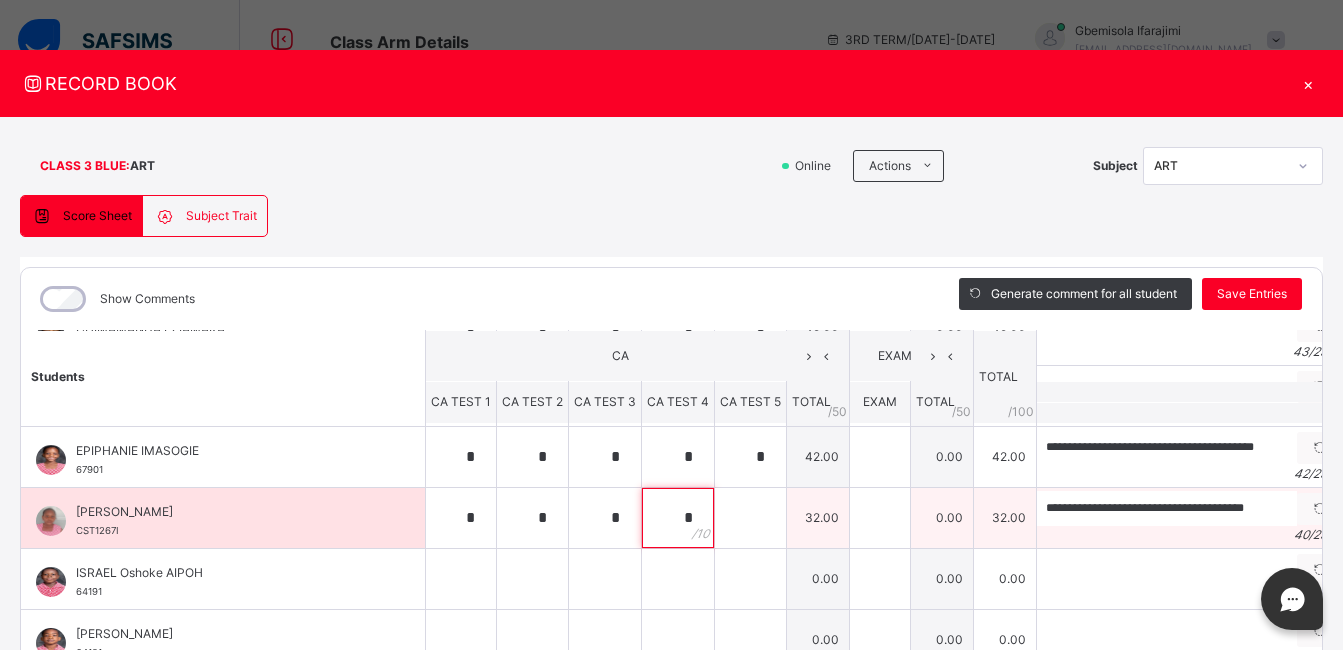 type on "*" 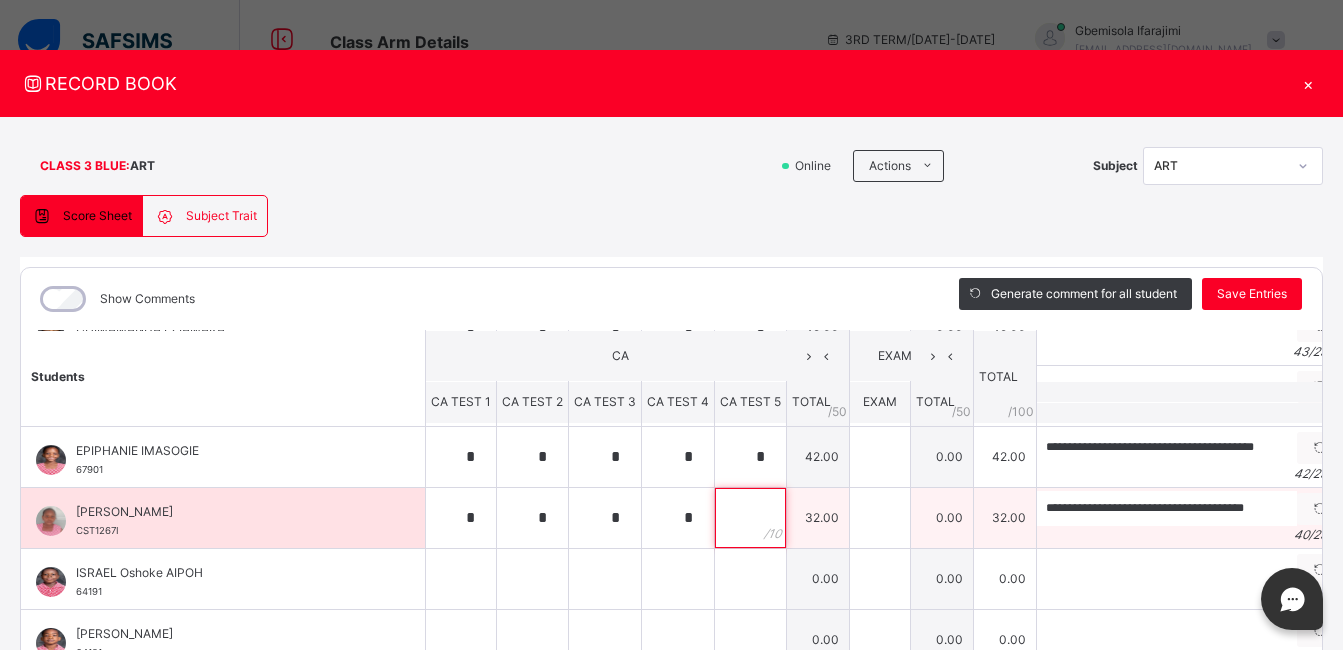 click at bounding box center [750, 518] 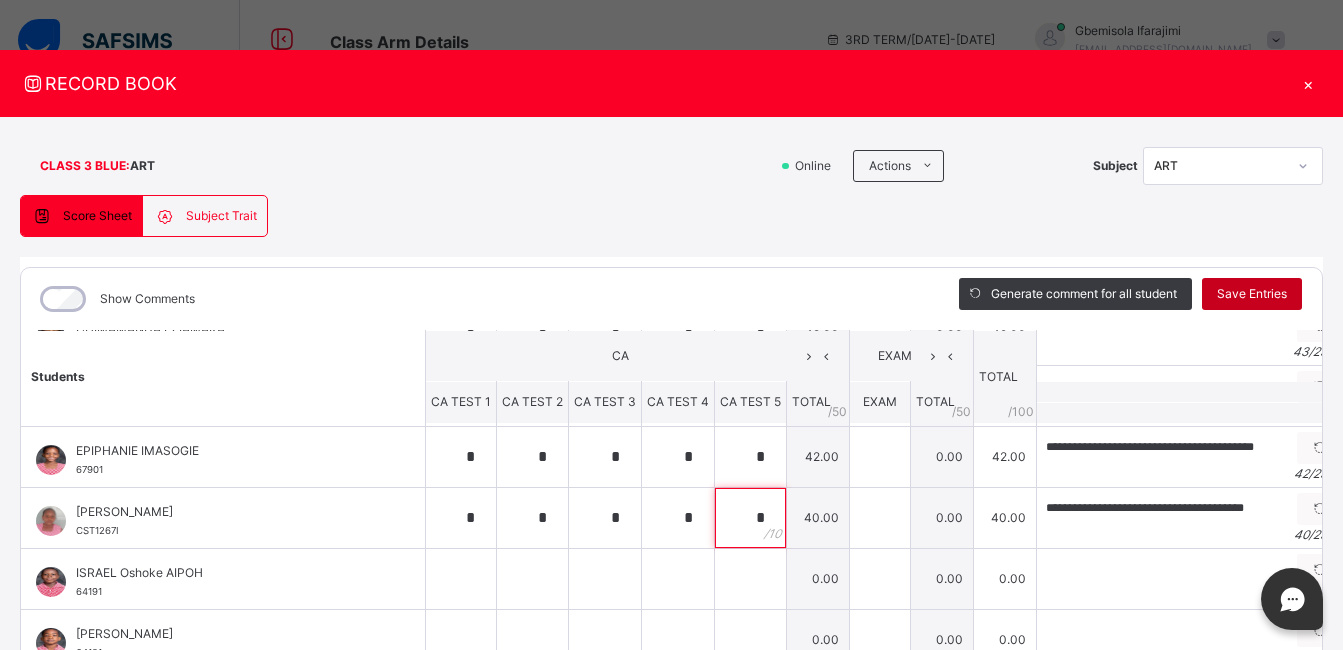 type on "*" 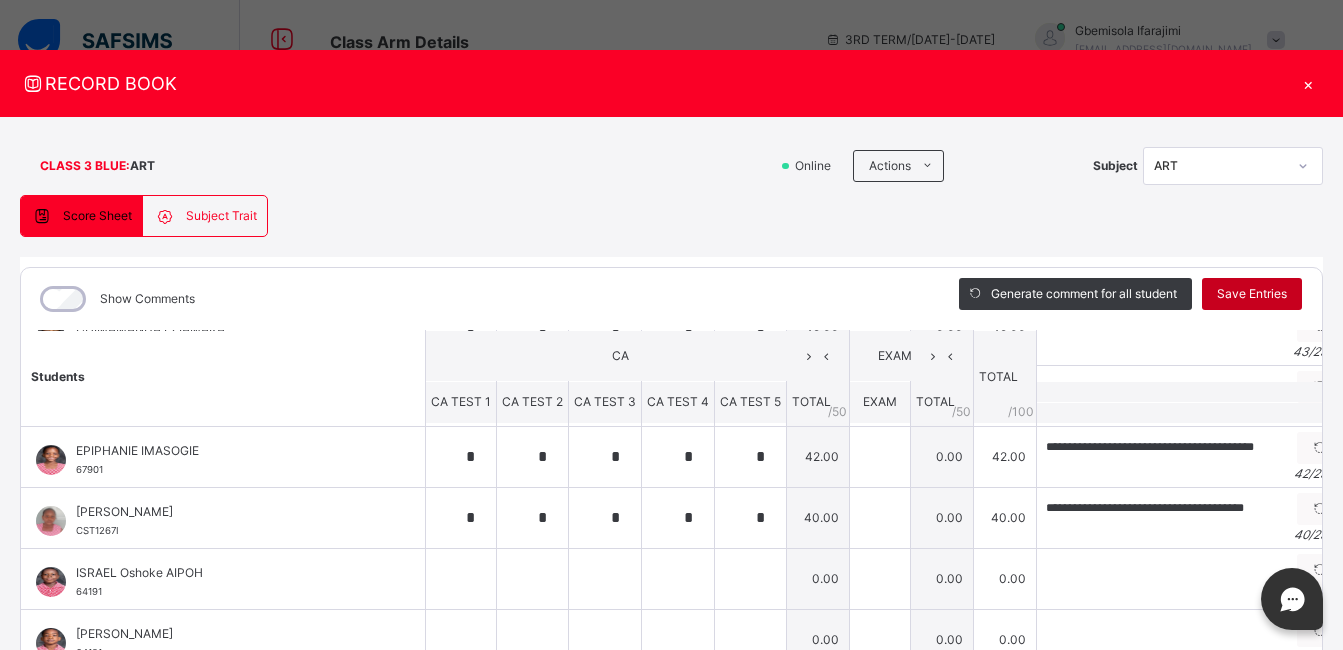 click on "Save Entries" at bounding box center (1252, 294) 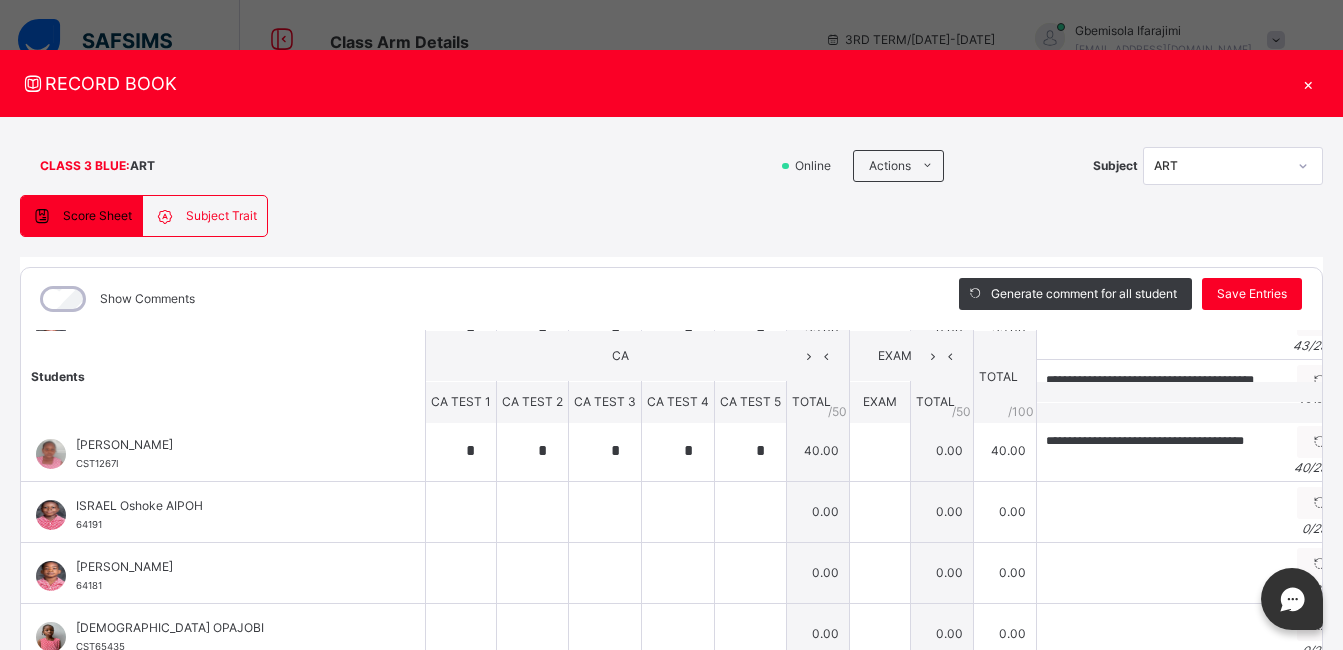 scroll, scrollTop: 310, scrollLeft: 0, axis: vertical 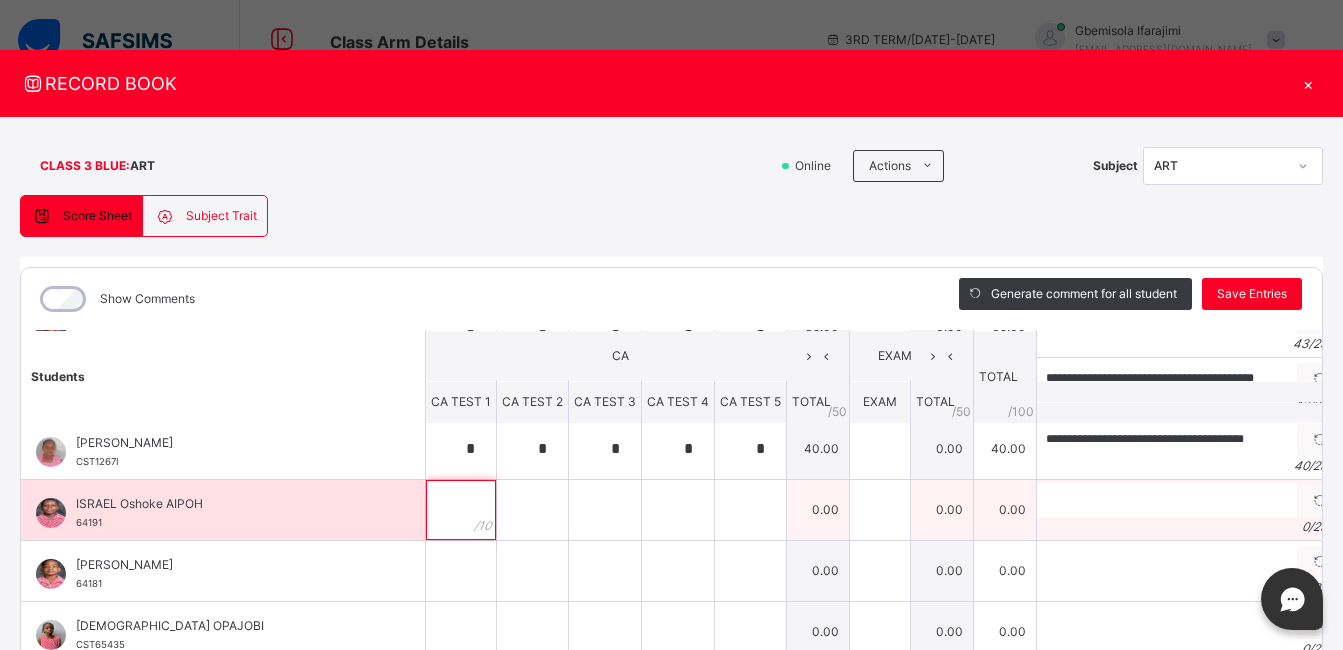 click at bounding box center [461, 510] 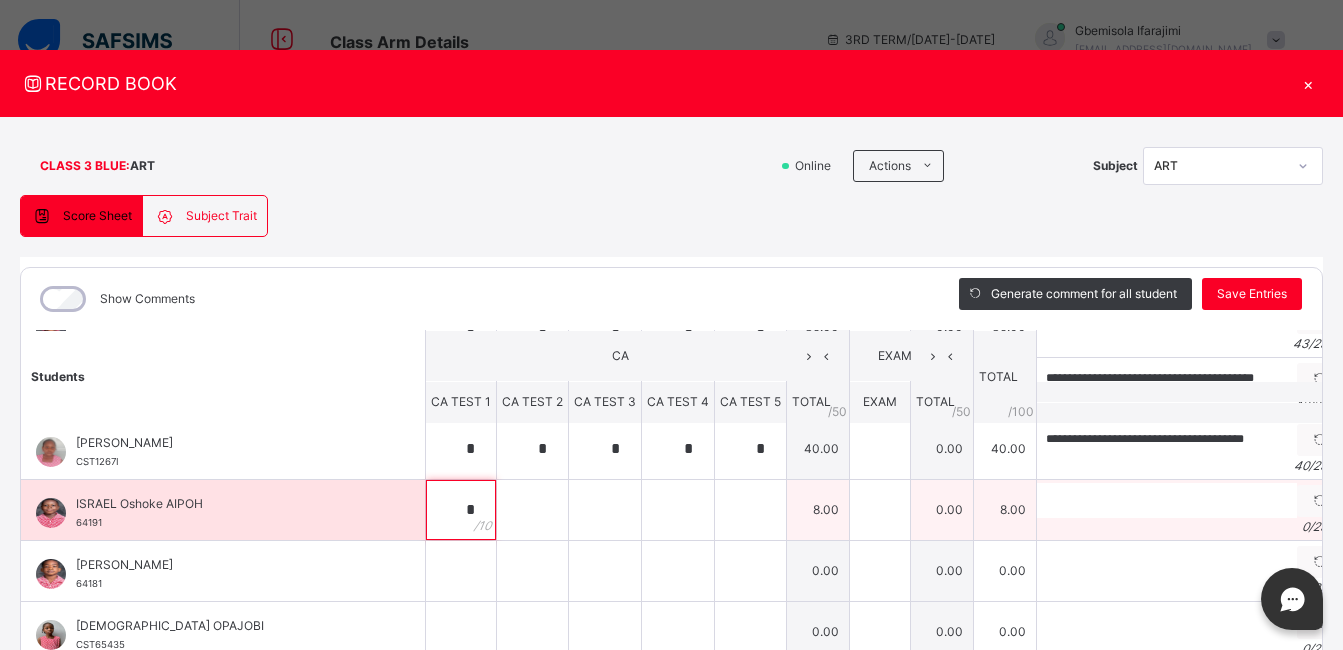 type on "*" 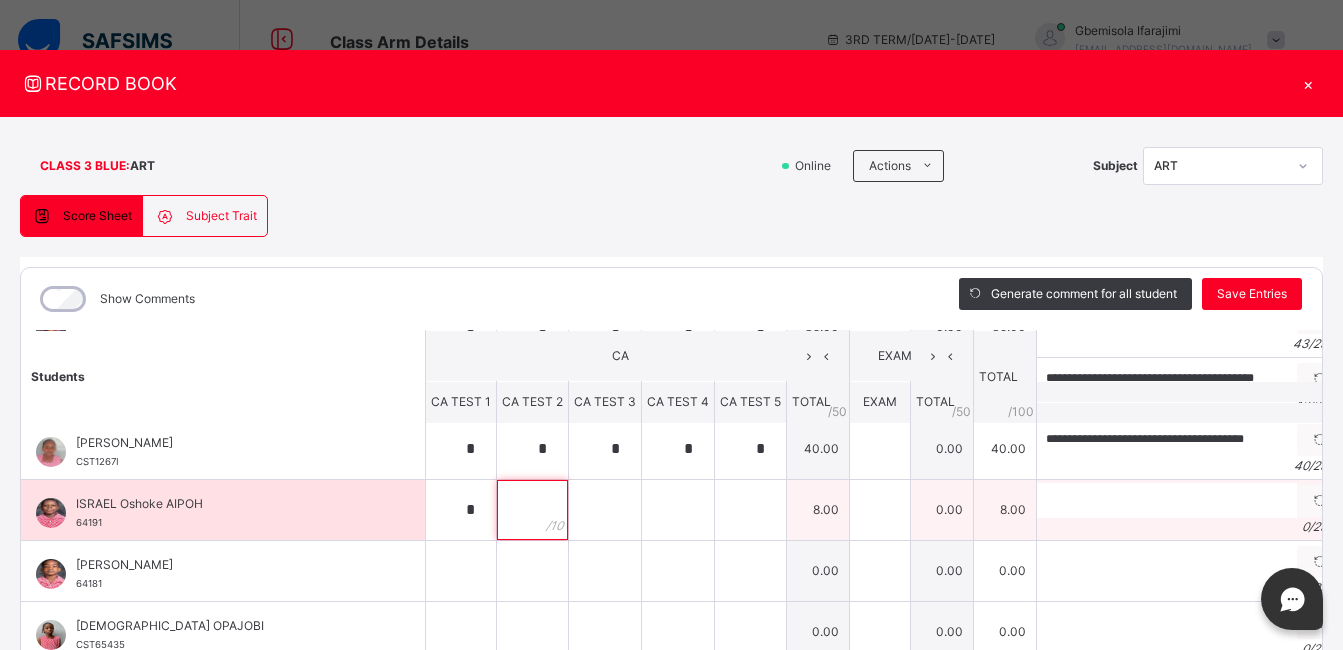 click at bounding box center [532, 510] 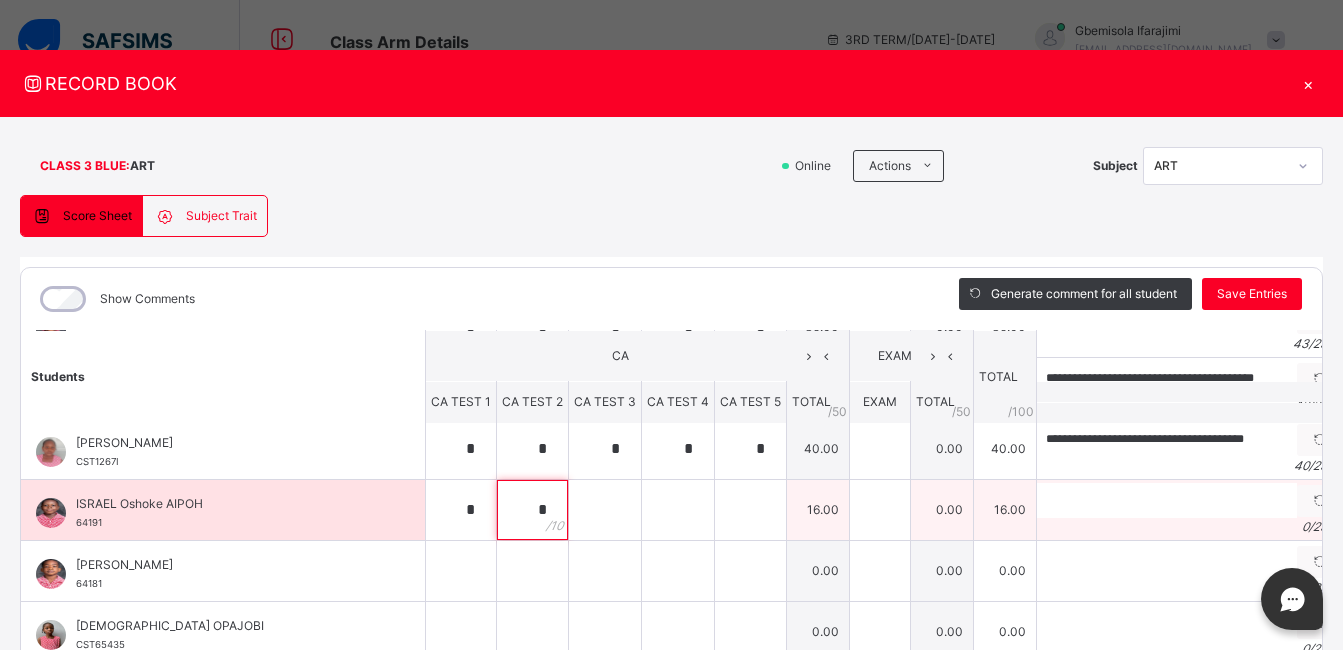type on "*" 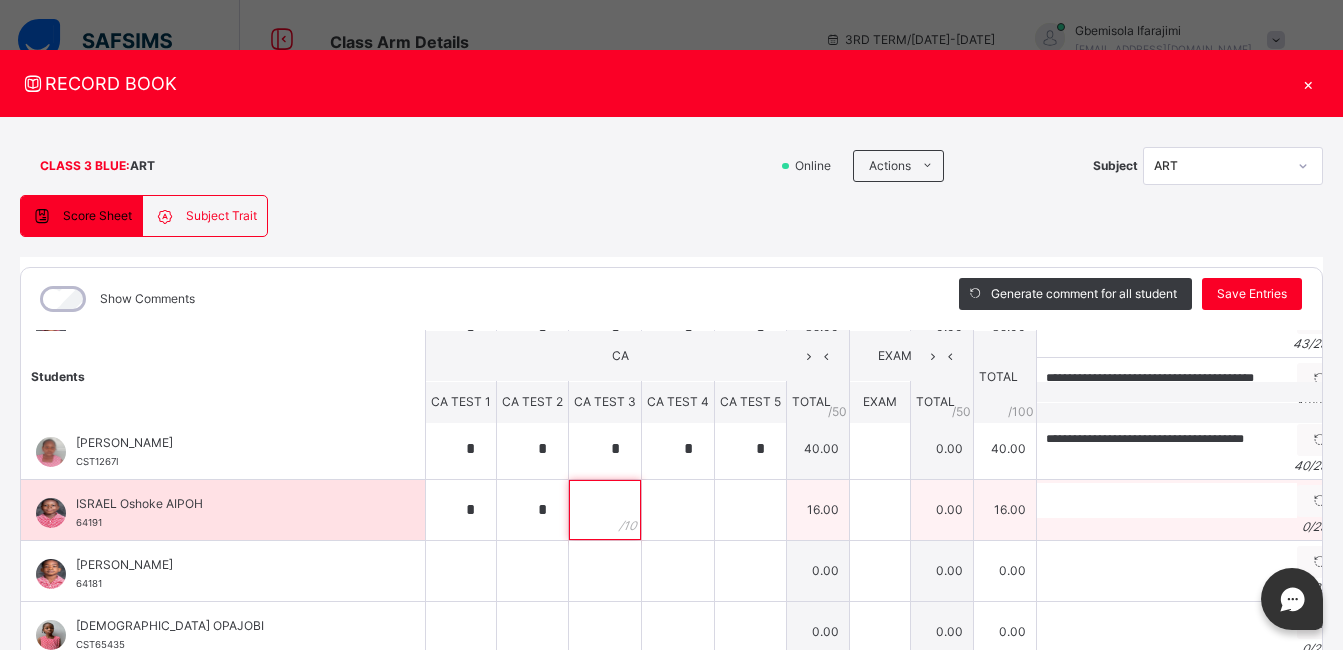 click at bounding box center (605, 510) 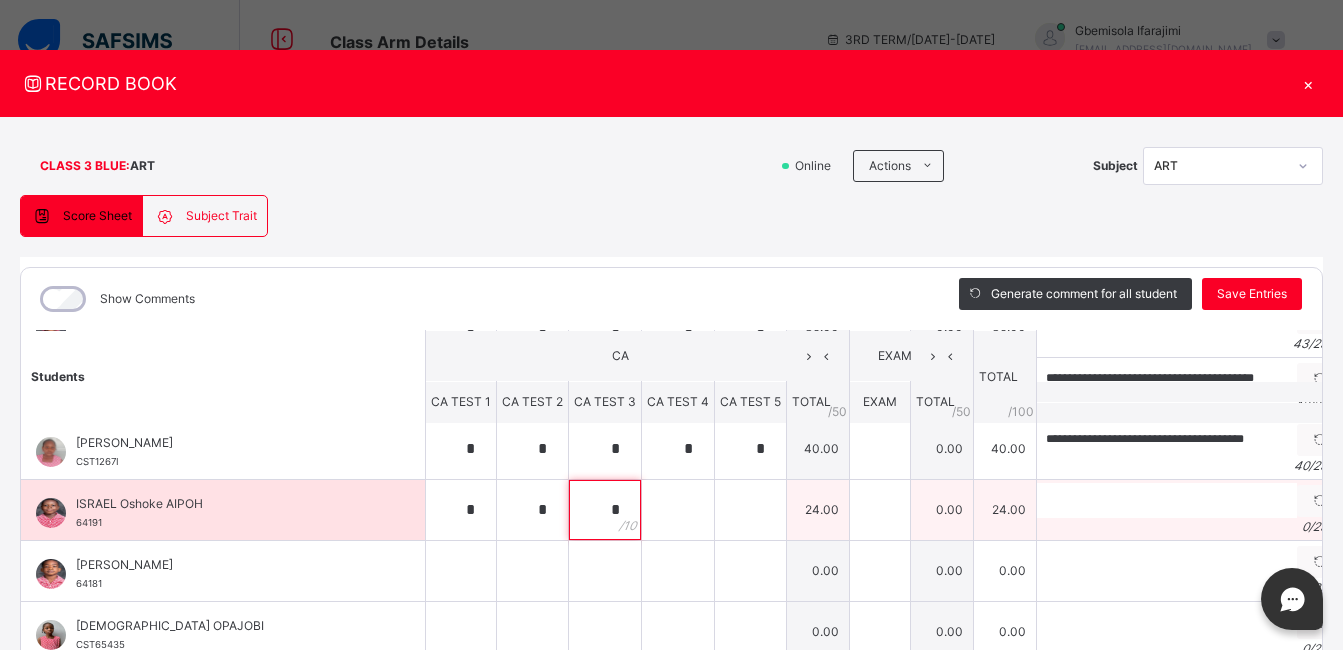 type on "*" 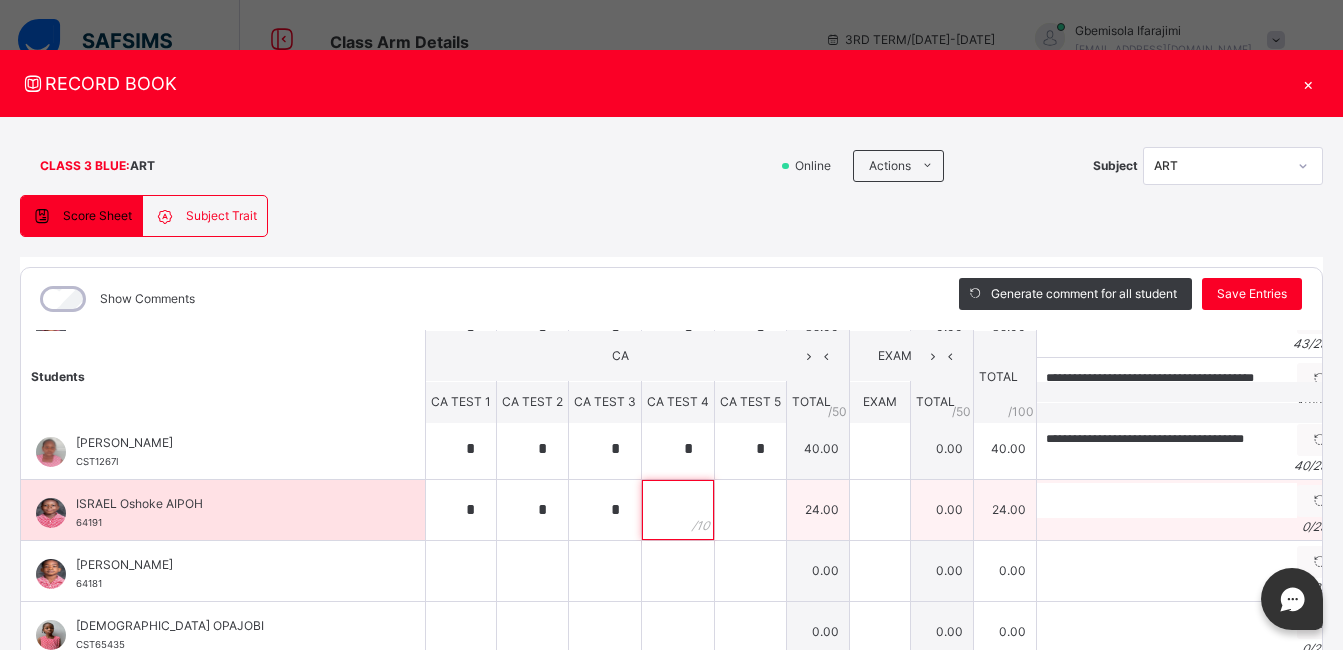 click at bounding box center (678, 510) 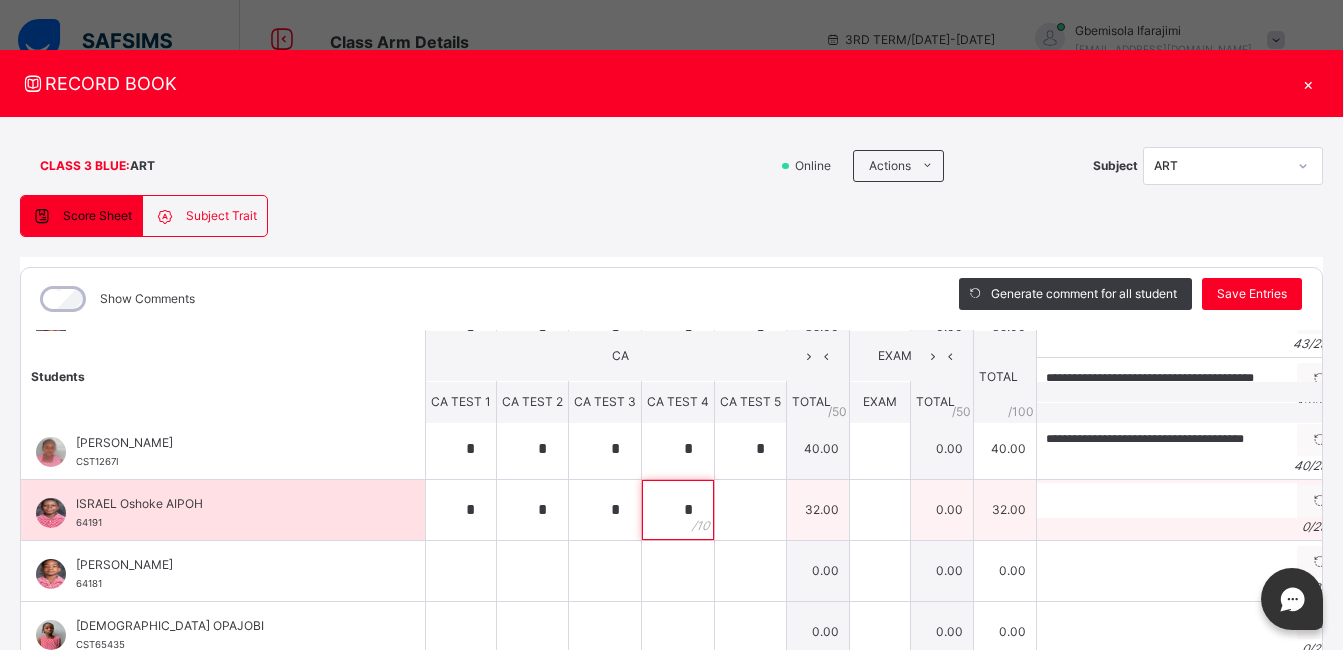 type on "*" 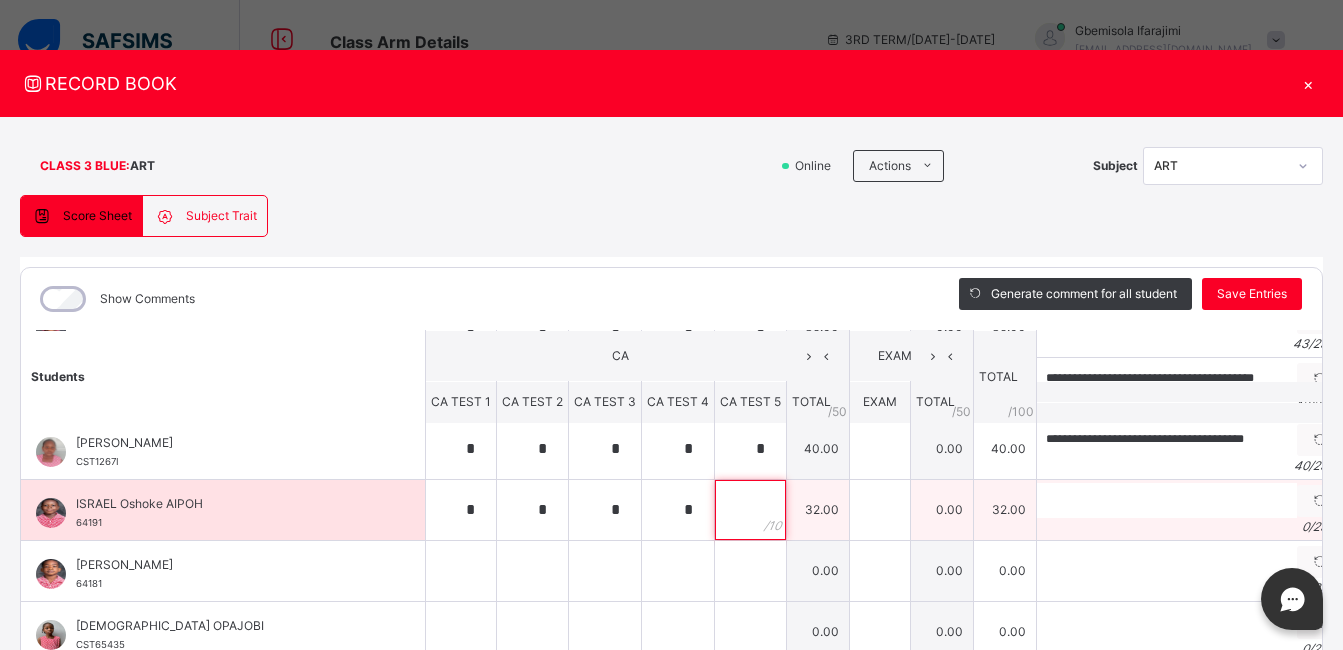 click at bounding box center [750, 510] 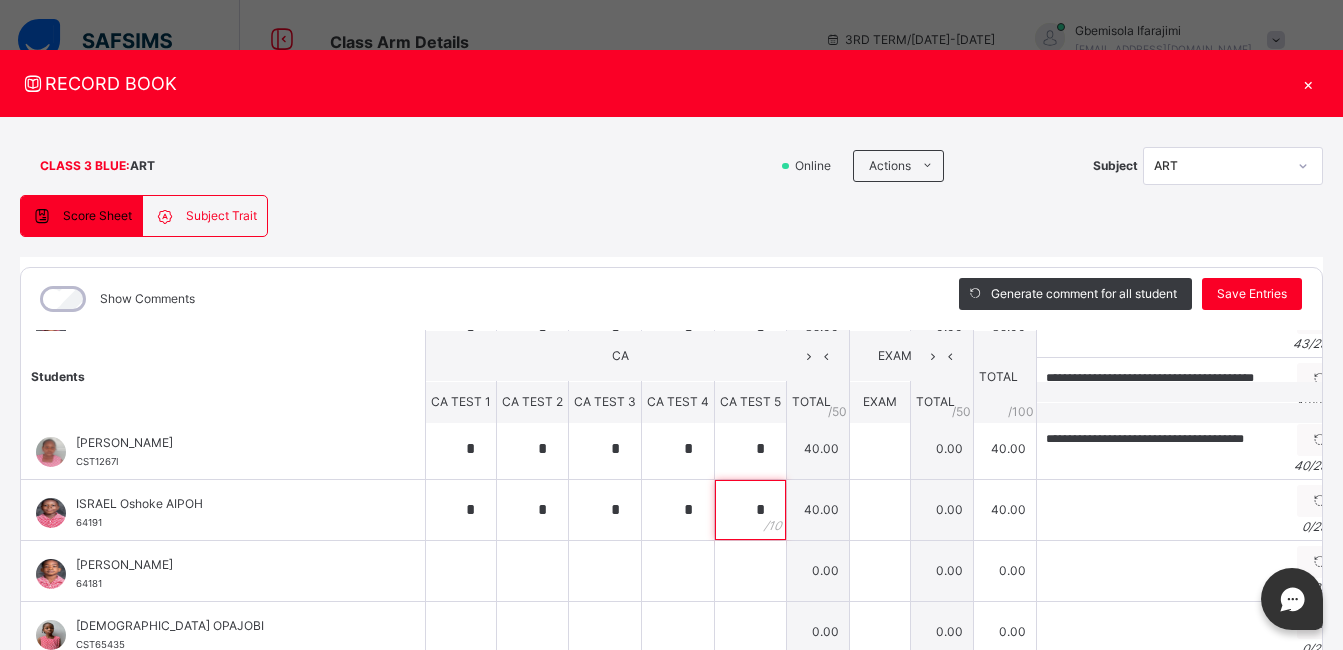 type on "*" 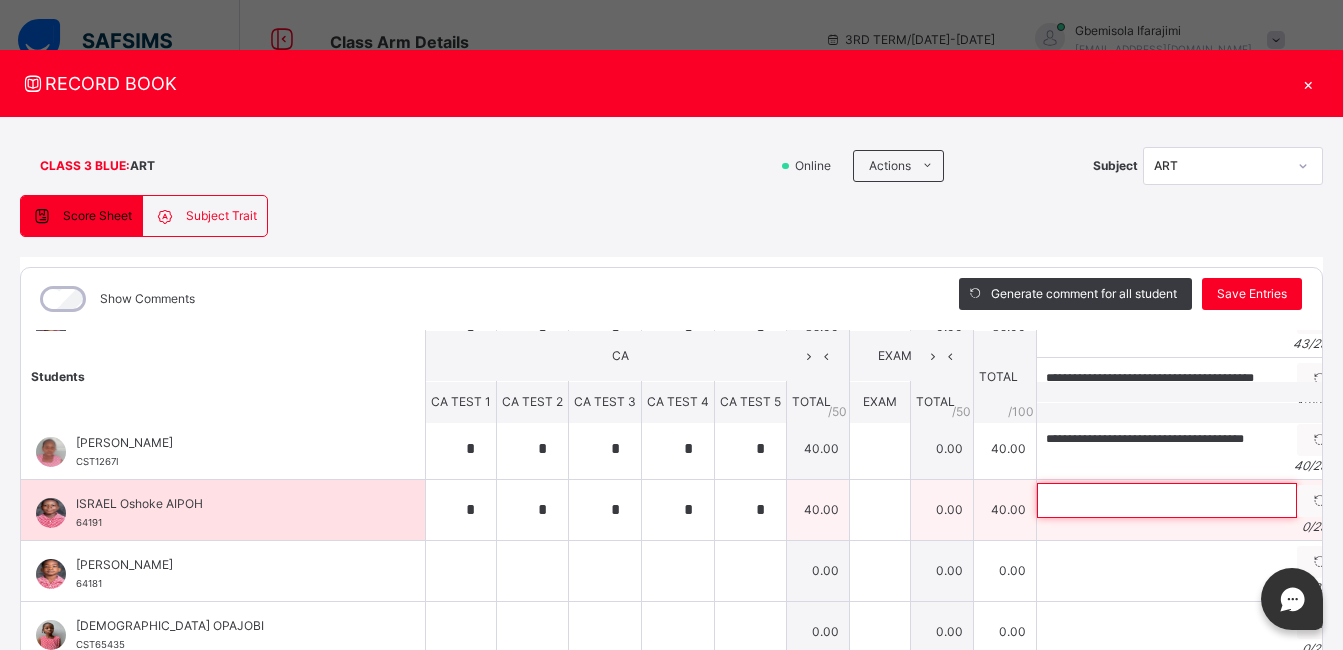 click at bounding box center (1167, 500) 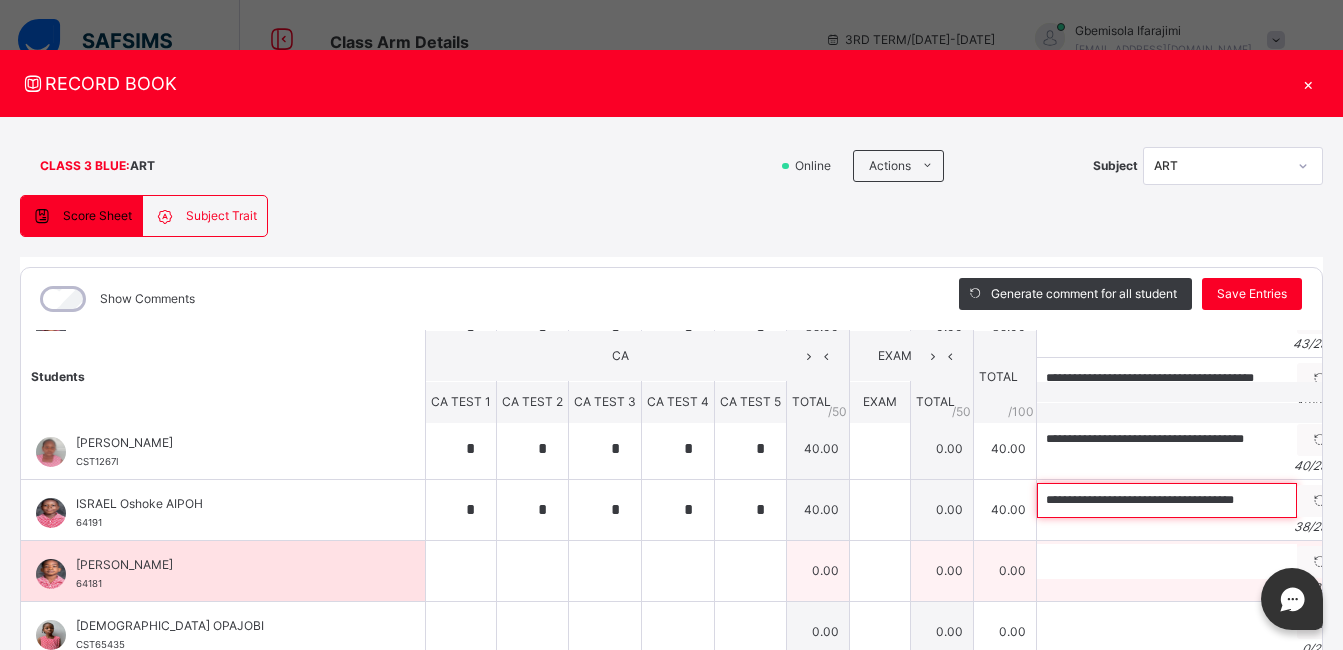 type on "**********" 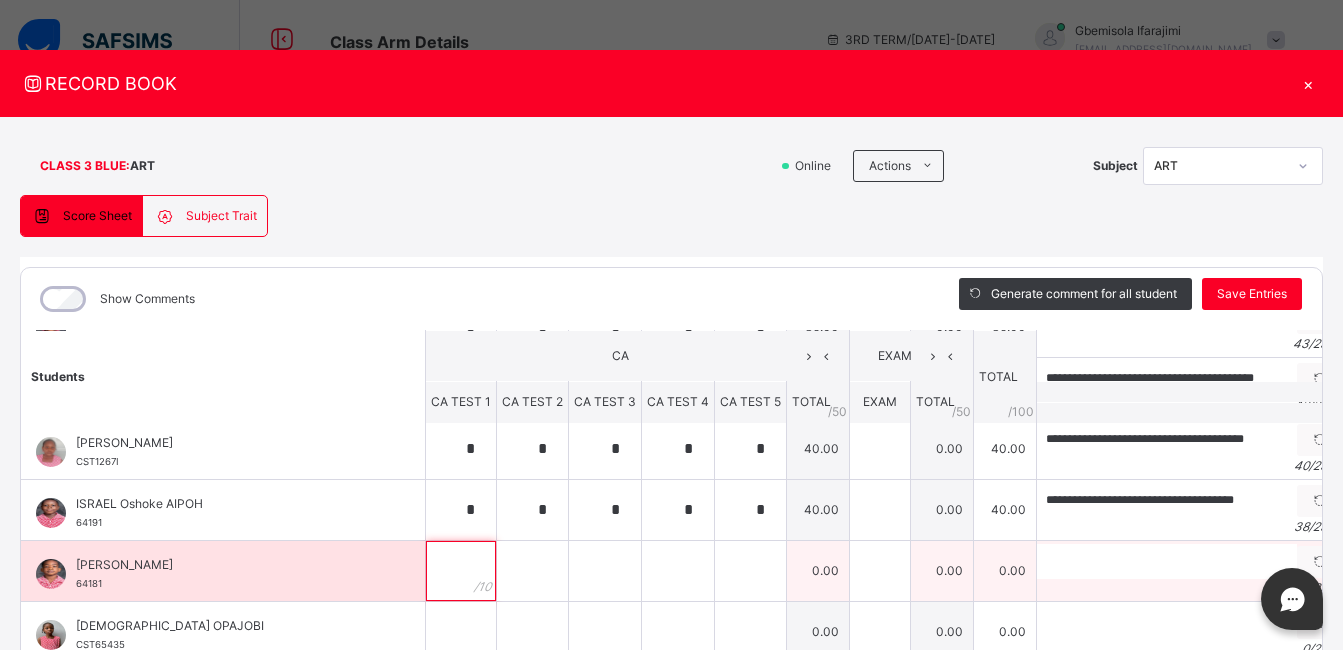 click at bounding box center [461, 571] 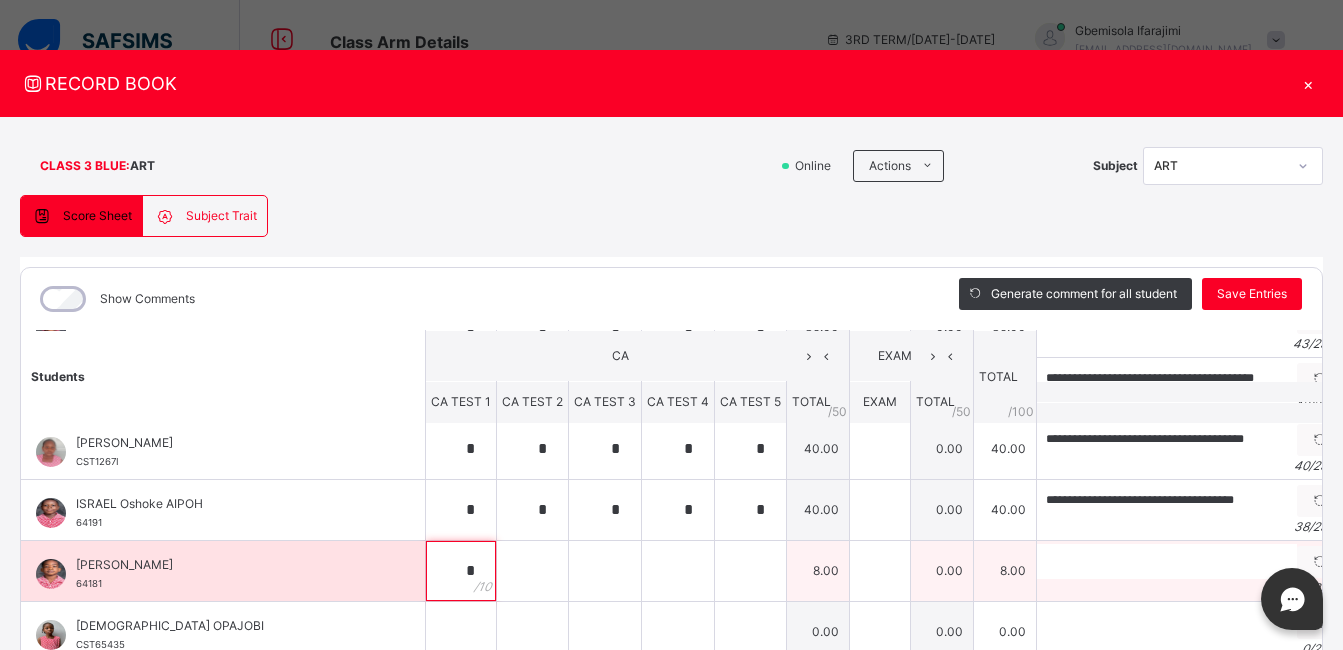 type on "*" 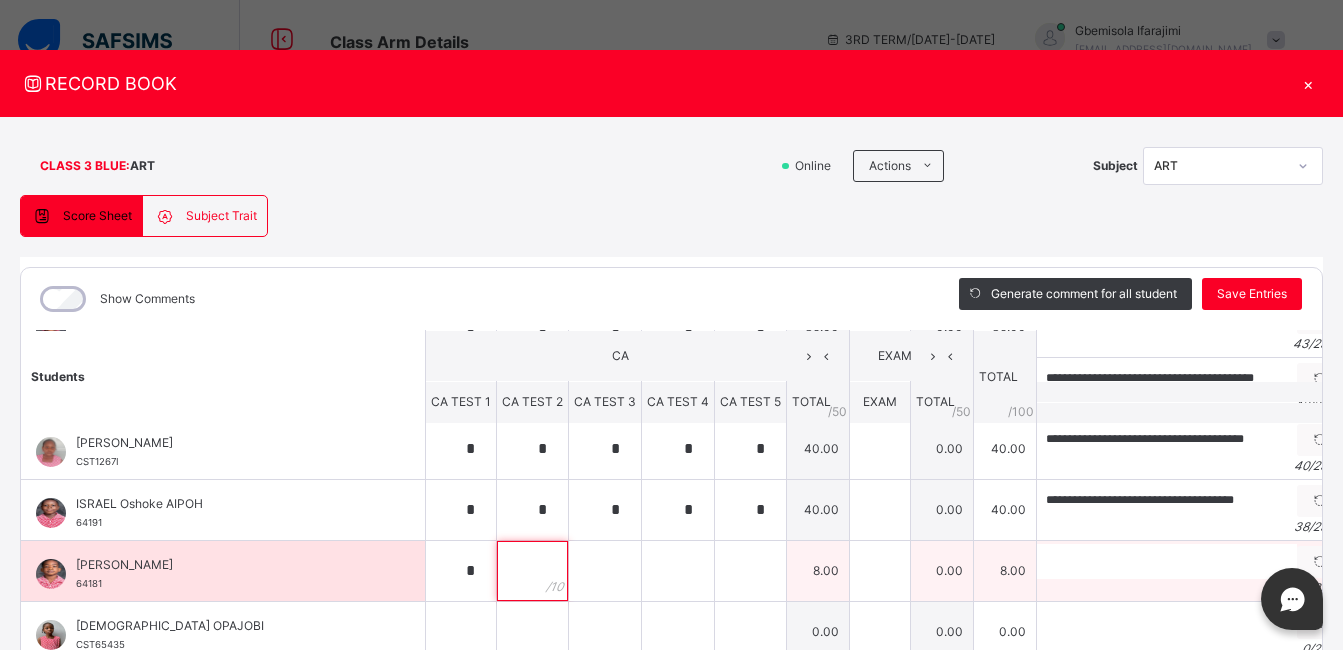 click at bounding box center (532, 571) 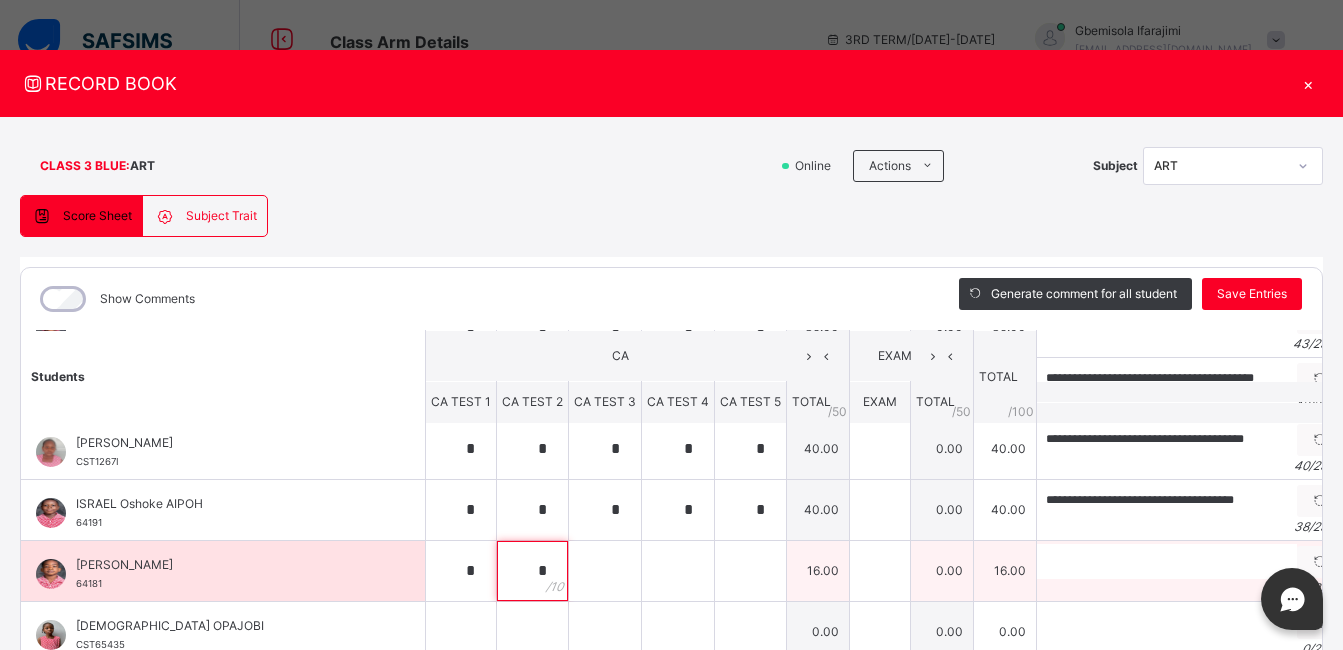 type on "*" 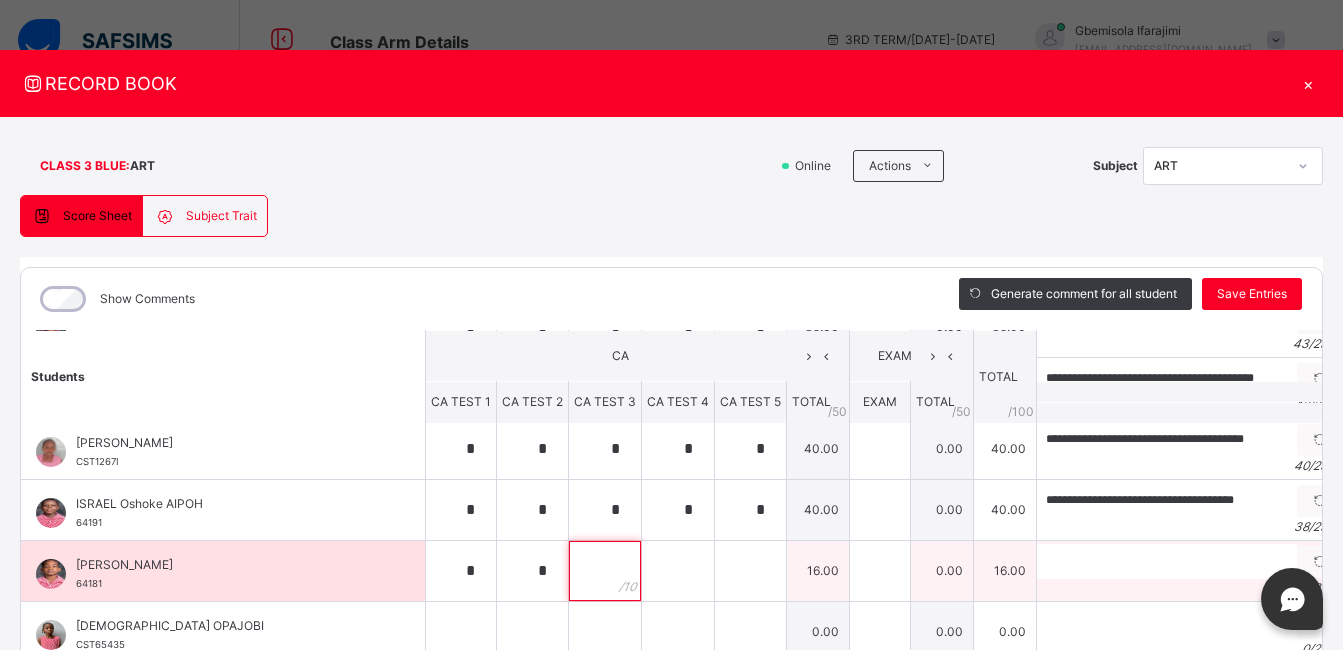 click at bounding box center (605, 571) 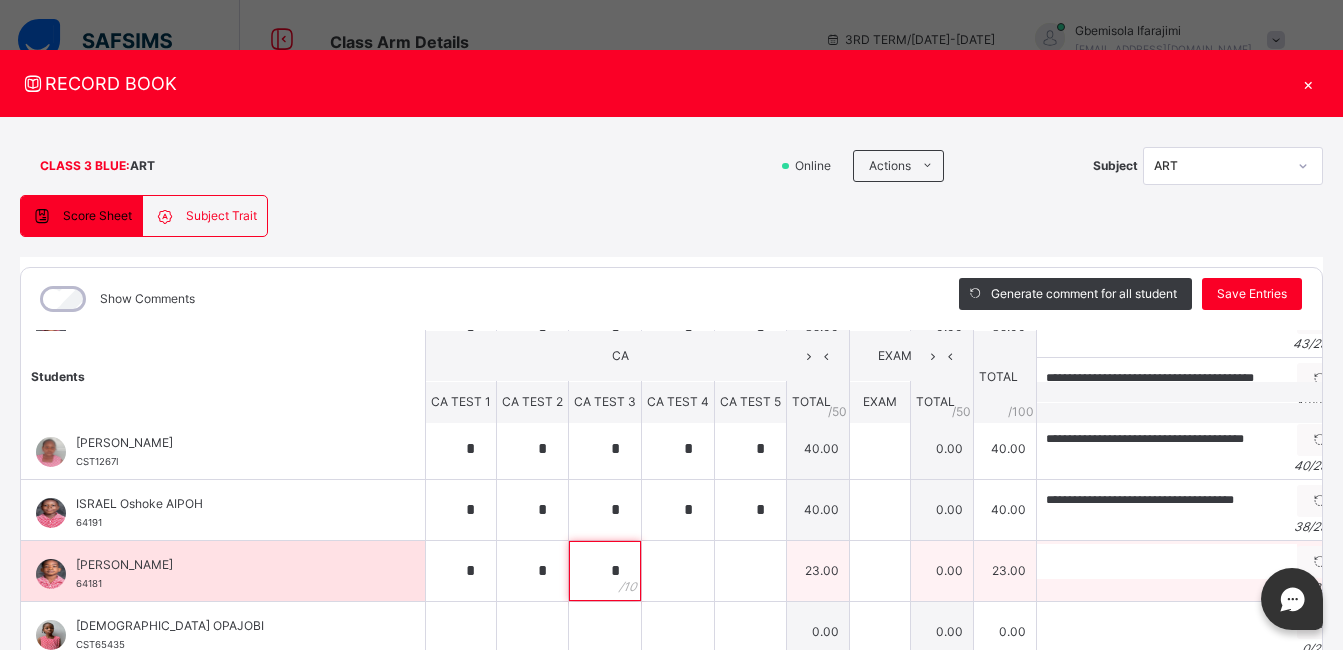 type on "*" 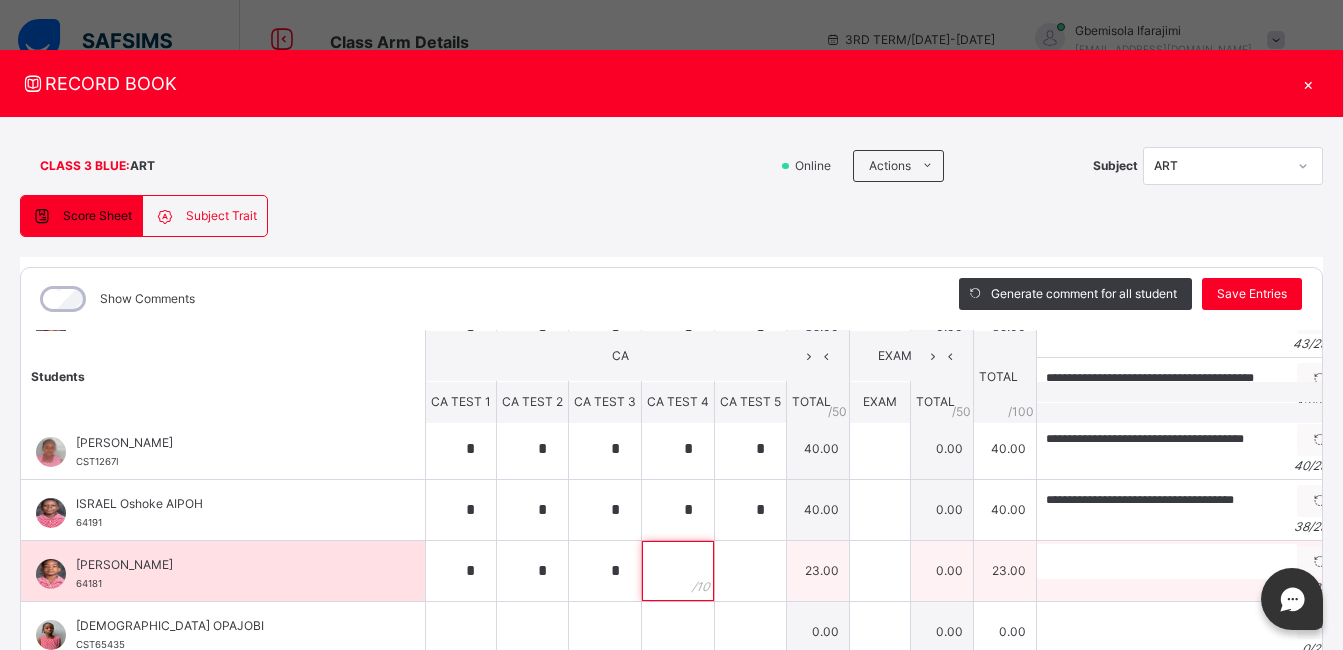 click at bounding box center (678, 571) 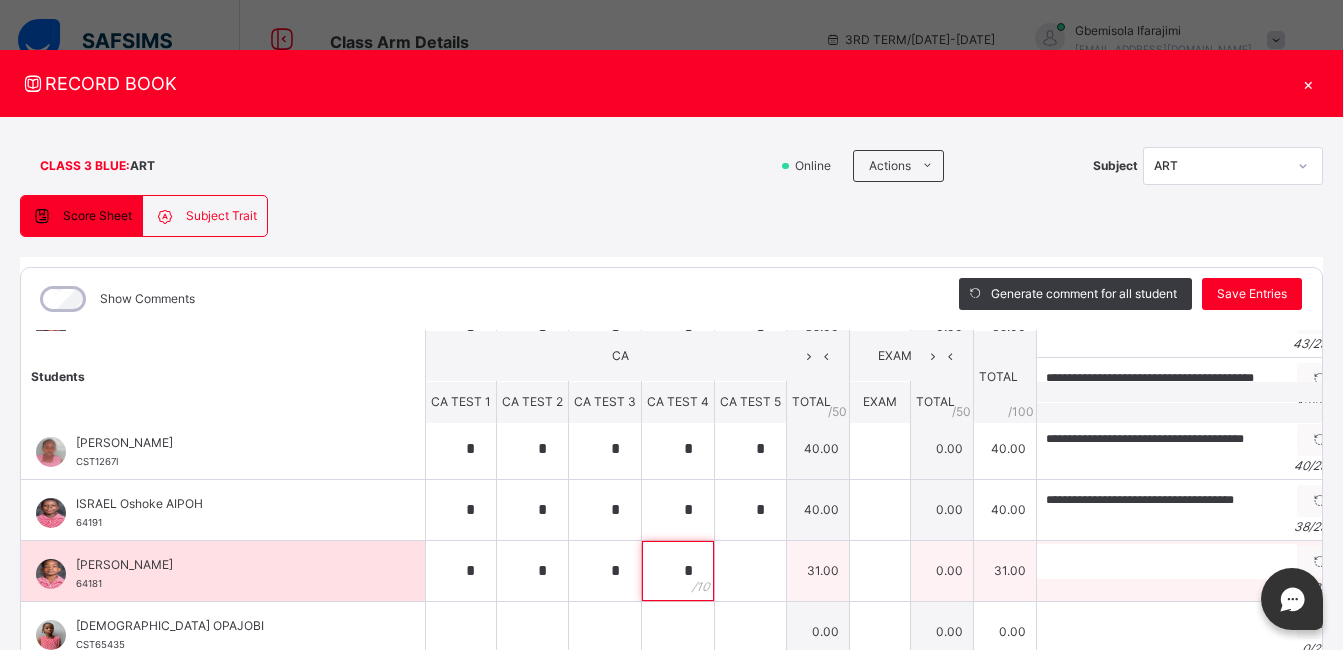 type on "*" 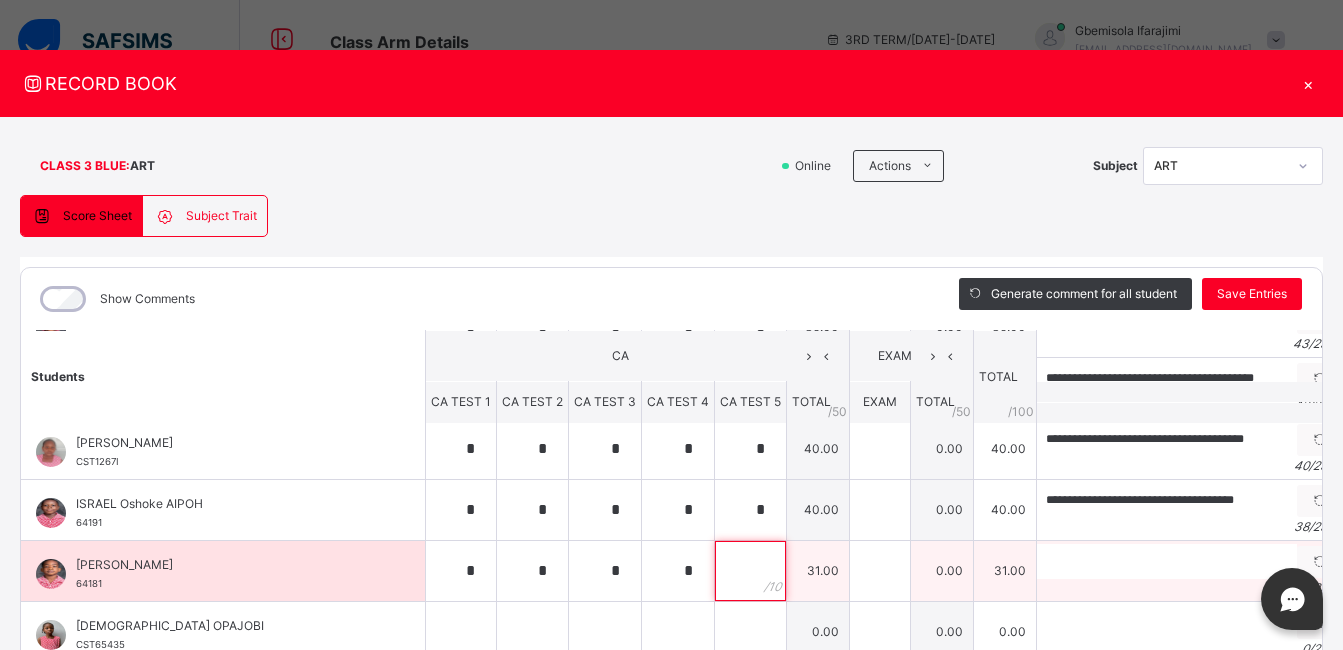 click at bounding box center [750, 571] 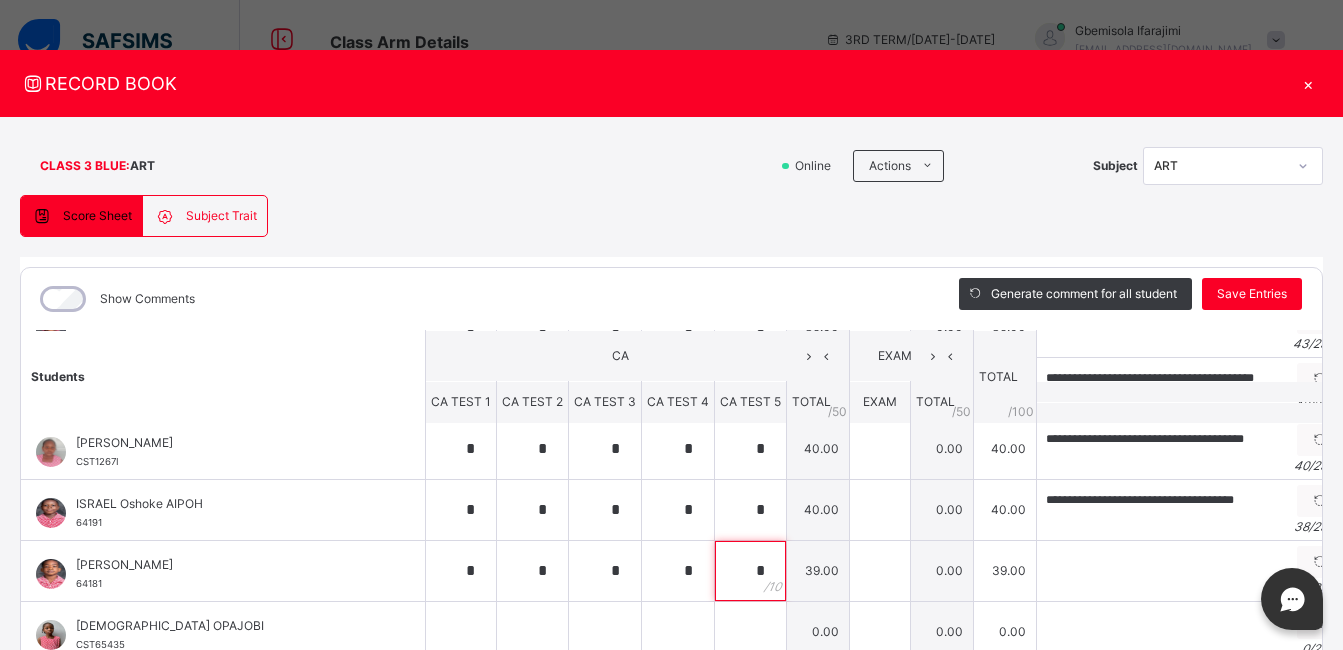 type on "*" 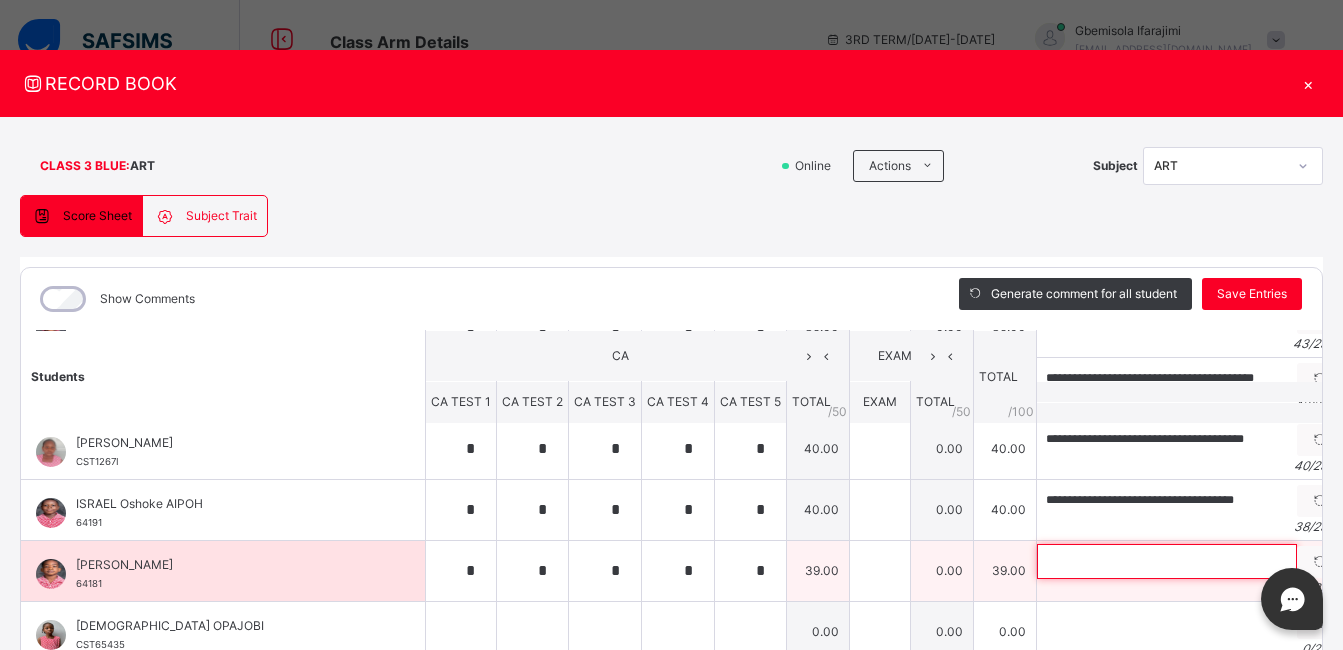 click at bounding box center (1167, 561) 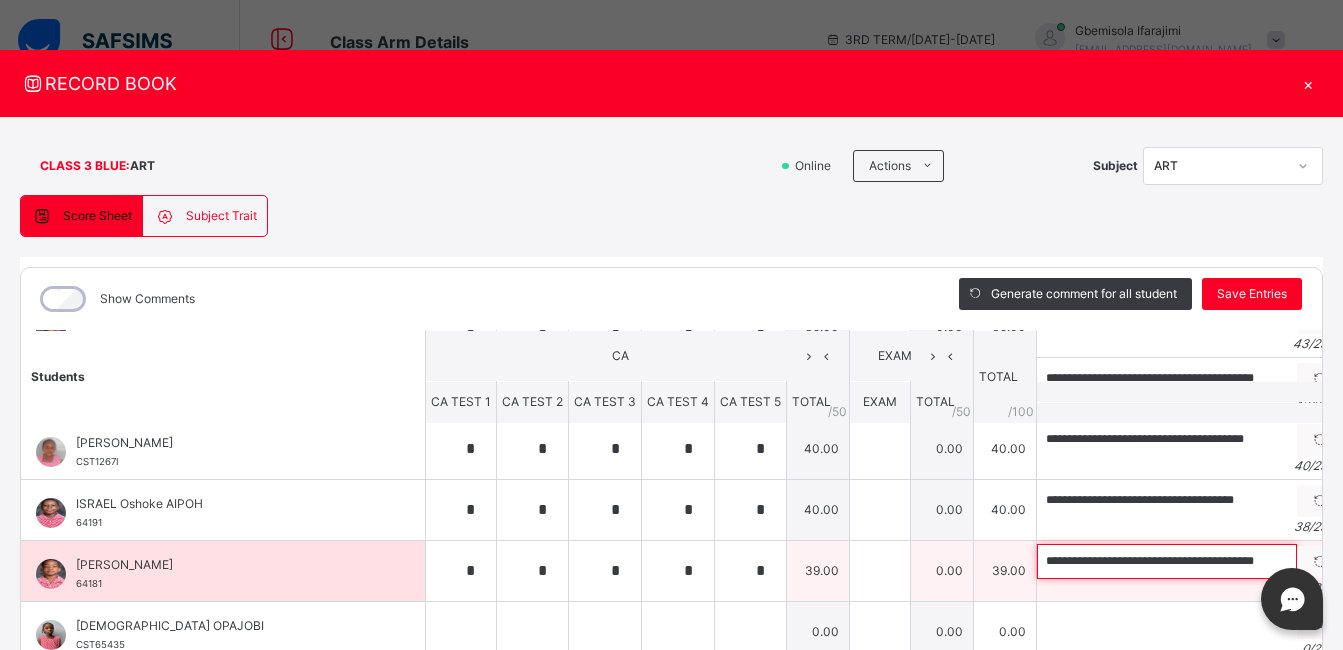 scroll, scrollTop: 0, scrollLeft: 9, axis: horizontal 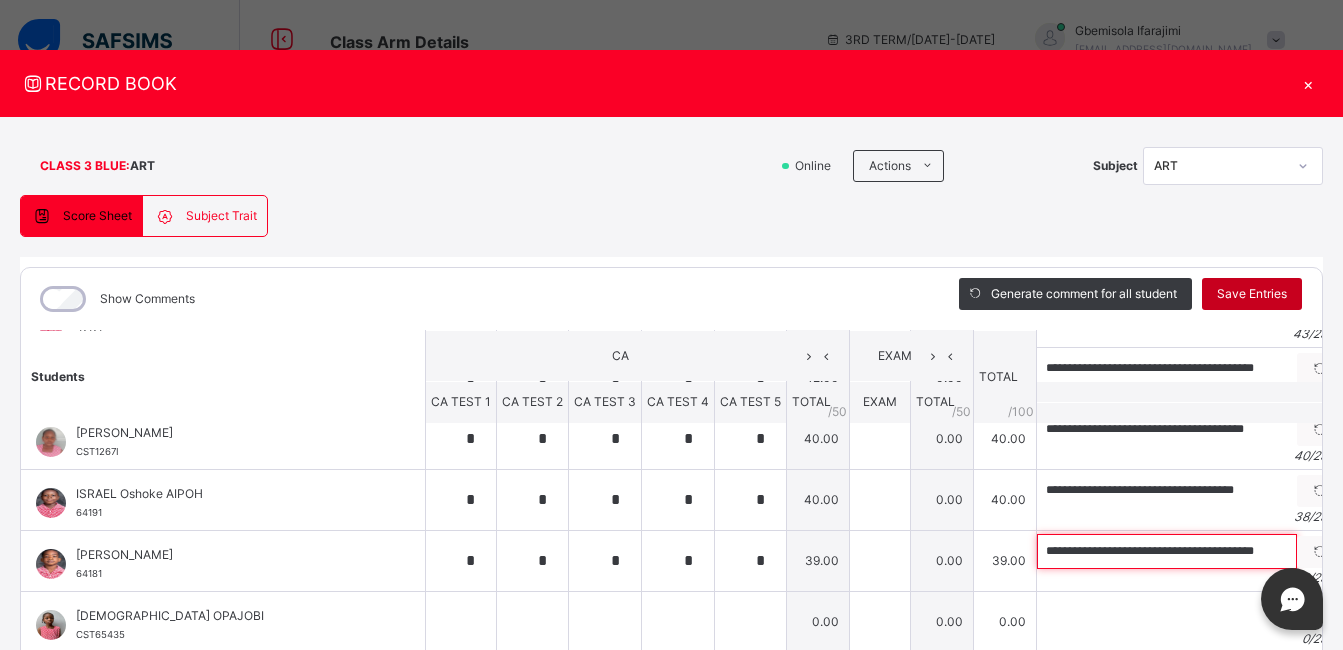 type on "**********" 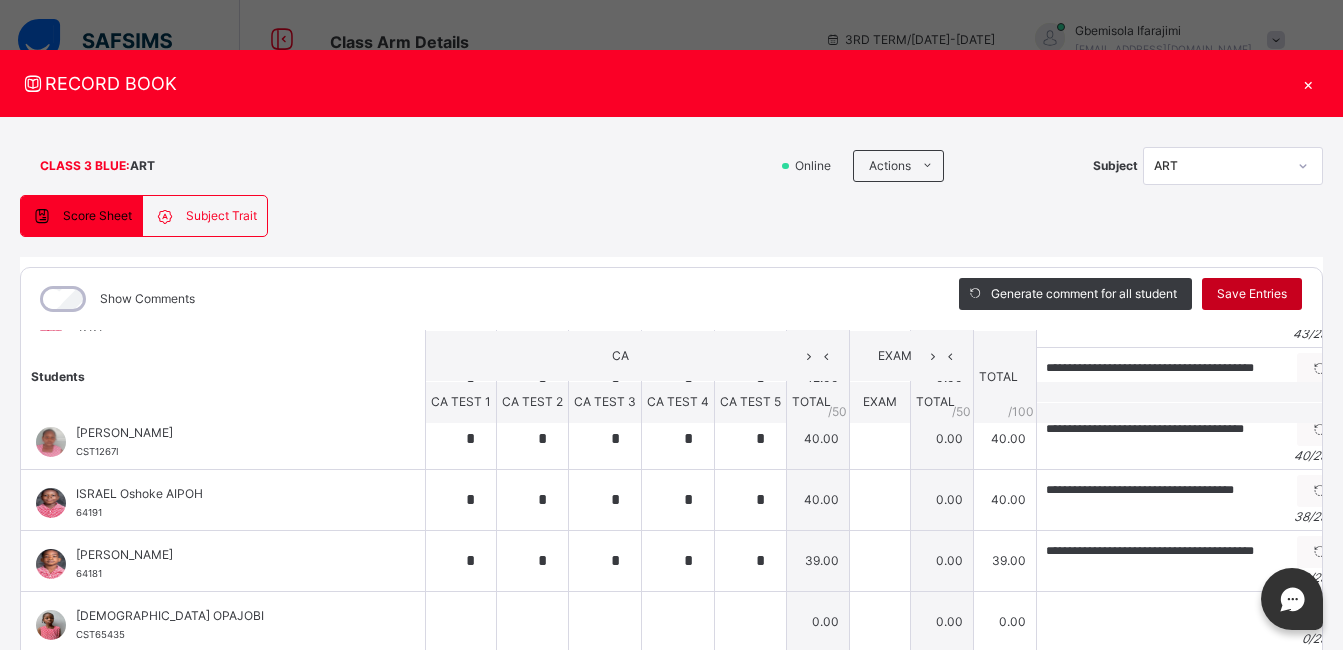 scroll, scrollTop: 0, scrollLeft: 0, axis: both 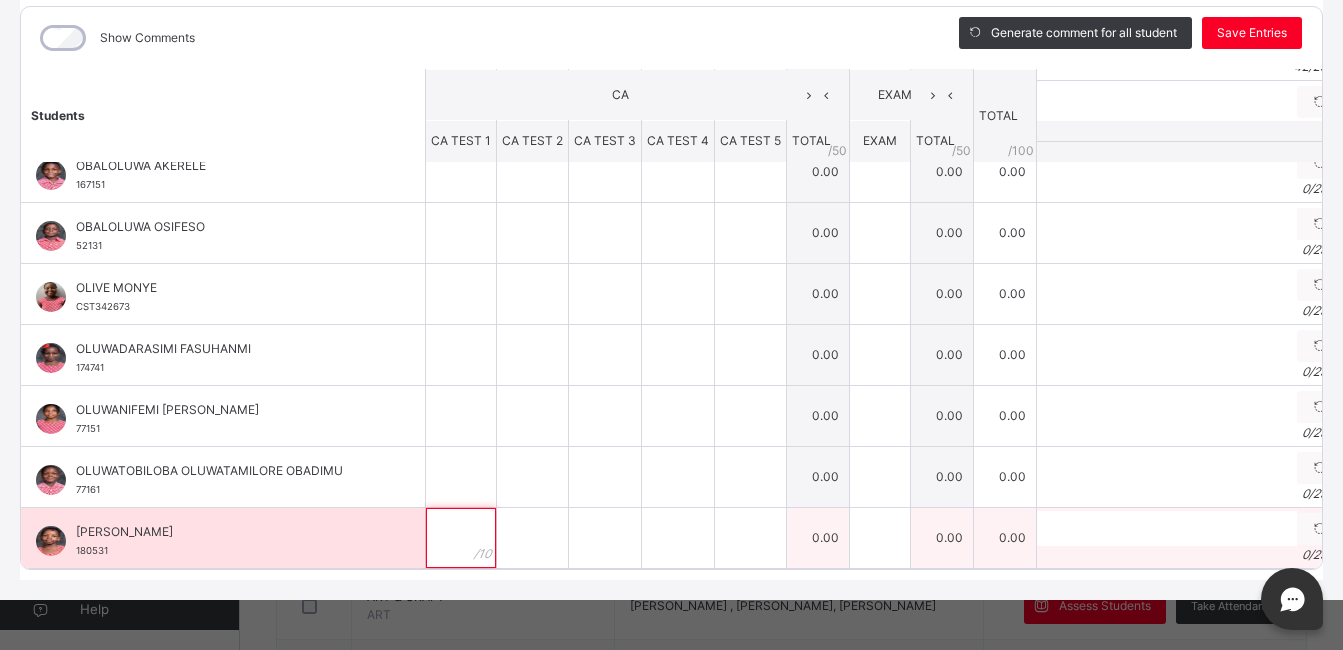 click at bounding box center (461, 538) 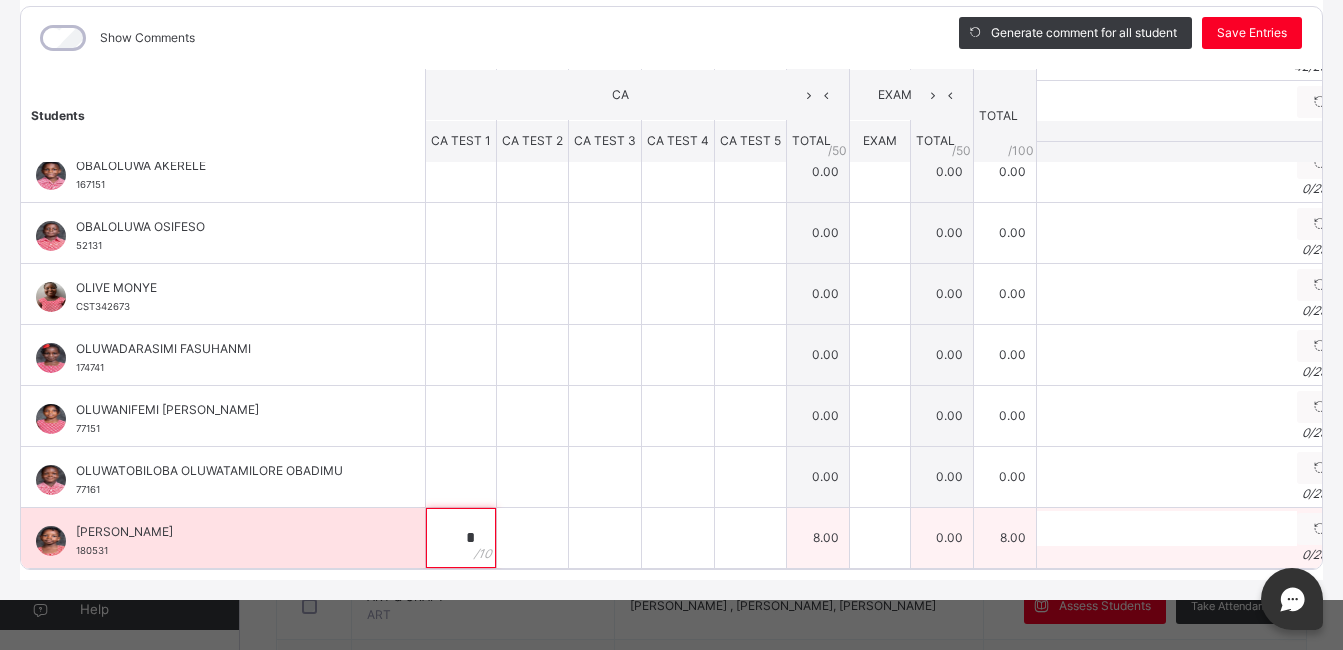 type on "*" 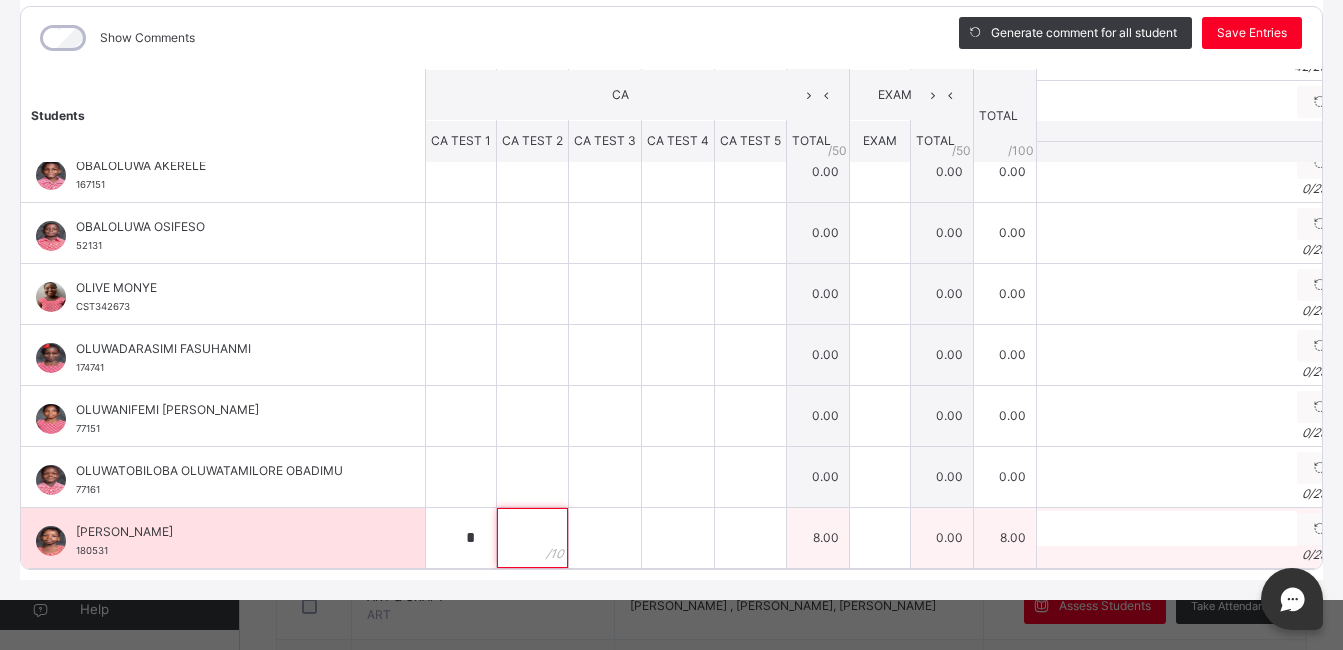 click at bounding box center [532, 538] 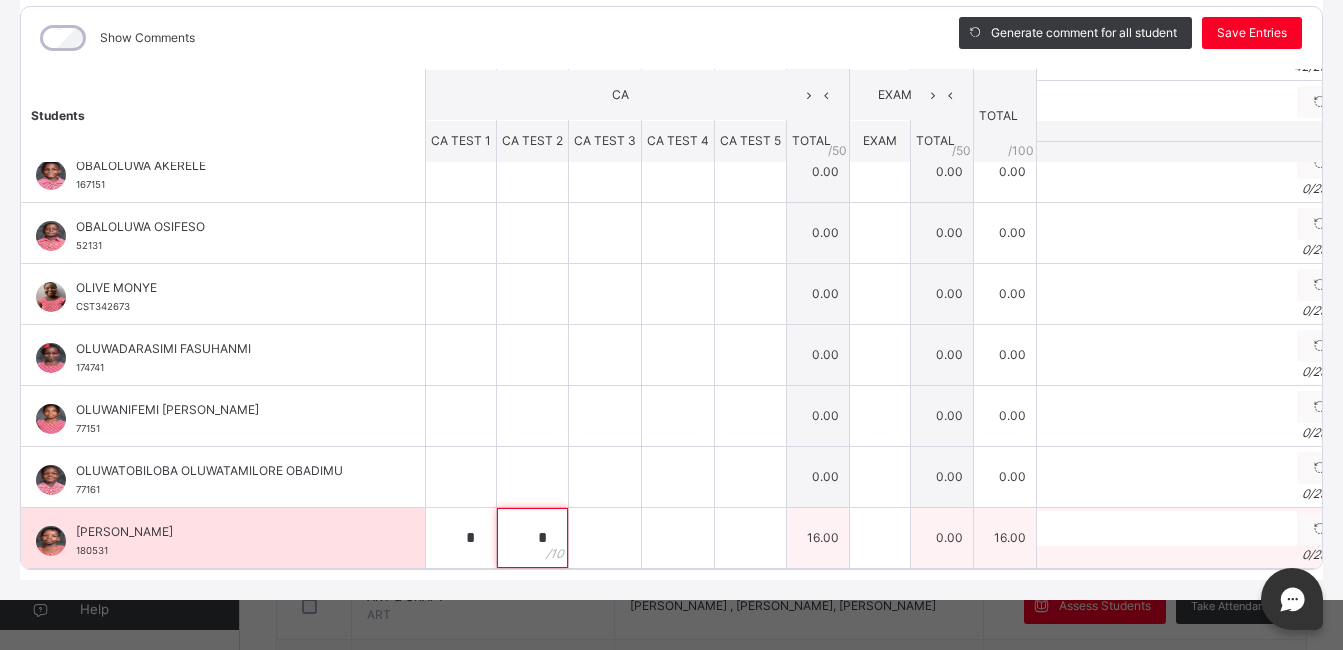 type on "*" 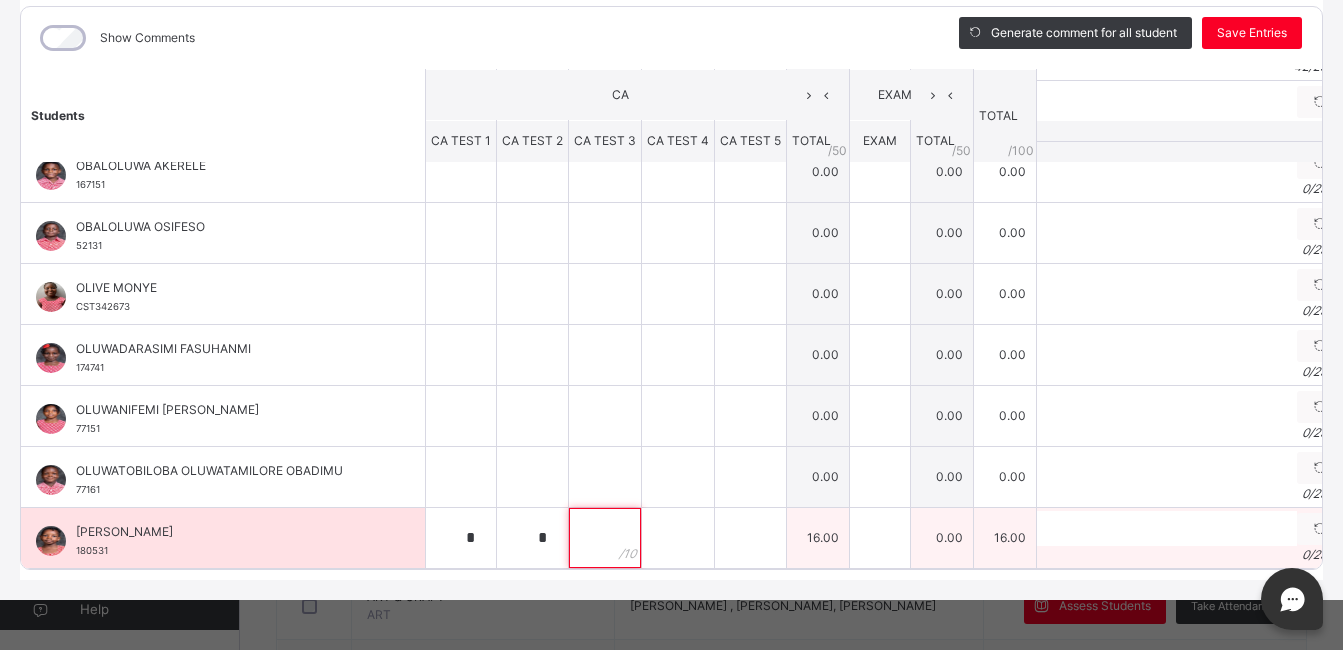 click at bounding box center (605, 538) 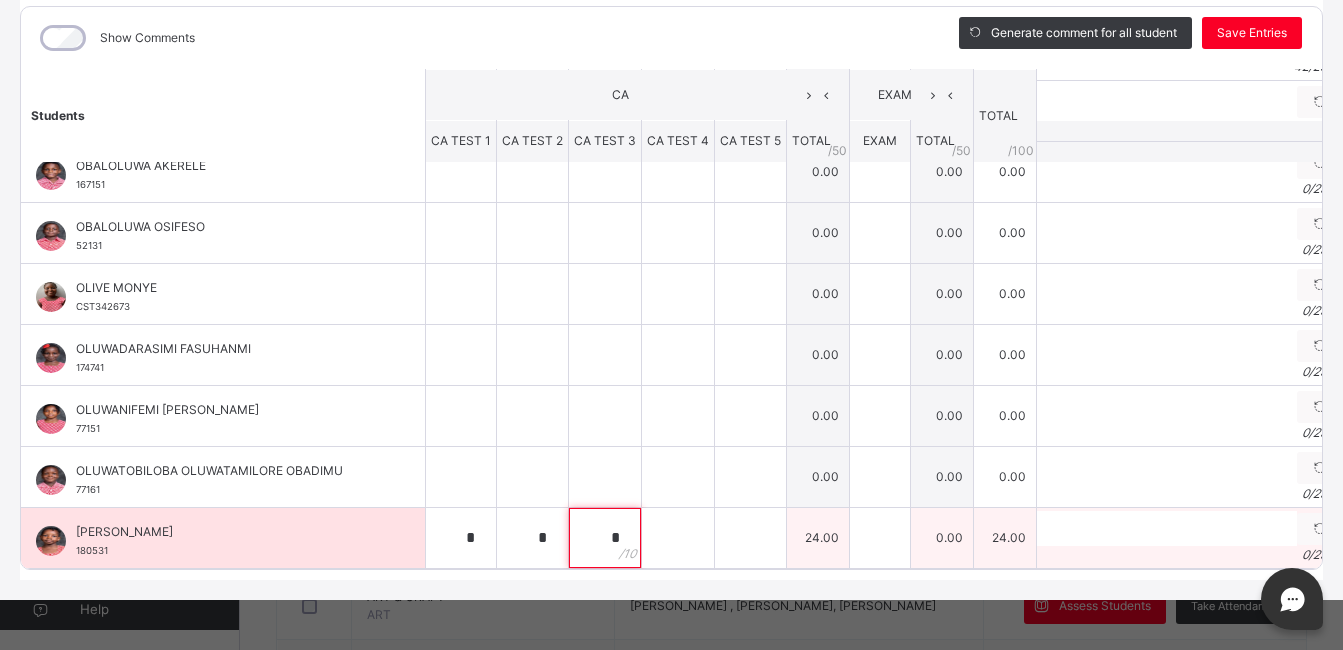 type on "*" 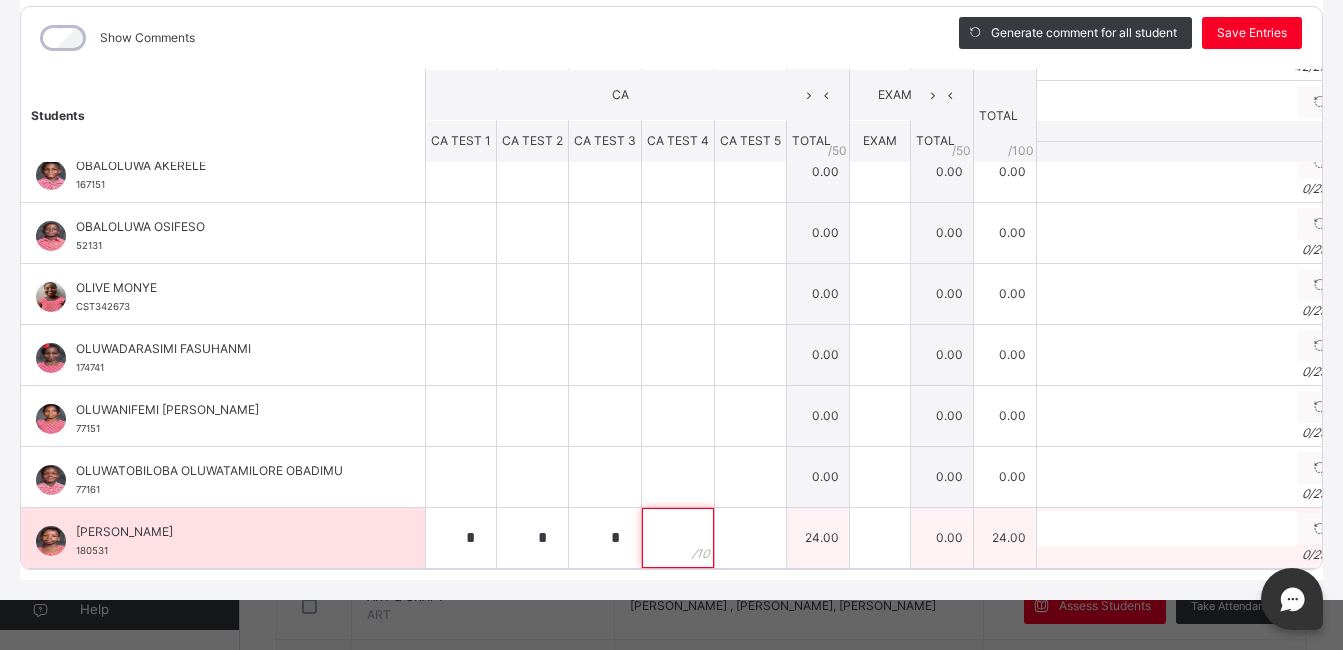 click at bounding box center [678, 538] 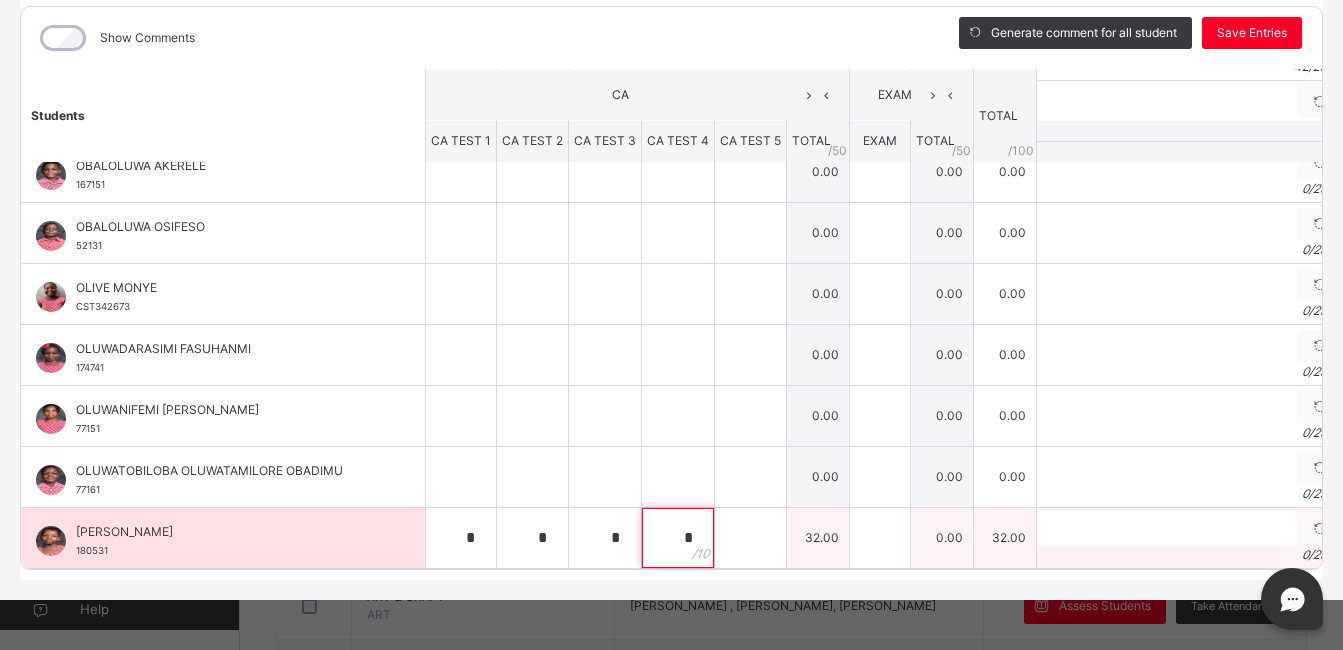 type on "*" 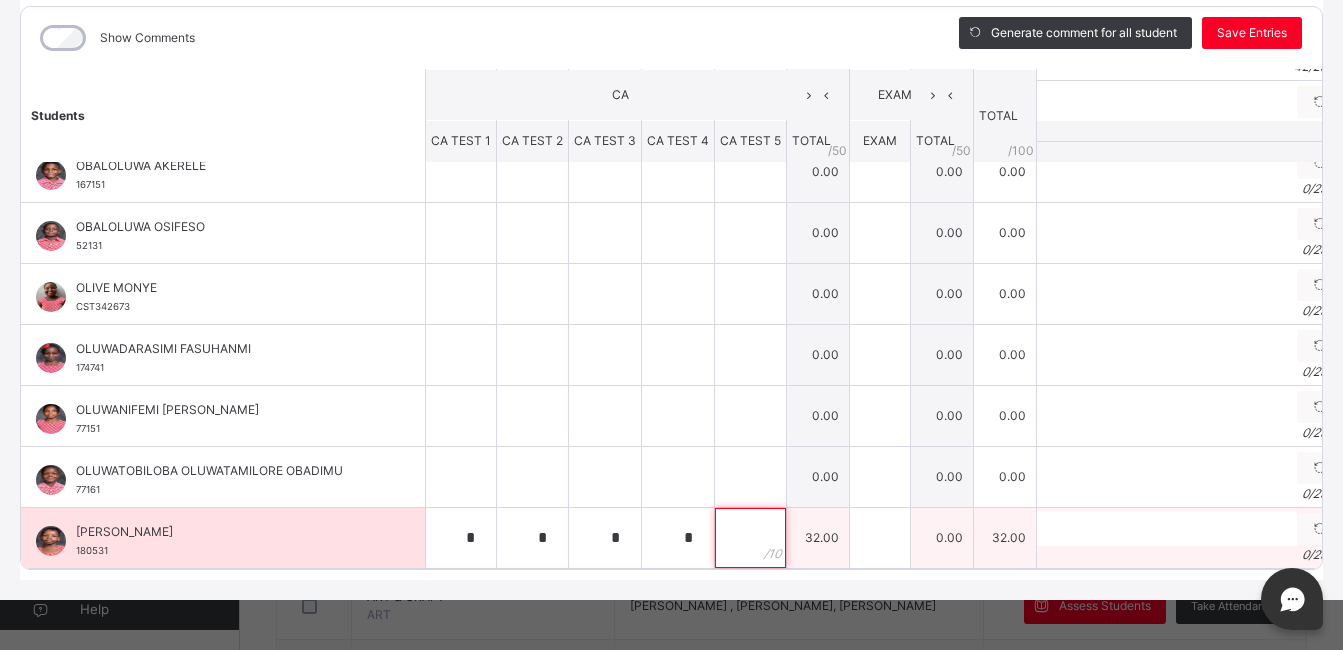 click at bounding box center [750, 538] 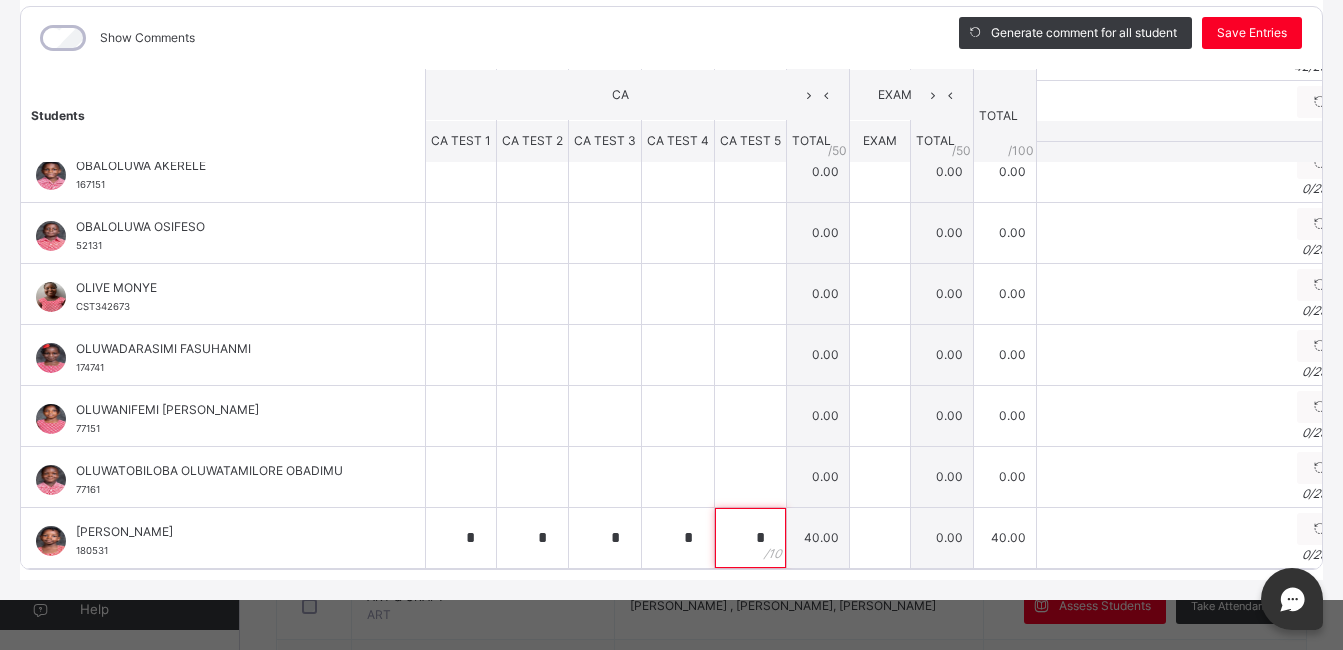 type on "*" 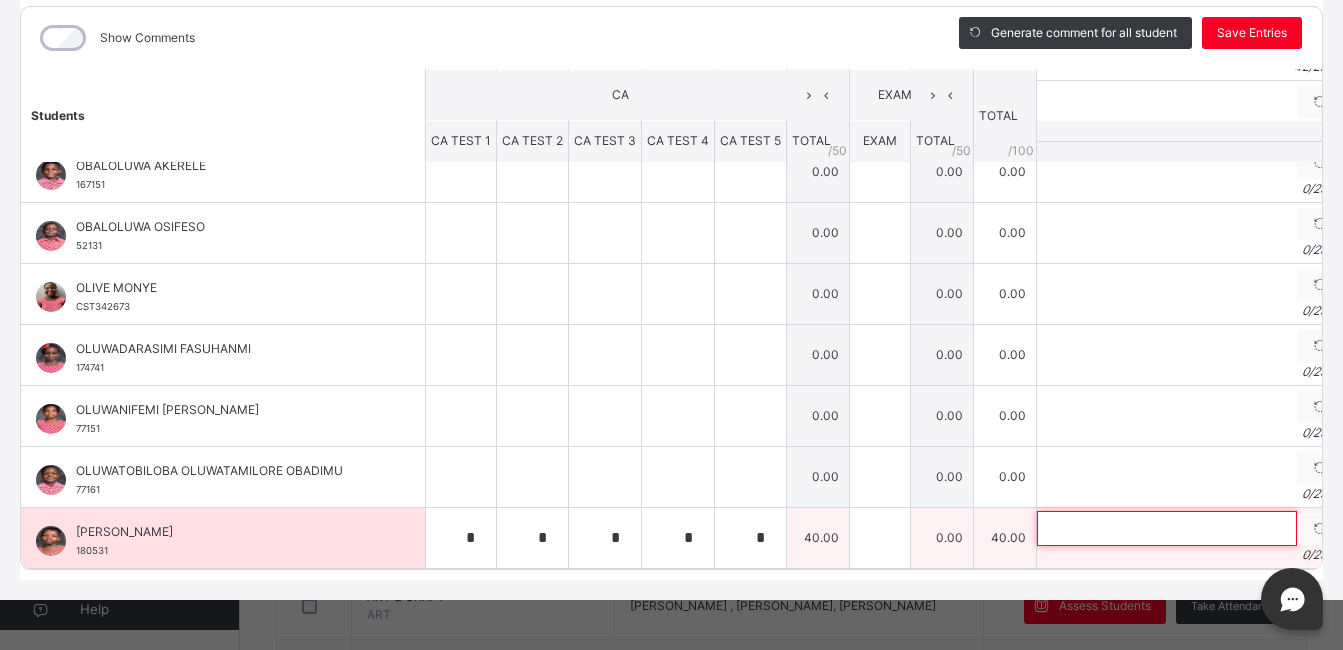 click at bounding box center (1167, 528) 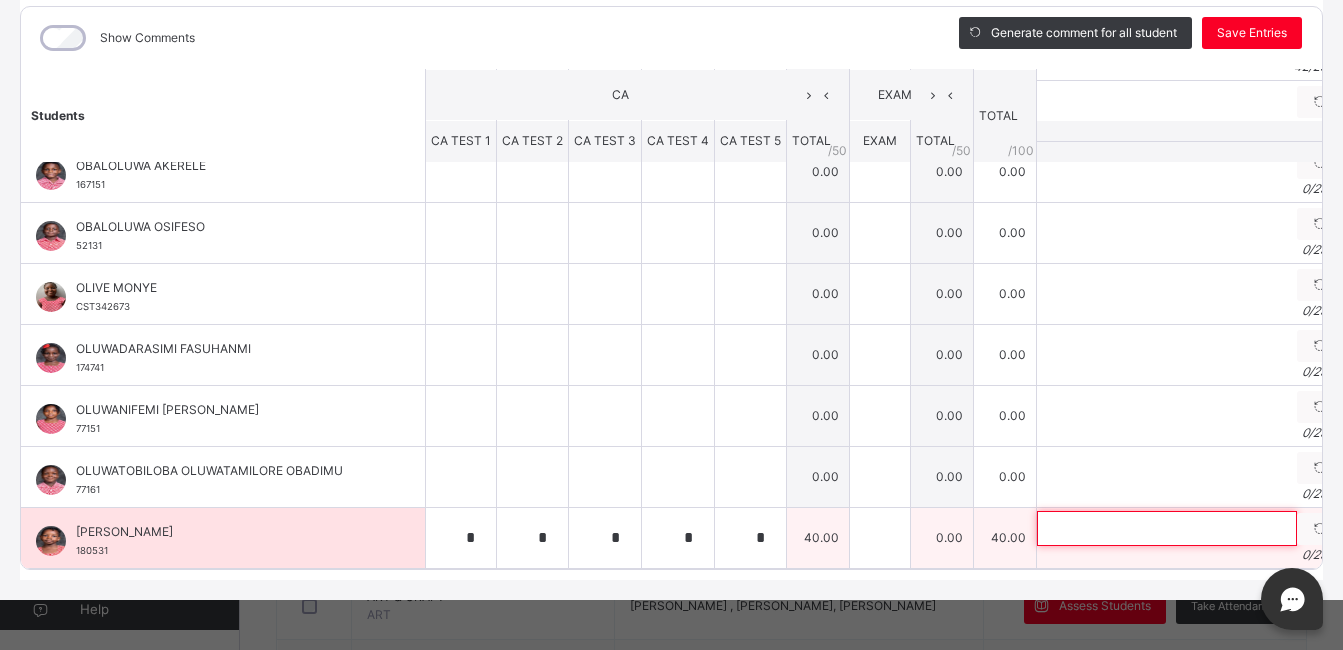 paste on "**********" 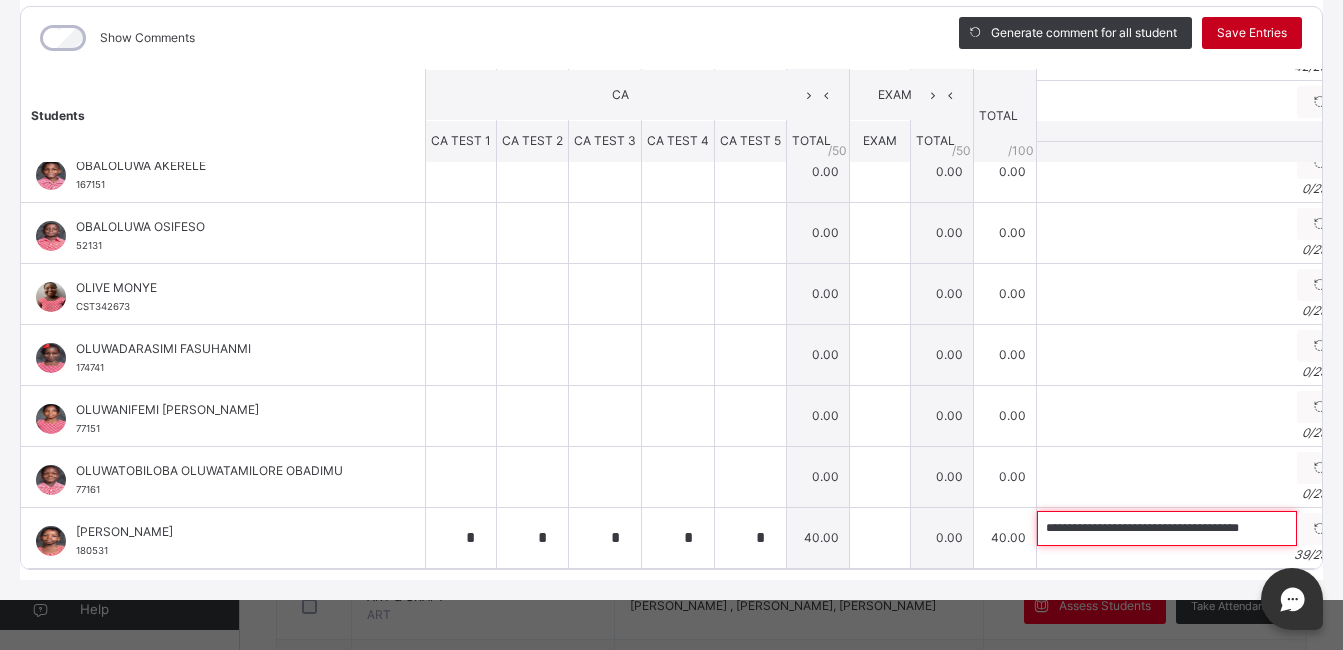 type on "**********" 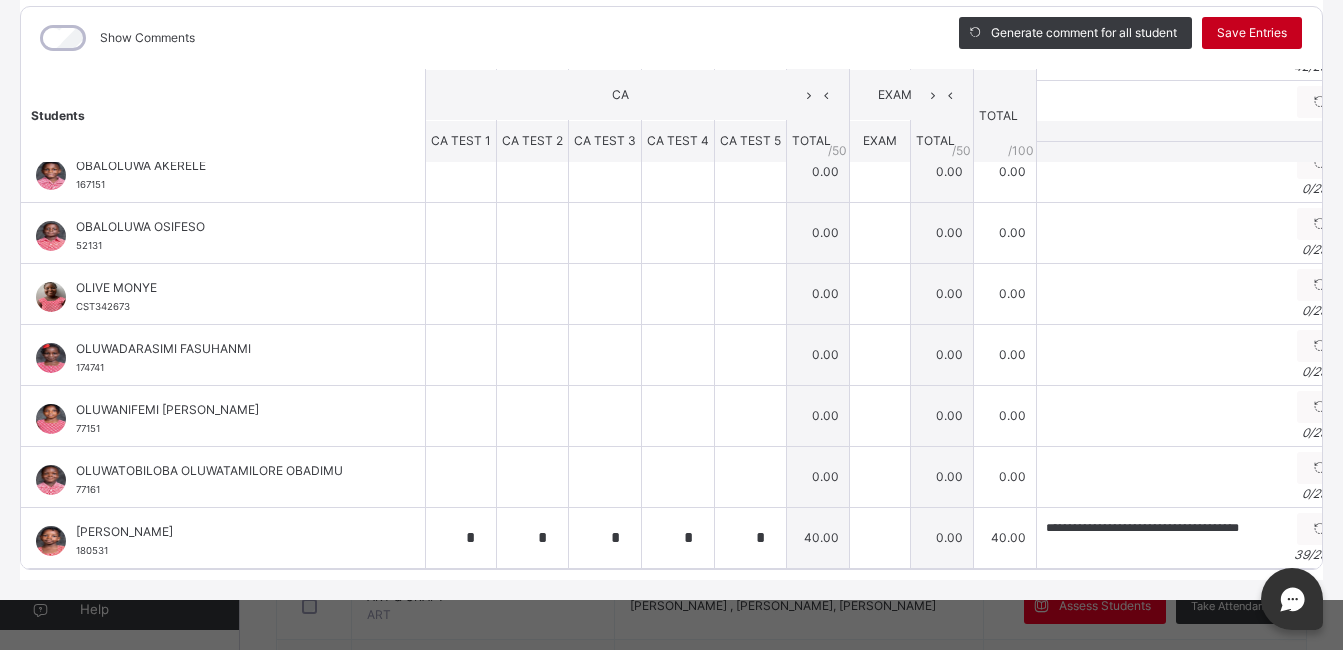 click on "Save Entries" at bounding box center [1252, 33] 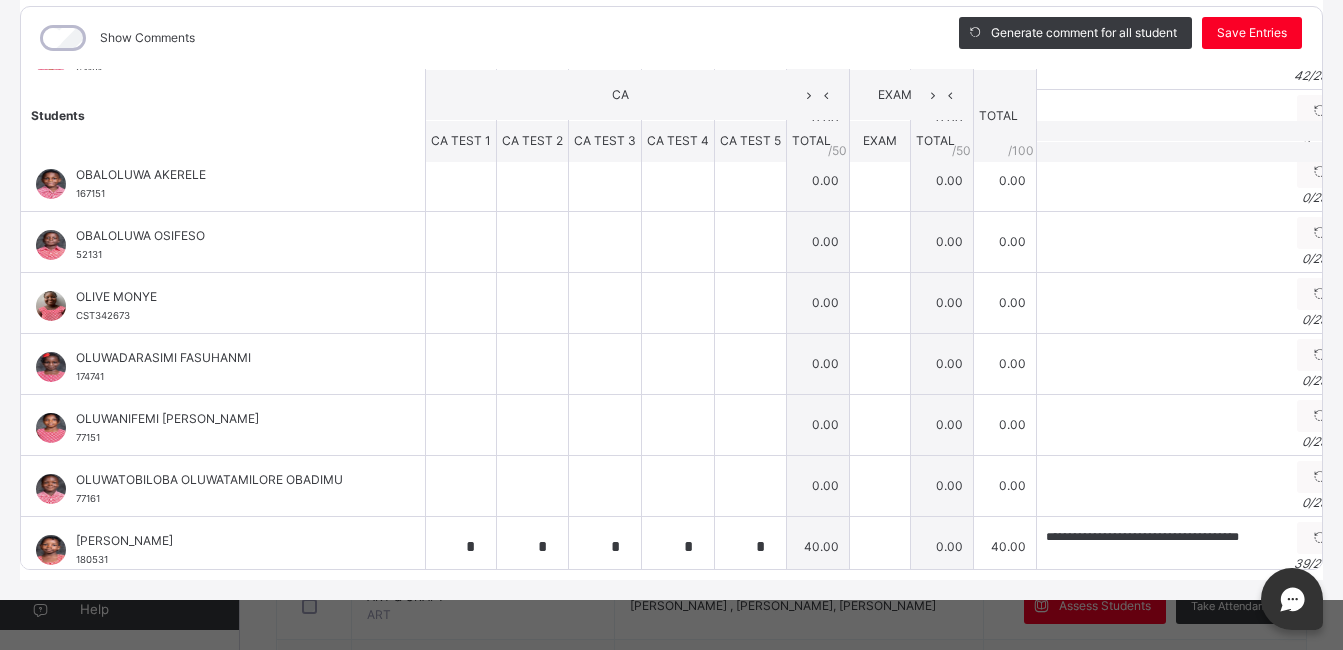 scroll, scrollTop: 585, scrollLeft: 0, axis: vertical 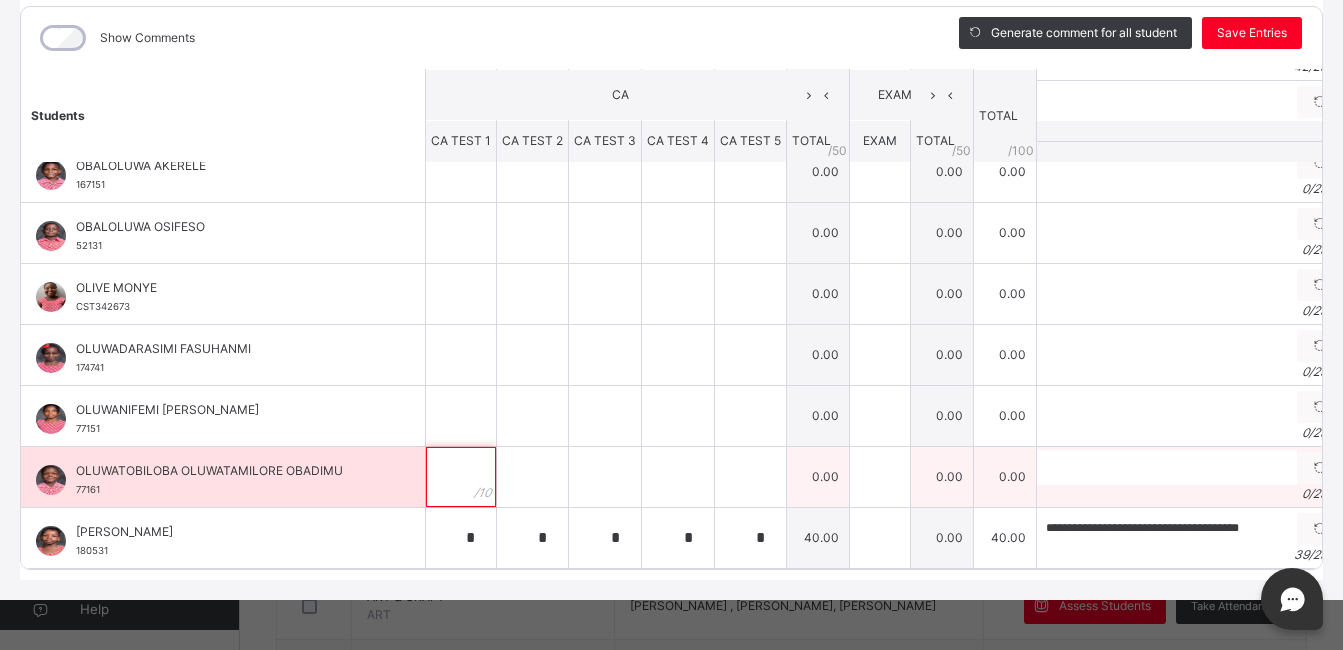 click at bounding box center [461, 477] 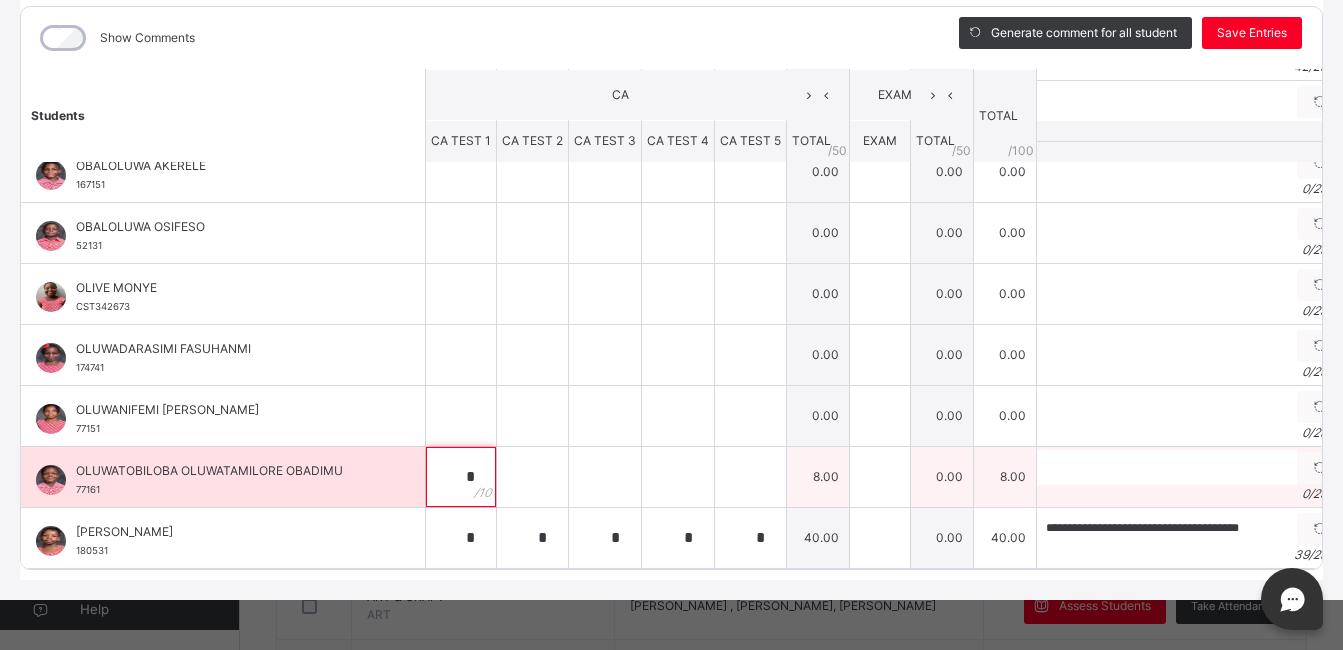 type on "*" 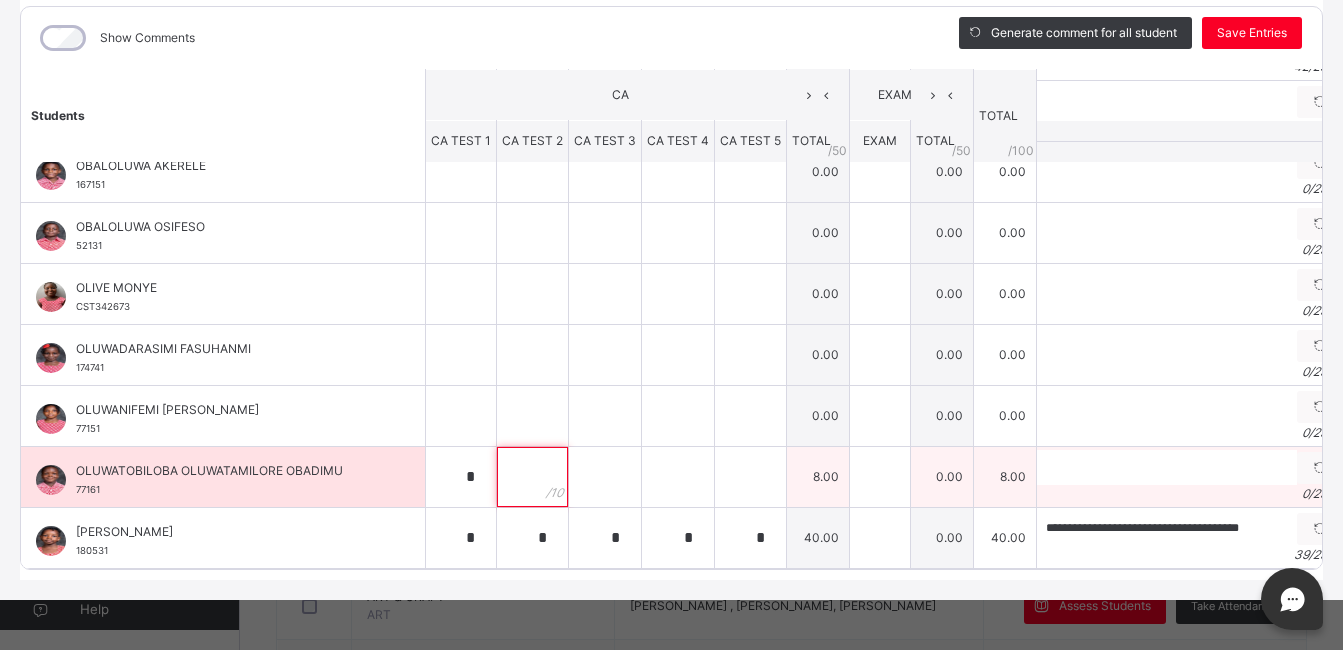 click at bounding box center [532, 477] 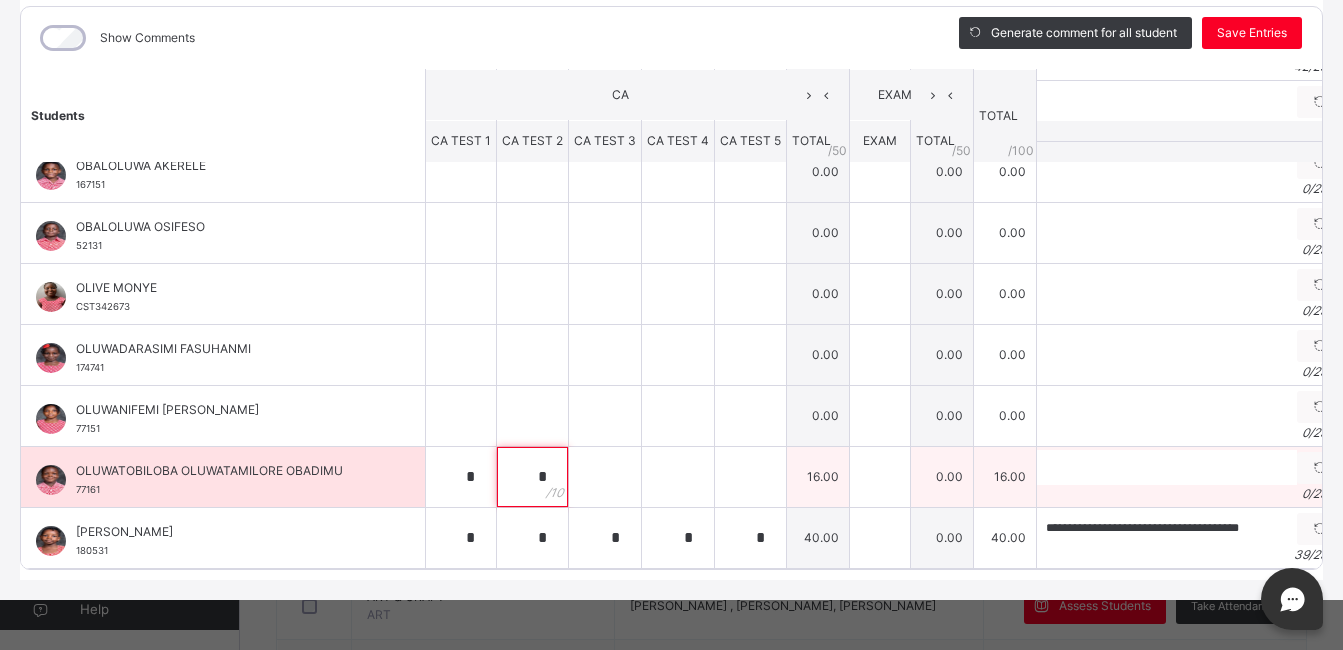 type on "*" 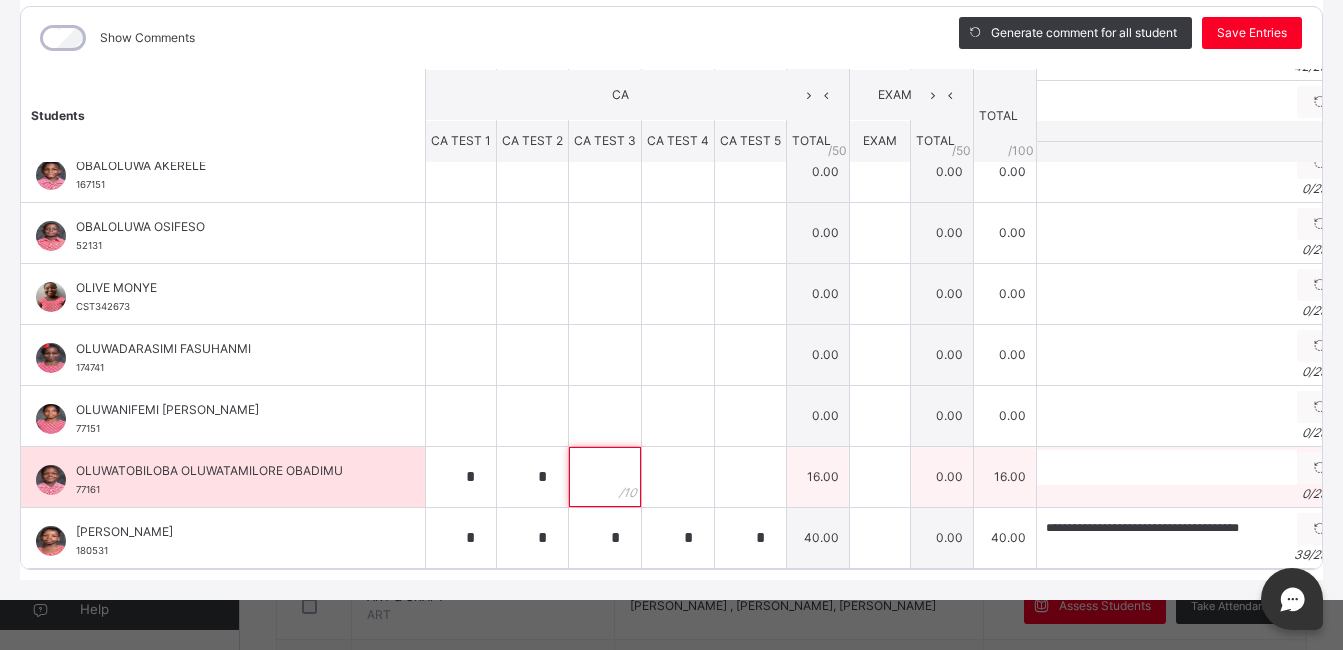 click at bounding box center (605, 477) 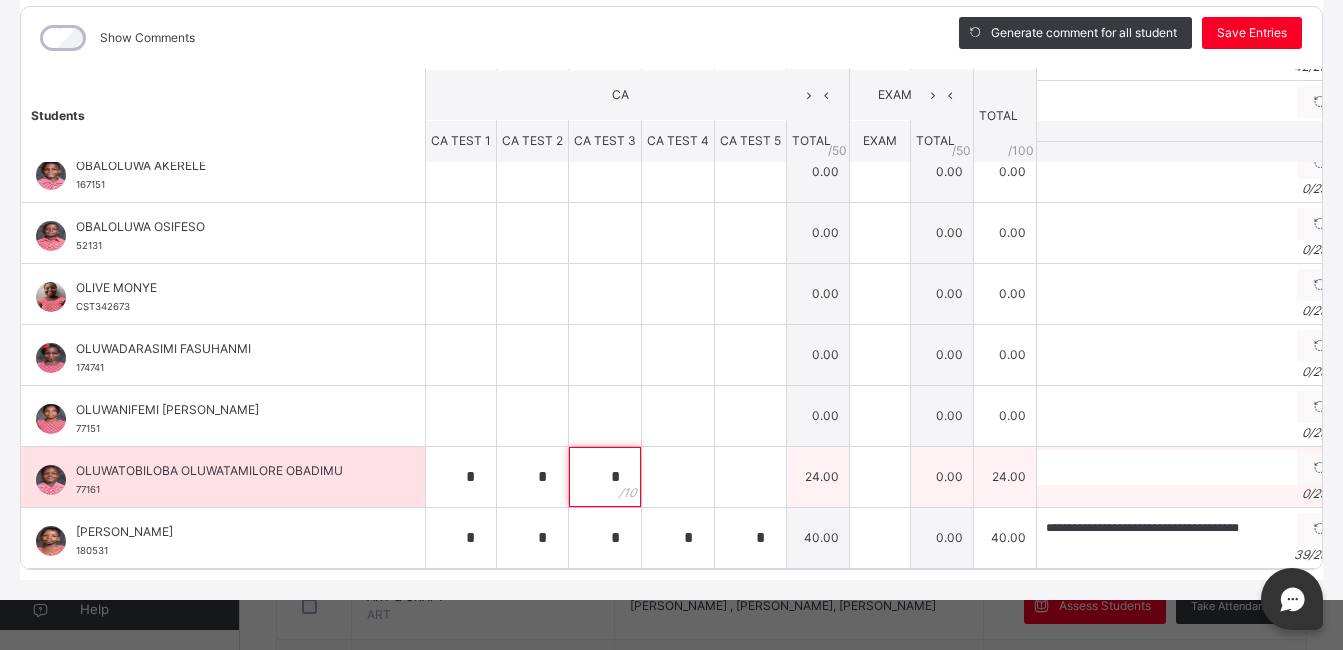 type on "*" 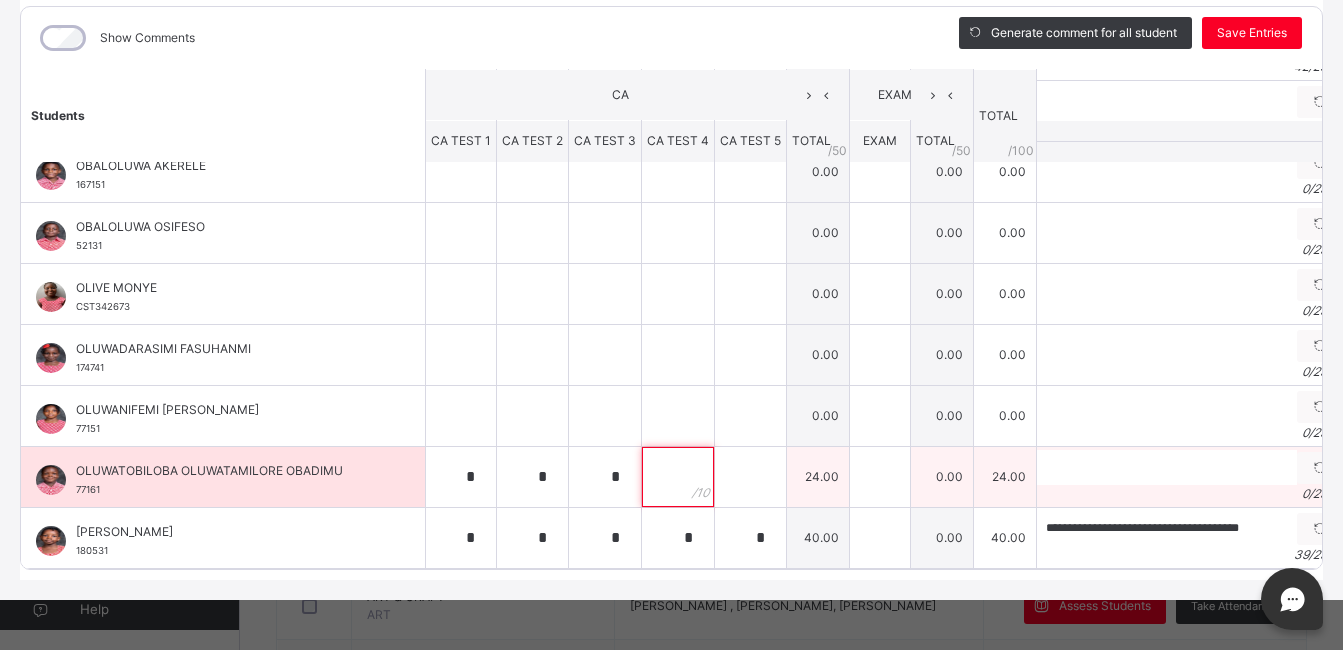 click at bounding box center (678, 477) 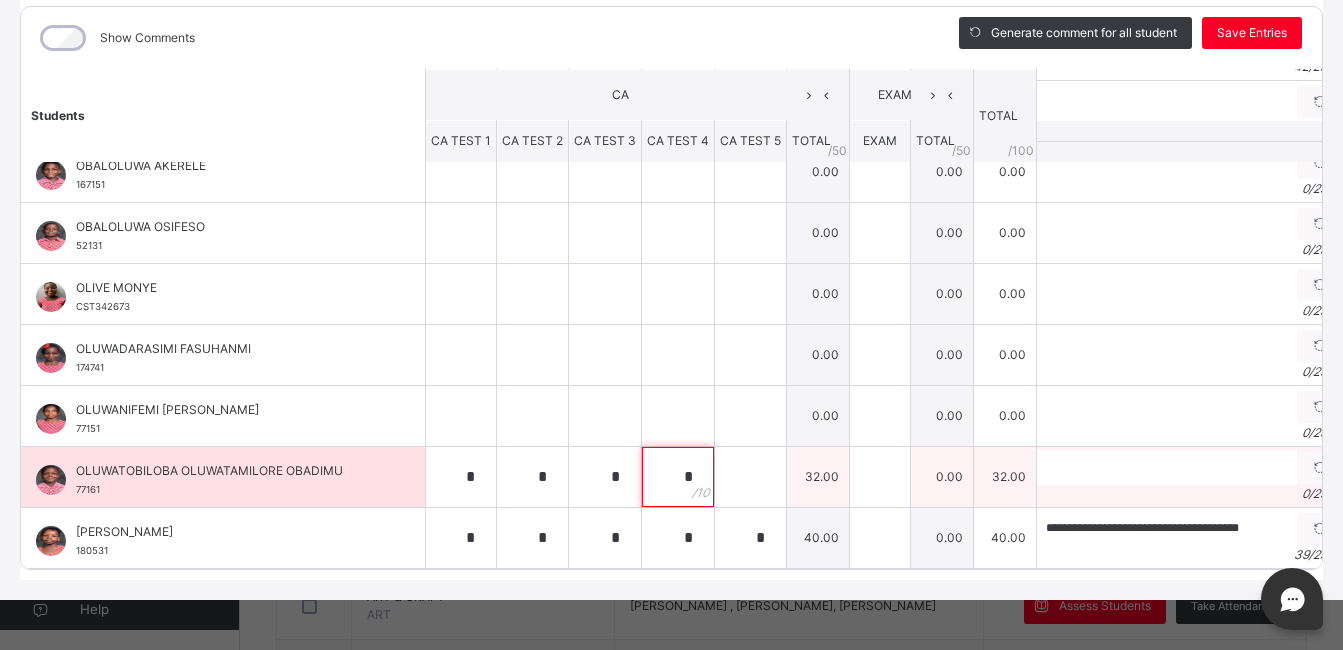 type on "*" 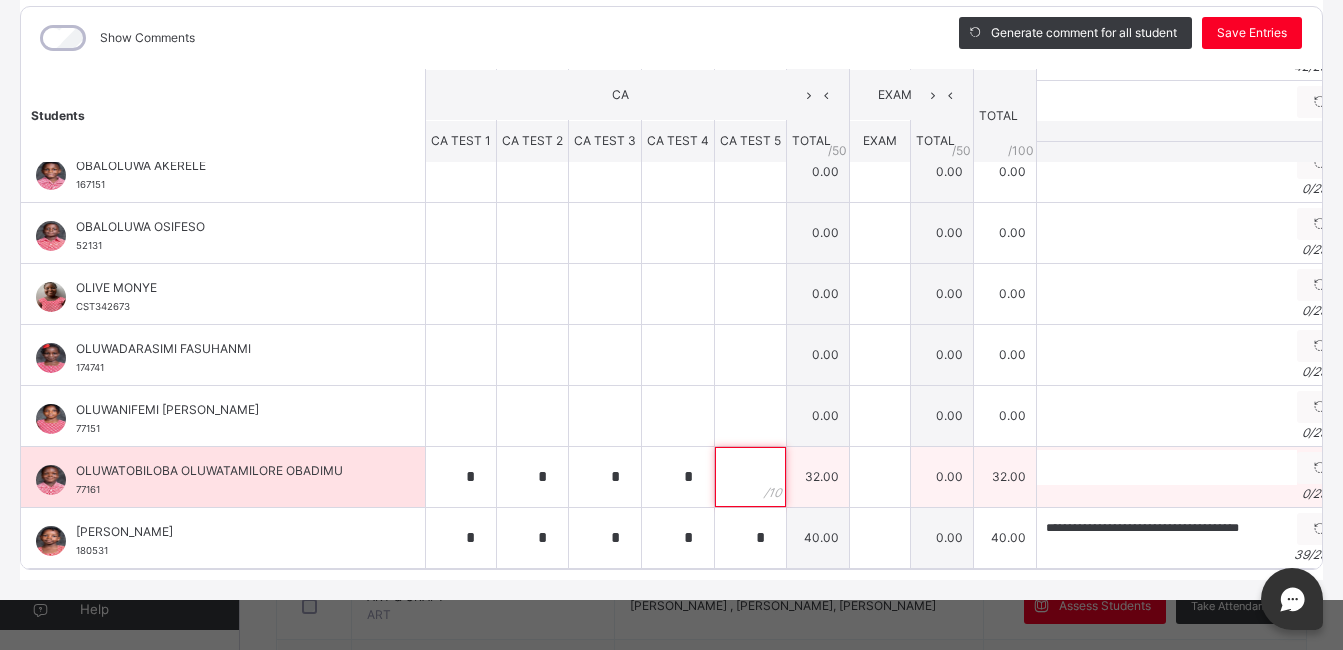 click at bounding box center [750, 477] 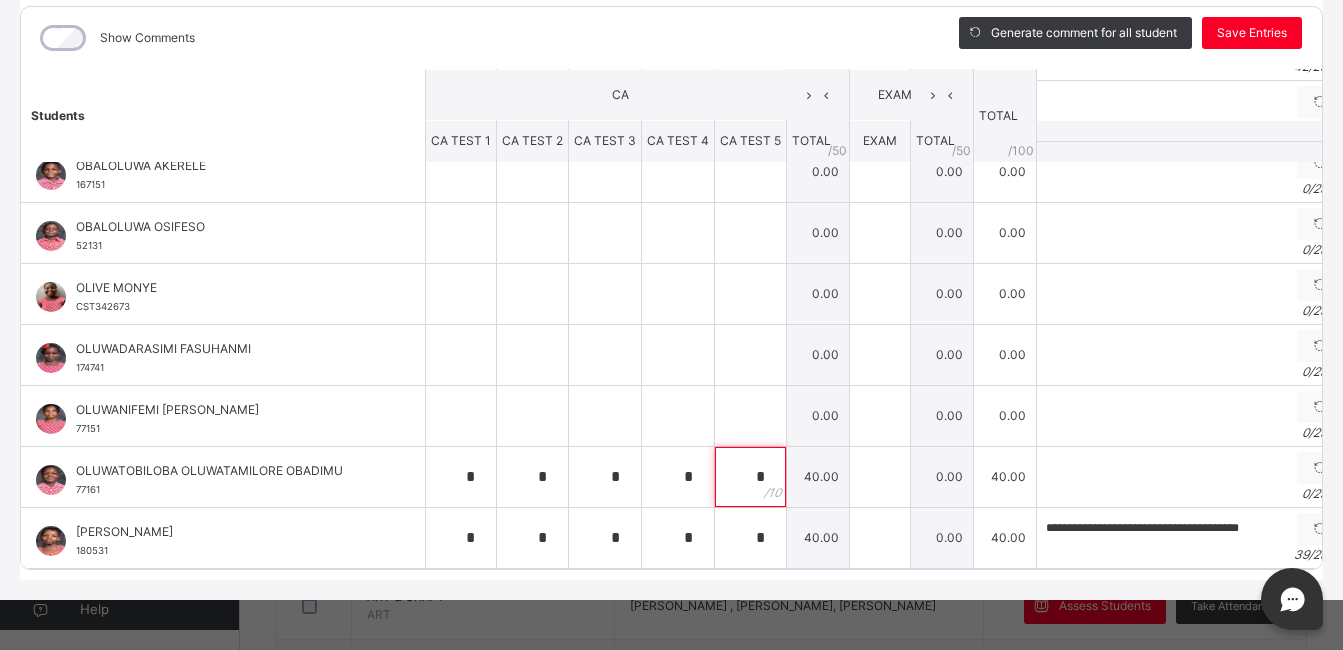 type on "*" 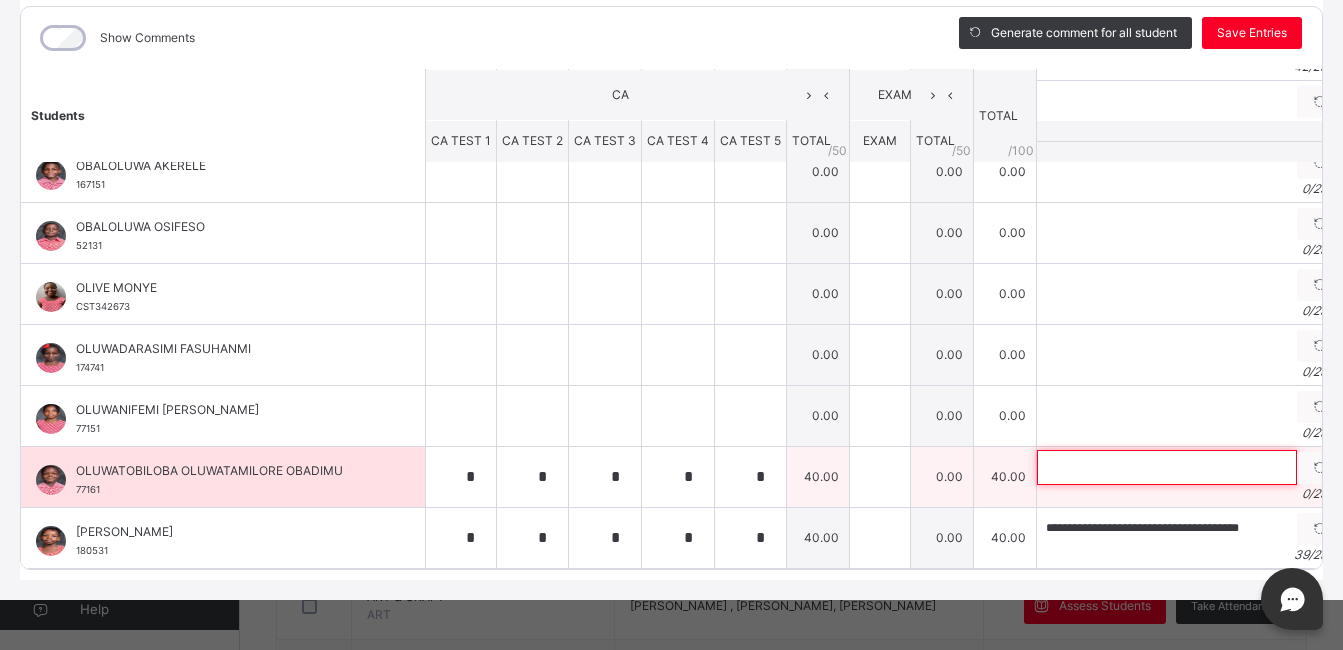 click at bounding box center [1167, 467] 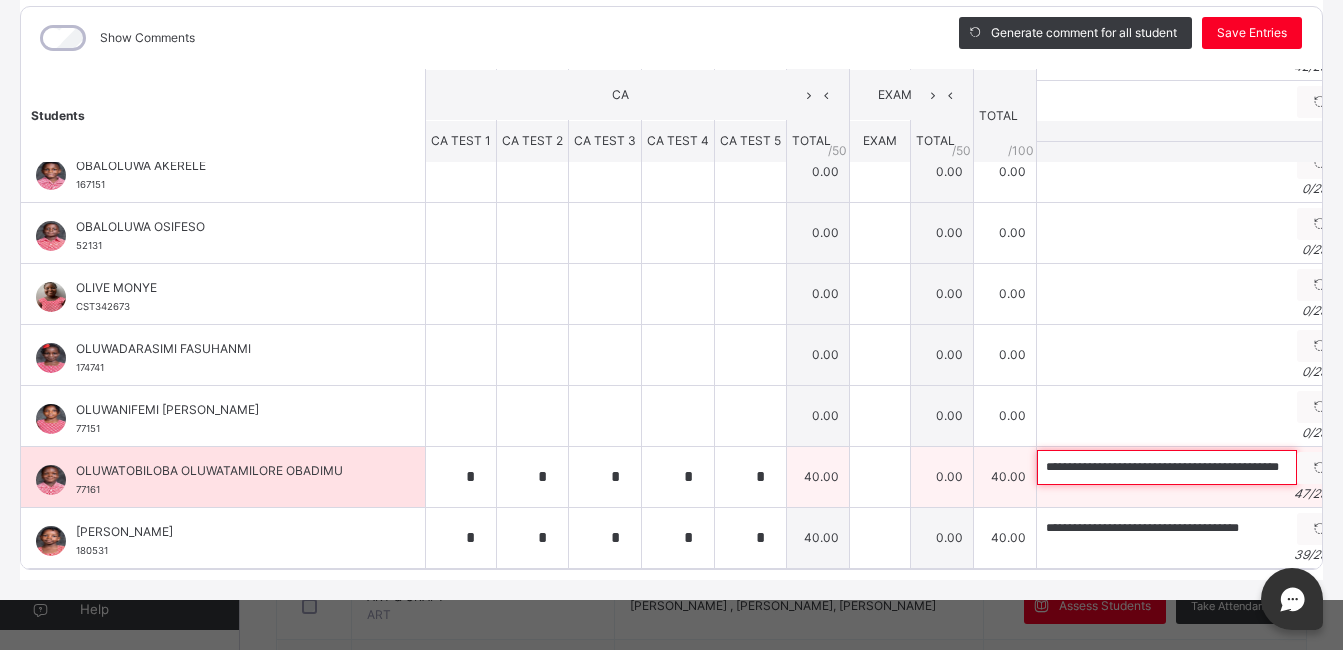 scroll, scrollTop: 0, scrollLeft: 34, axis: horizontal 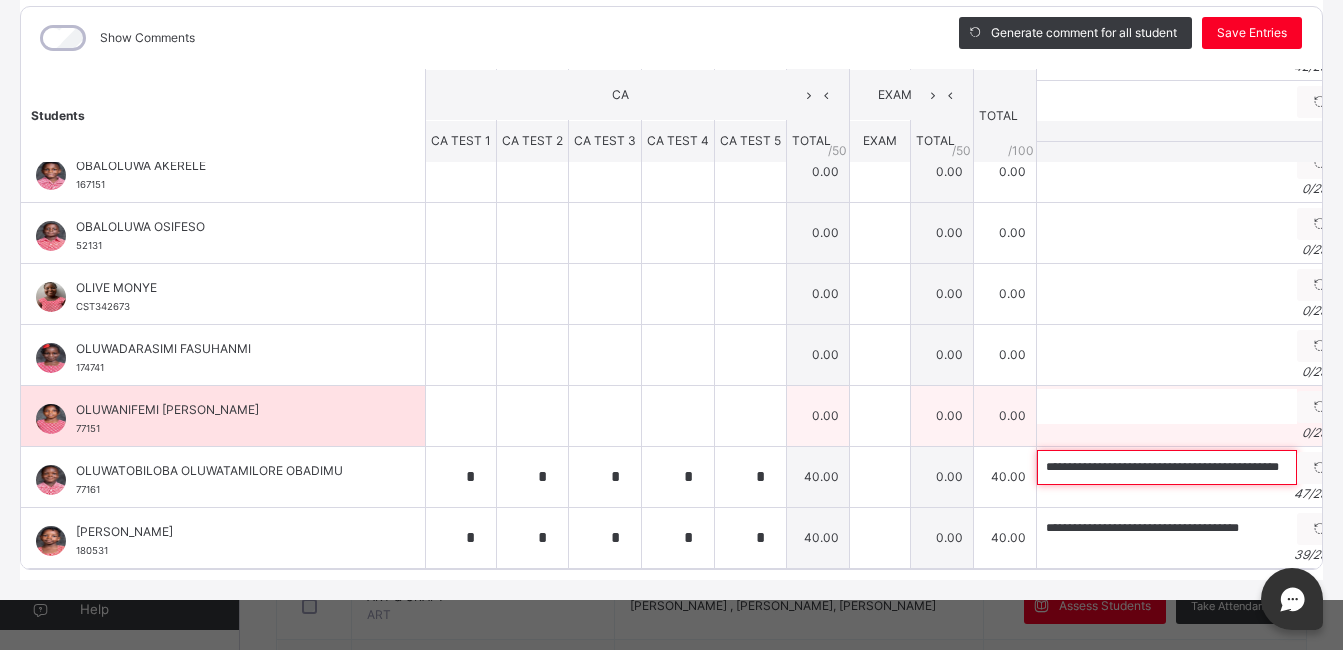 type on "**********" 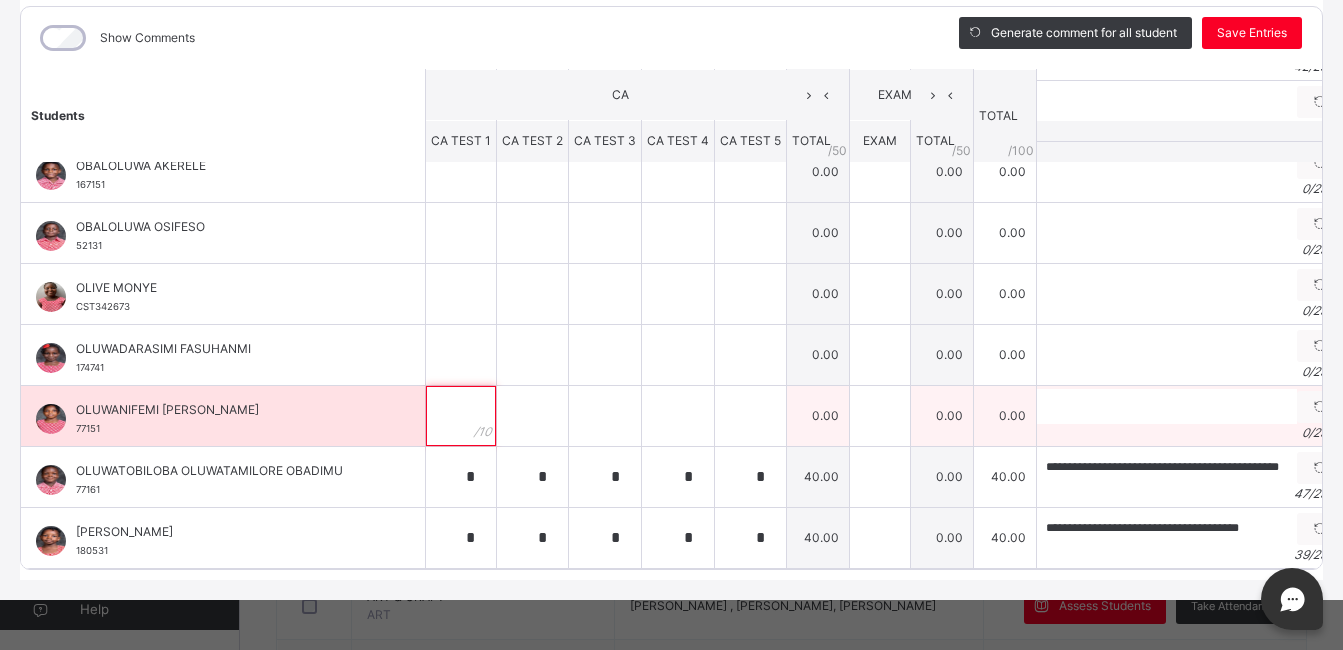 scroll, scrollTop: 0, scrollLeft: 0, axis: both 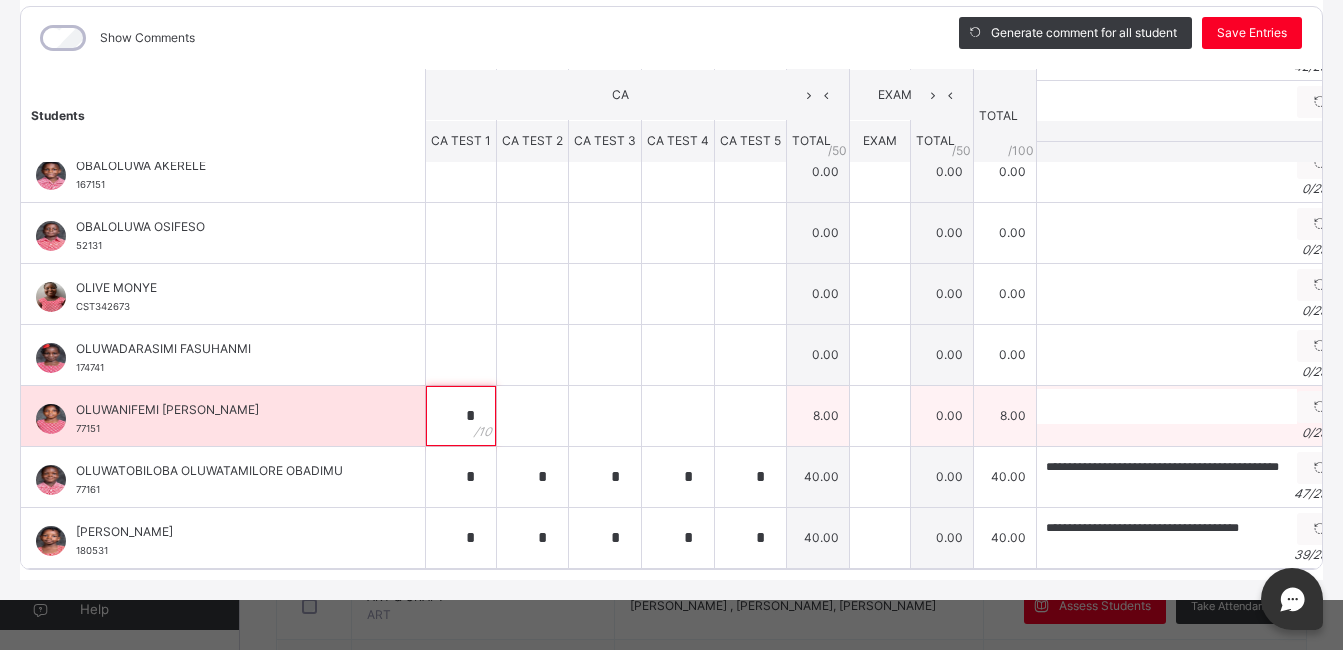 type on "*" 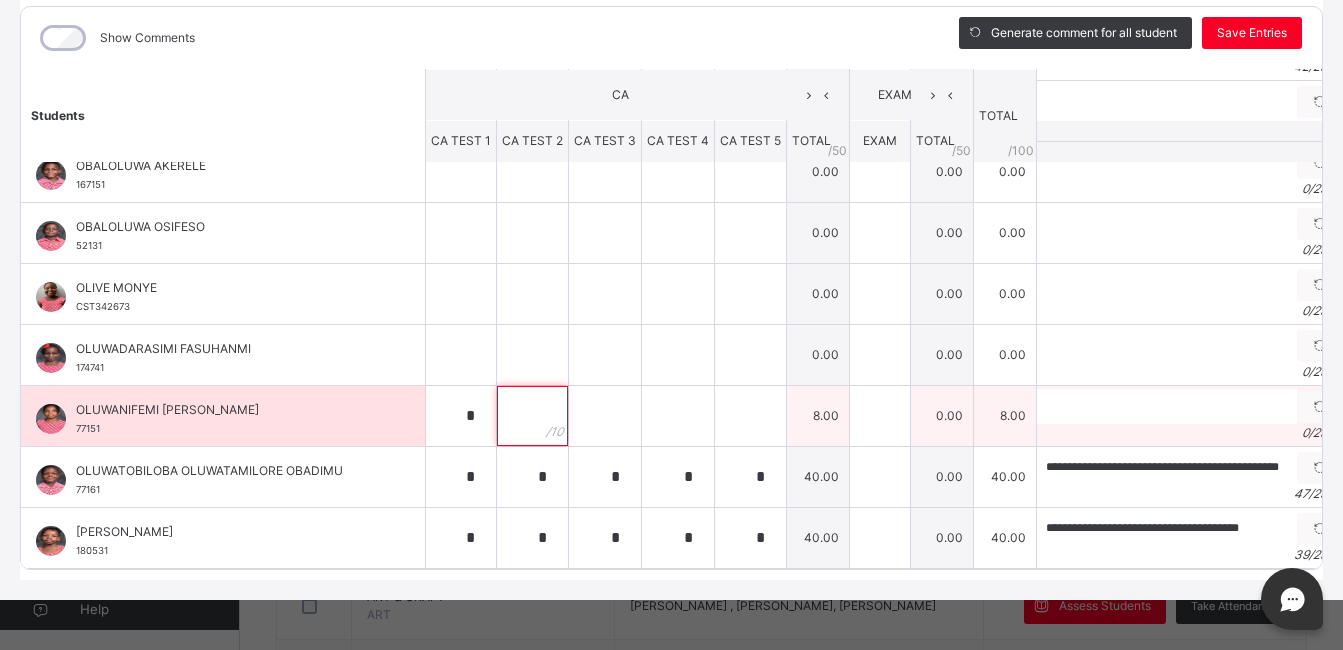 click at bounding box center [532, 416] 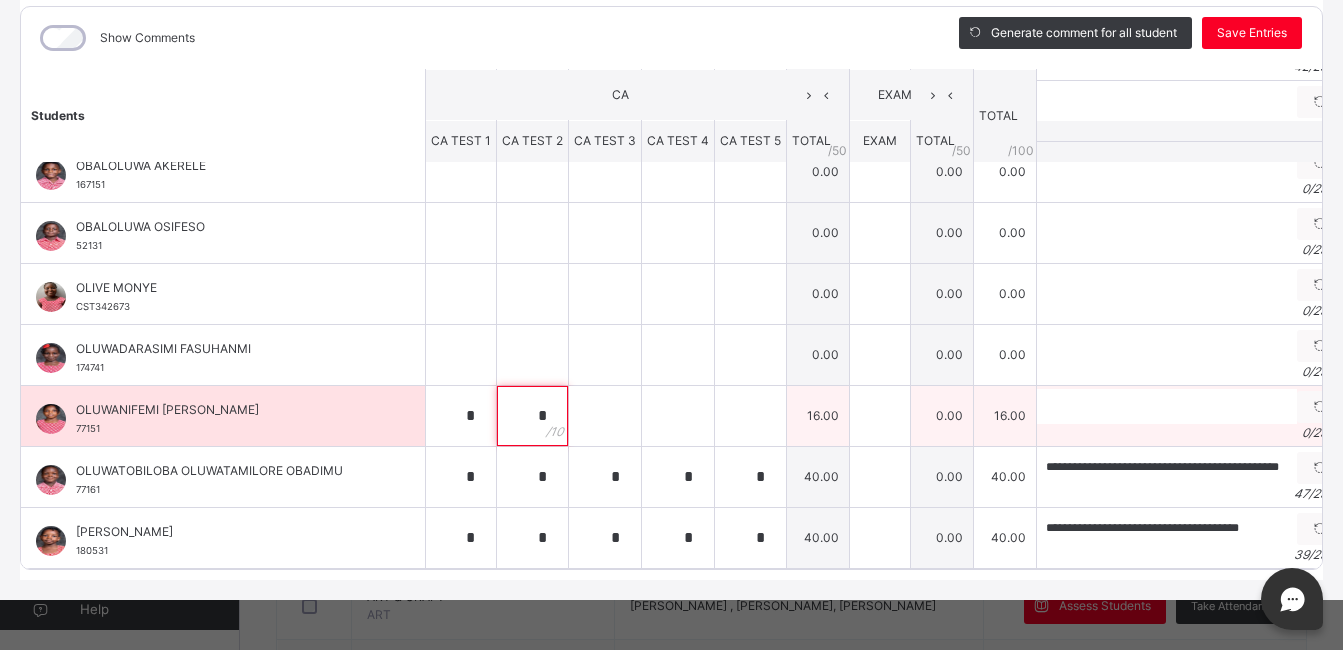 type on "*" 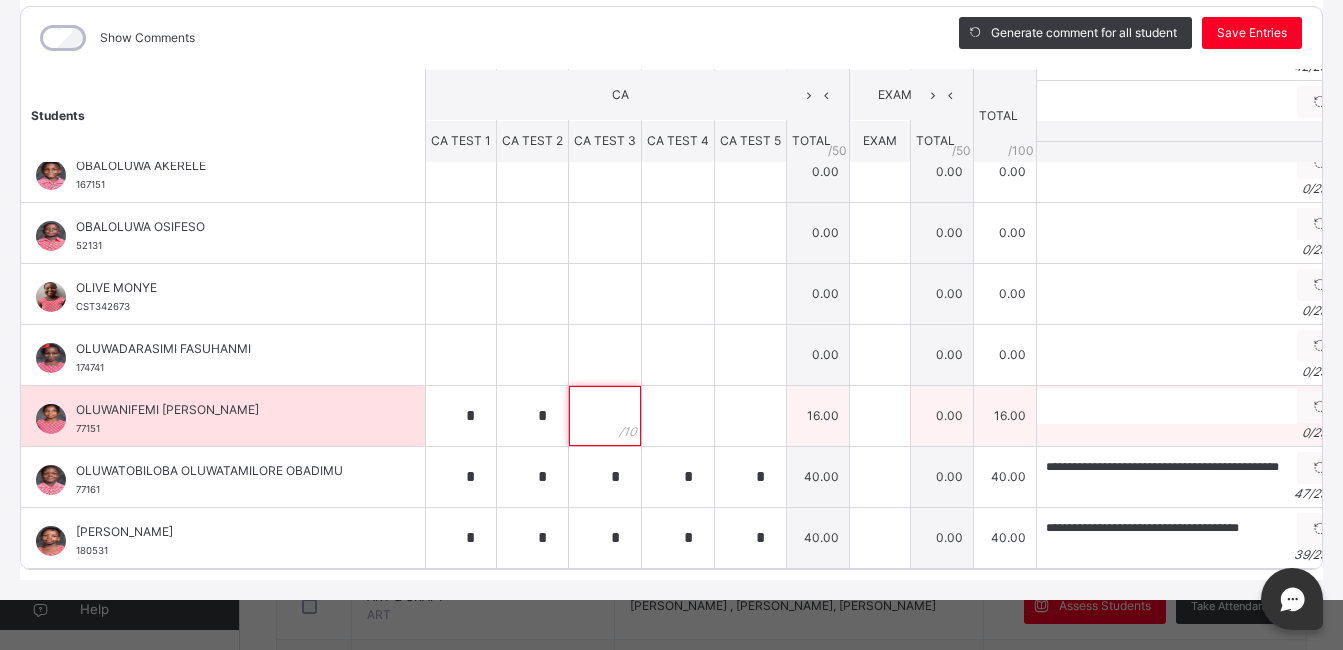 click at bounding box center (605, 416) 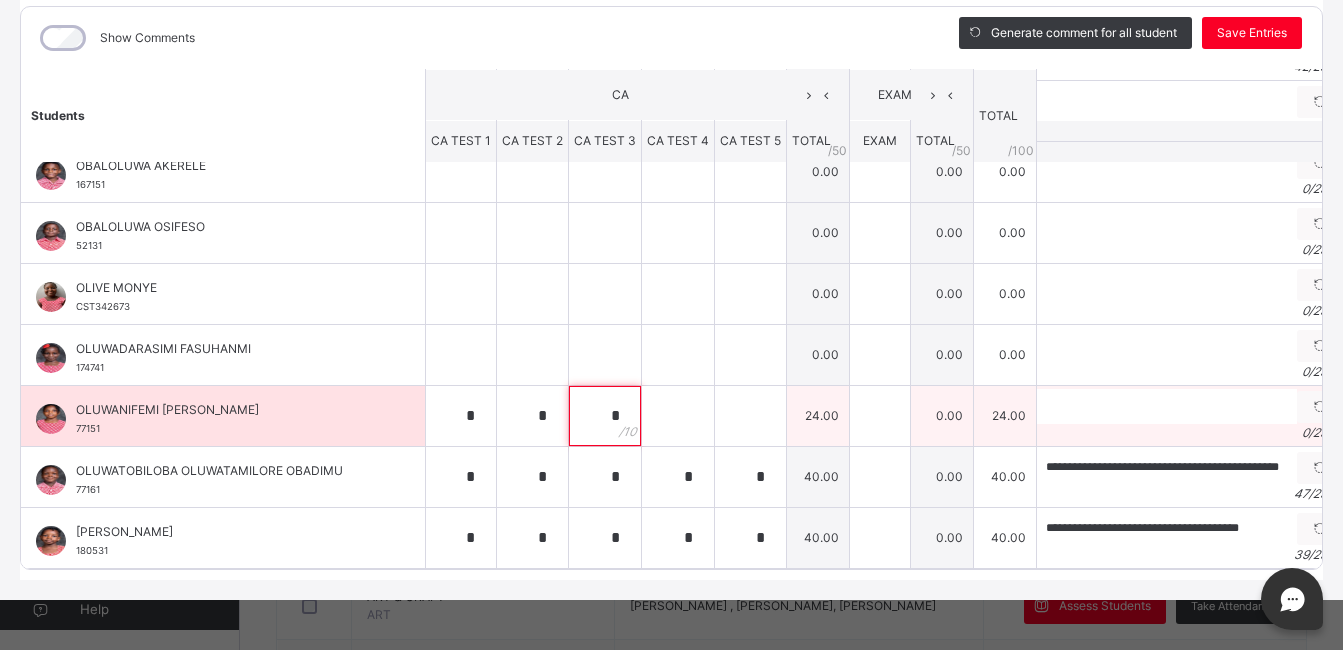 type on "*" 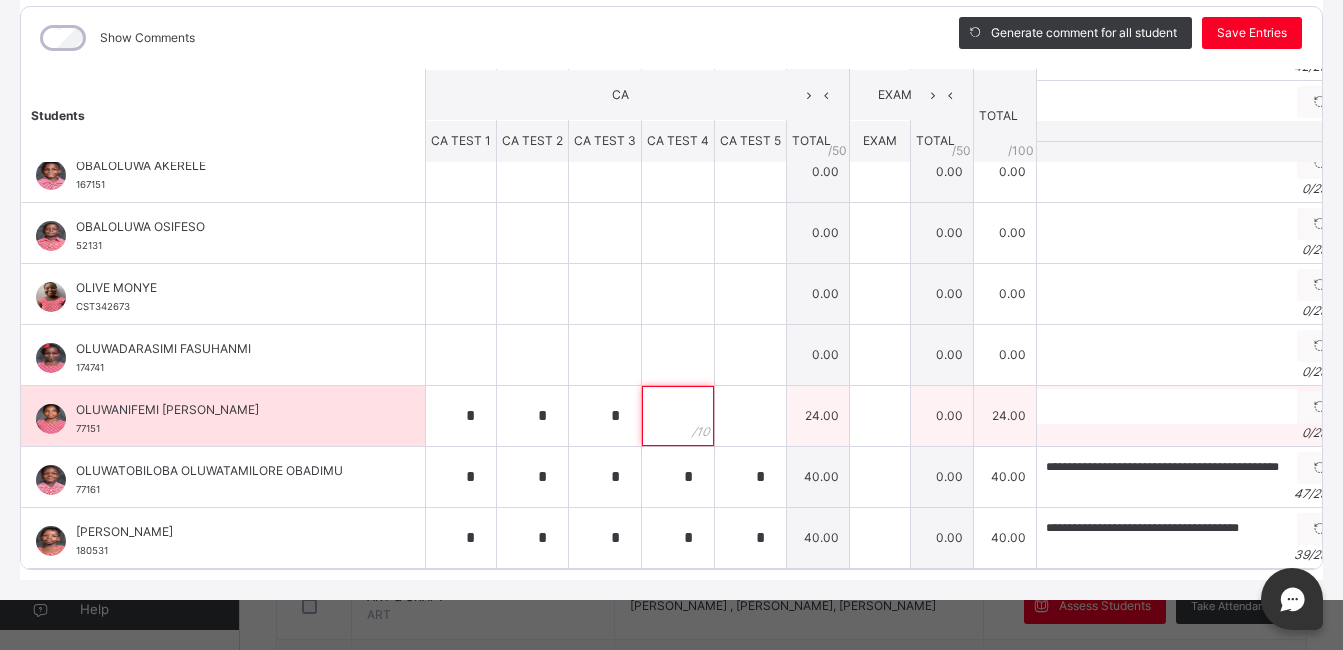 click at bounding box center (678, 416) 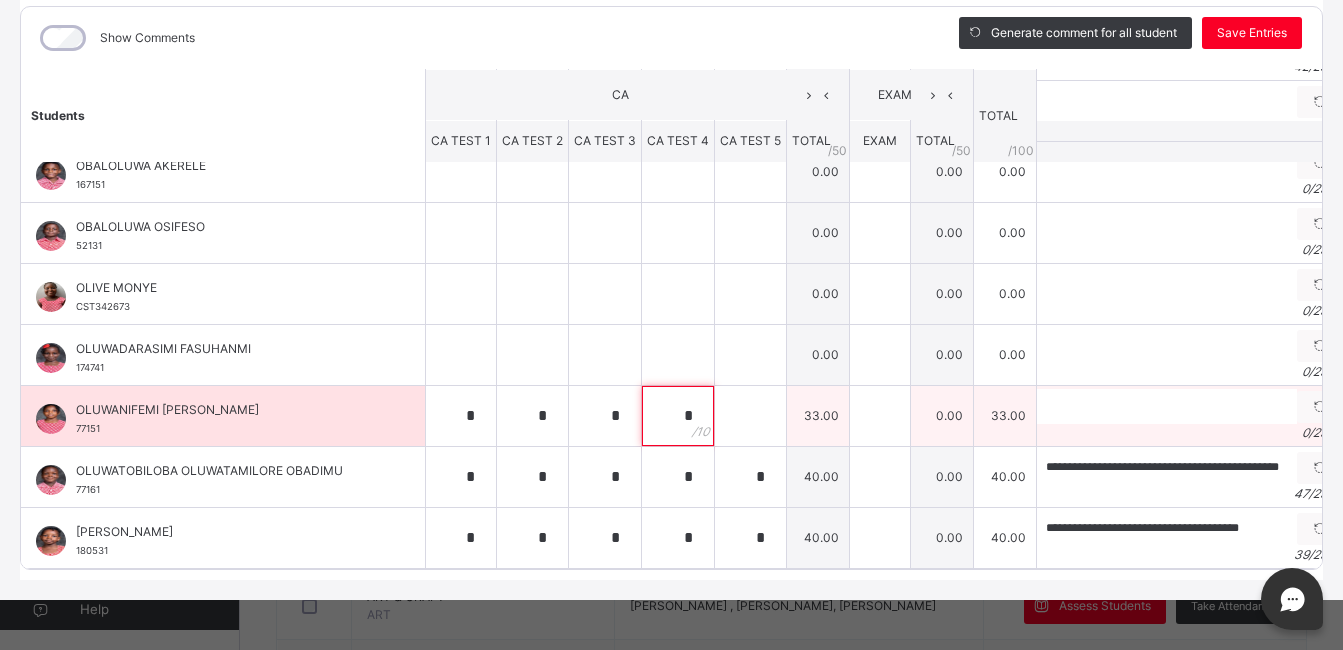 type on "*" 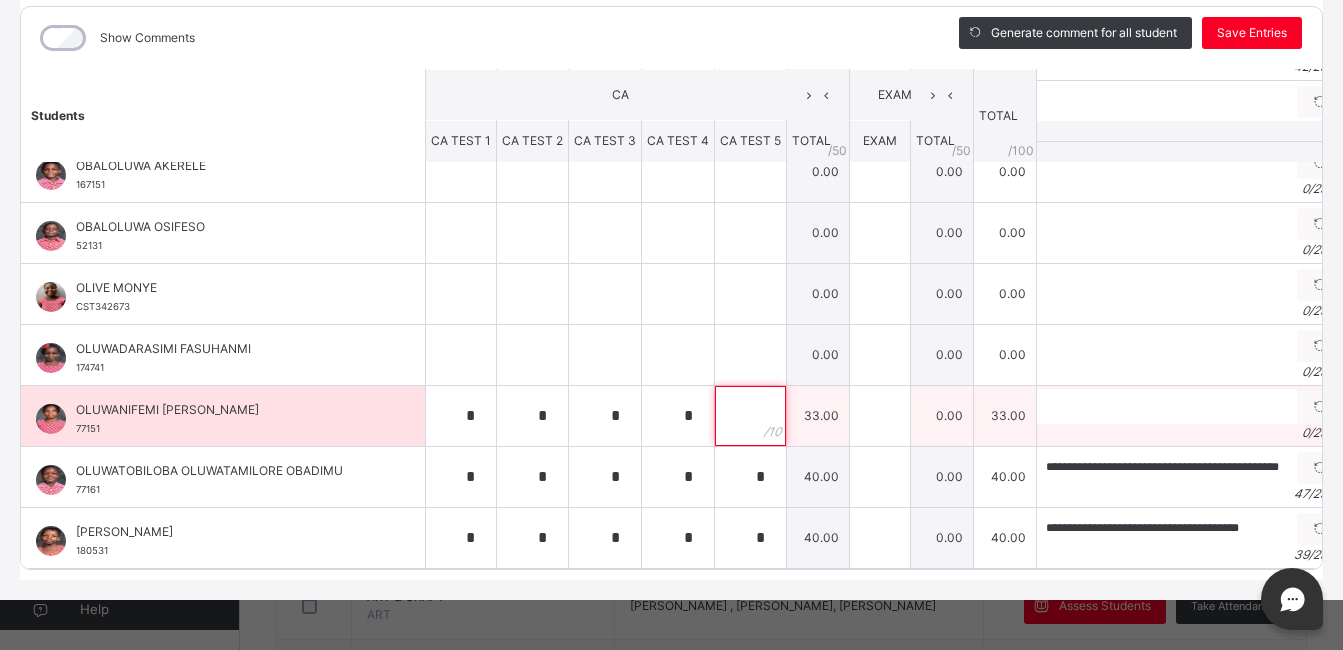 click at bounding box center [750, 416] 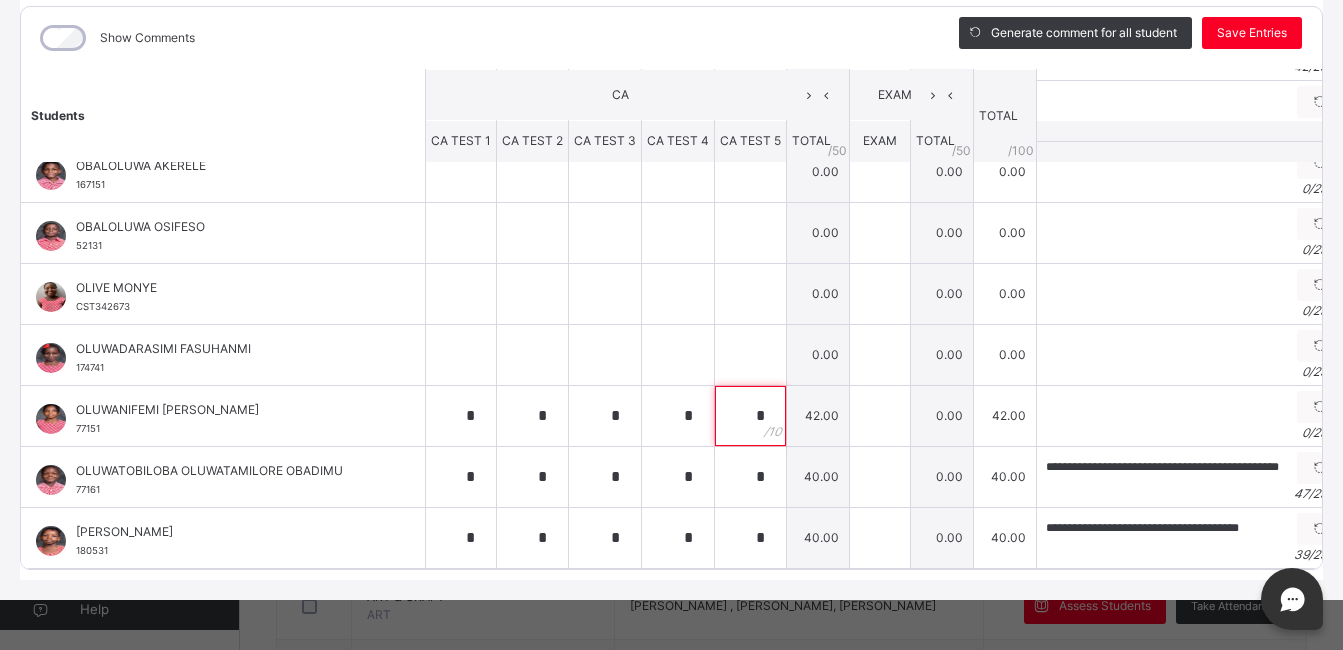 type on "*" 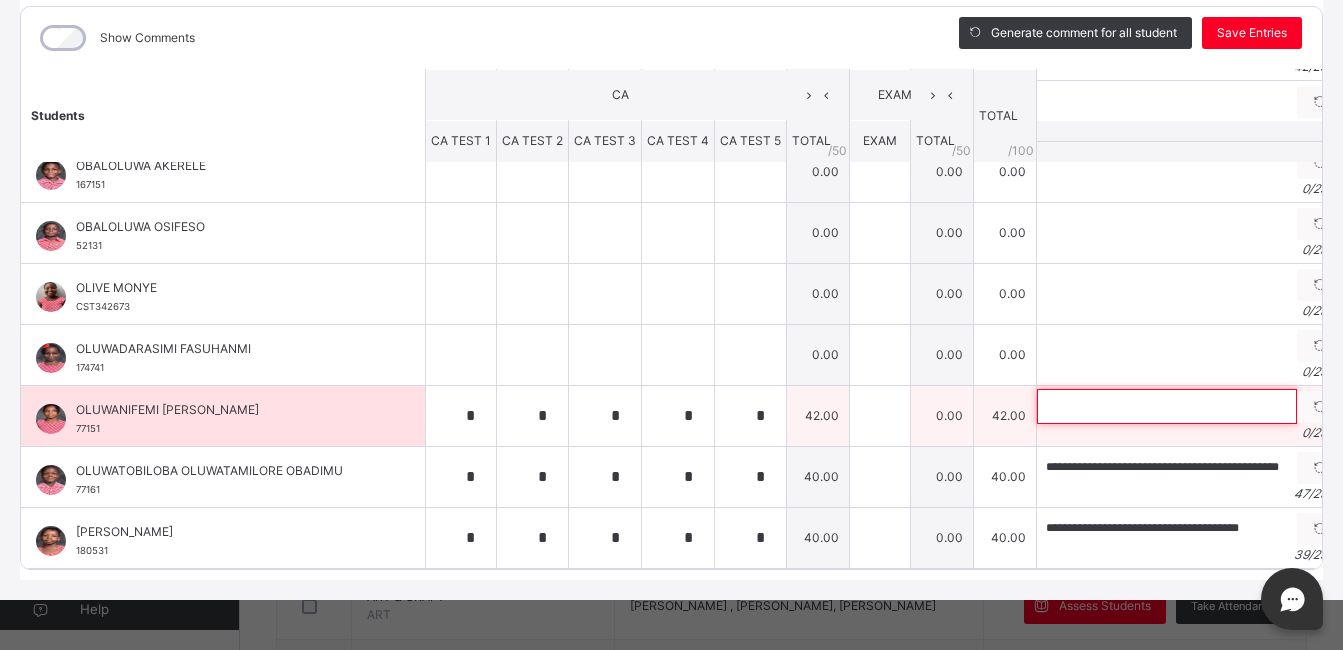 click at bounding box center (1167, 406) 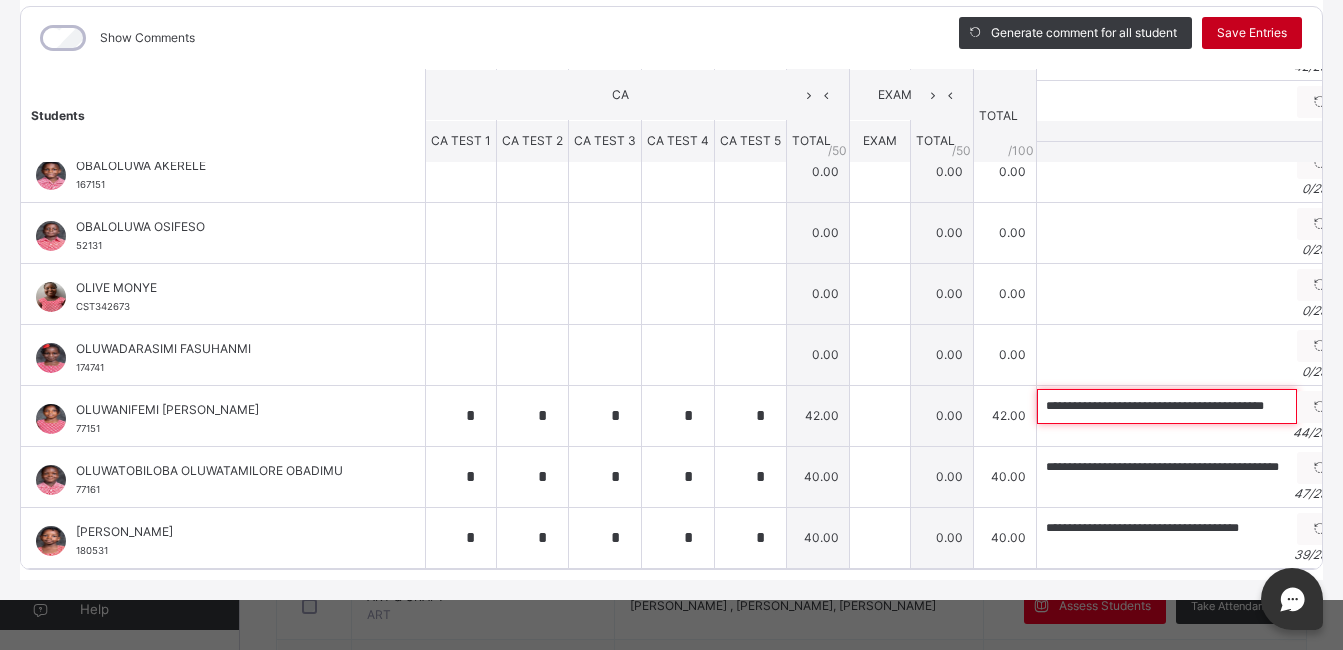 type on "**********" 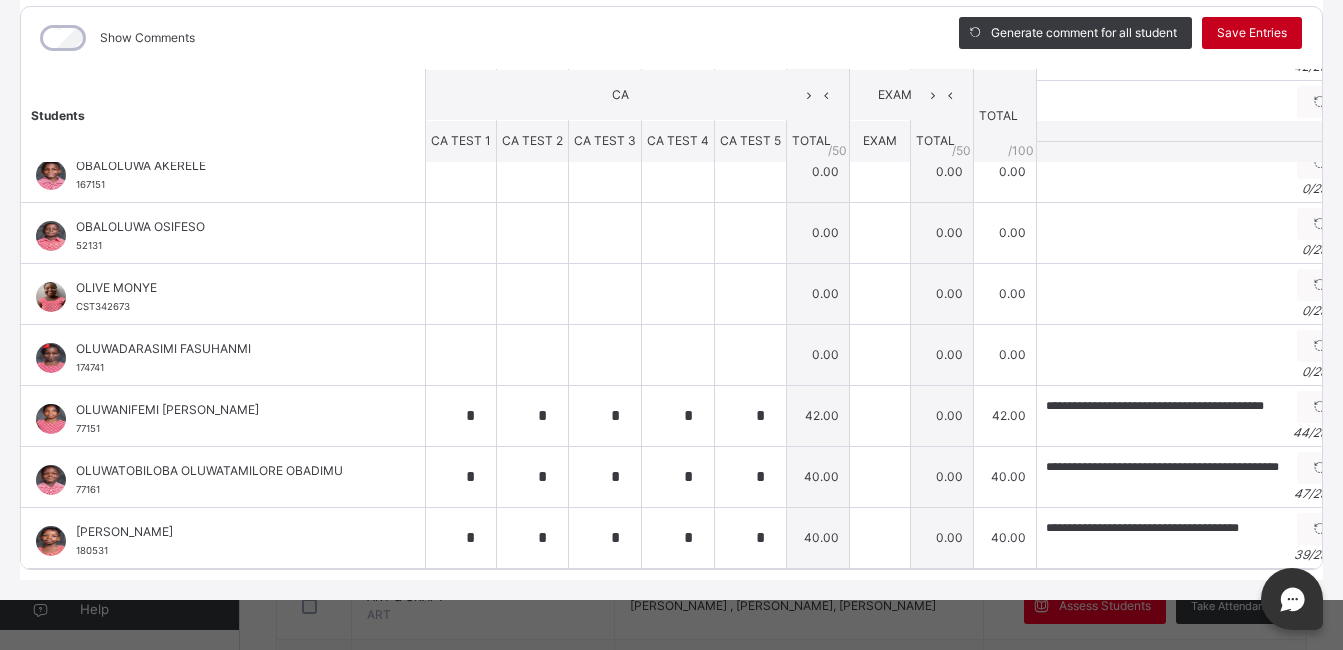 click on "Save Entries" at bounding box center [1252, 33] 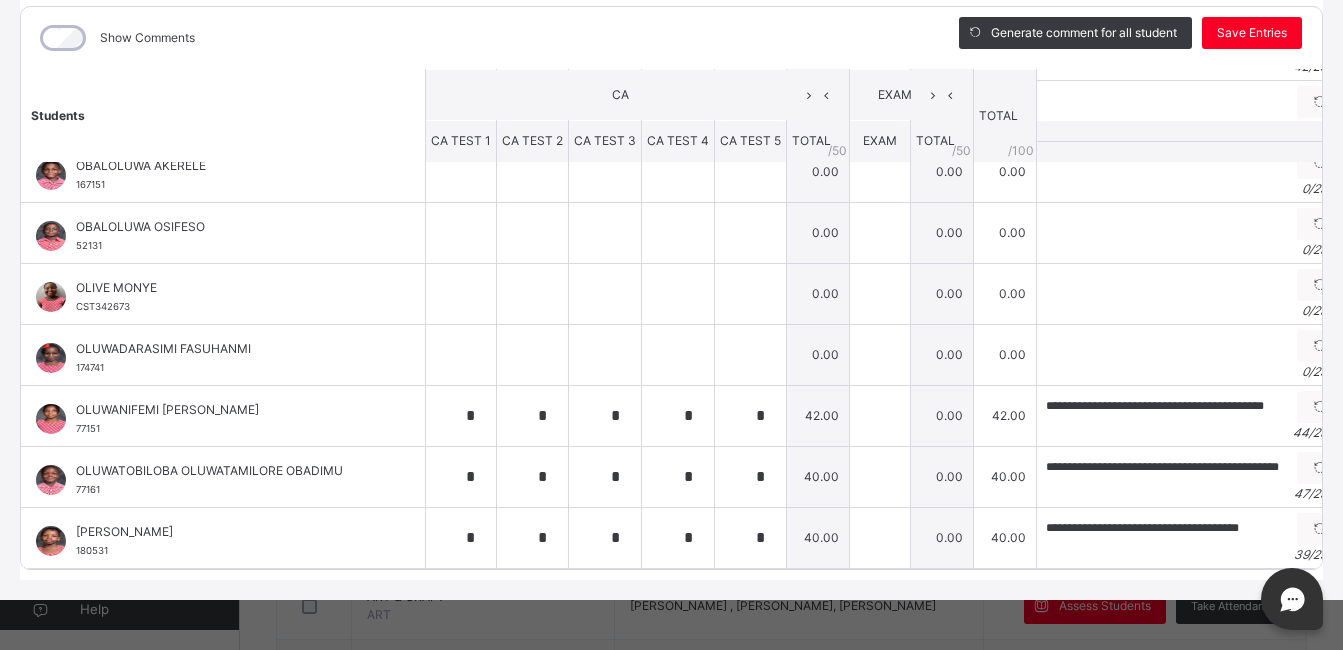 scroll, scrollTop: 585, scrollLeft: 0, axis: vertical 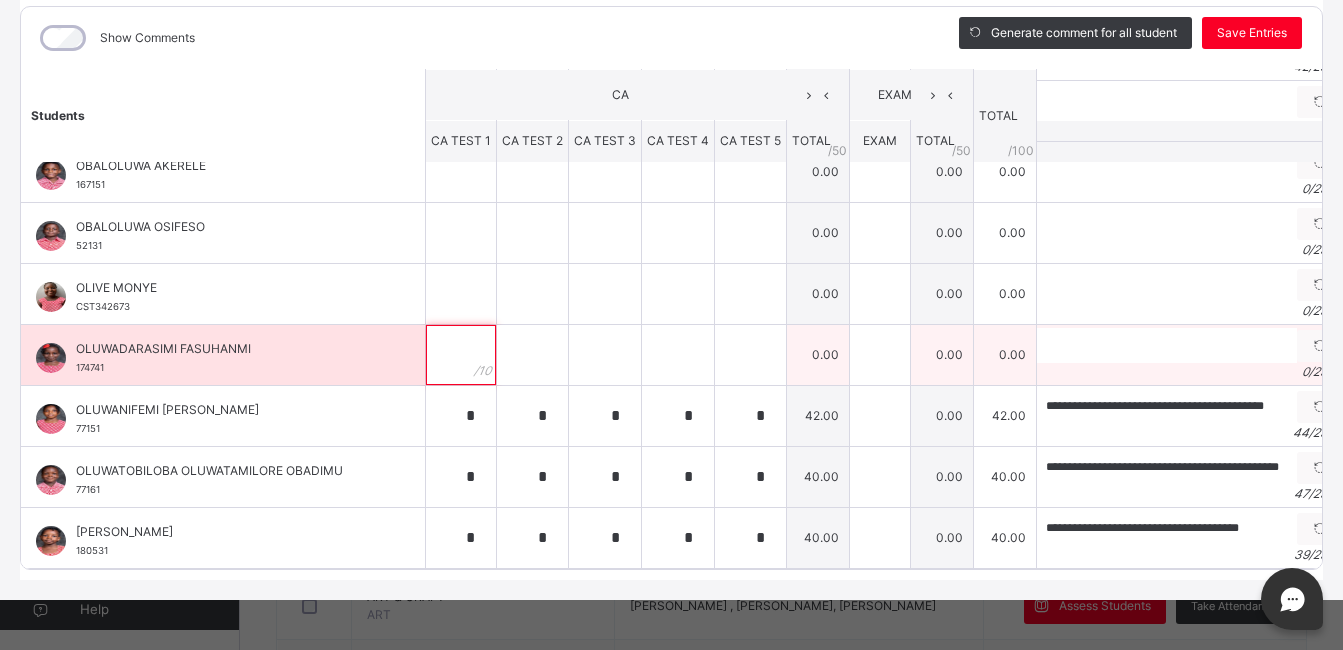 click at bounding box center [461, 355] 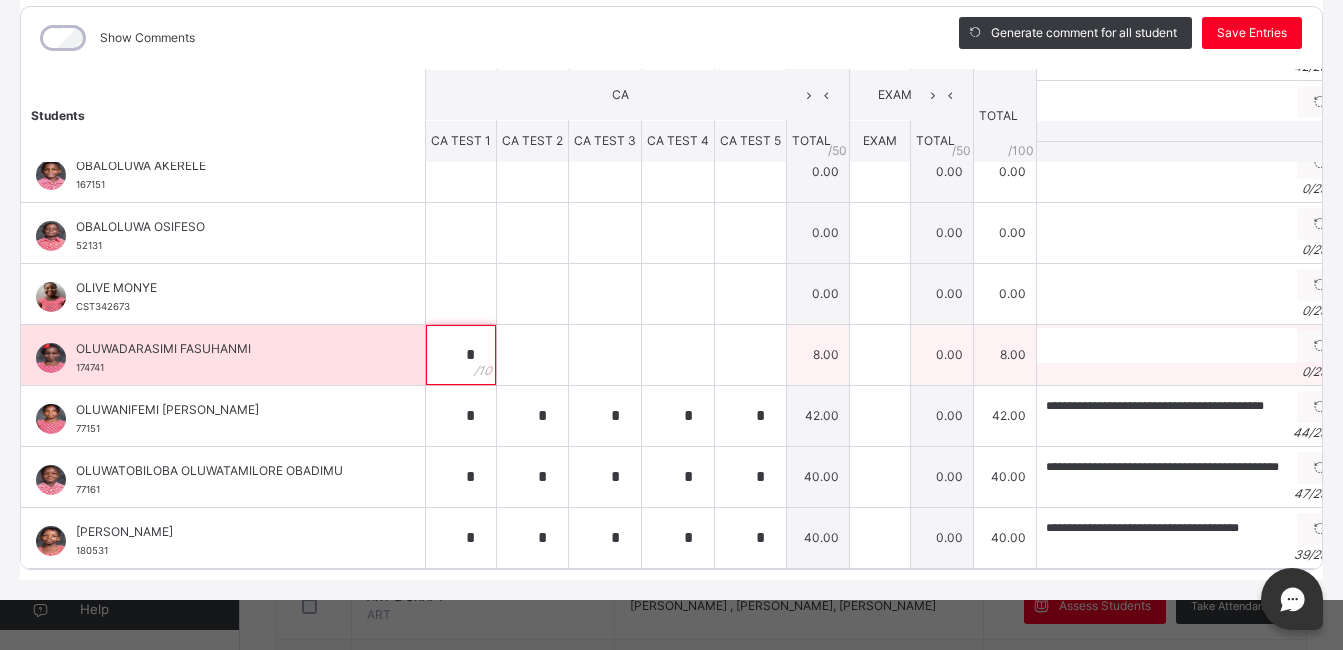 type on "*" 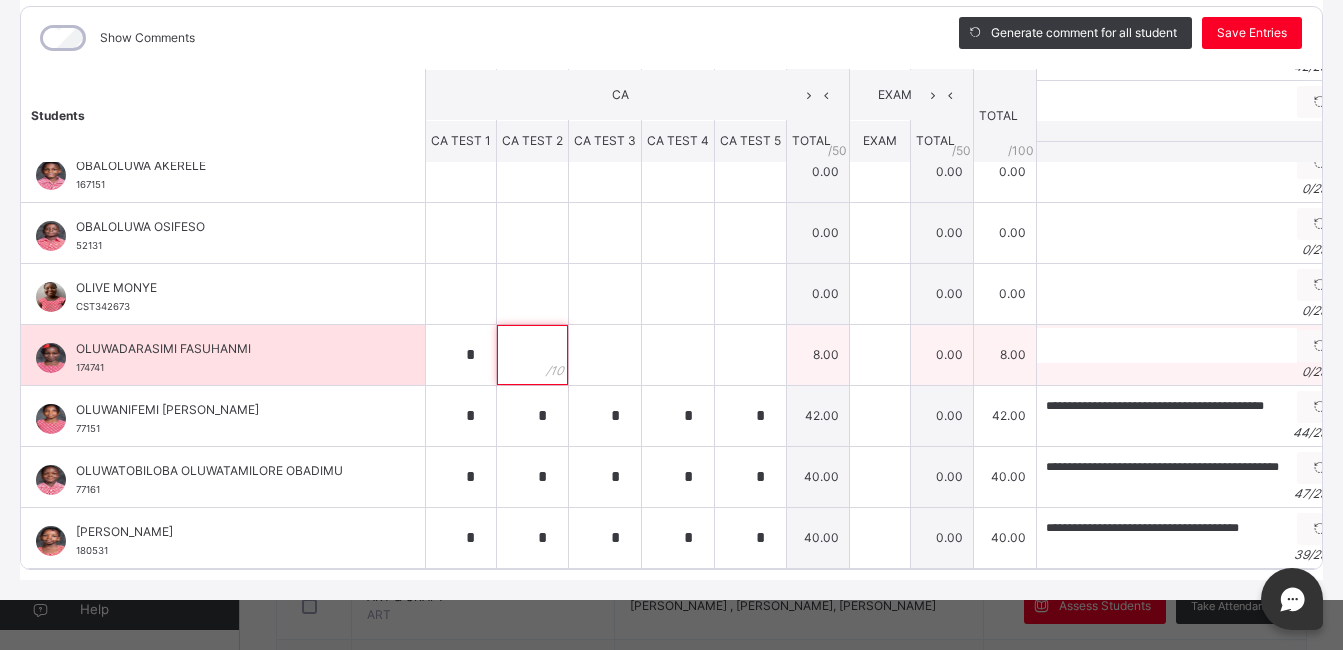 click at bounding box center [532, 355] 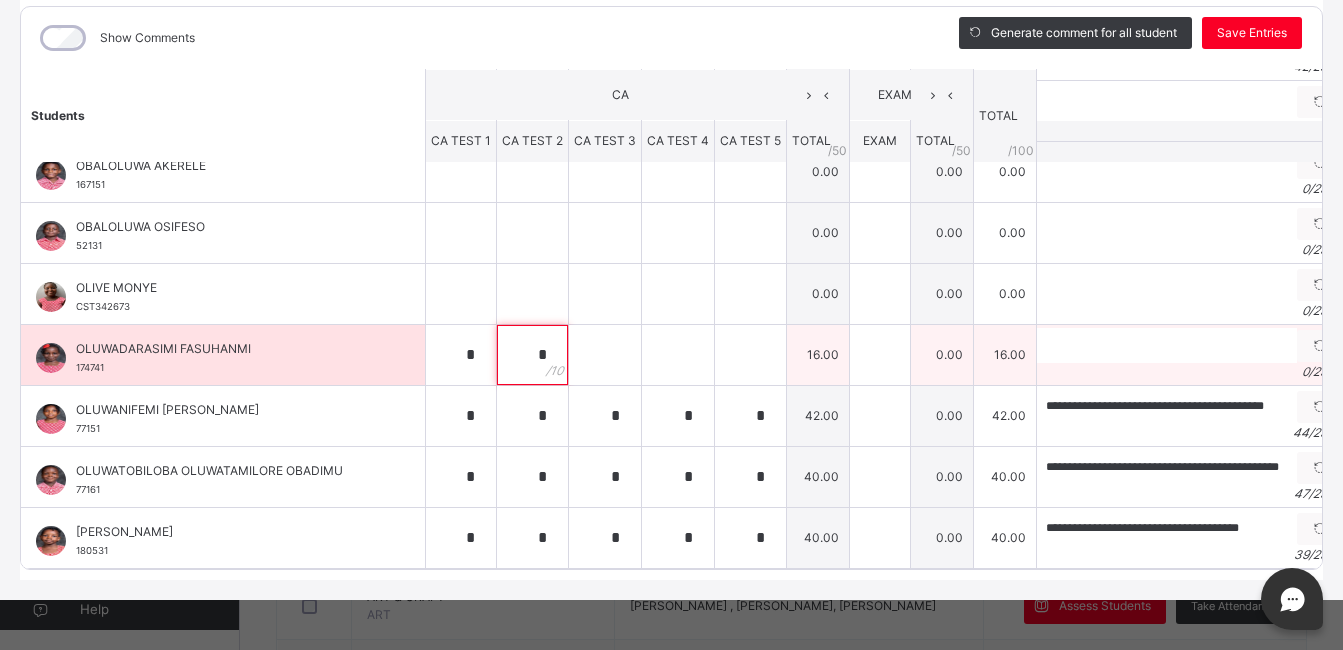 type on "*" 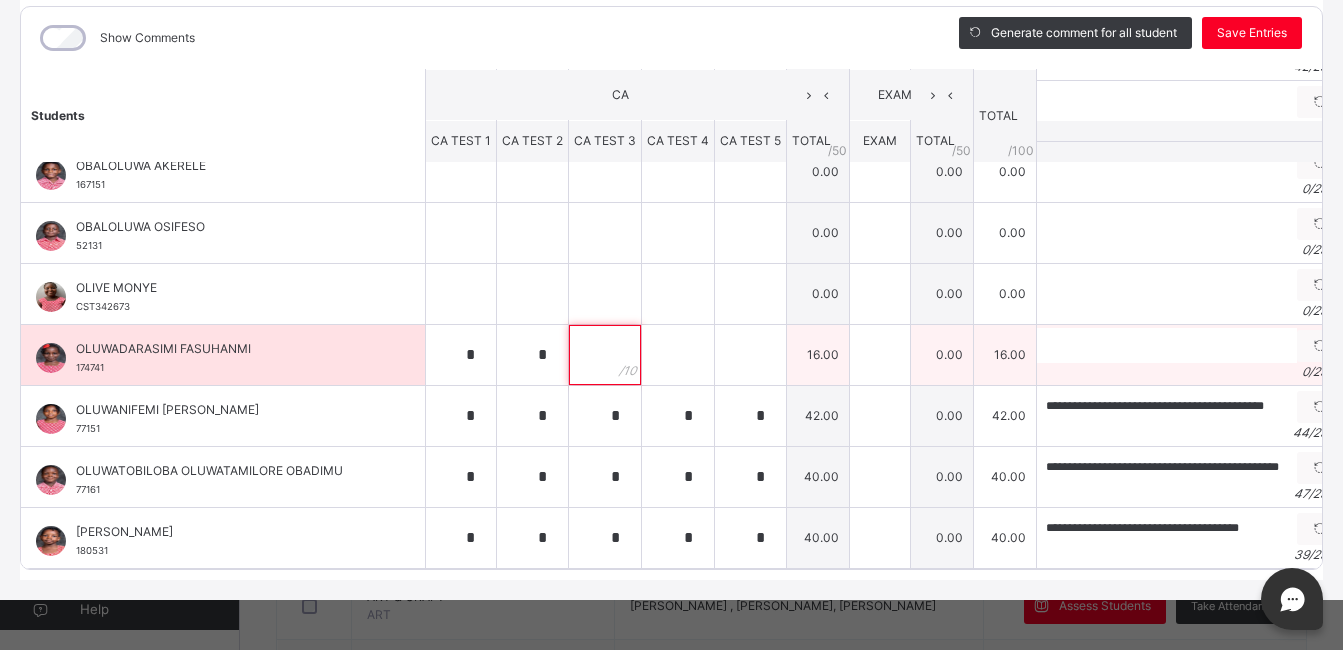 click at bounding box center (605, 355) 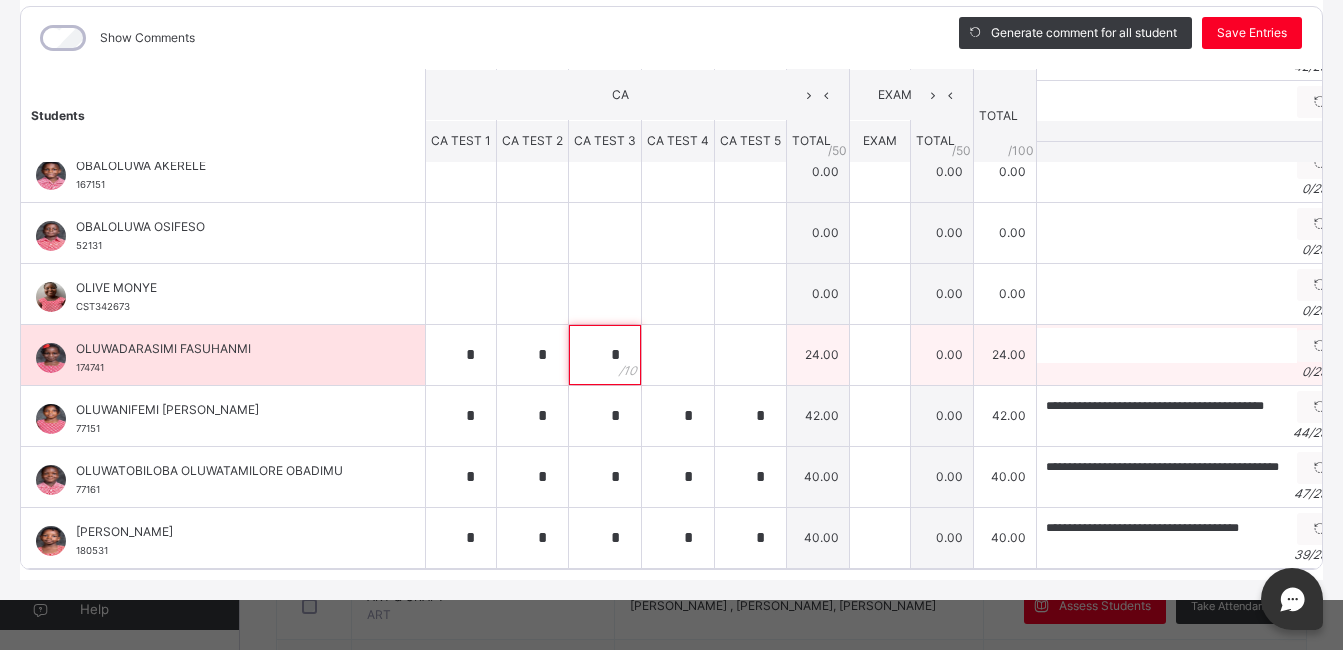 type on "*" 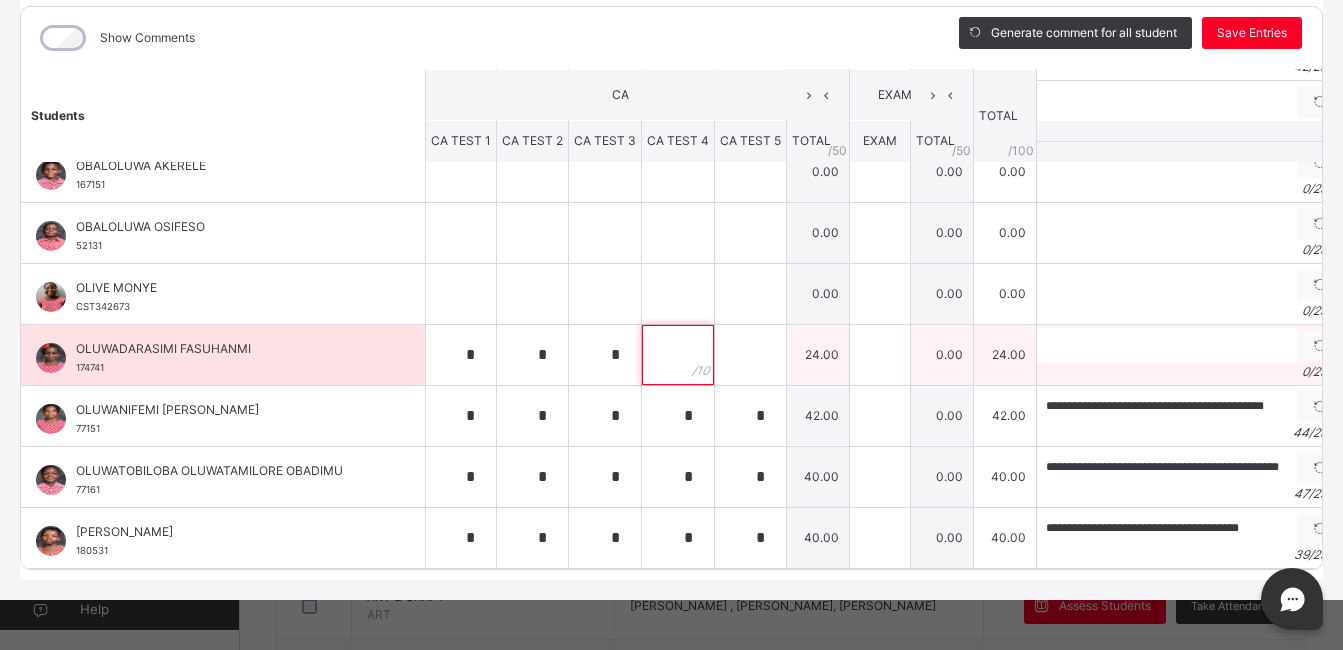 click at bounding box center [678, 355] 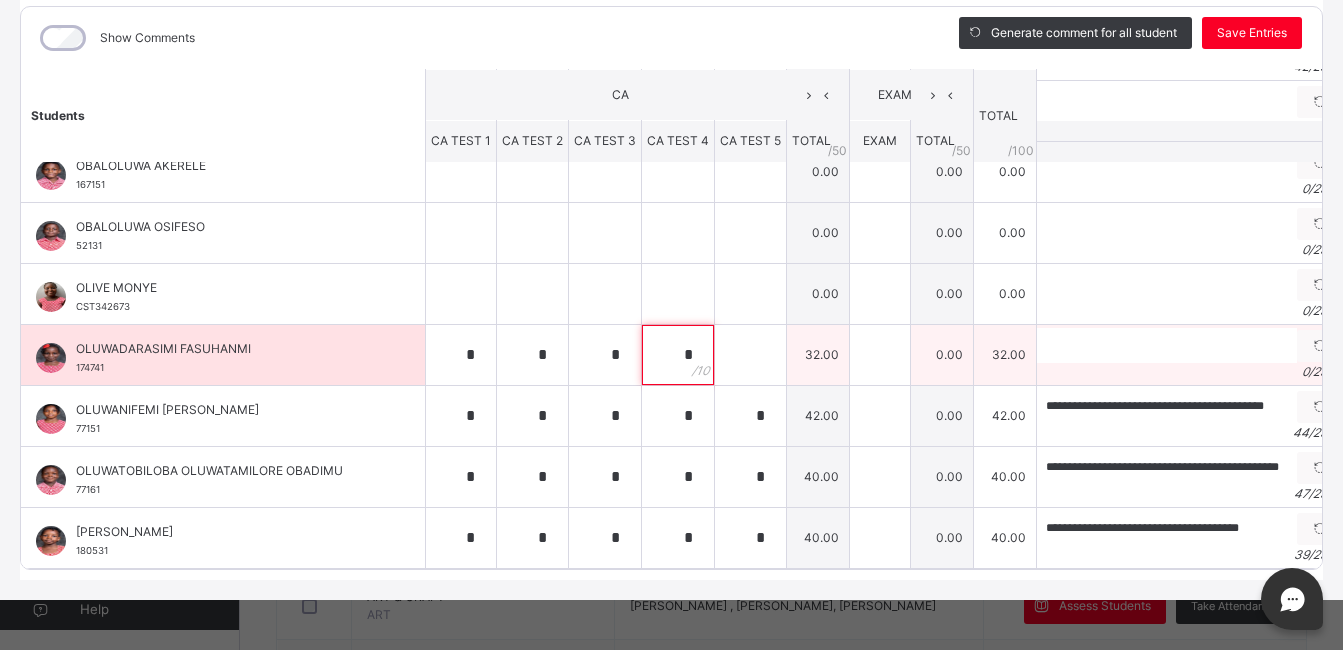 type on "*" 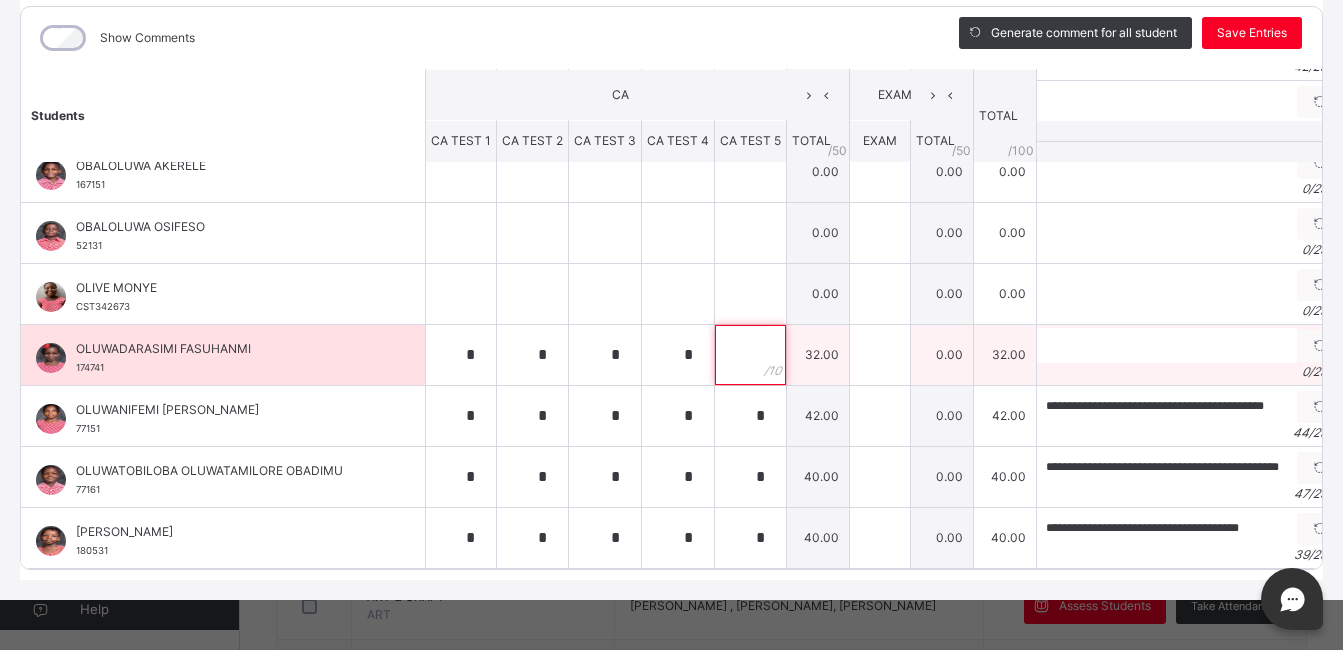 click at bounding box center (750, 355) 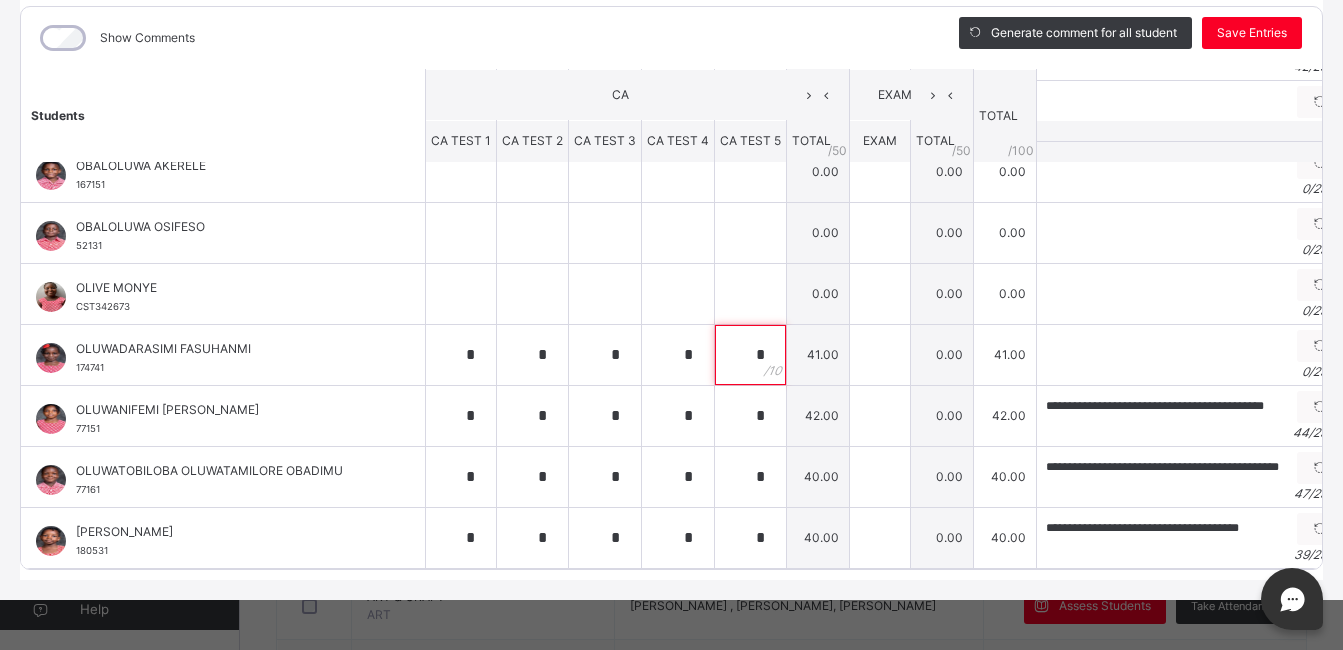 type on "*" 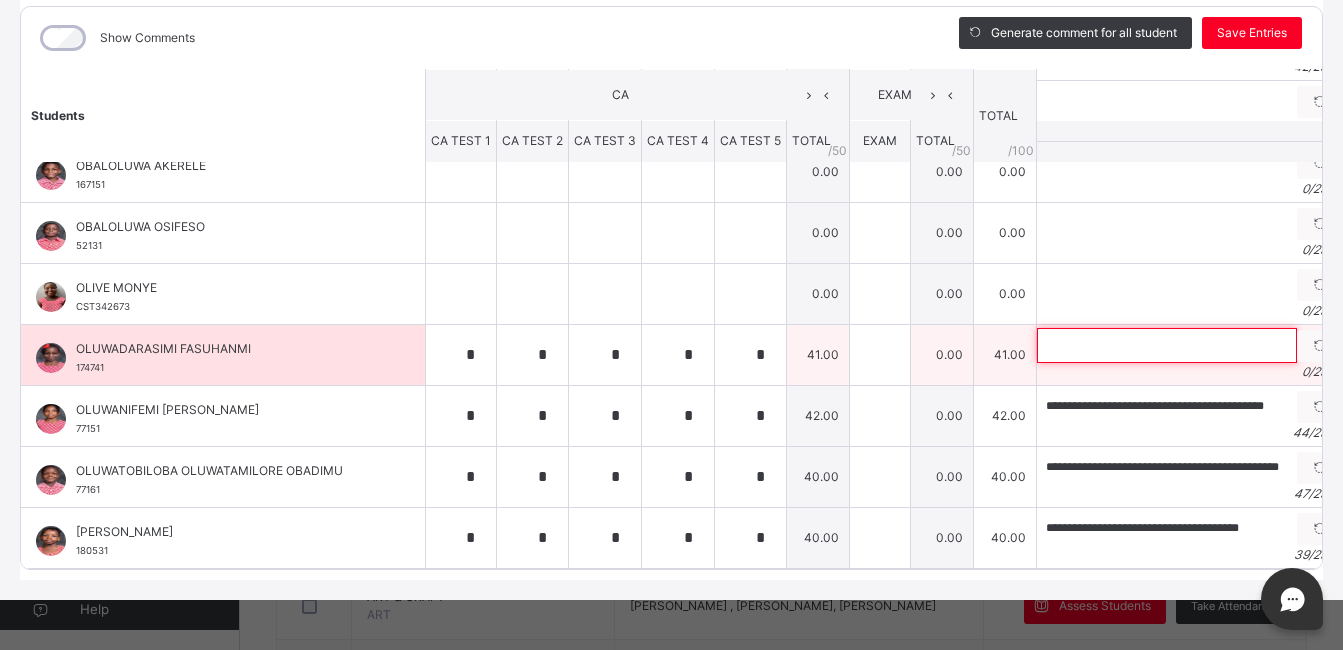 click at bounding box center [1167, 345] 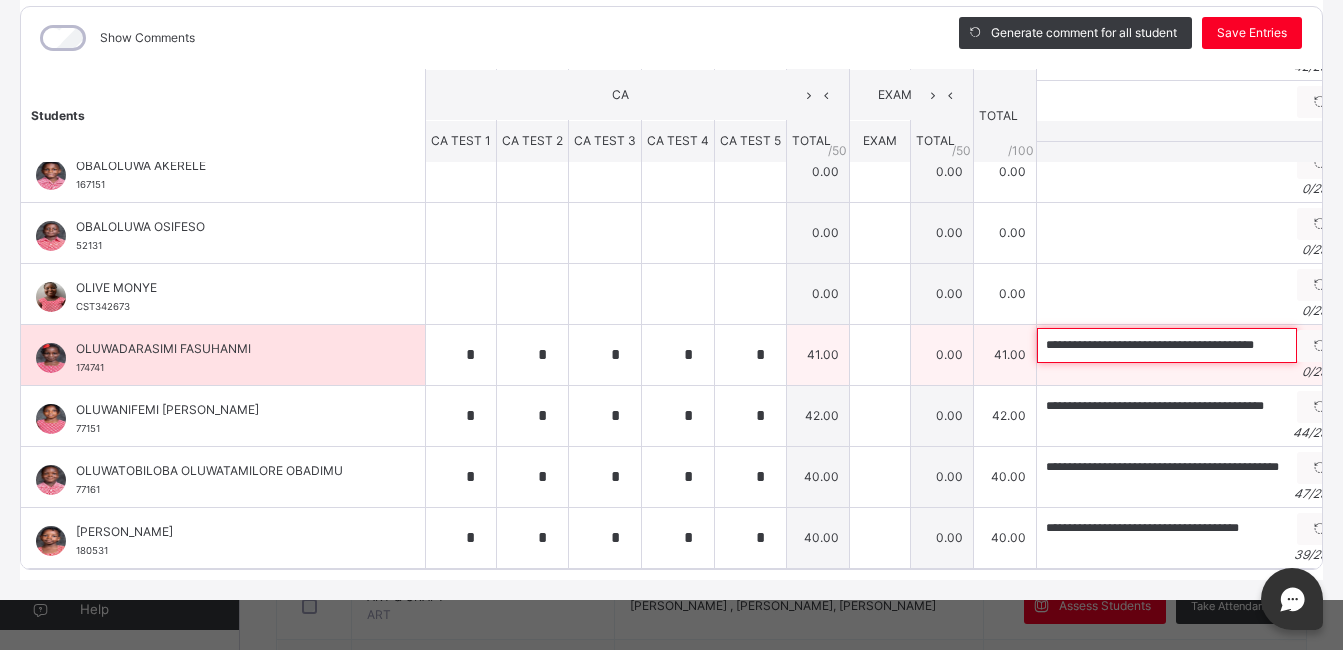 scroll, scrollTop: 0, scrollLeft: 7, axis: horizontal 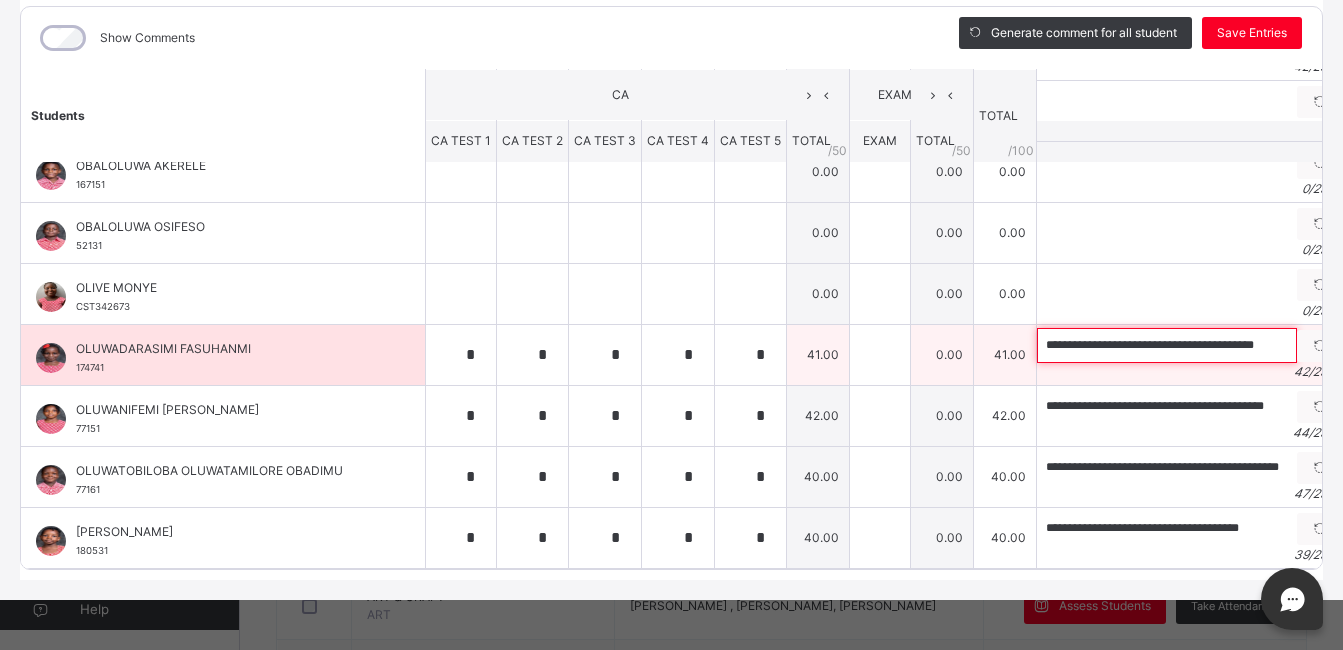 type on "**********" 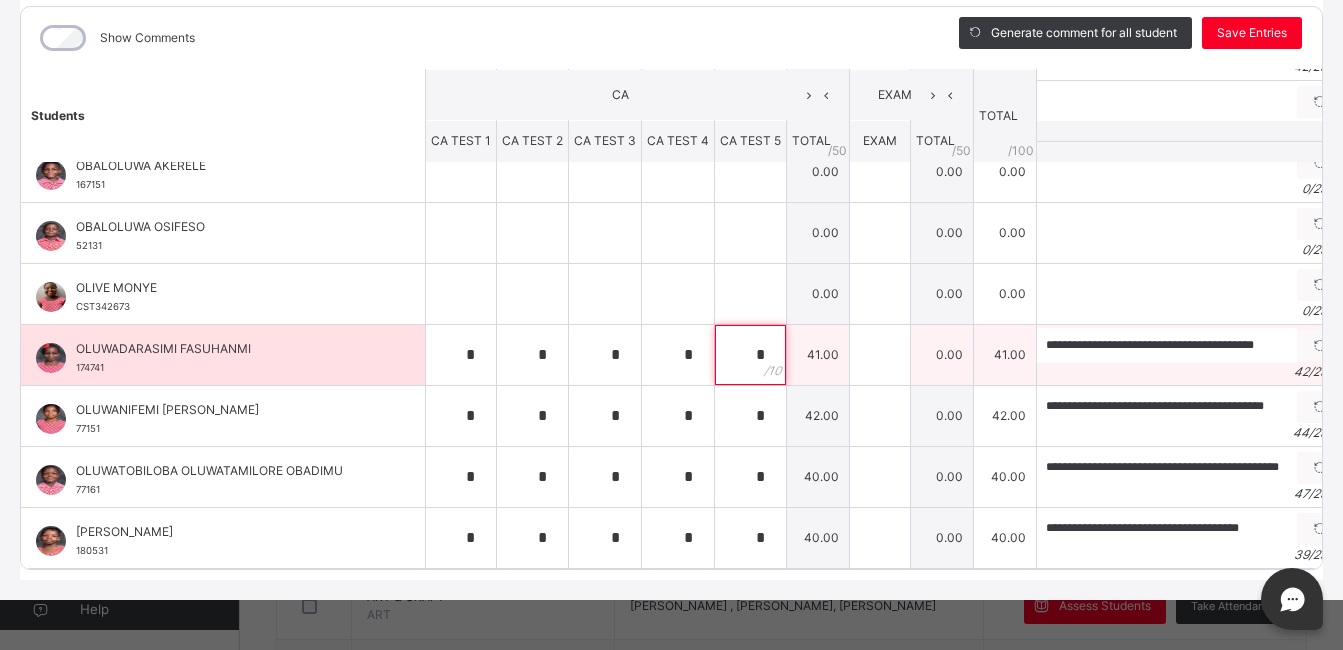 scroll, scrollTop: 0, scrollLeft: 0, axis: both 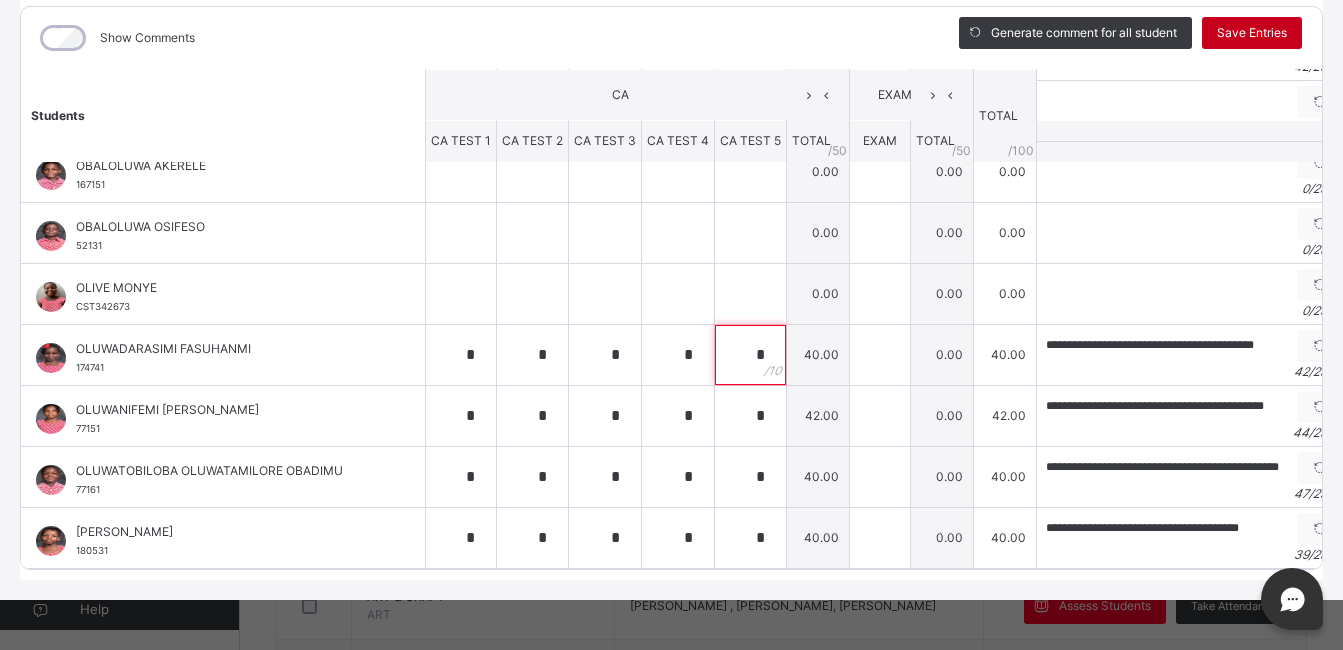 type on "*" 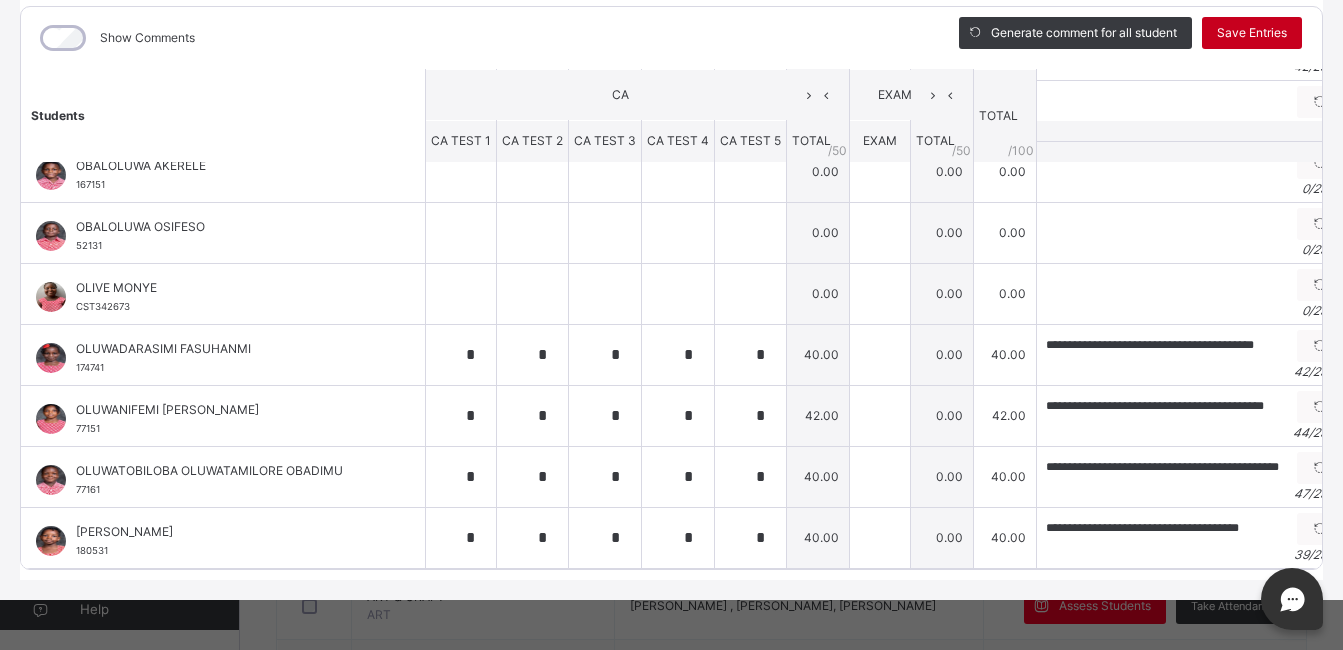 click on "Save Entries" at bounding box center [1252, 33] 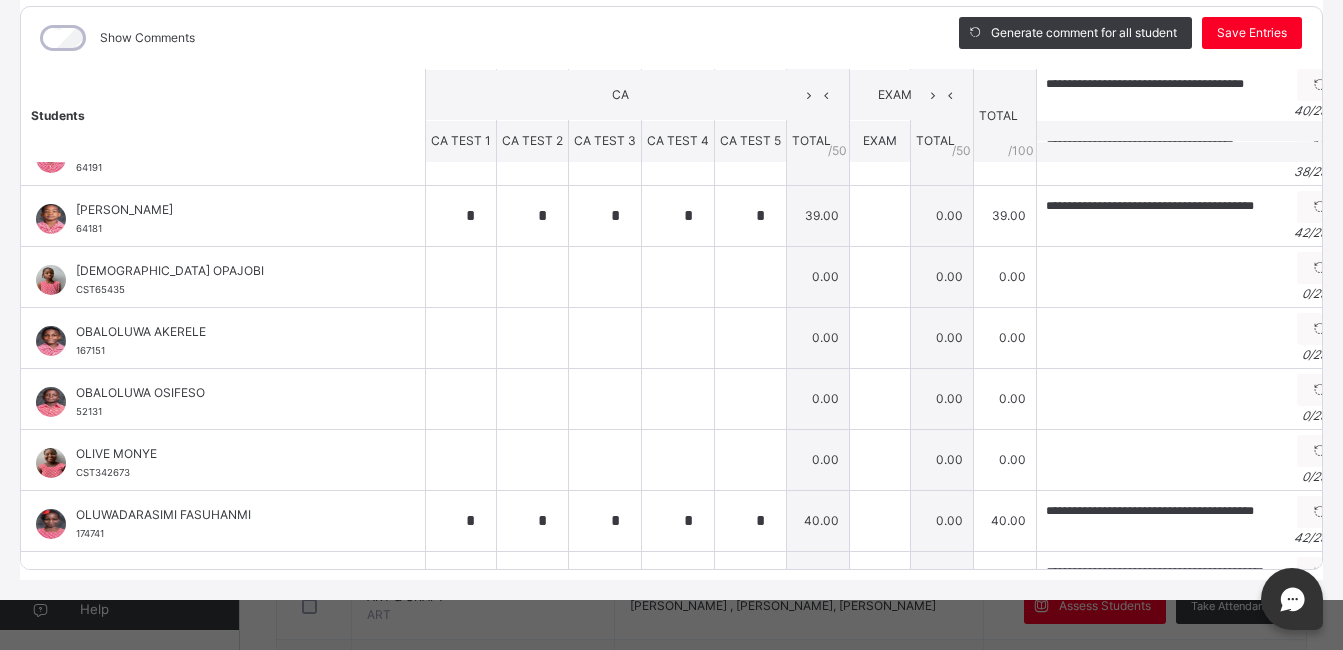 scroll, scrollTop: 401, scrollLeft: 0, axis: vertical 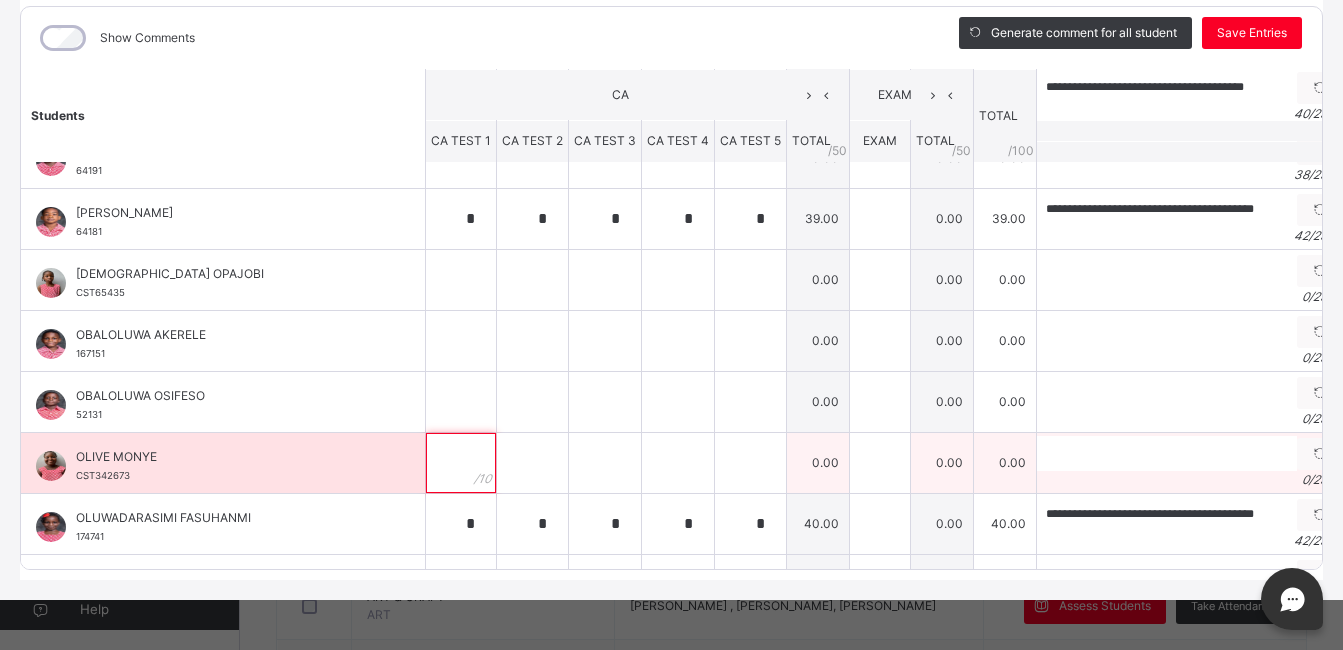 click at bounding box center [461, 463] 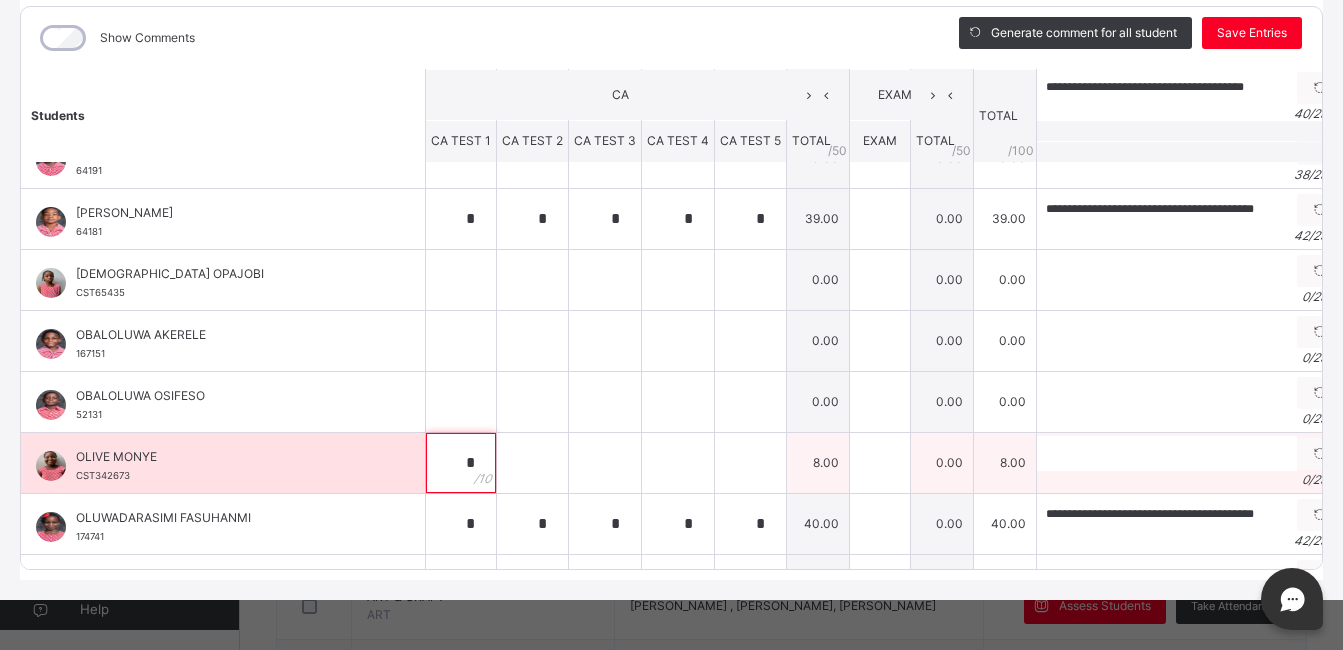 type on "*" 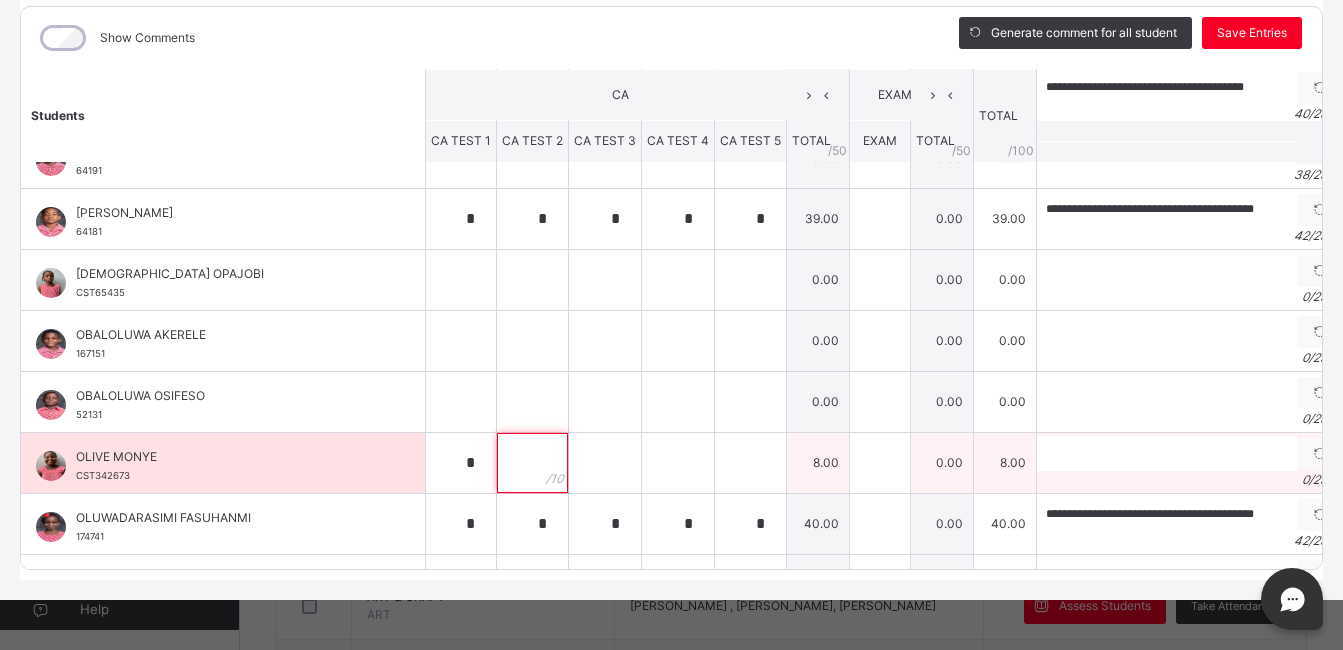 click at bounding box center (532, 463) 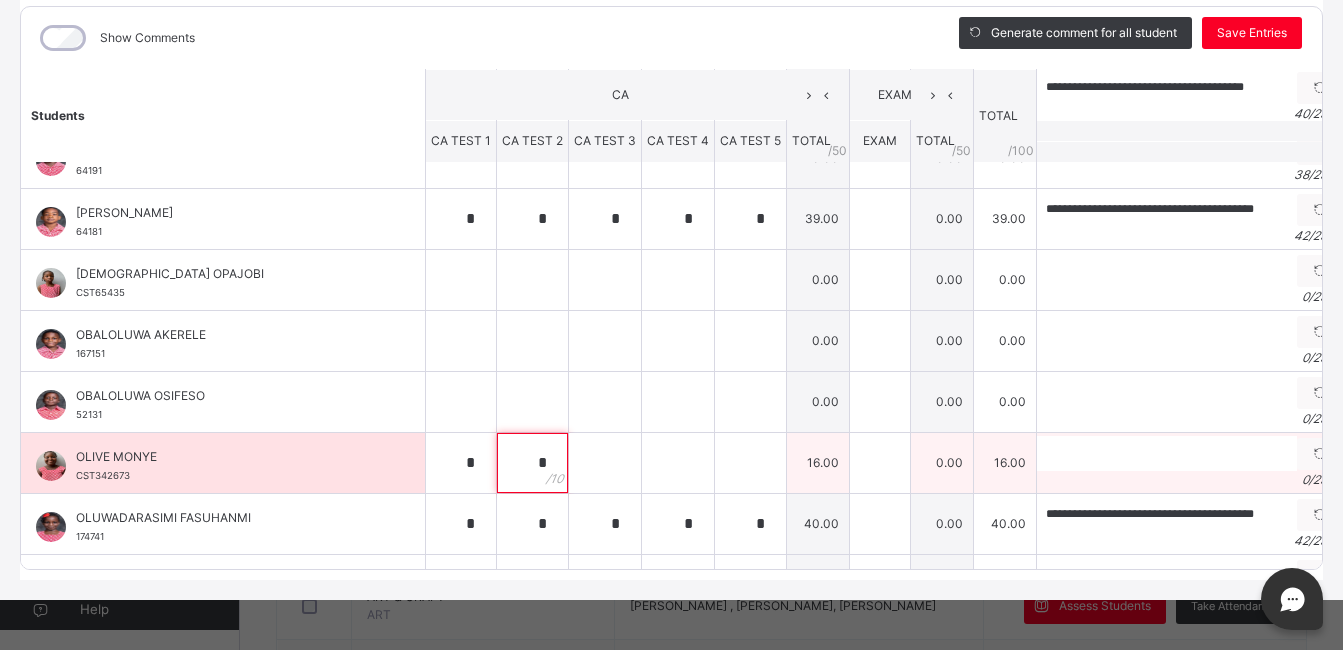 type on "*" 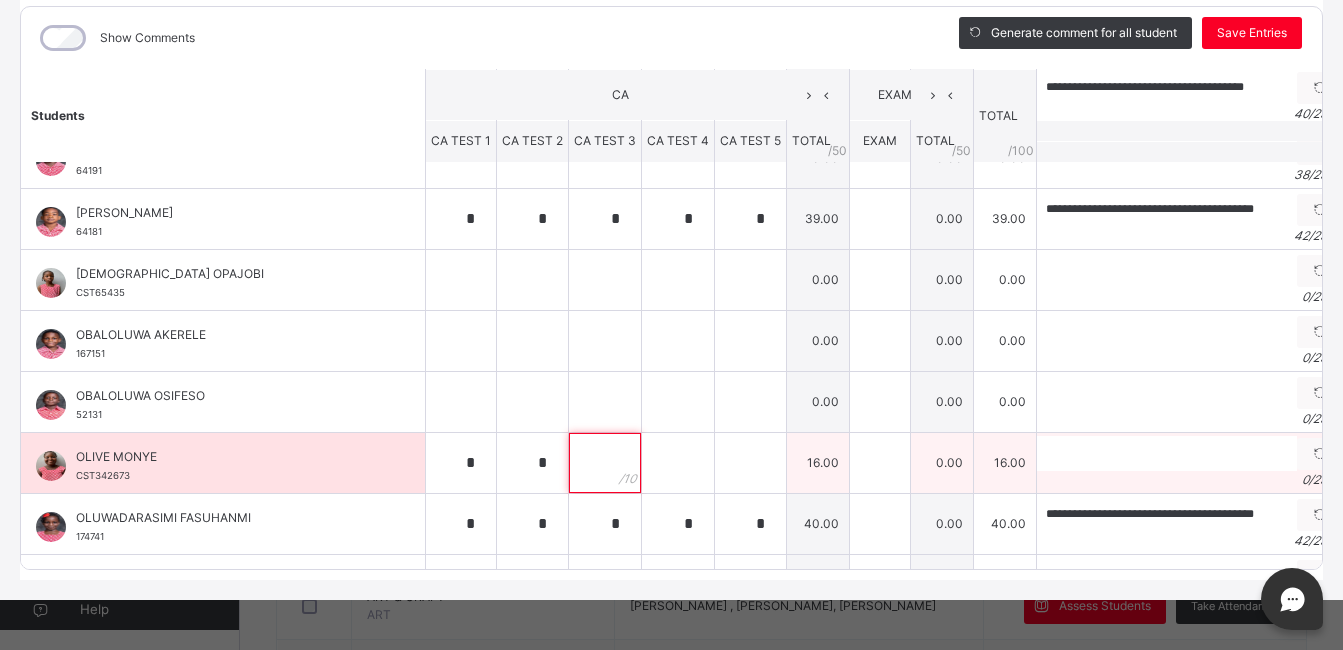 click at bounding box center [605, 463] 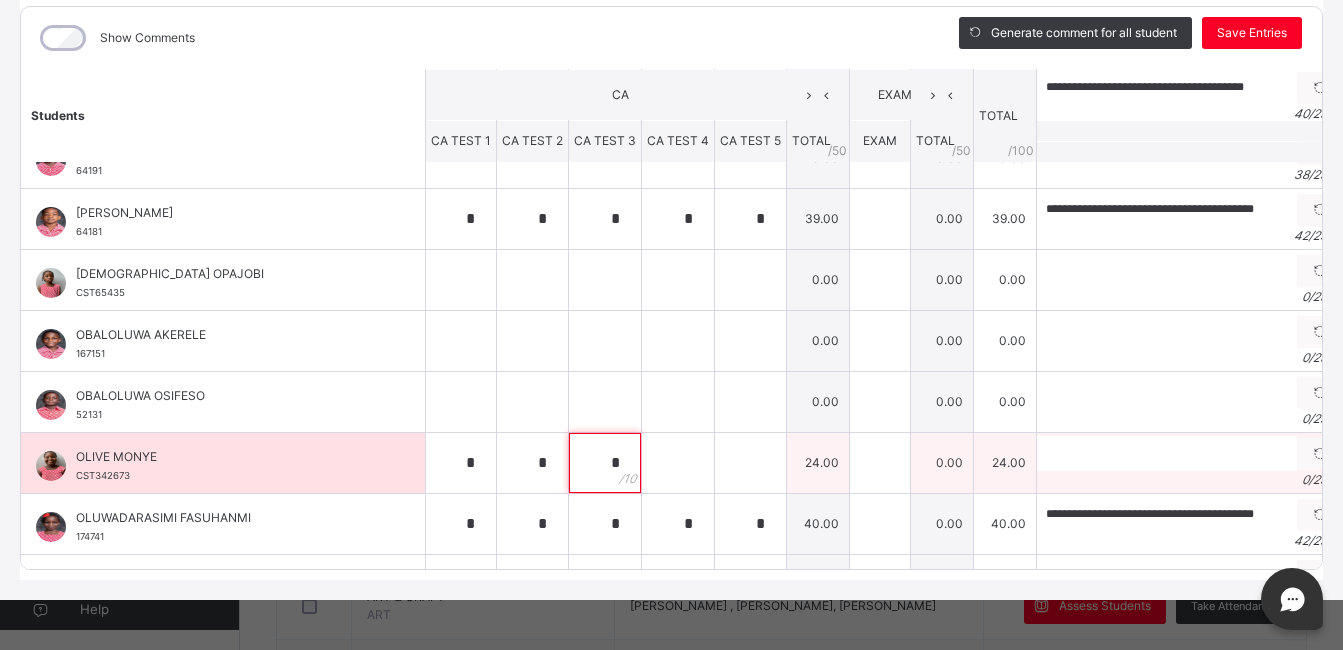 type on "*" 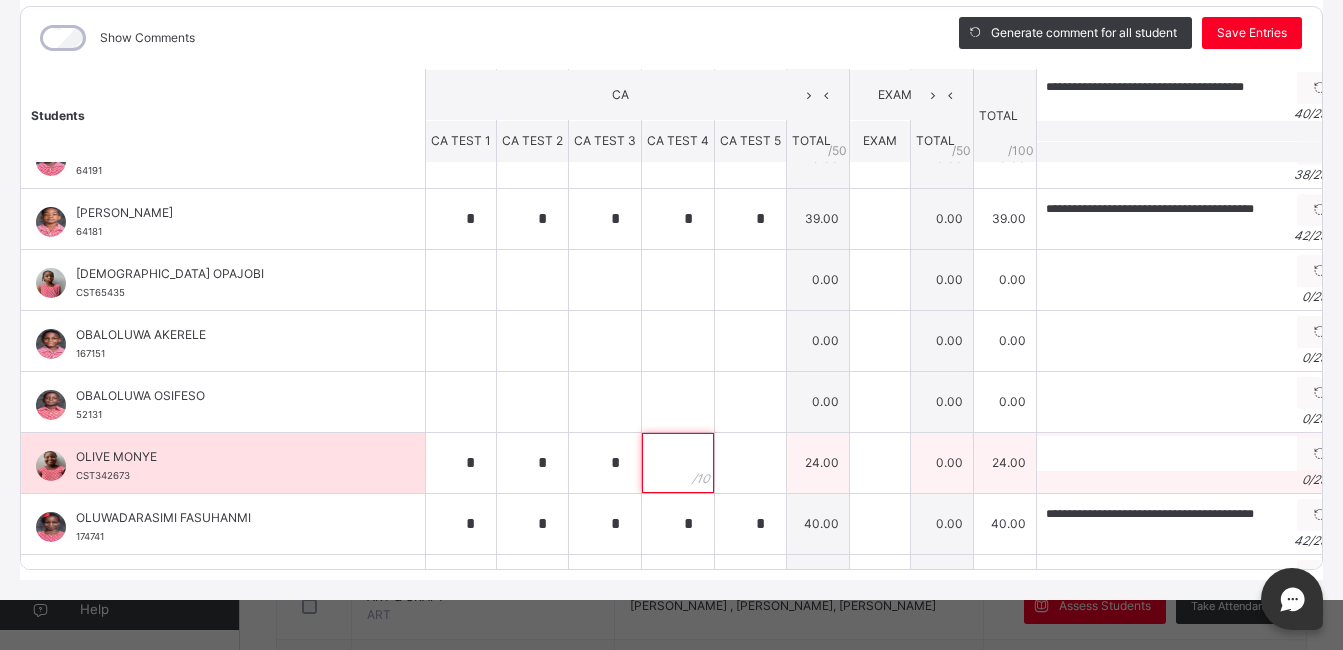 click at bounding box center (678, 463) 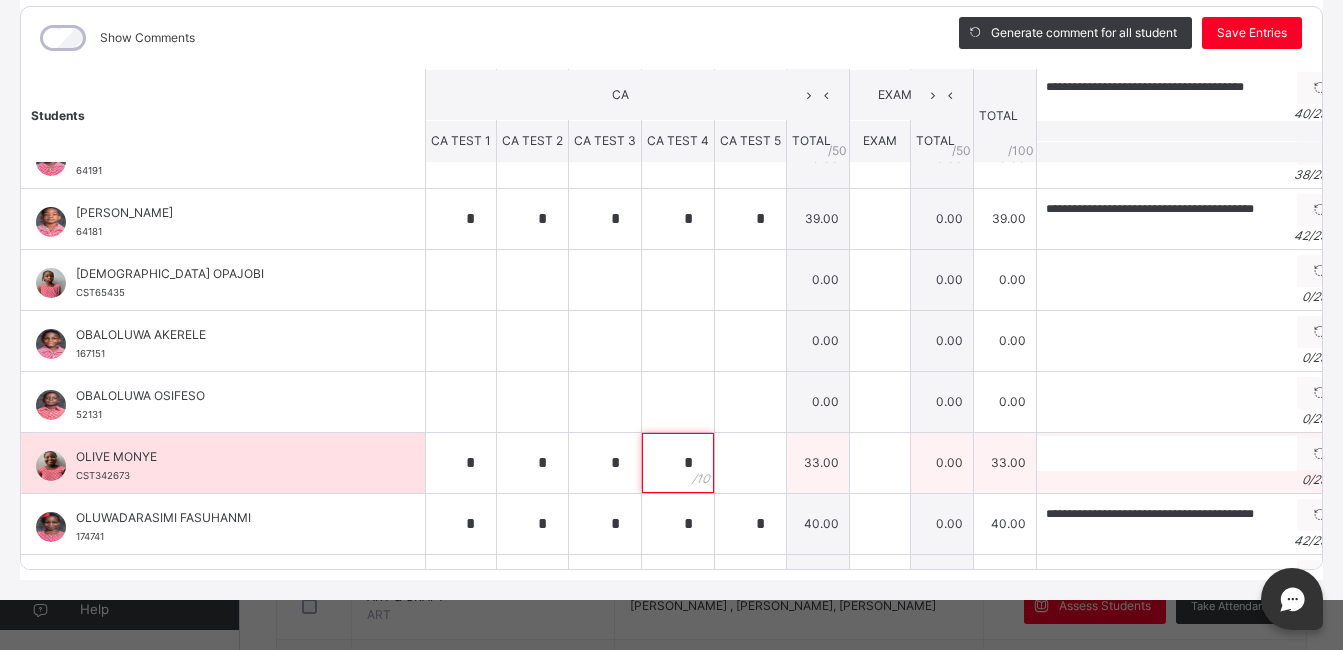 type on "*" 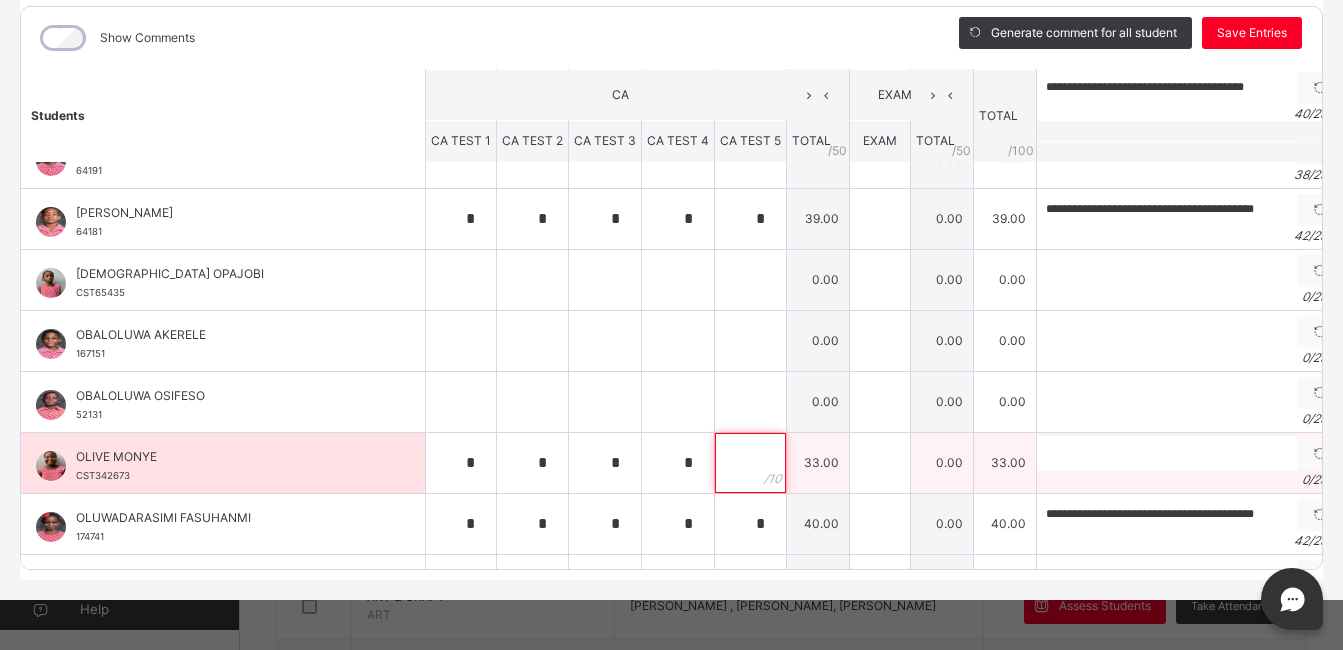click at bounding box center [750, 463] 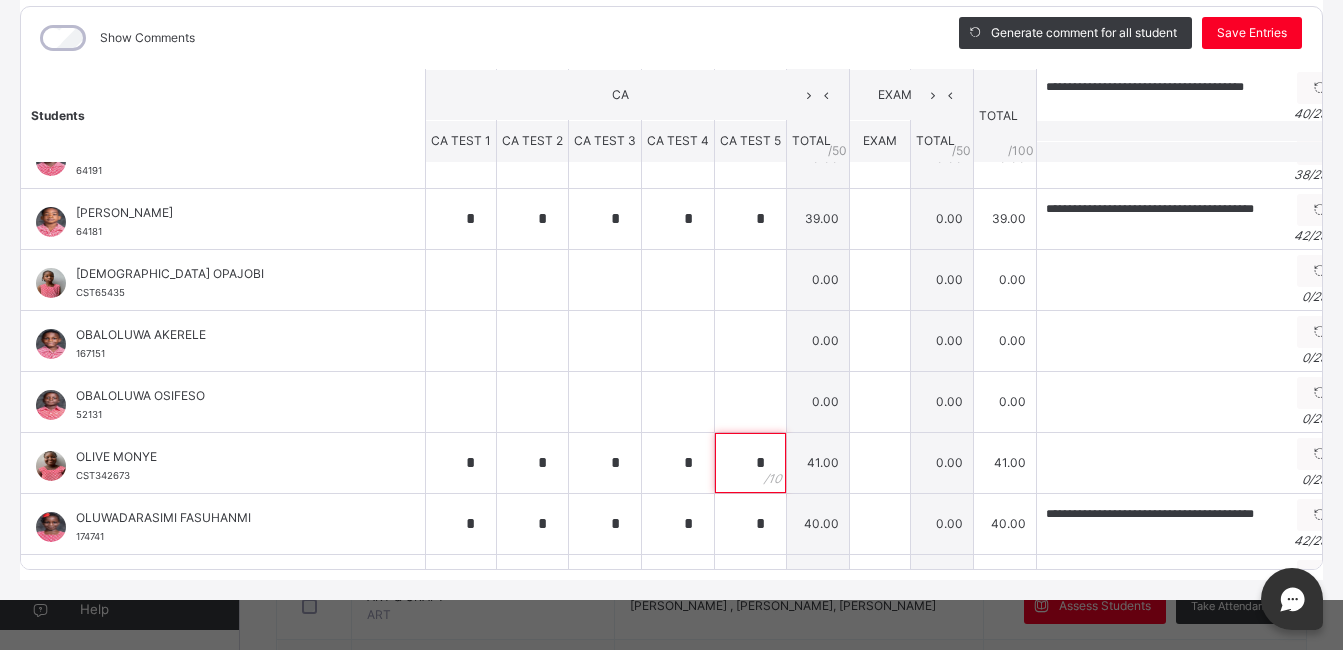 type on "*" 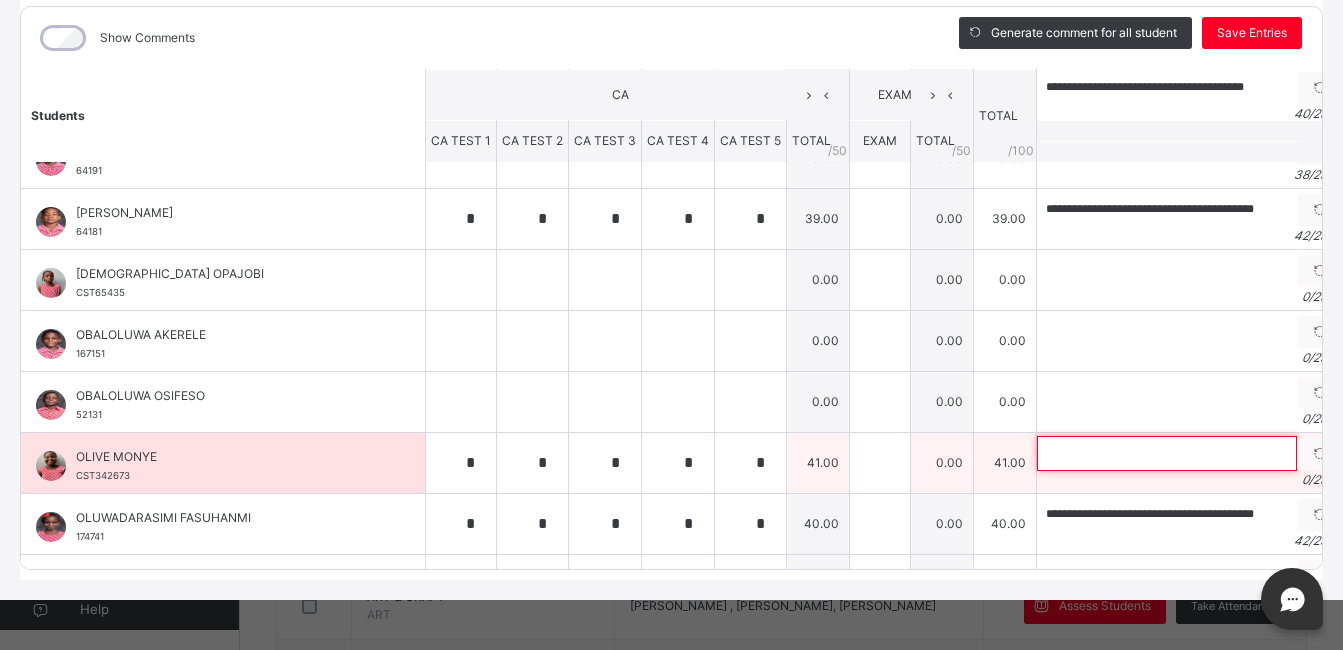 click at bounding box center [1167, 453] 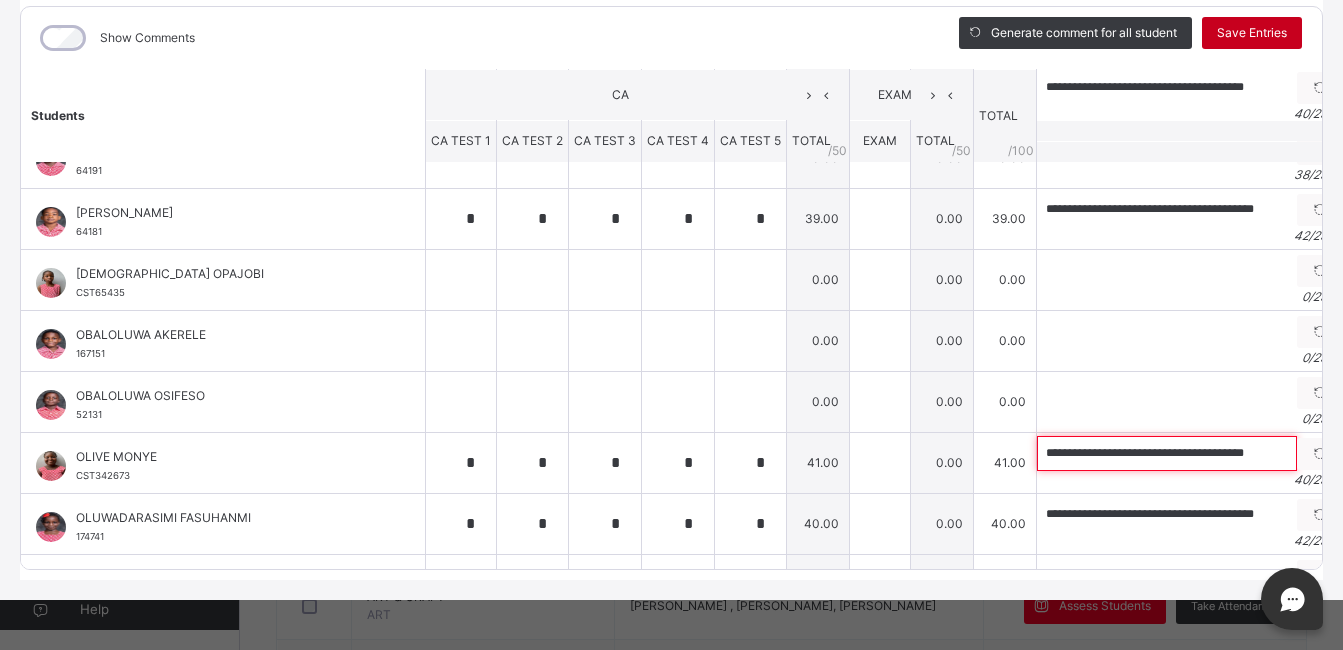 type on "**********" 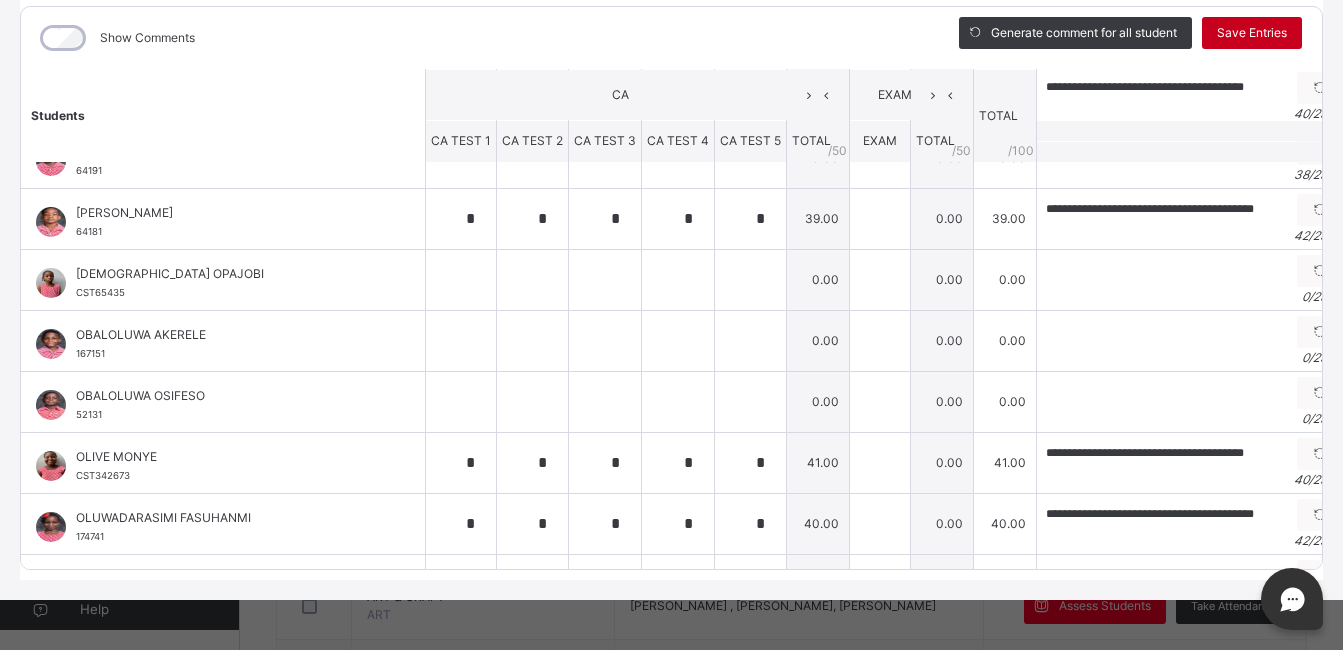 click on "Save Entries" at bounding box center (1252, 33) 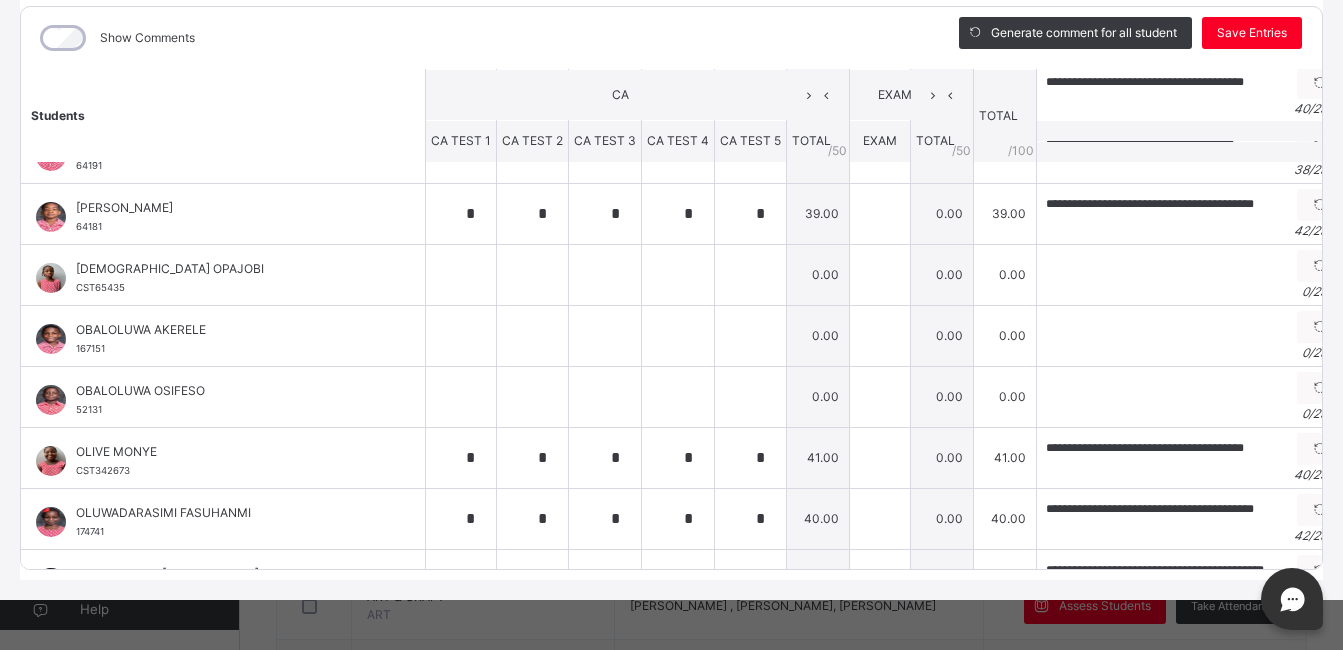 scroll, scrollTop: 408, scrollLeft: 0, axis: vertical 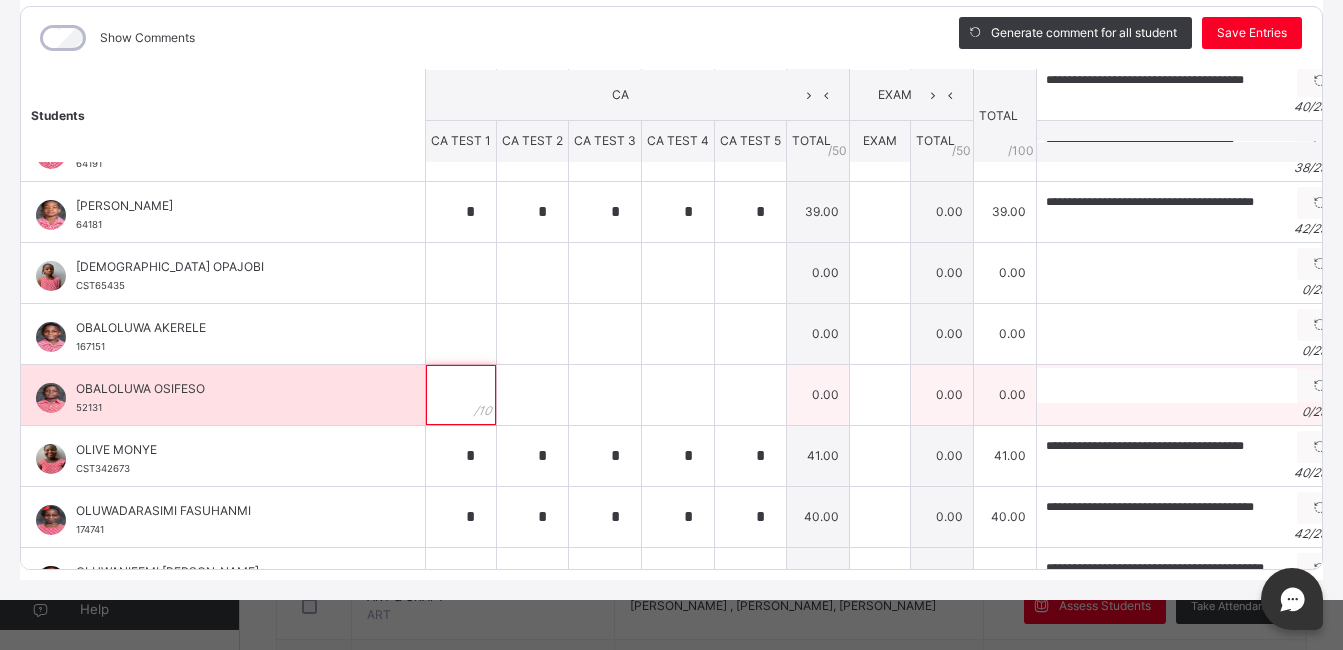 click at bounding box center [461, 395] 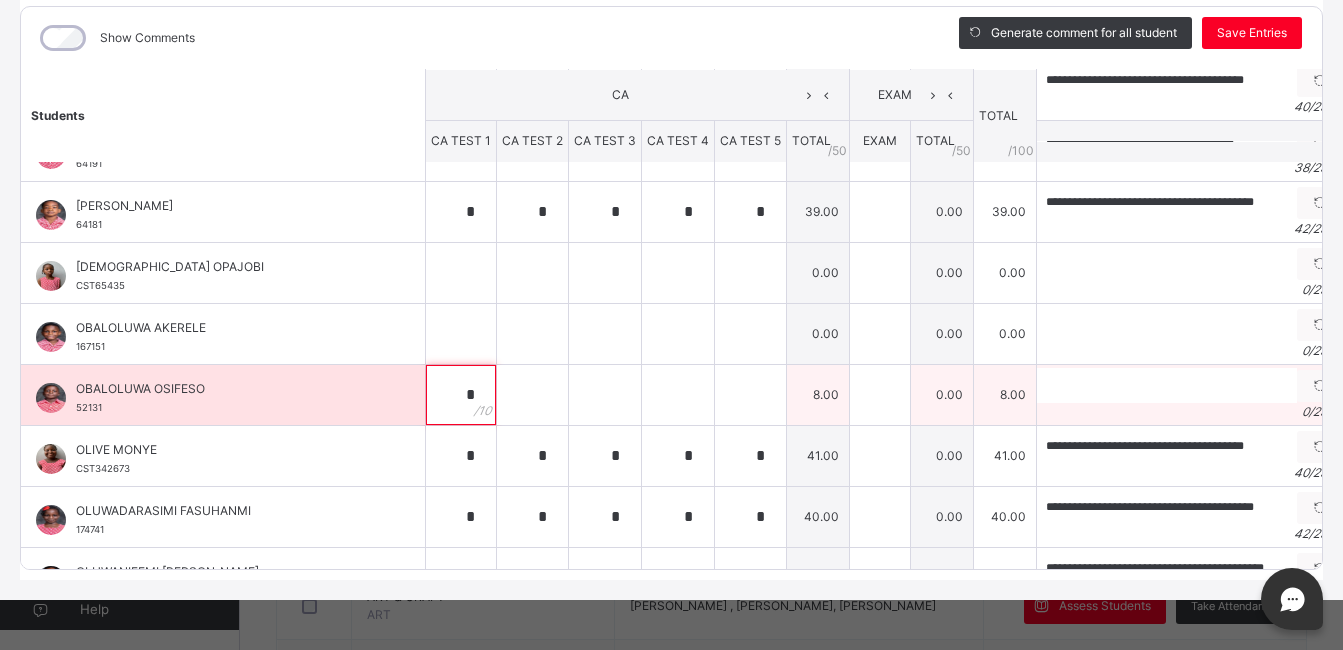 type on "*" 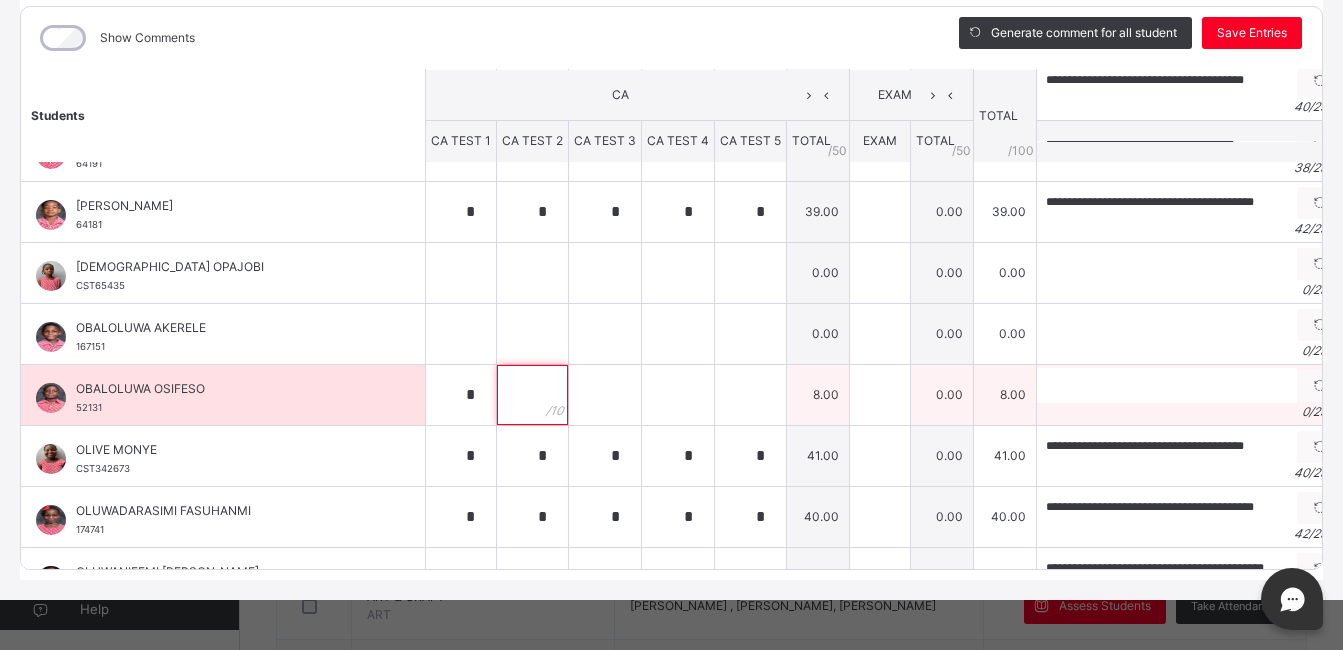 click at bounding box center (532, 395) 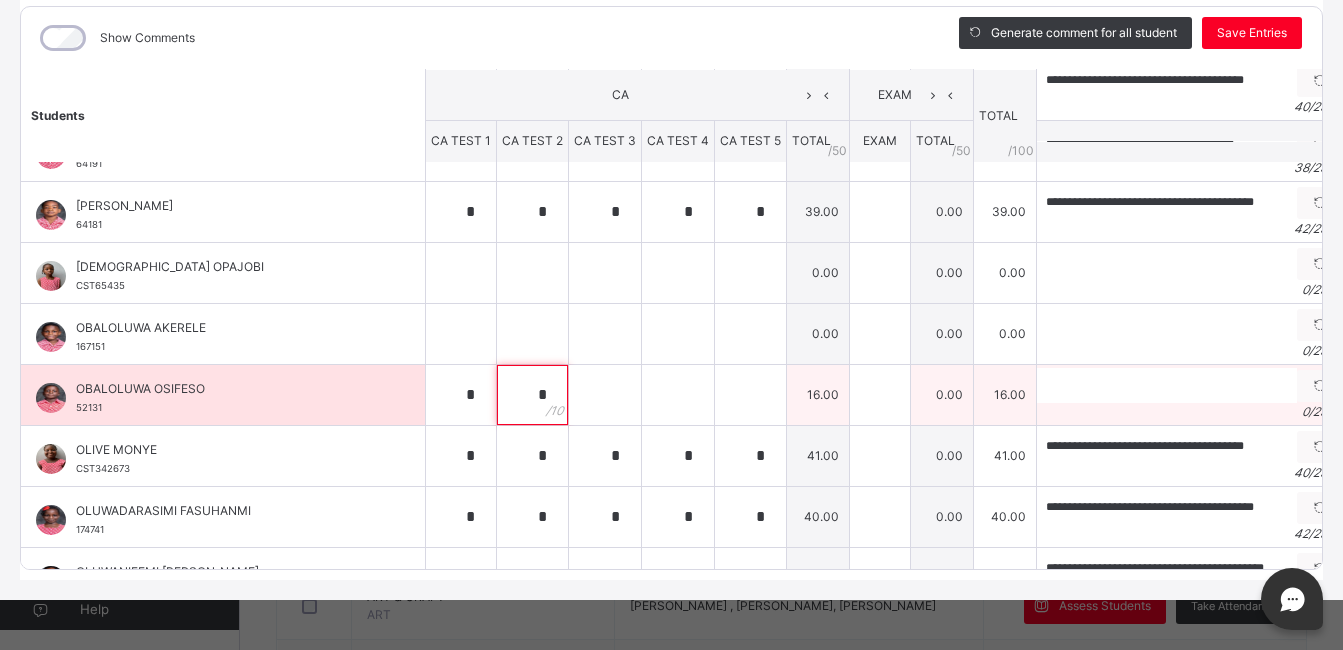 type on "*" 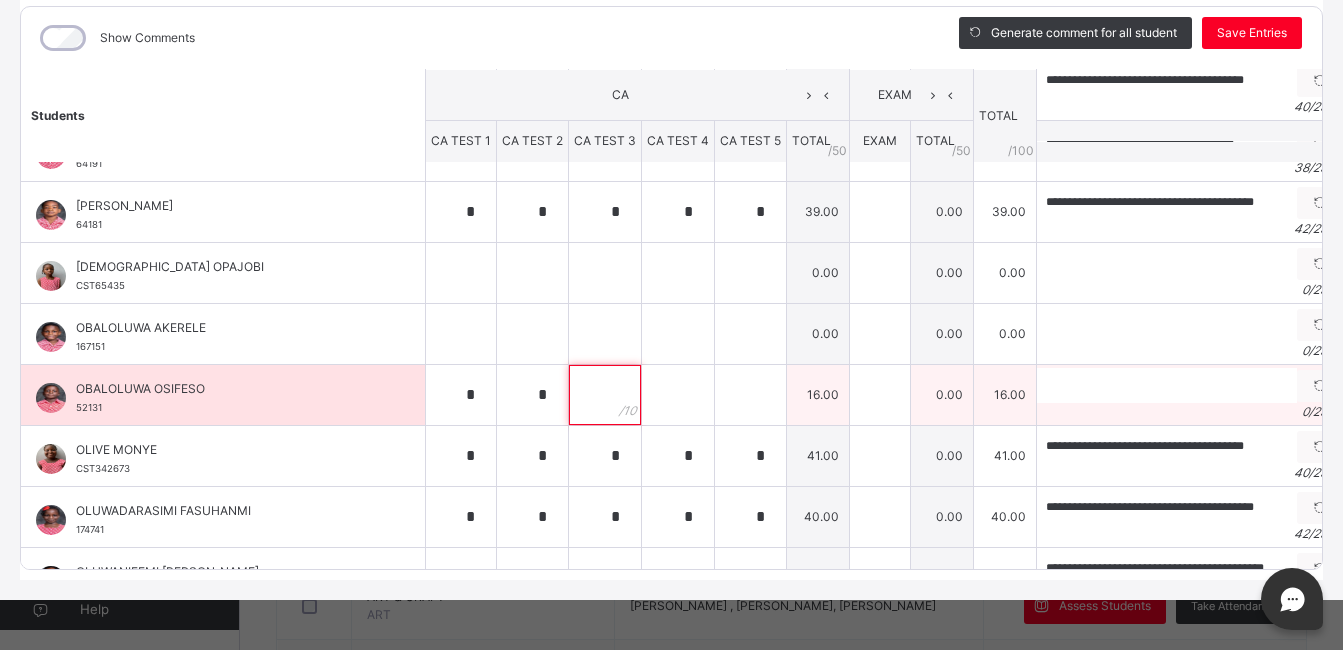 click at bounding box center (605, 395) 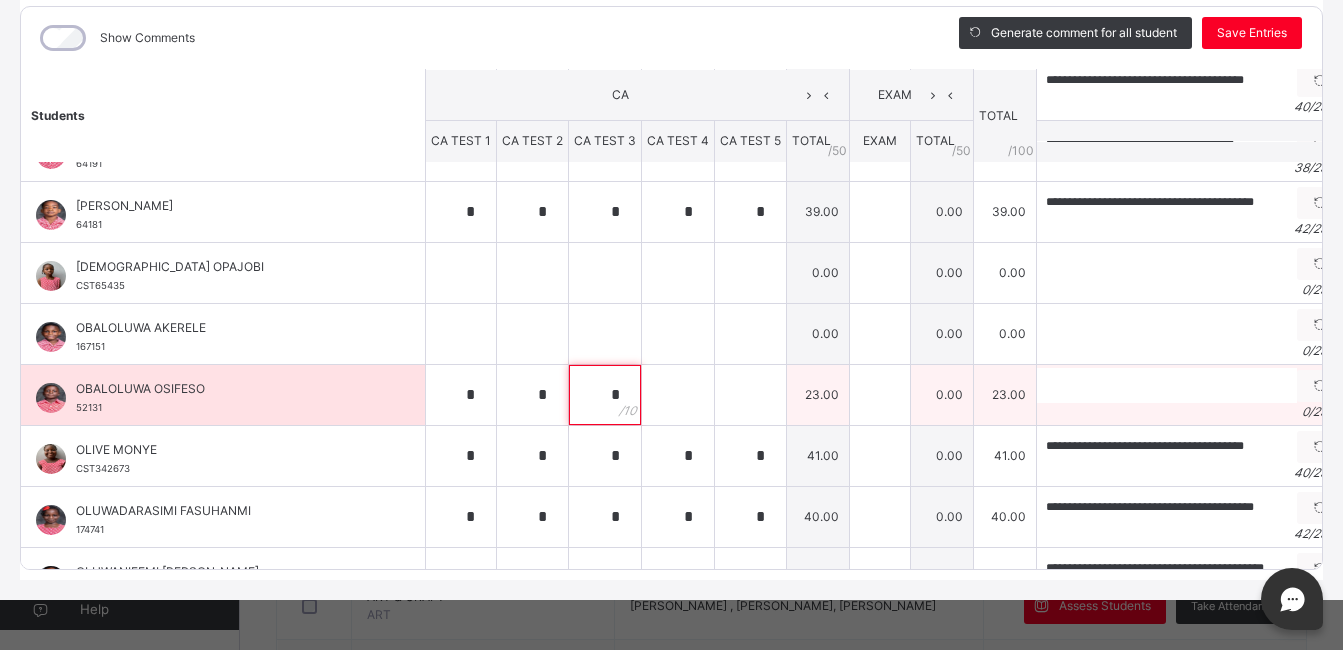 type on "*" 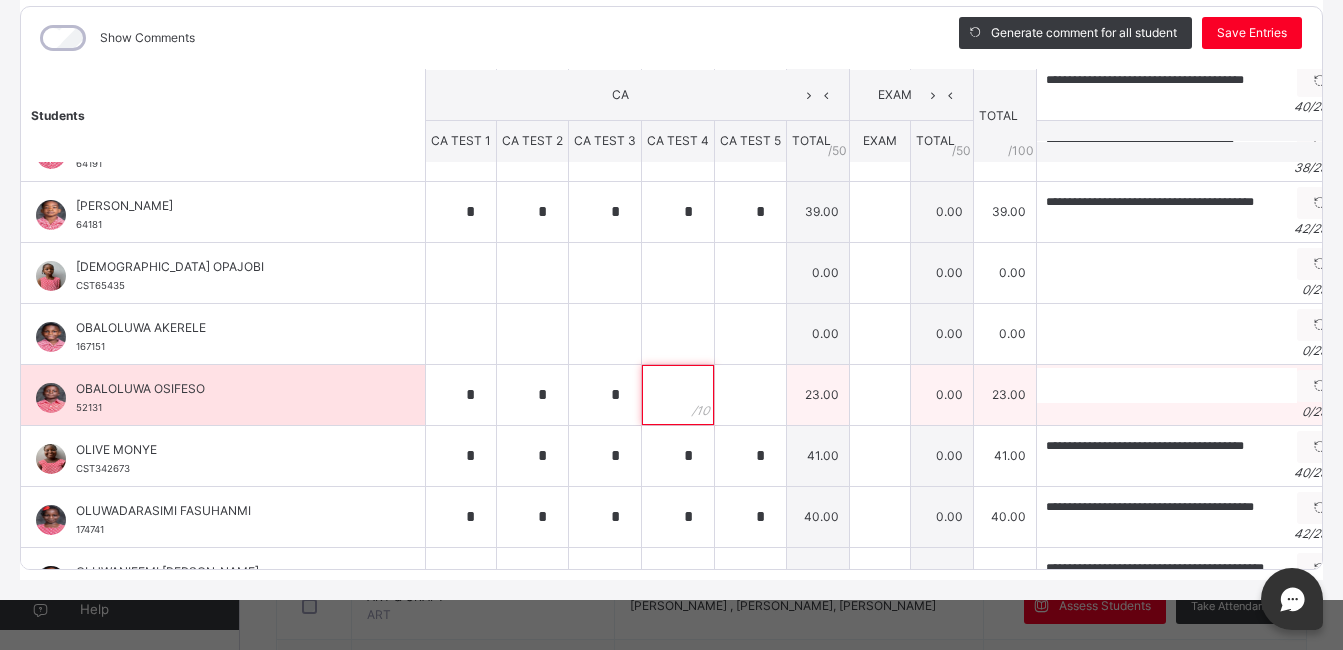 click at bounding box center [678, 395] 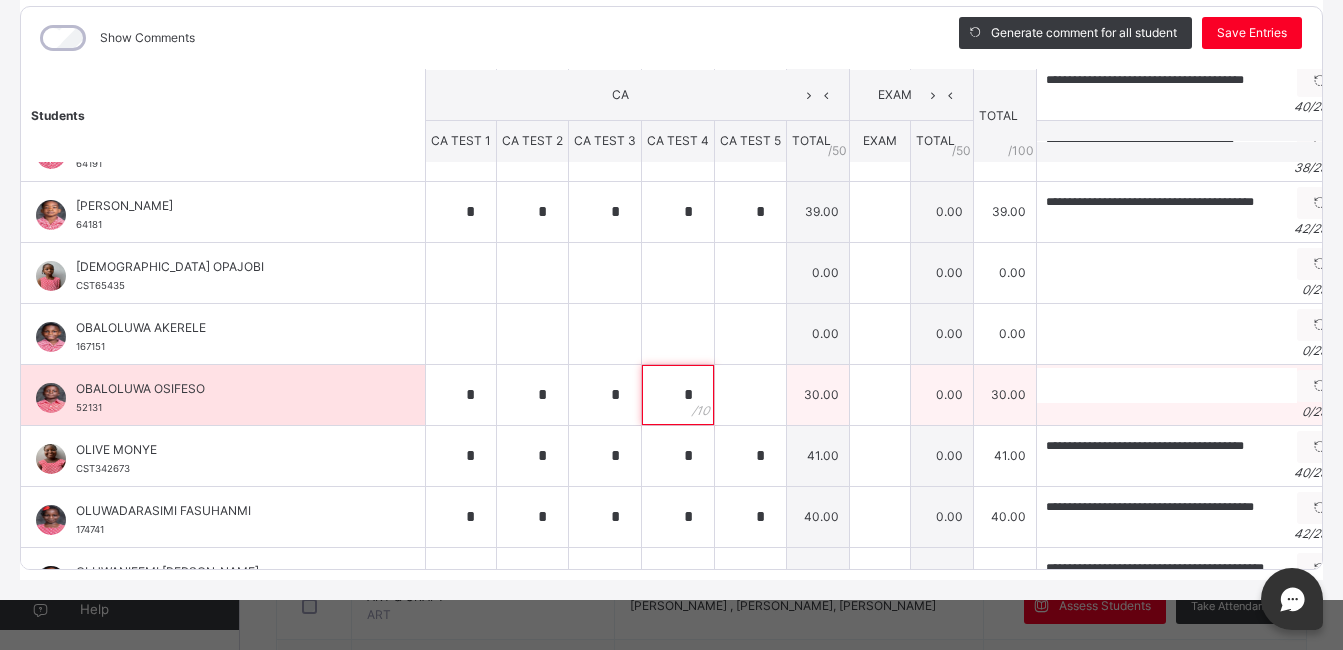 type on "*" 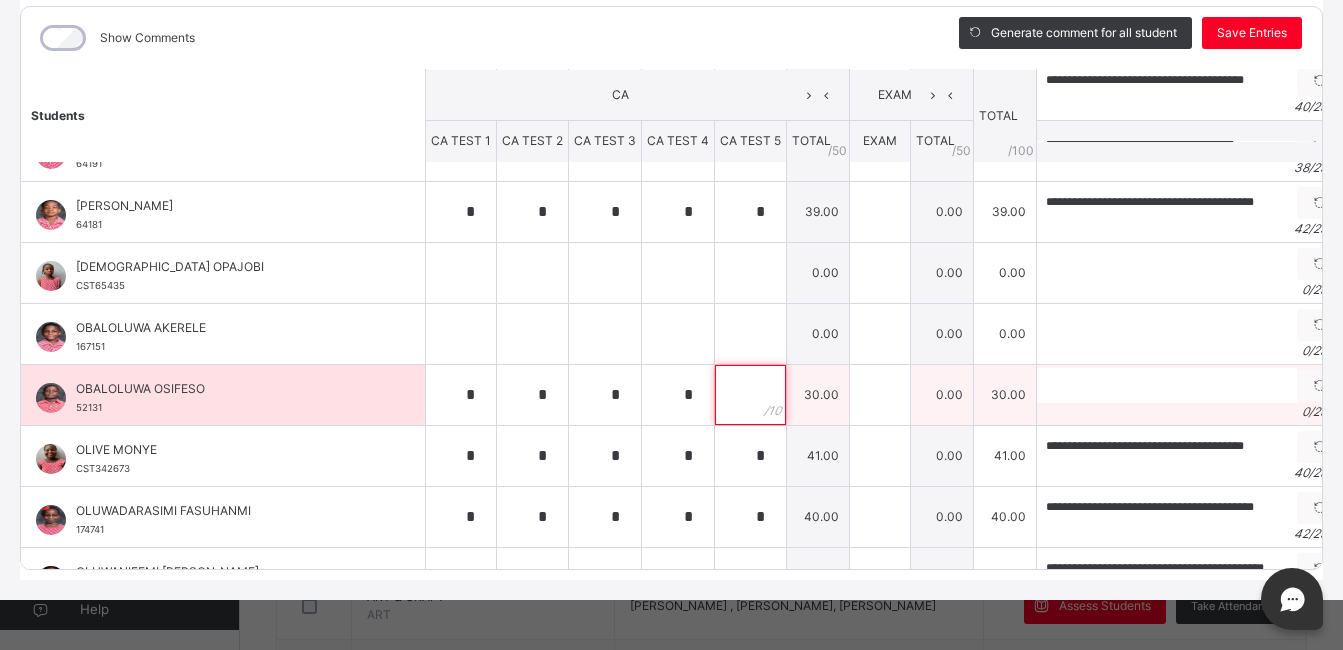 click at bounding box center (750, 395) 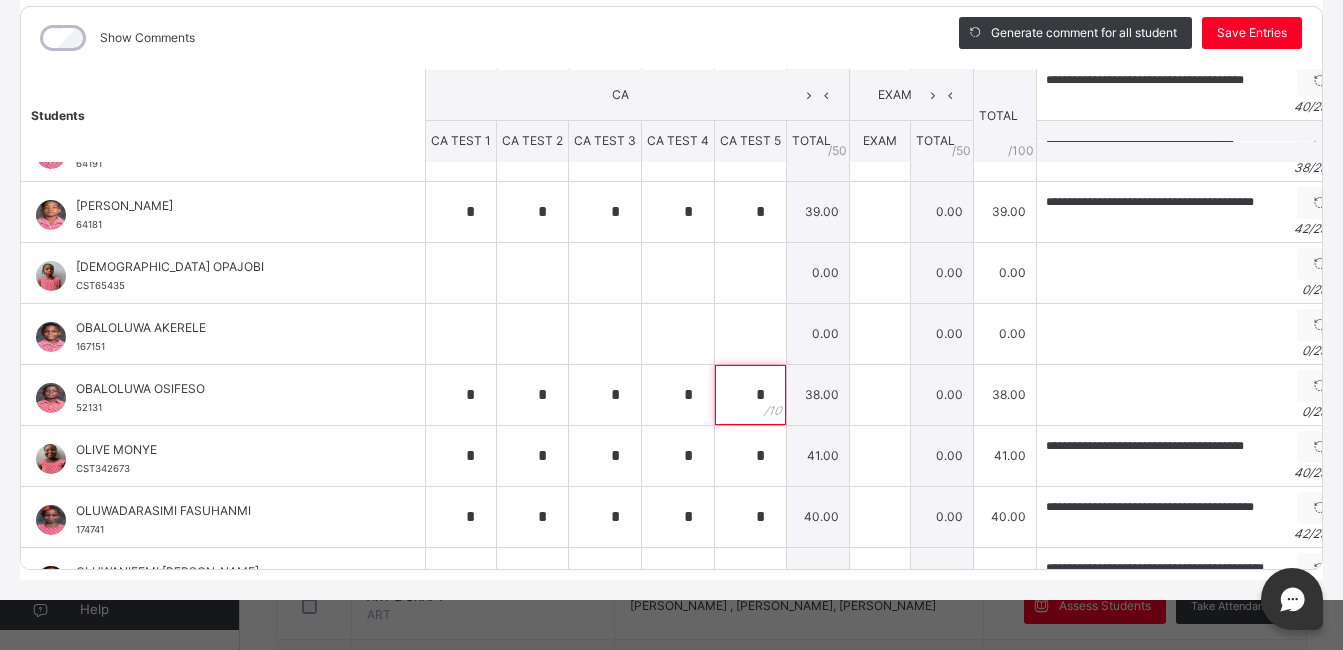type on "*" 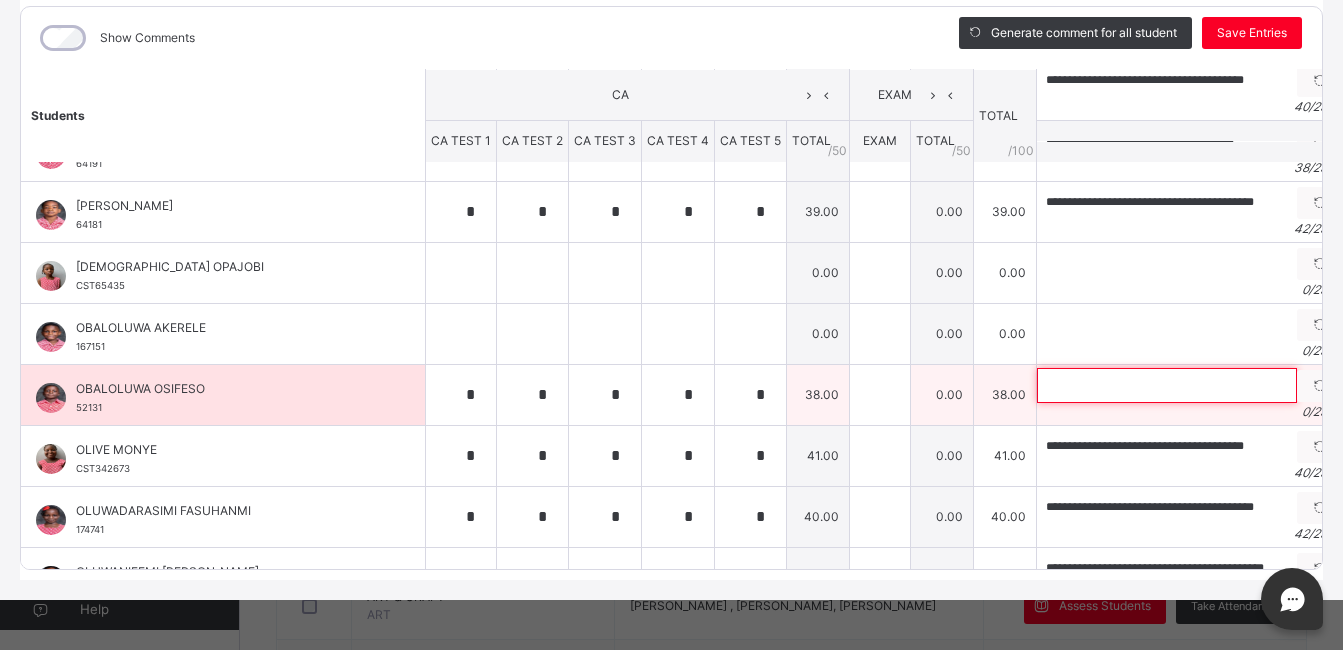 click at bounding box center [1167, 385] 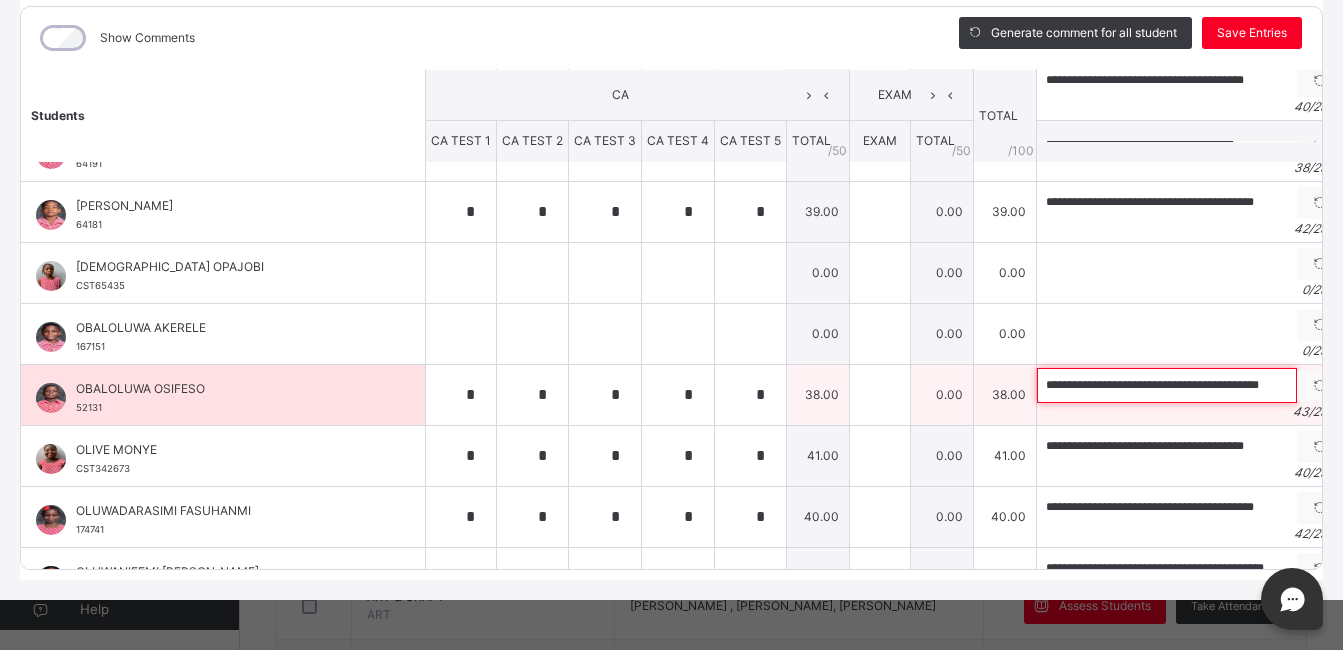 scroll, scrollTop: 0, scrollLeft: 12, axis: horizontal 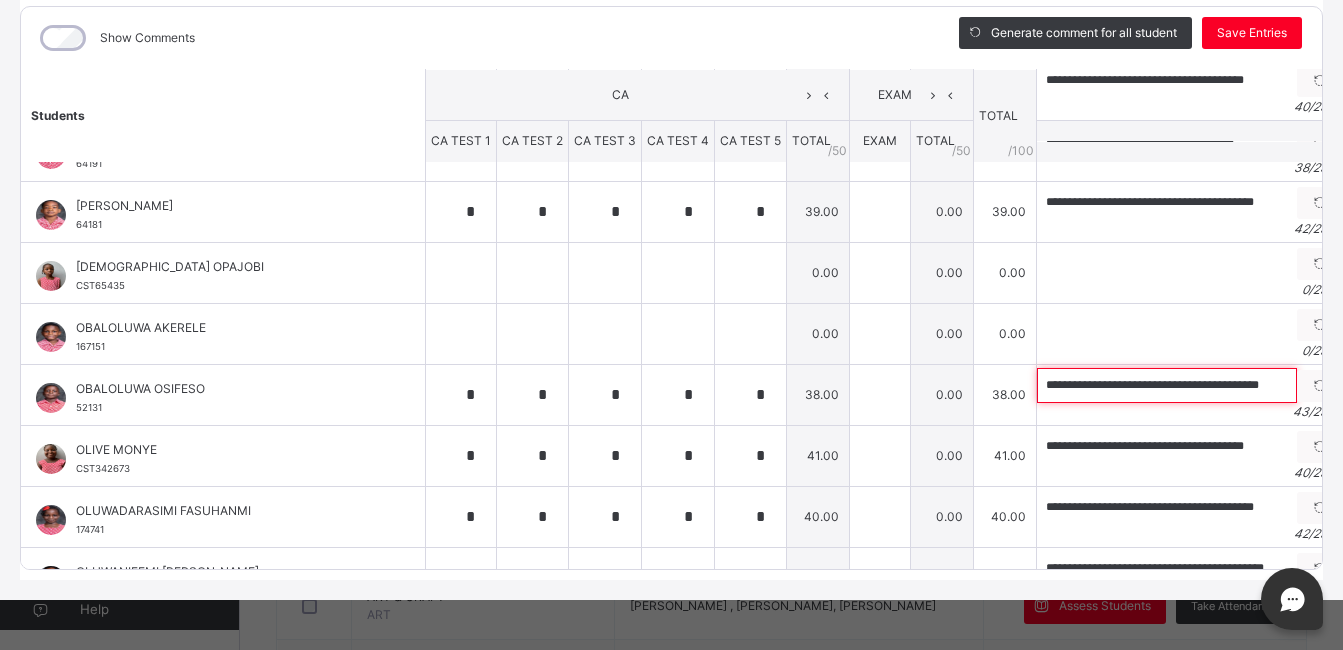 type on "**********" 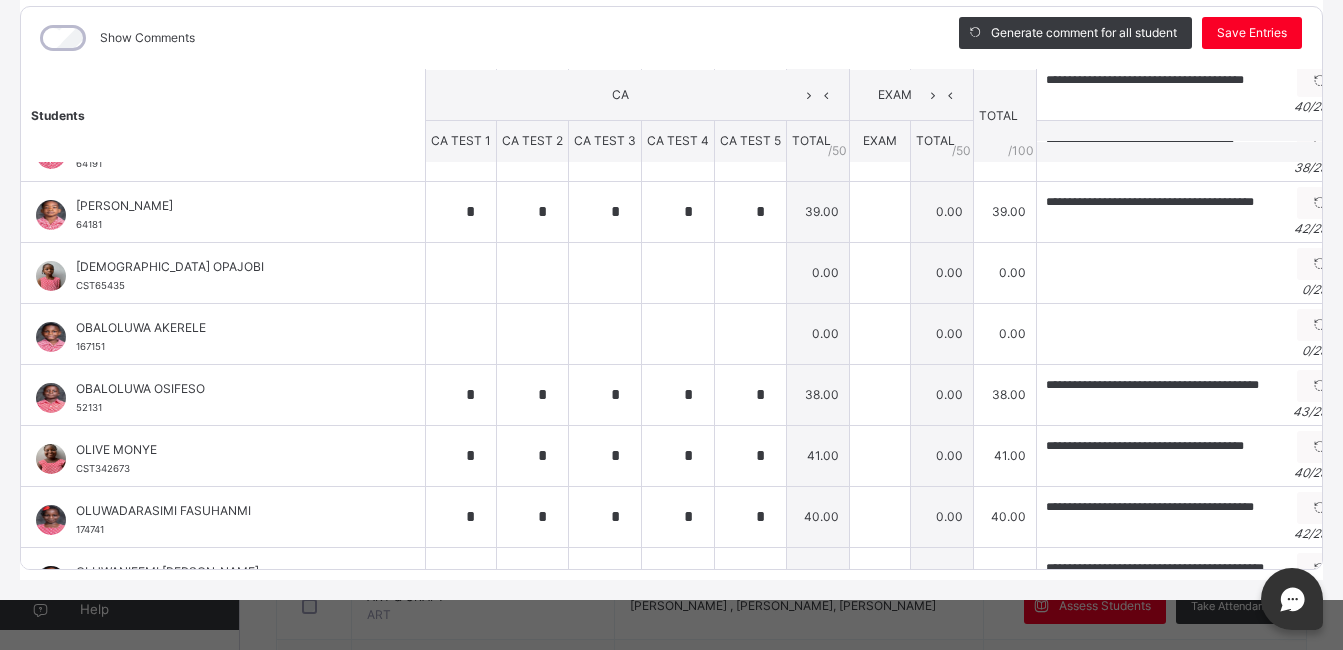 scroll, scrollTop: 0, scrollLeft: 0, axis: both 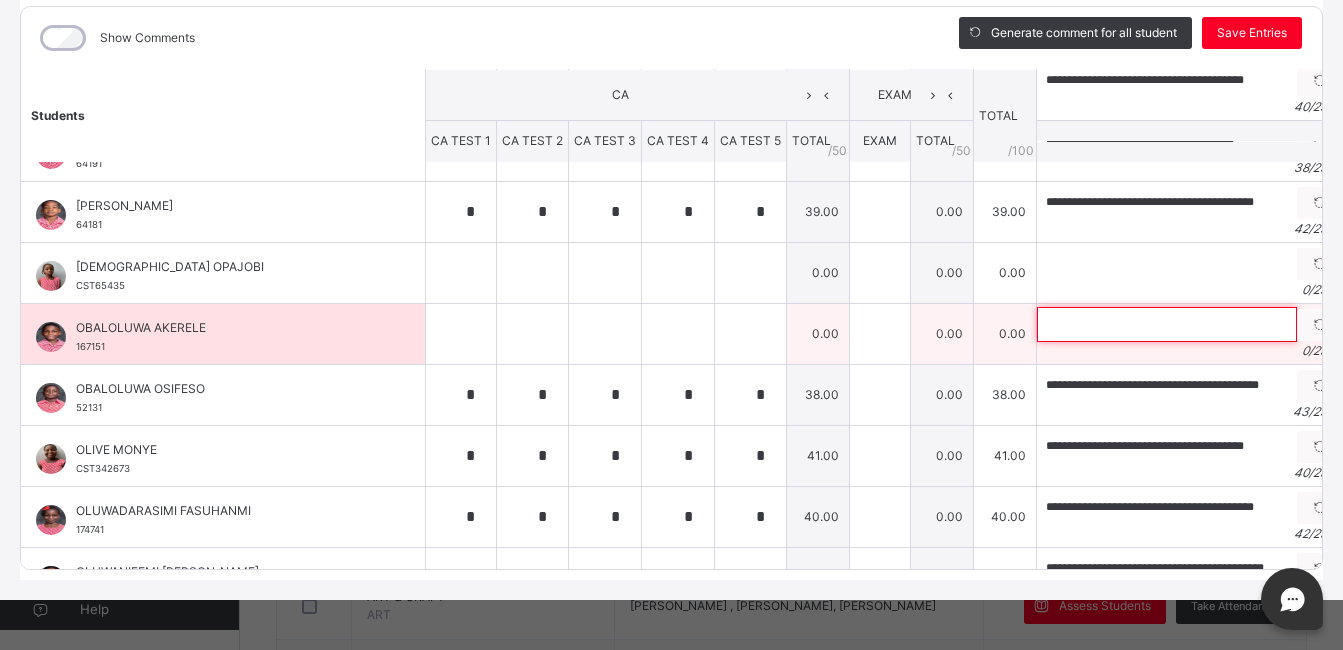 click at bounding box center (1167, 324) 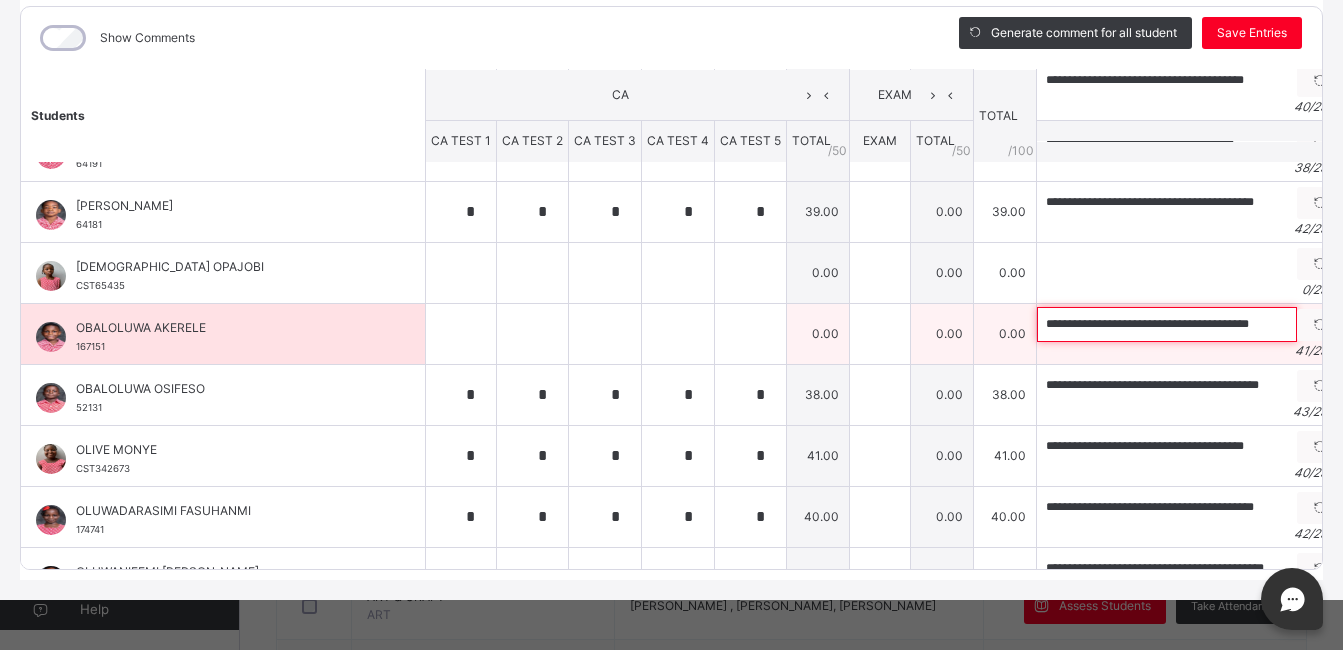 type on "**********" 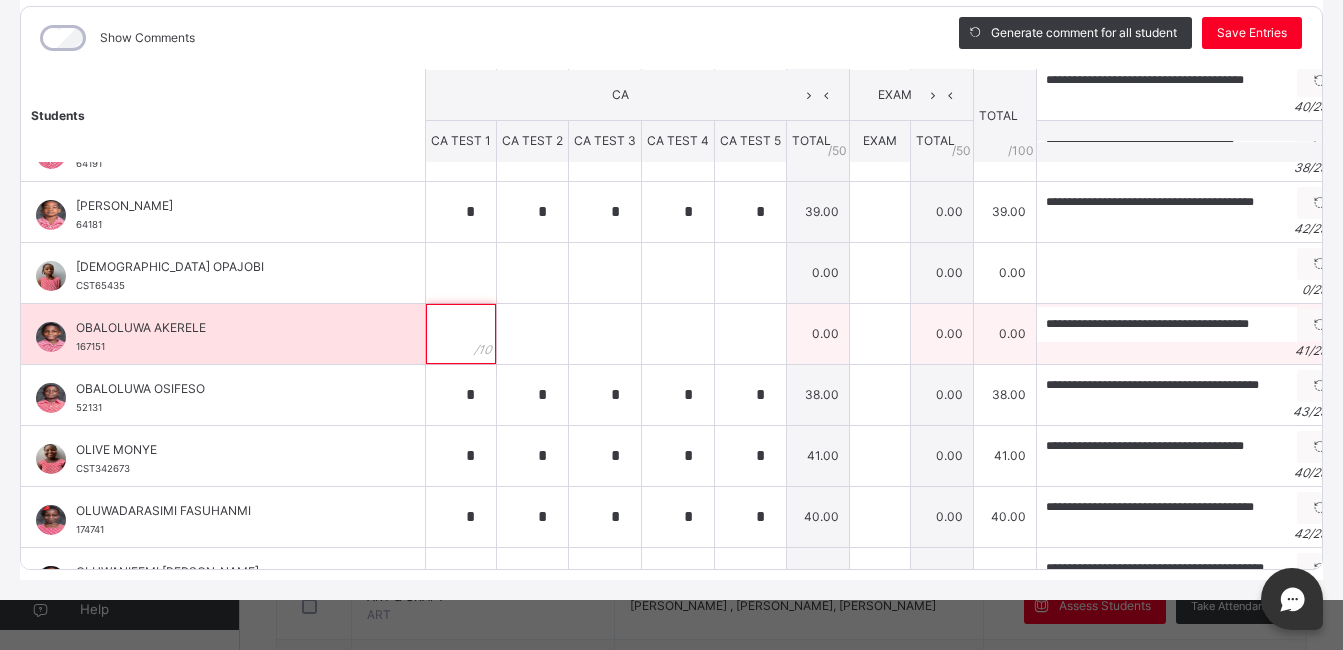click at bounding box center [461, 334] 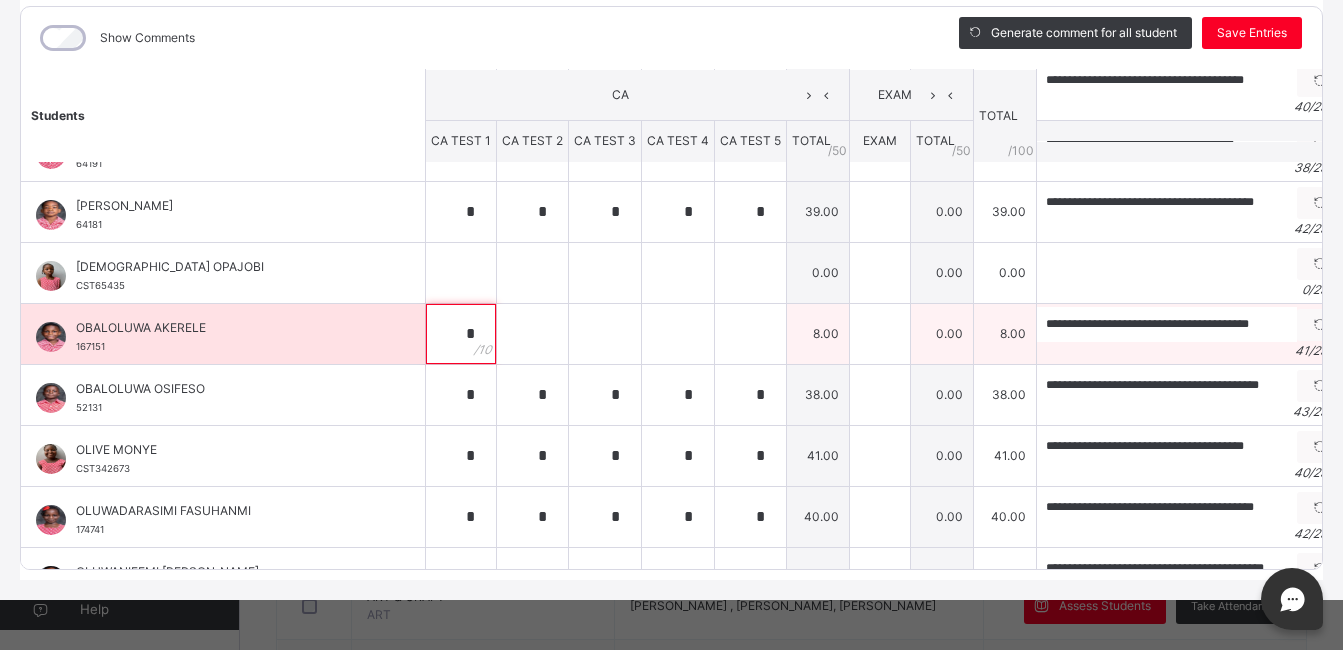 type on "*" 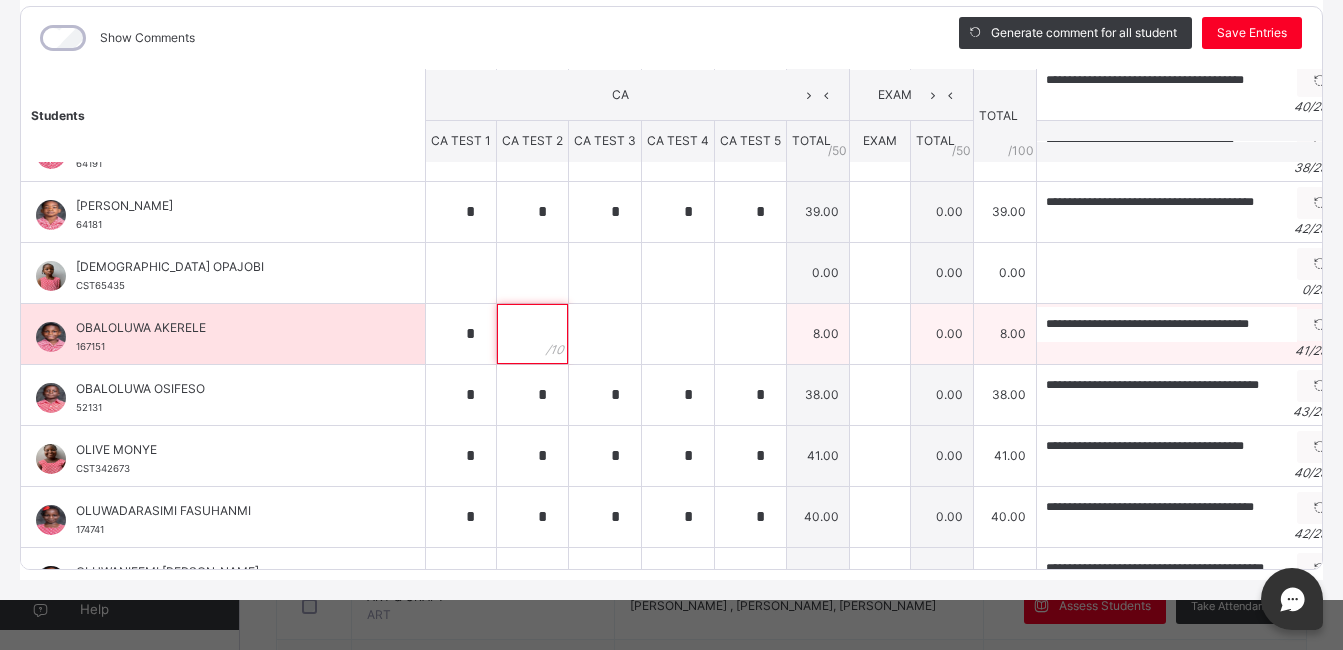 click at bounding box center (532, 334) 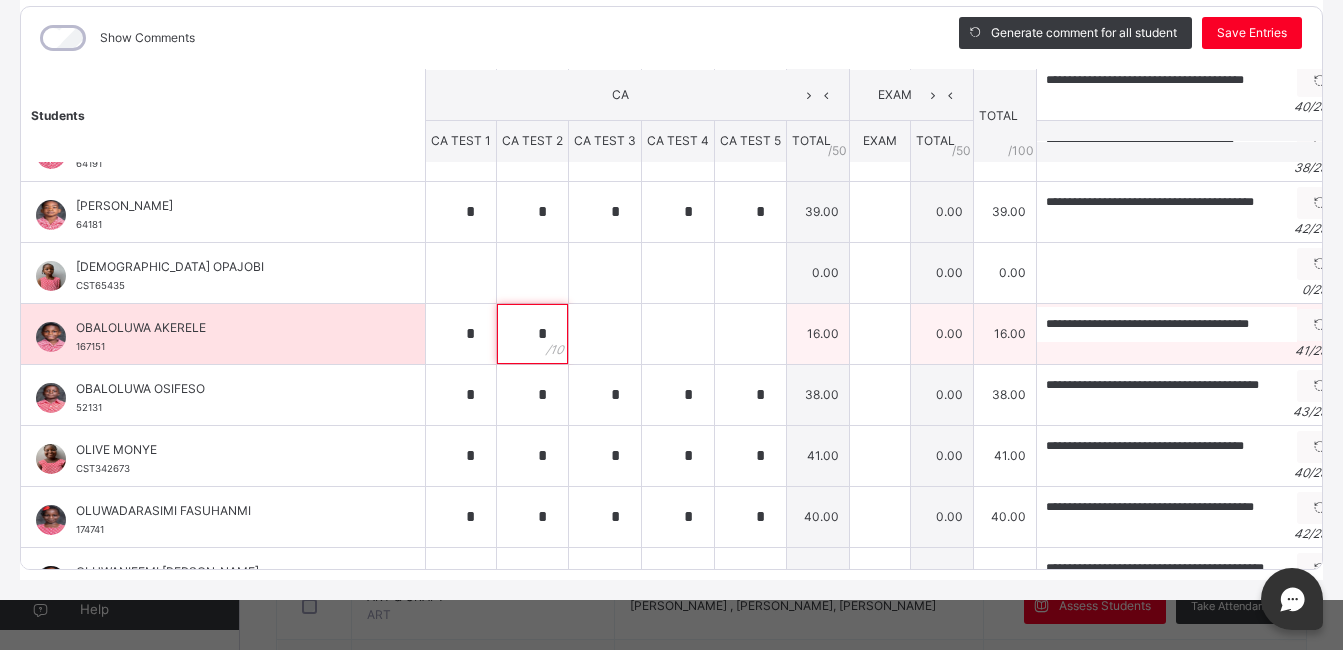 type on "*" 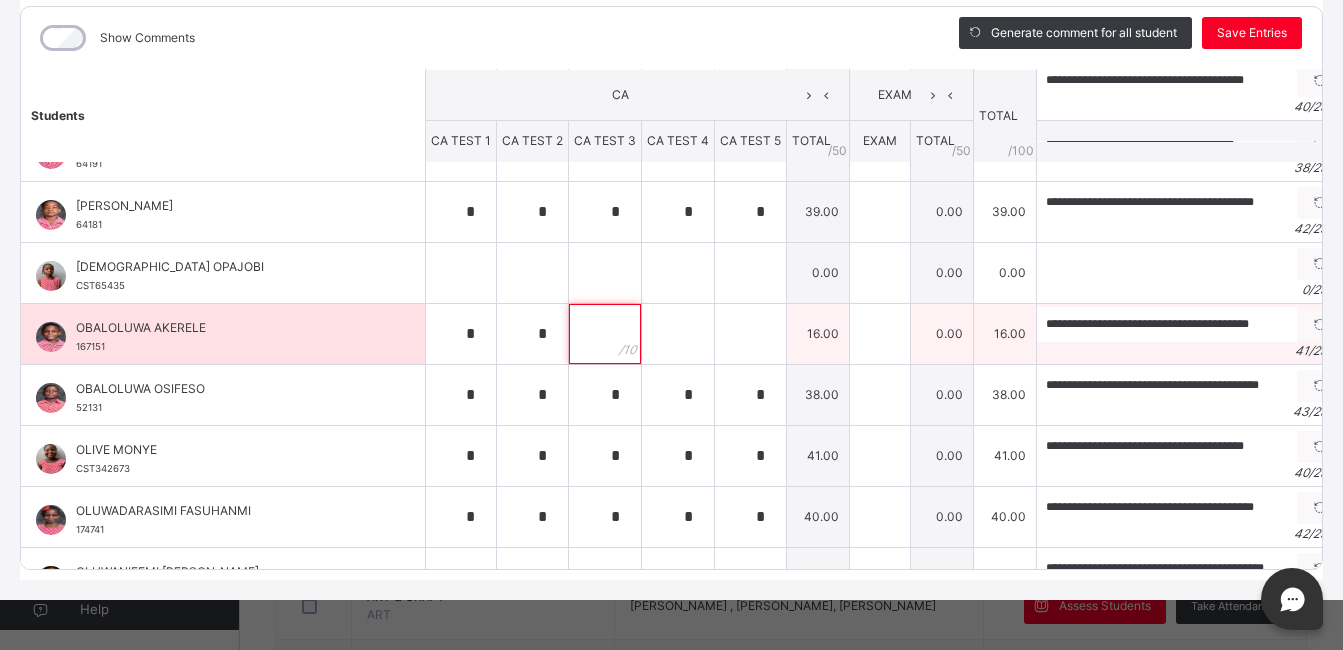 click at bounding box center [605, 334] 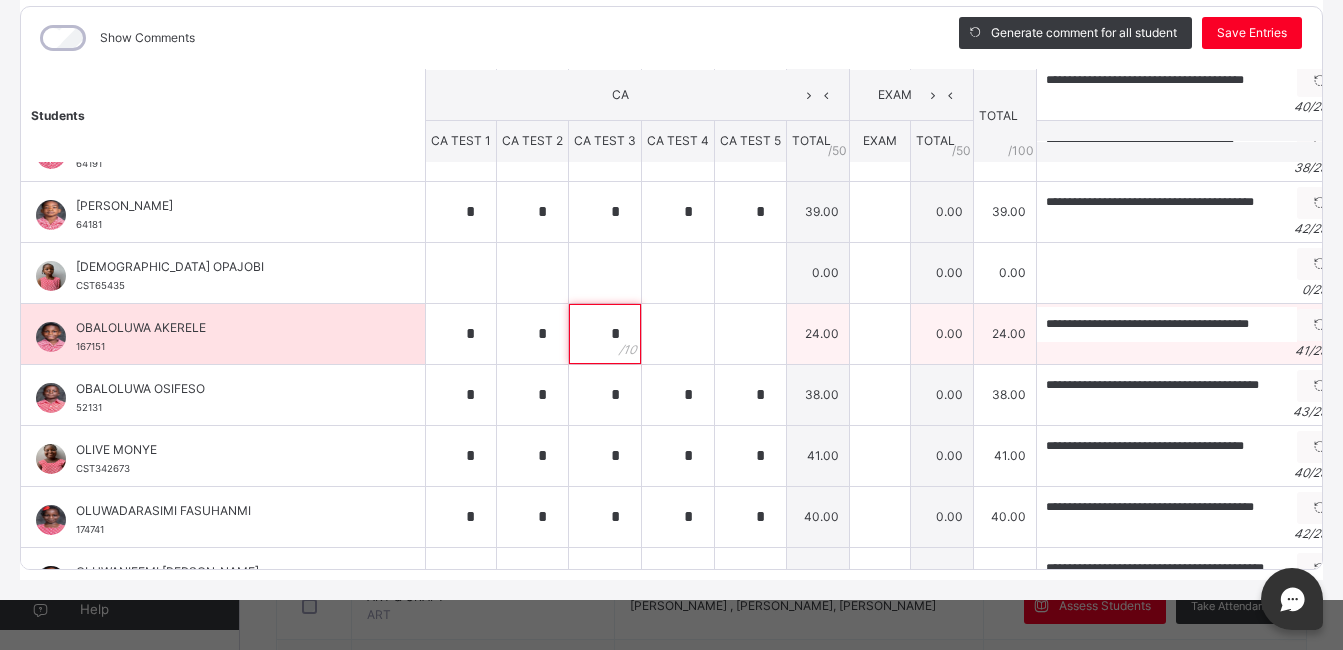 type on "*" 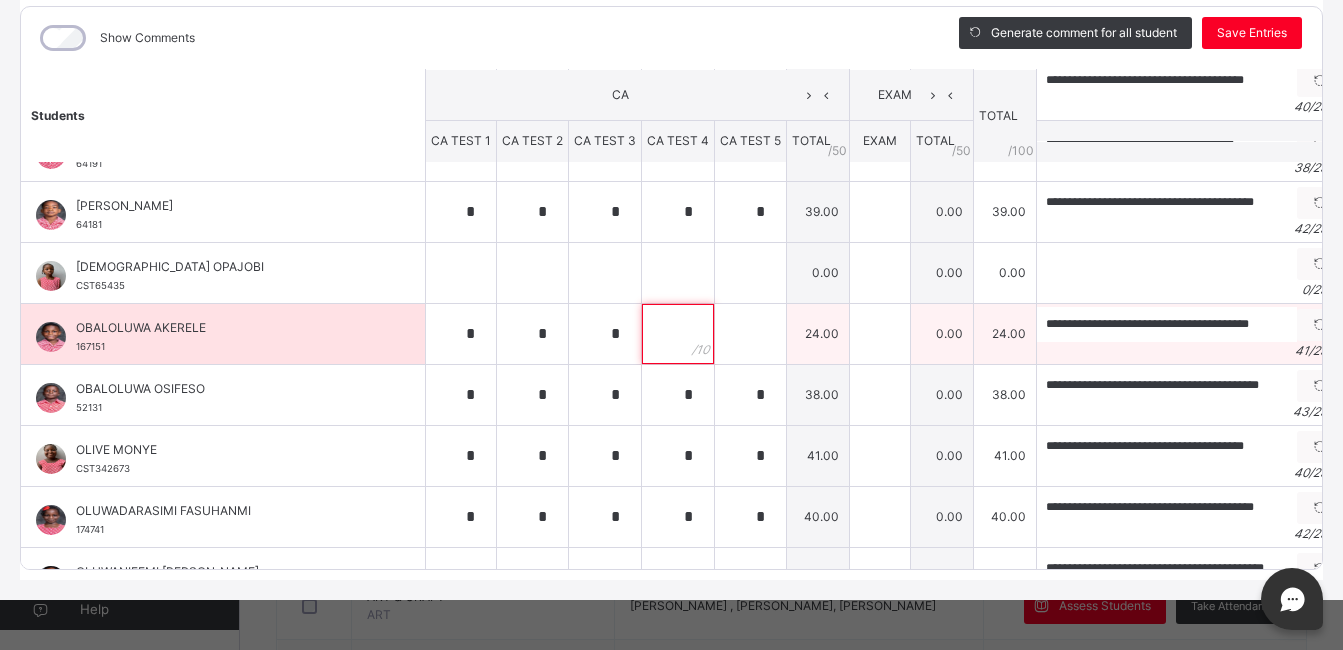 click at bounding box center [678, 334] 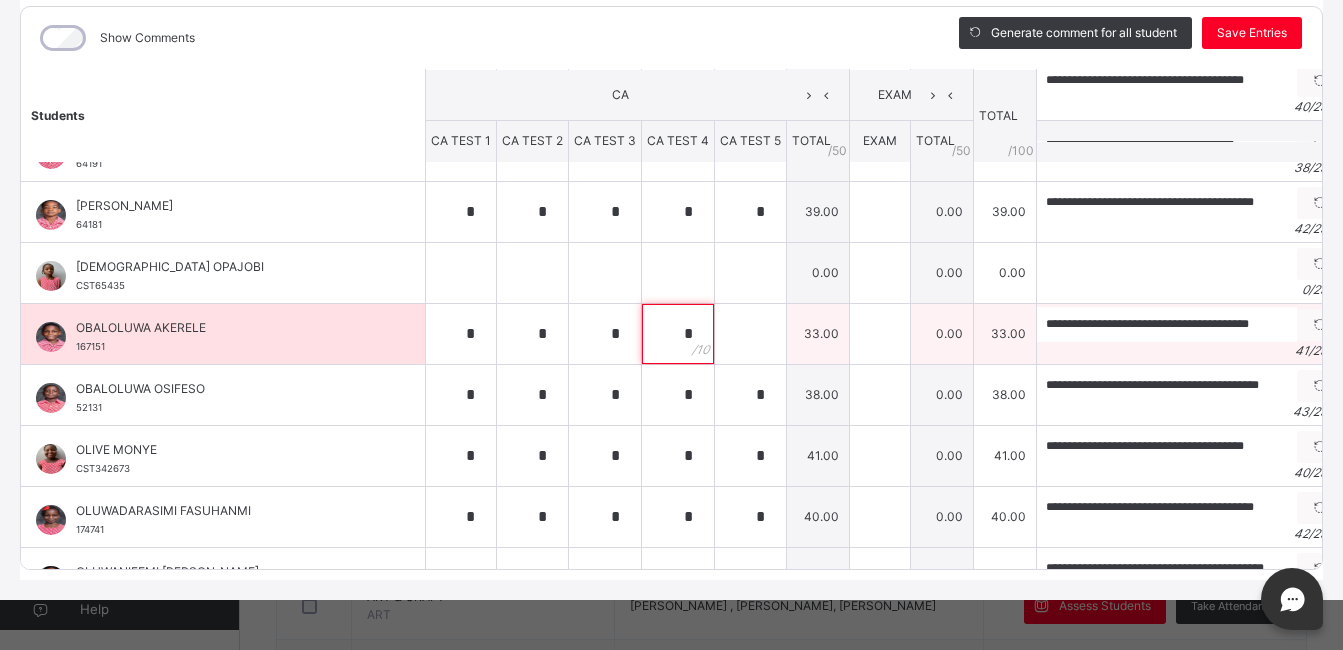 type on "*" 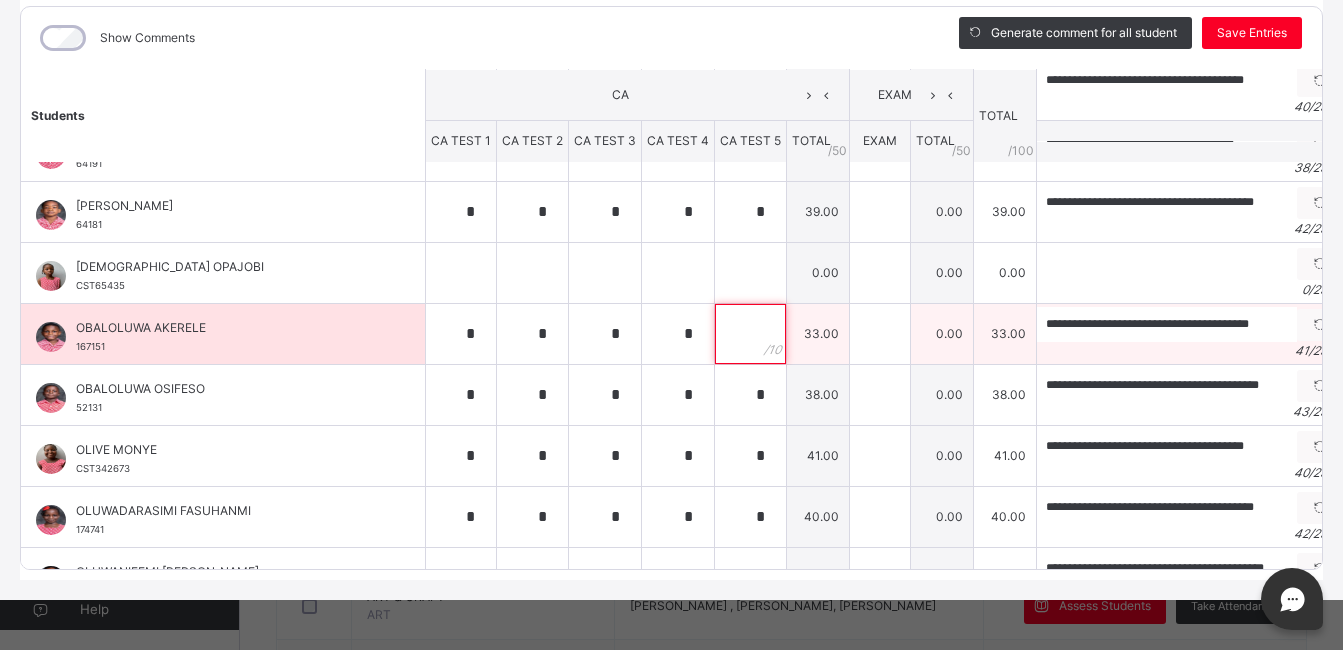 click at bounding box center [750, 334] 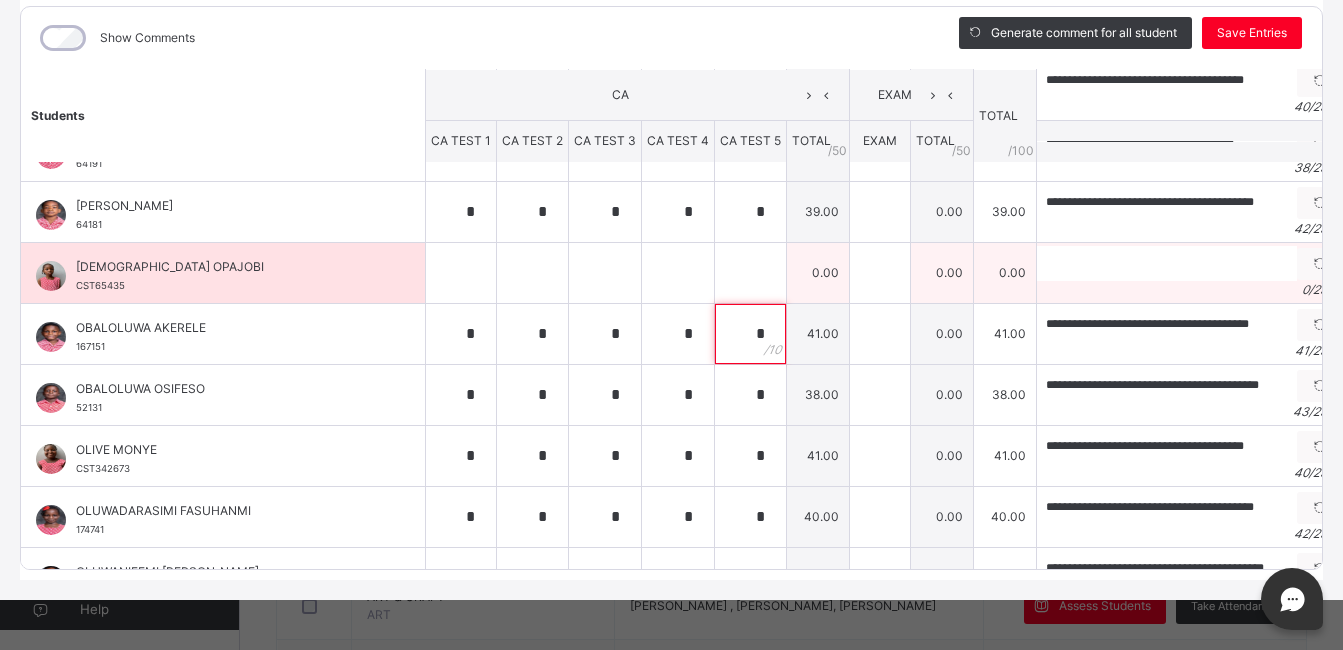 type on "*" 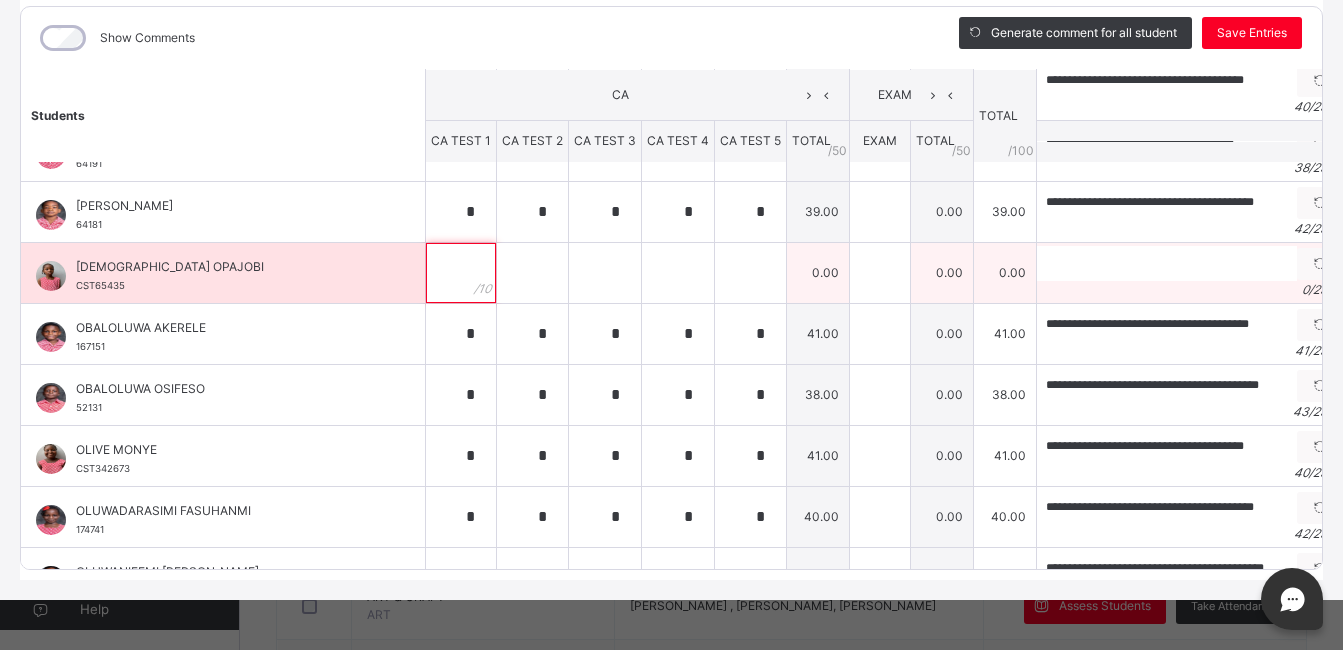 click at bounding box center [461, 273] 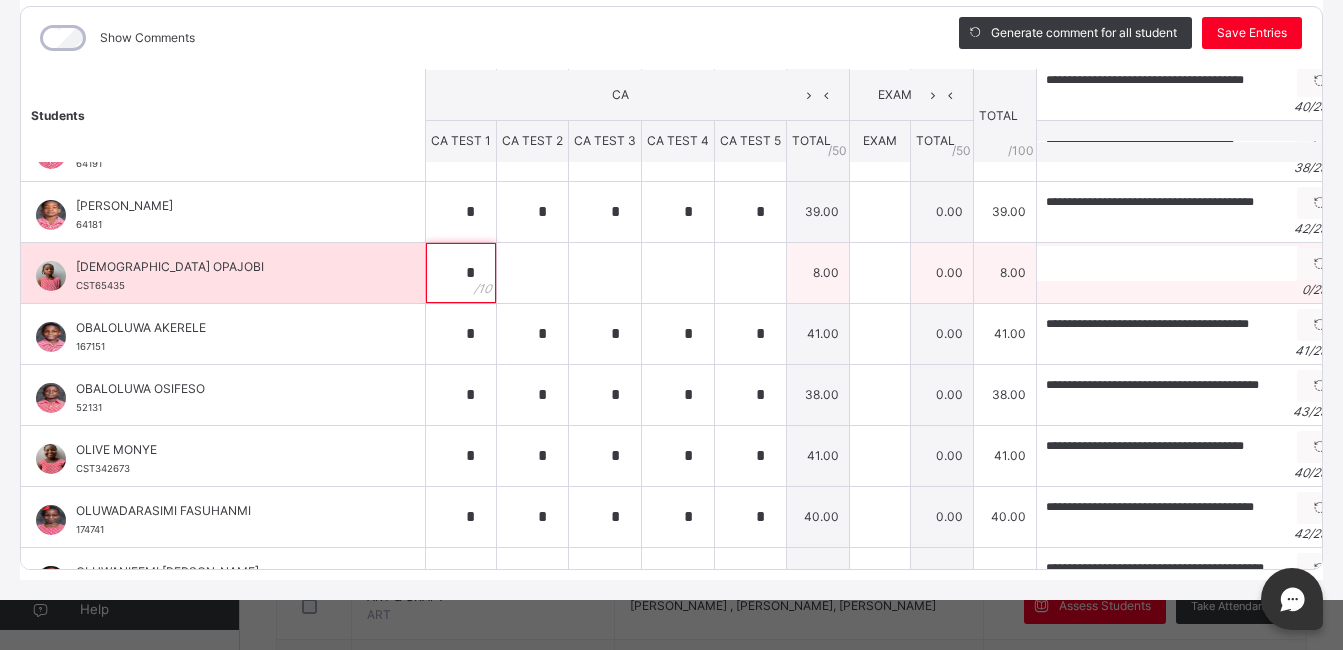 type on "*" 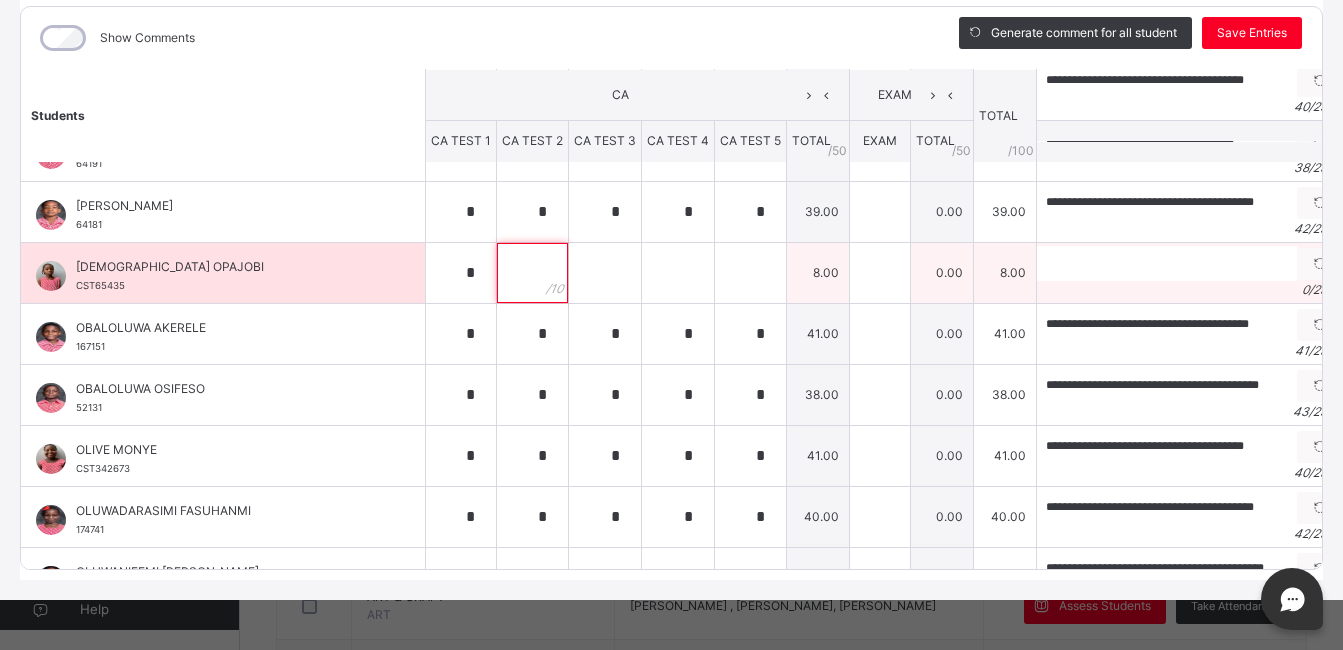 click at bounding box center (532, 273) 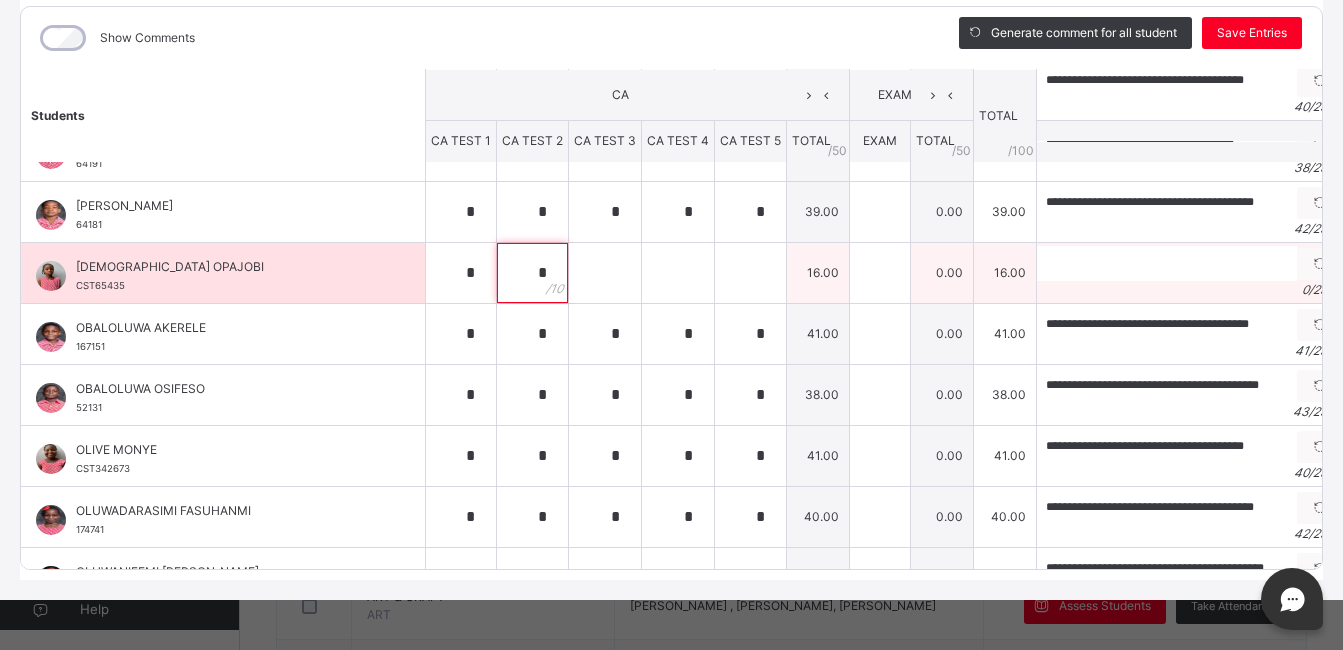 type on "*" 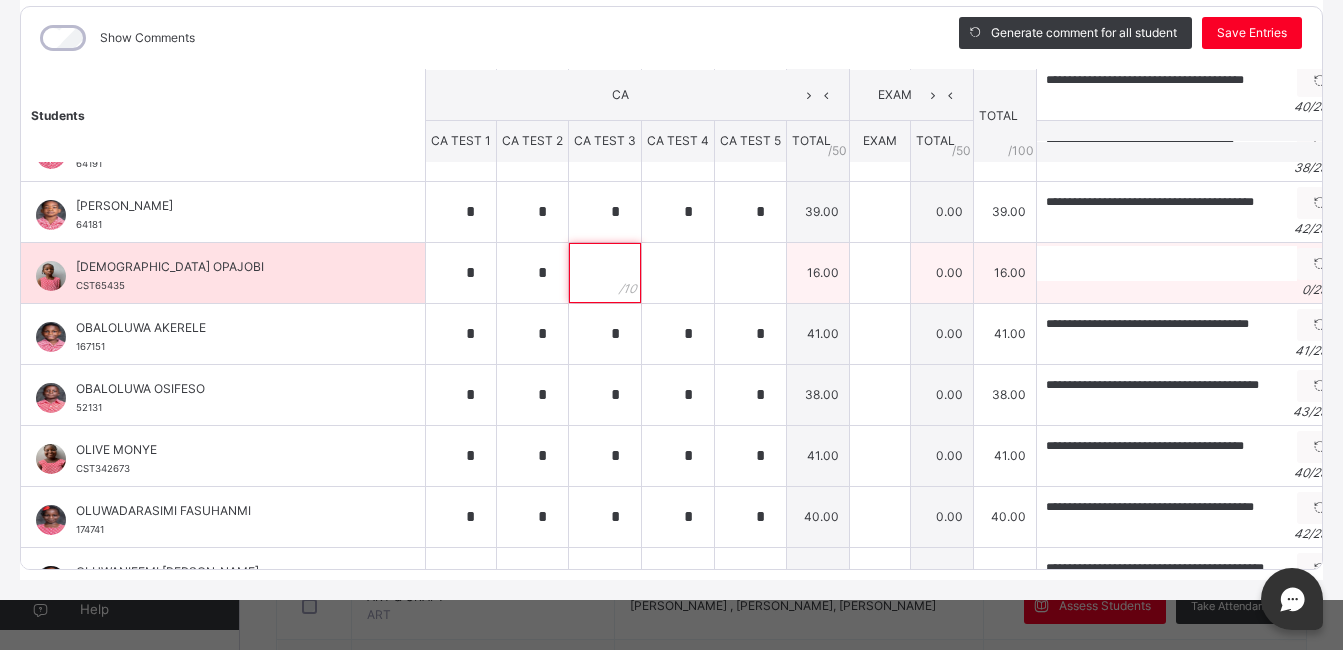 click at bounding box center (605, 273) 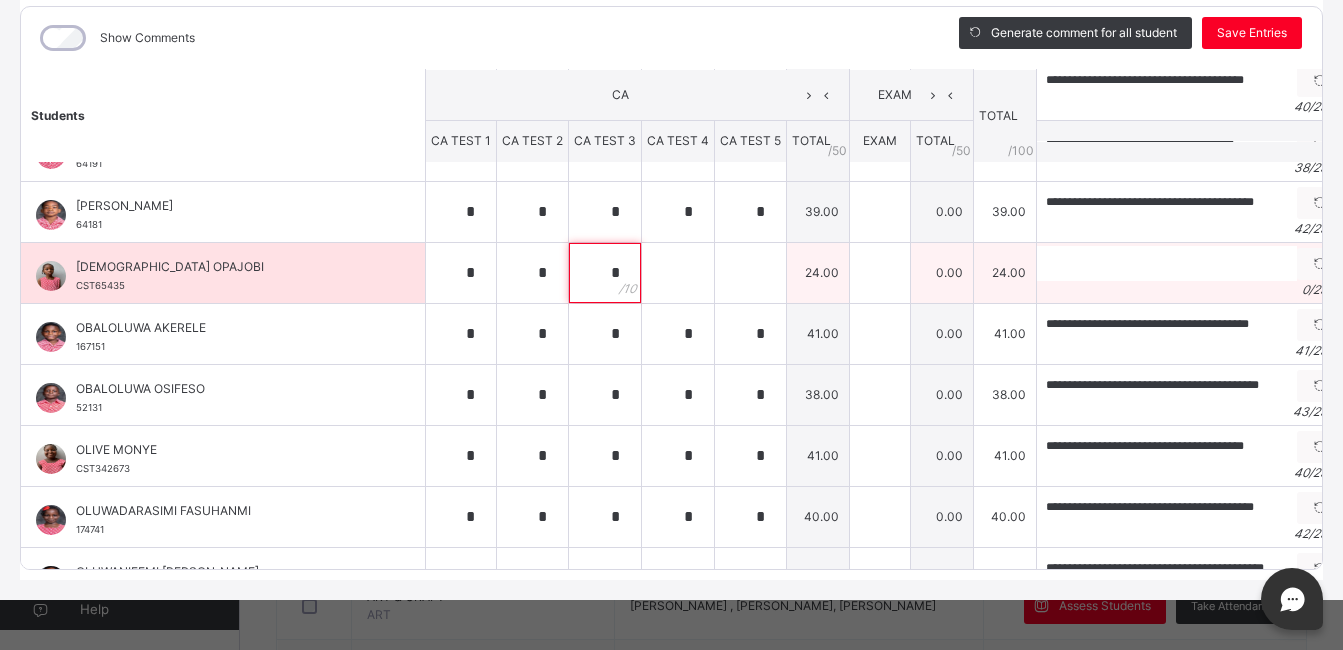 type on "*" 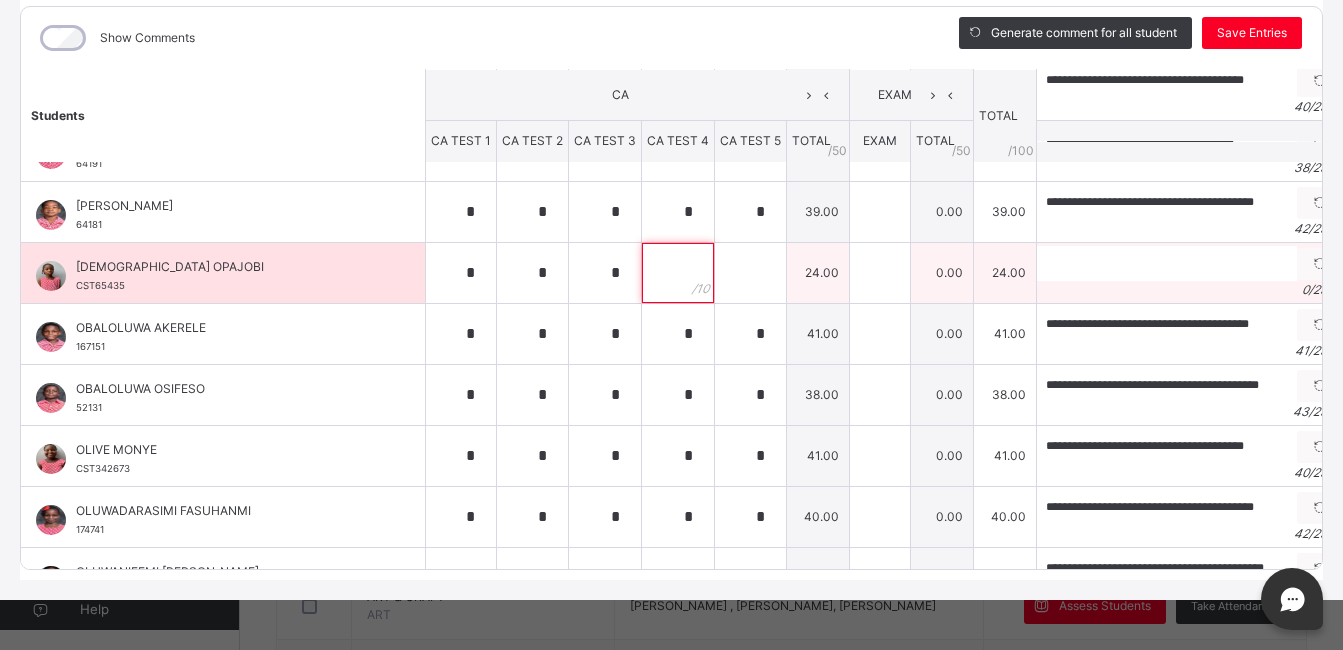 click at bounding box center [678, 273] 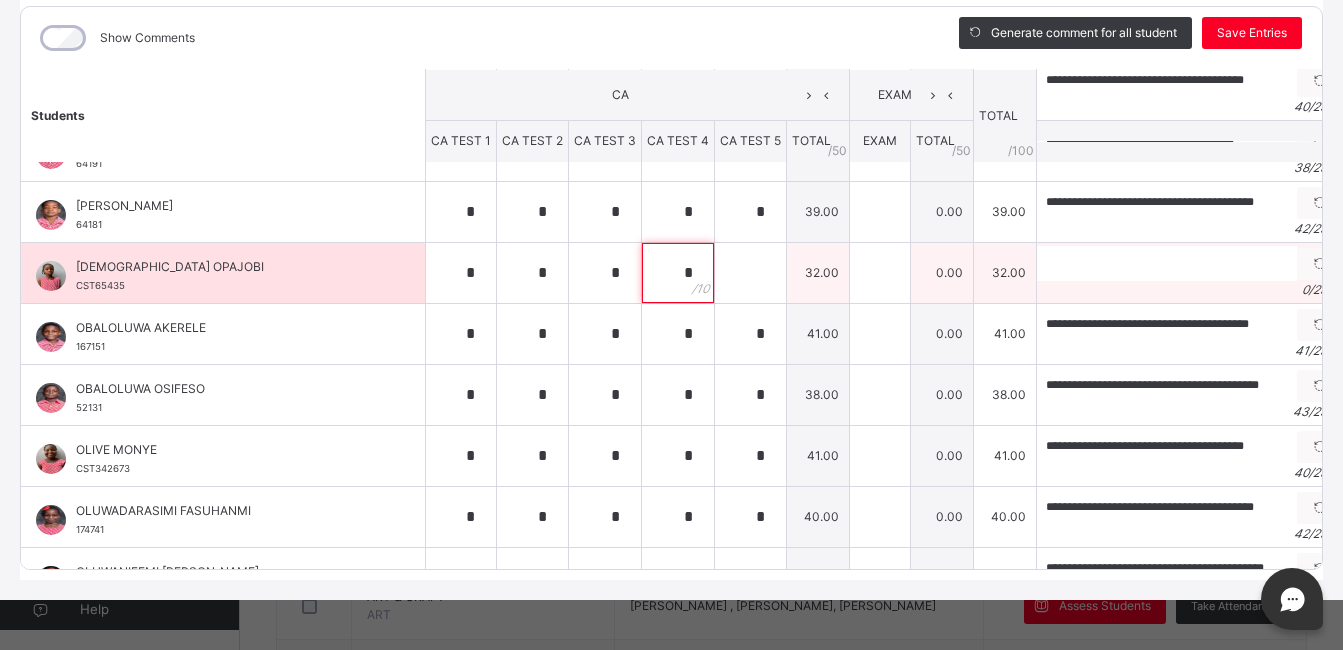 type on "*" 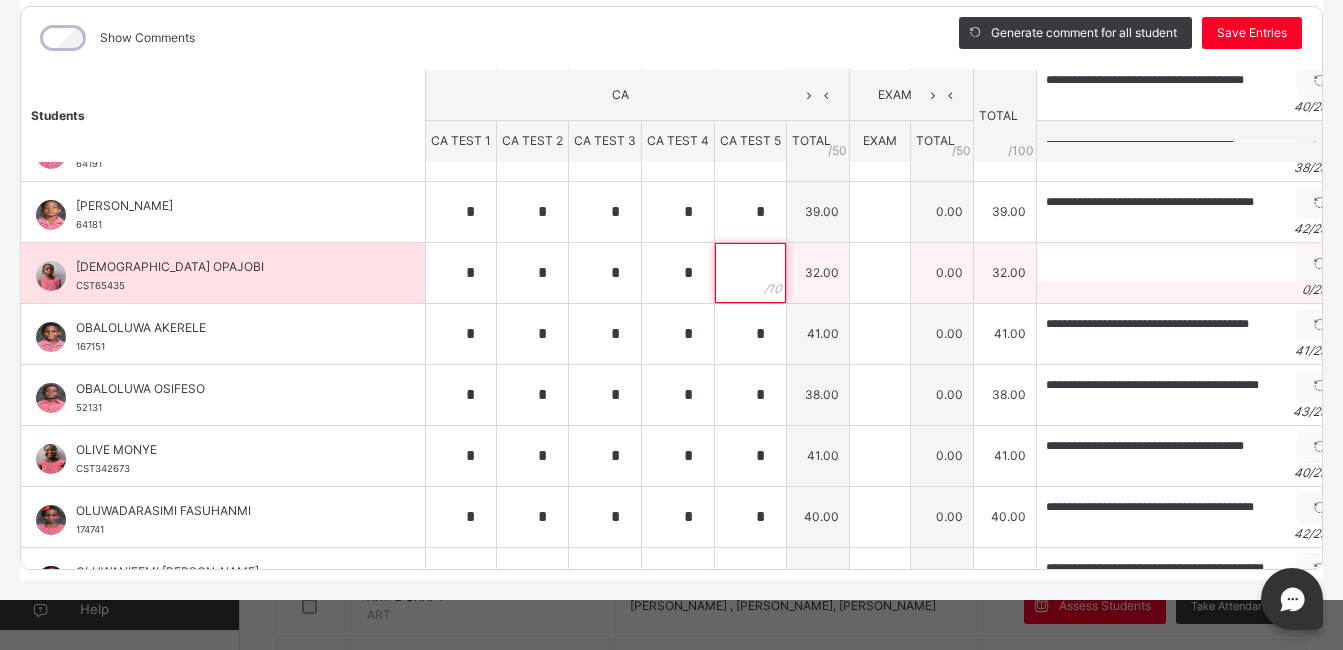 click at bounding box center (750, 273) 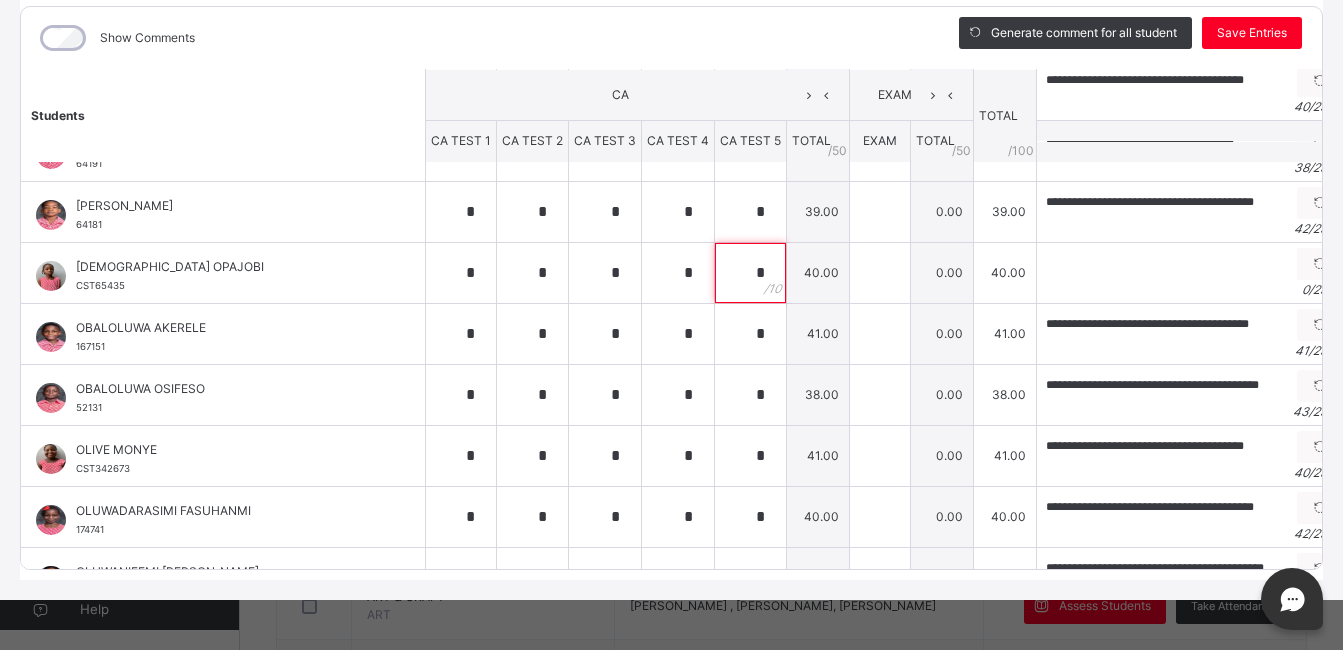 type on "*" 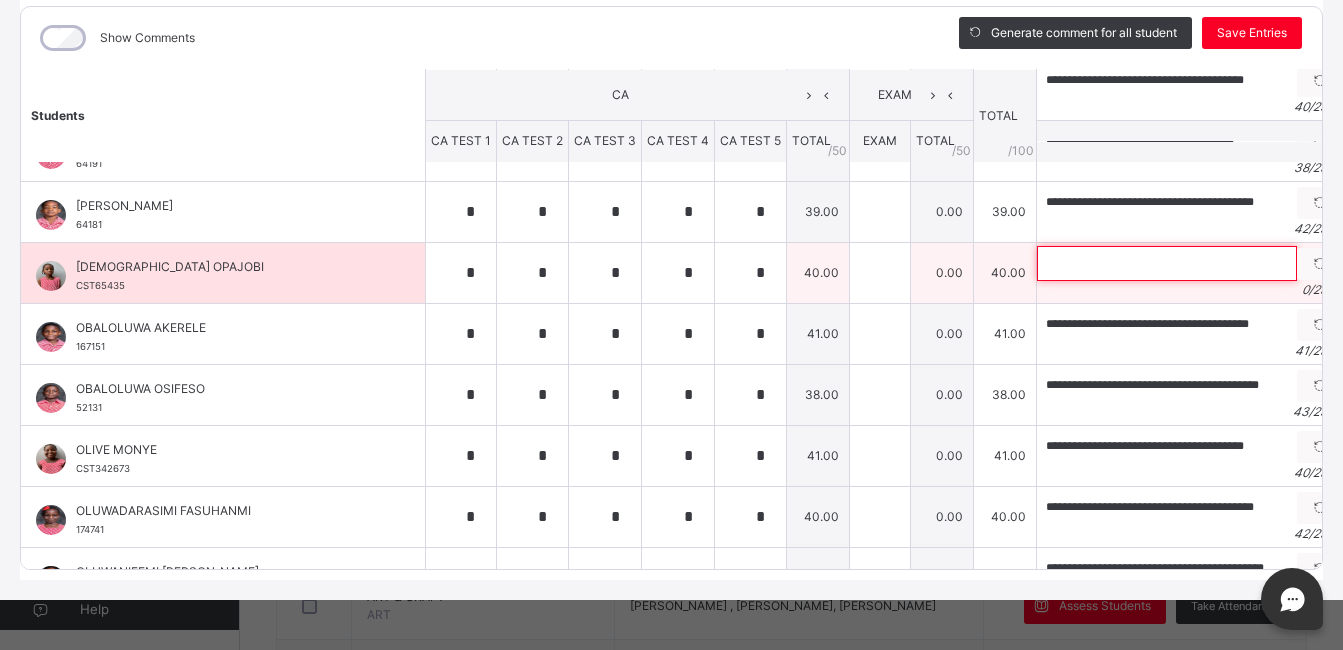click at bounding box center [1167, 263] 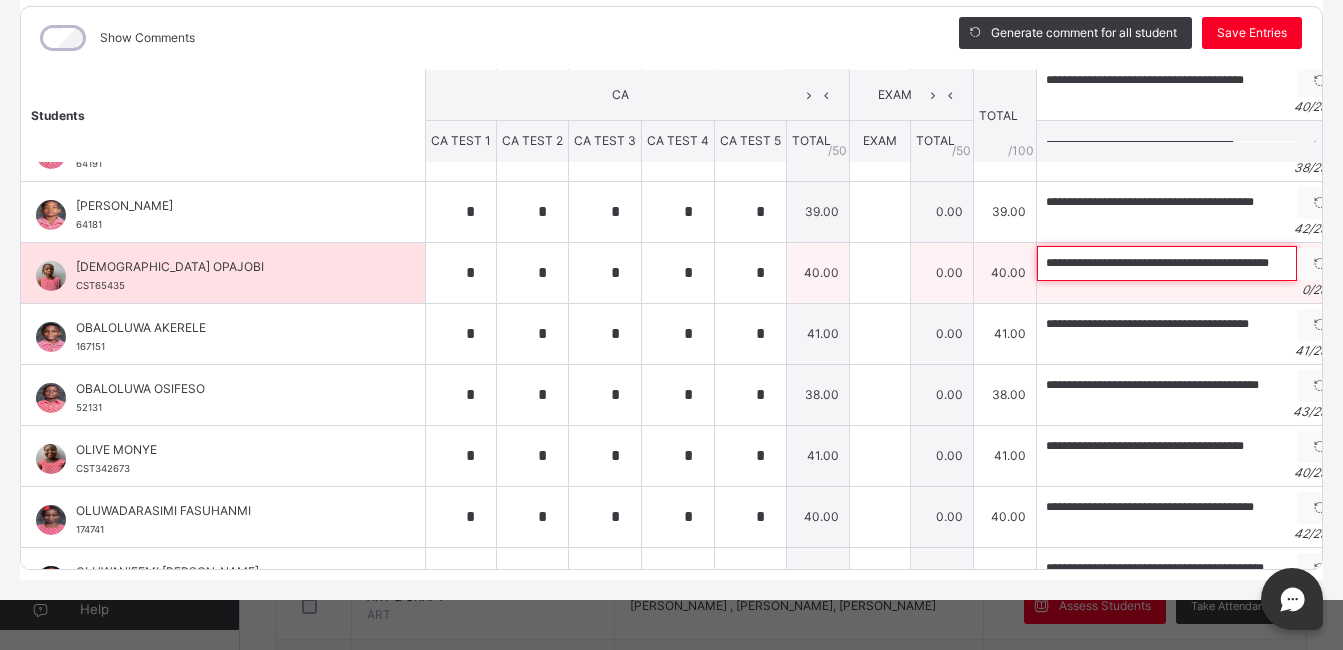 scroll, scrollTop: 0, scrollLeft: 10, axis: horizontal 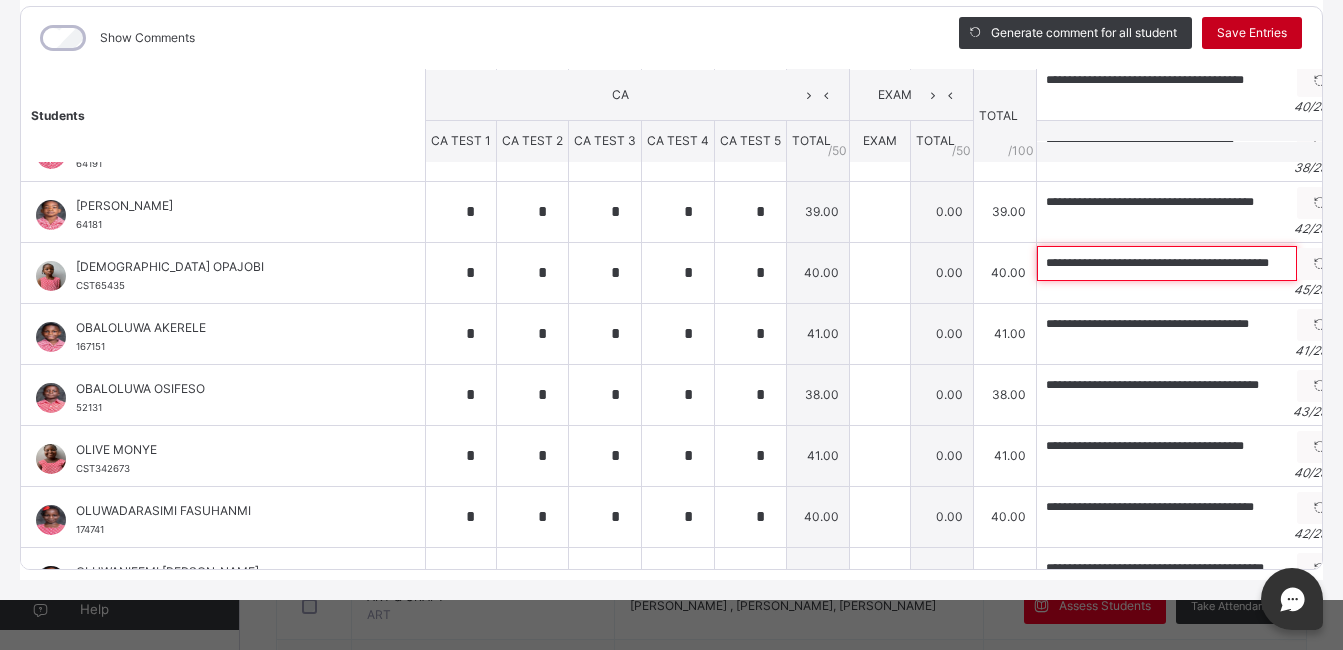 type on "**********" 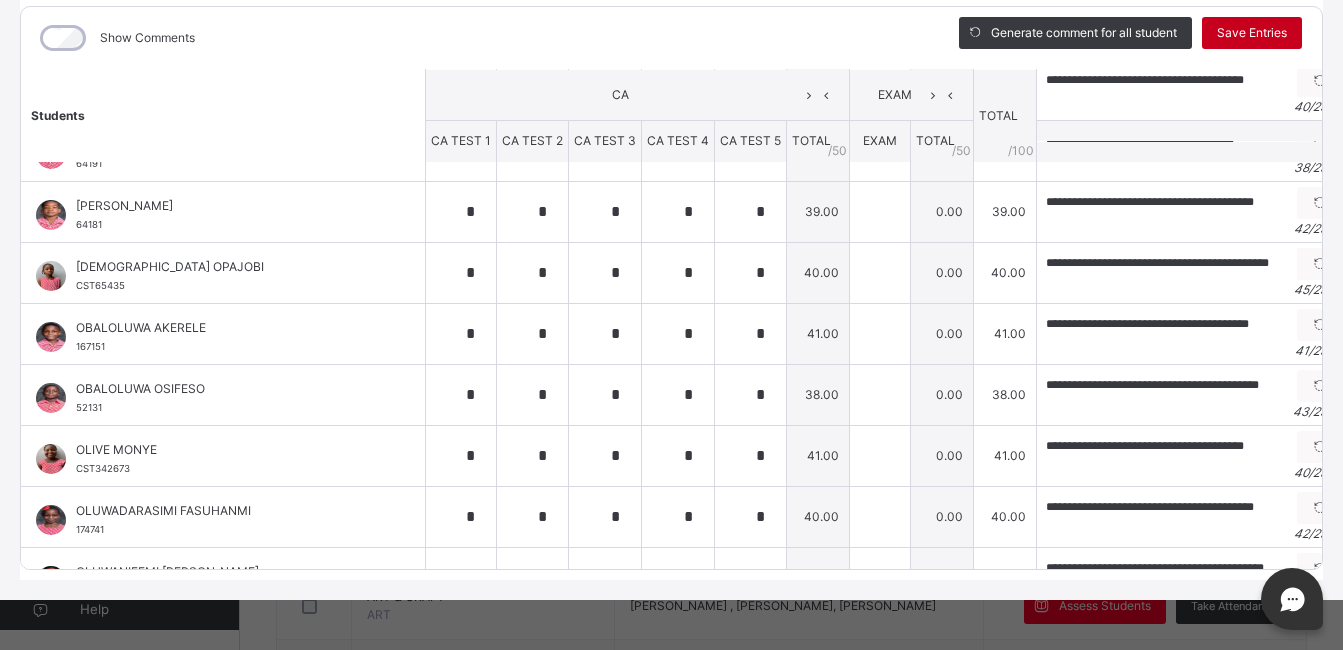 scroll, scrollTop: 0, scrollLeft: 0, axis: both 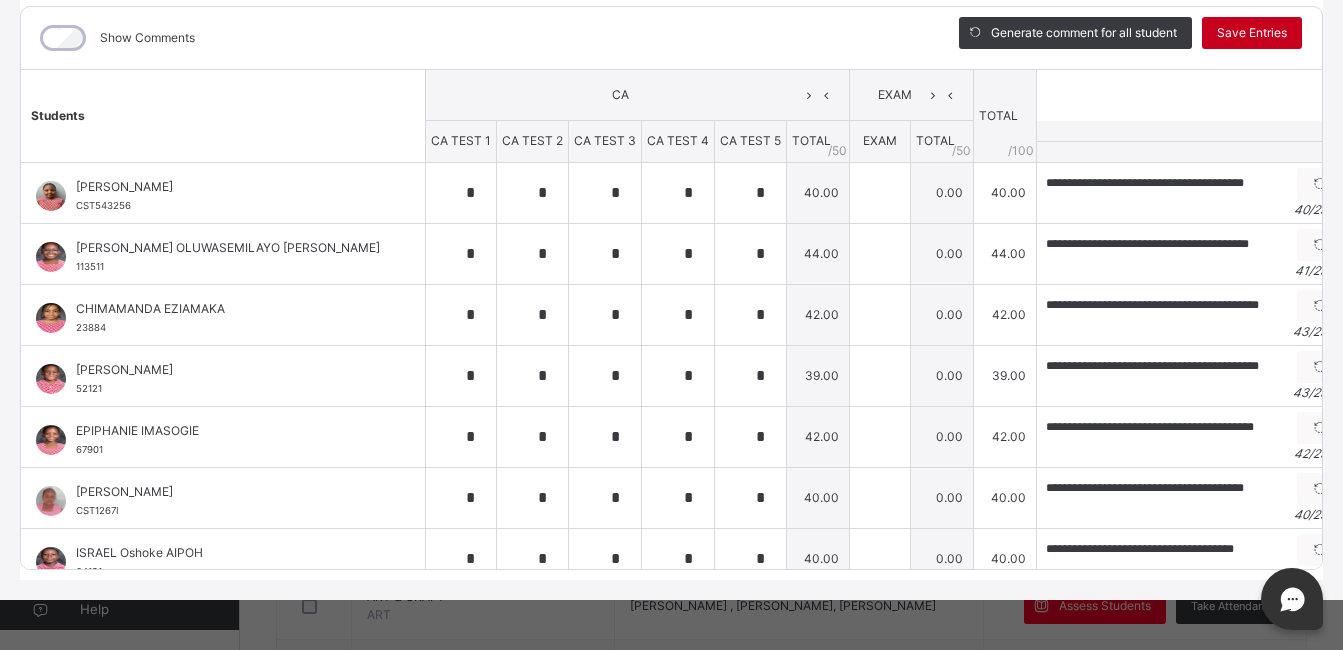 click on "Save Entries" at bounding box center (1252, 33) 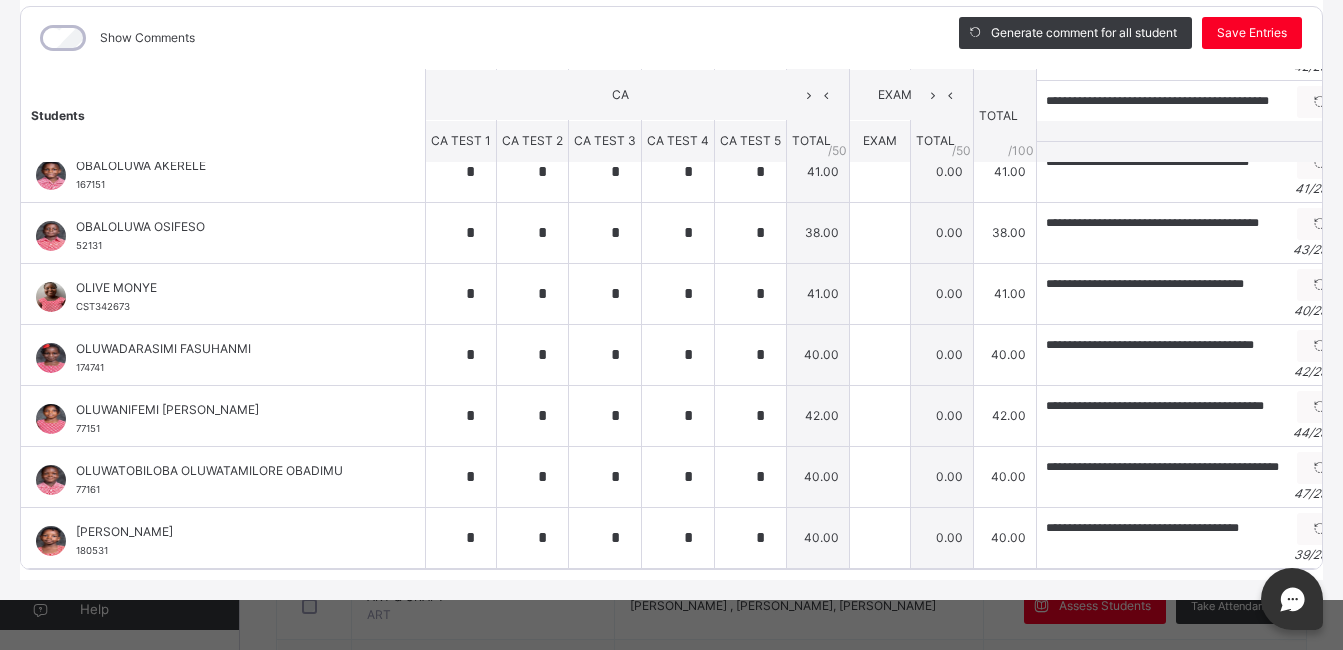 scroll, scrollTop: 585, scrollLeft: 0, axis: vertical 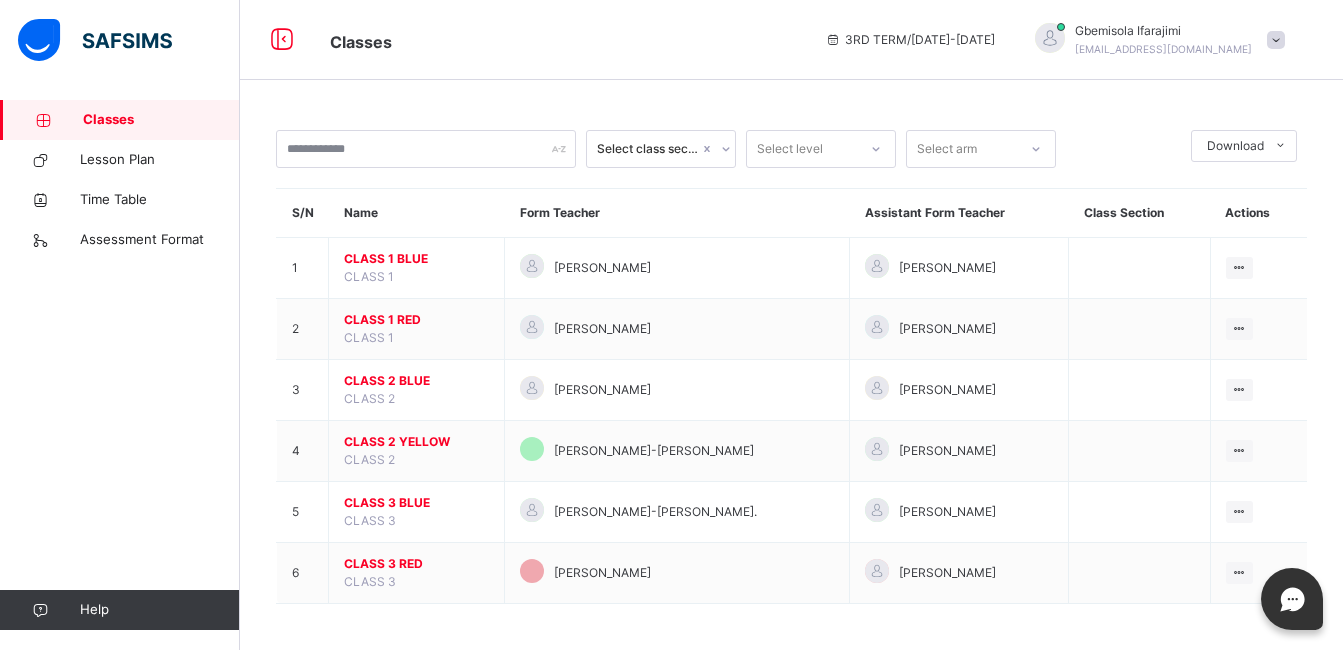 click on "Classes" at bounding box center (161, 120) 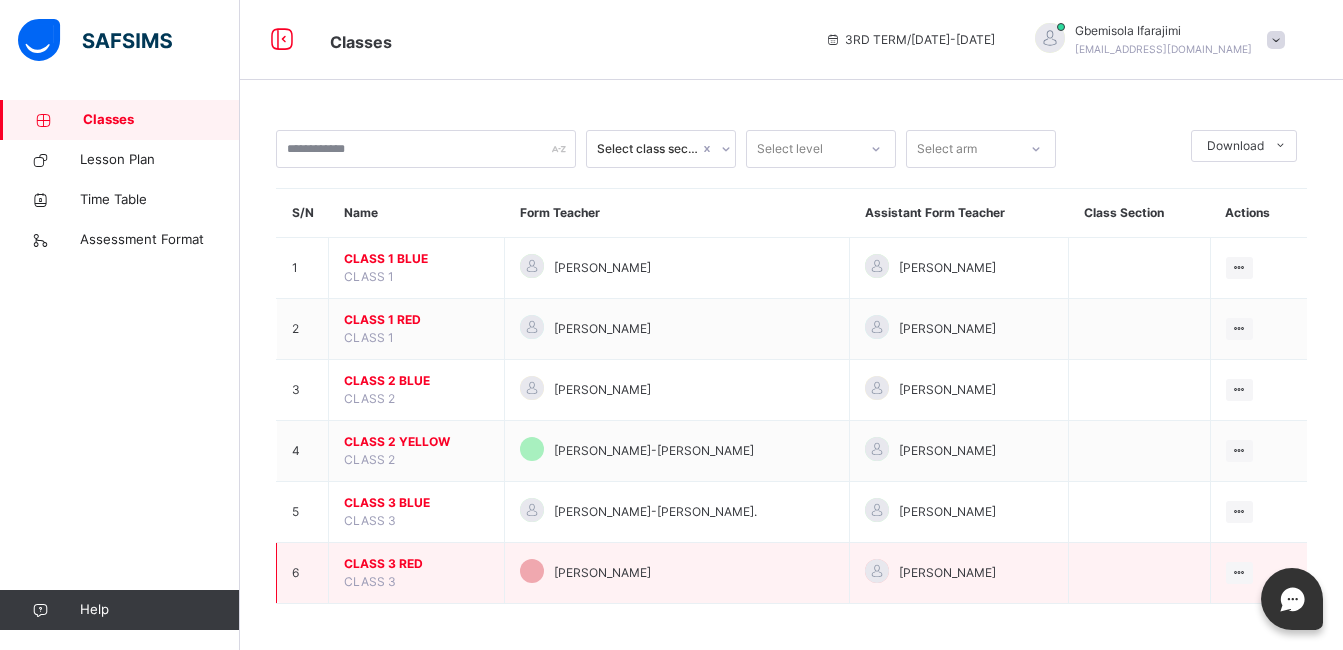 click on "CLASS 3   RED" at bounding box center (416, 564) 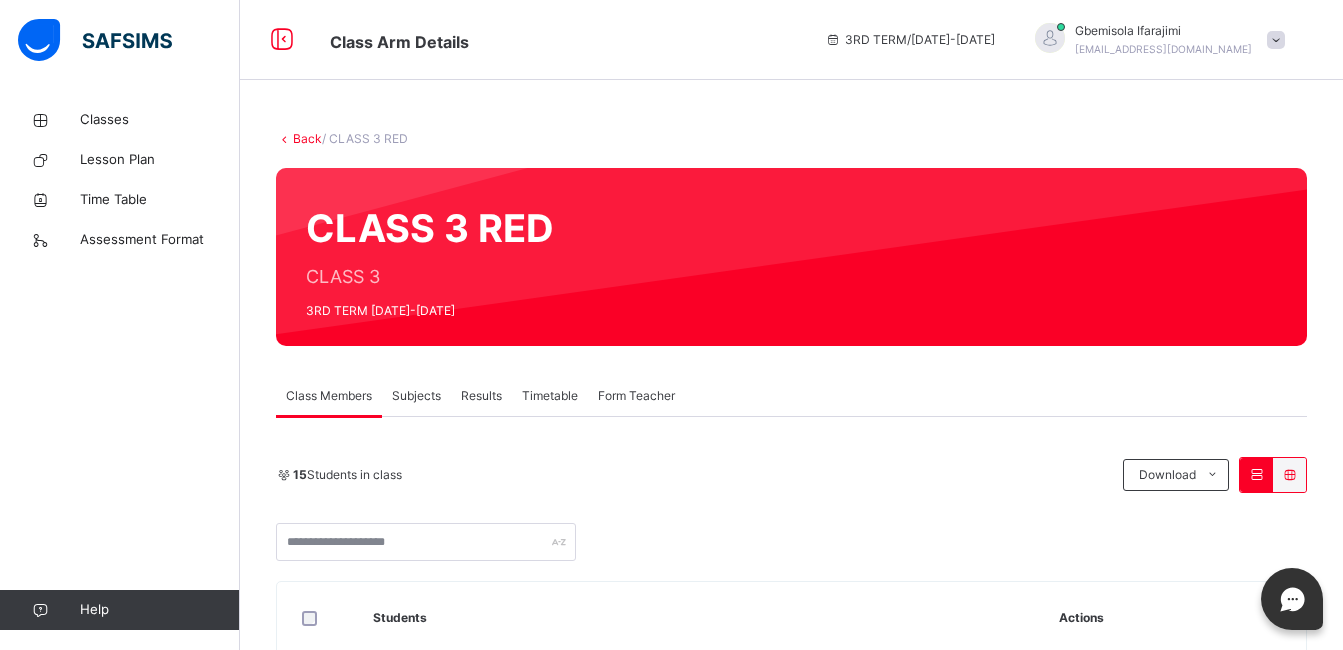 click on "Subjects" at bounding box center [416, 396] 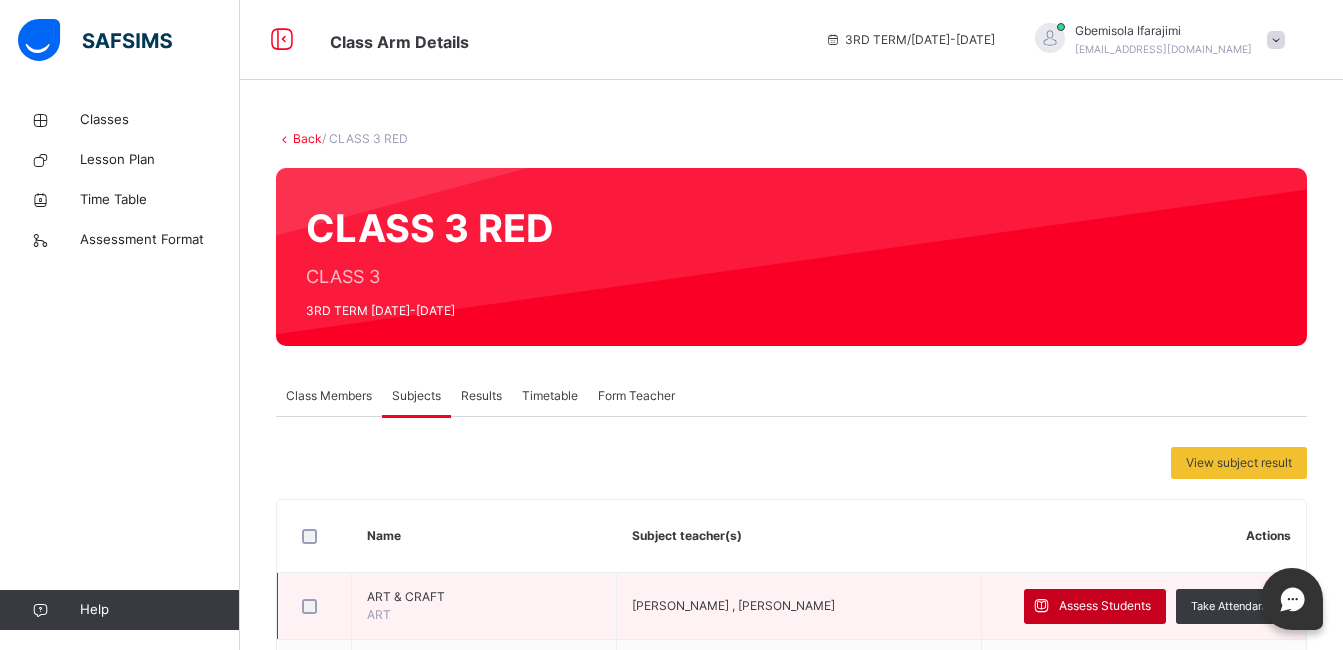 click on "Assess Students" at bounding box center [1095, 606] 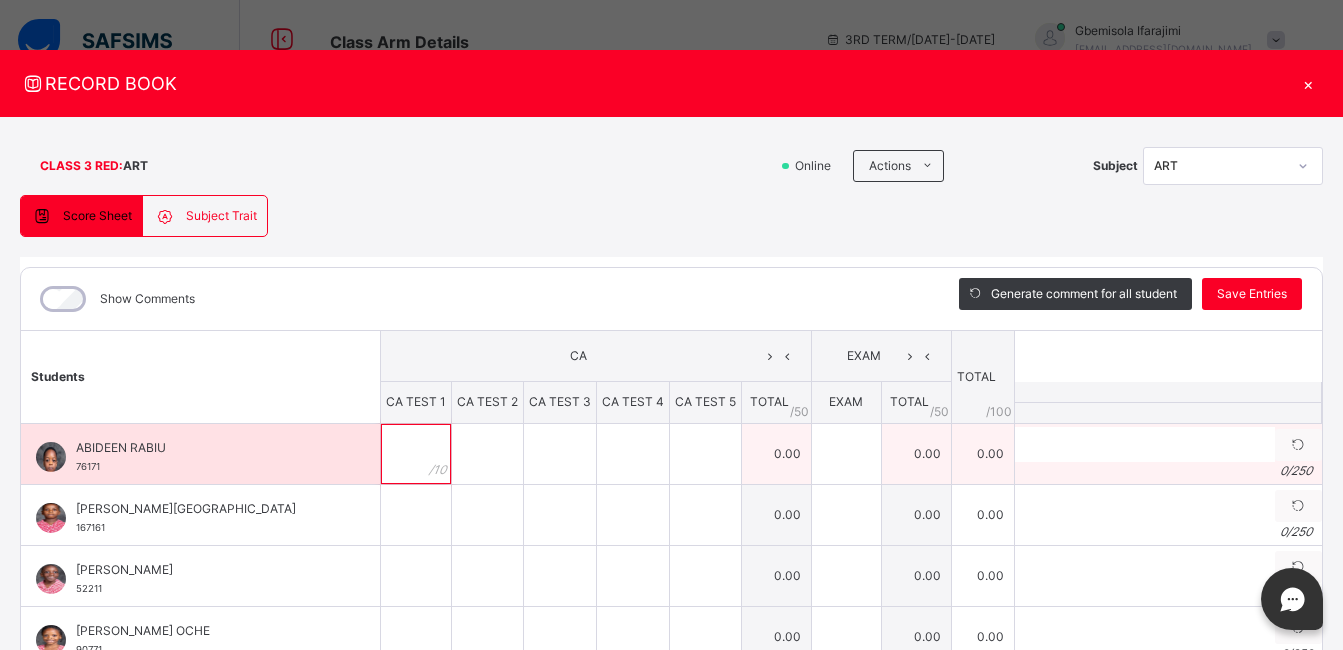click at bounding box center (416, 454) 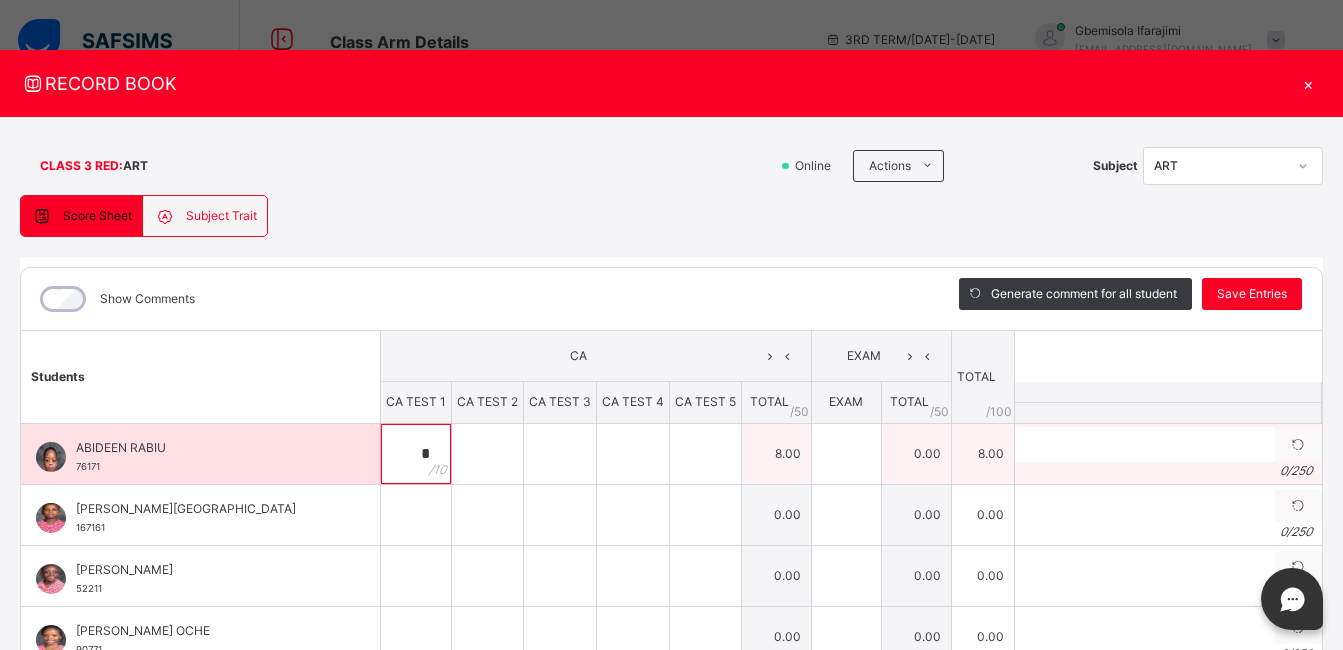 type on "*" 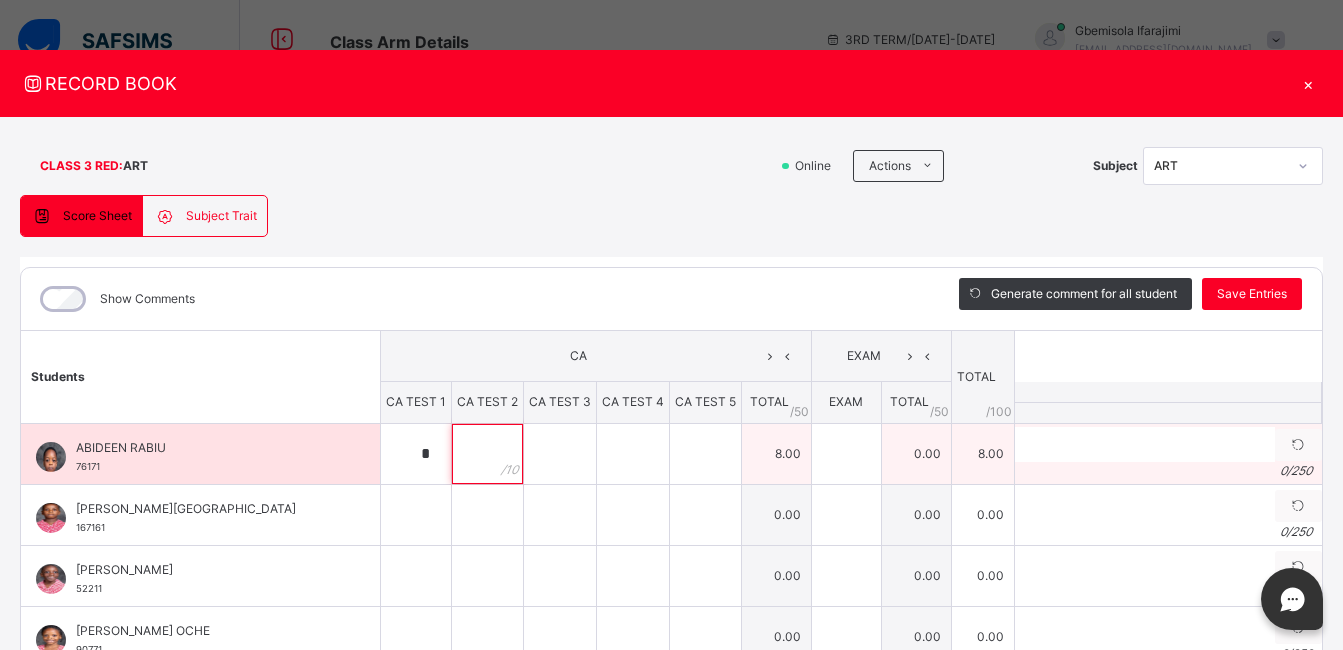 click at bounding box center (487, 454) 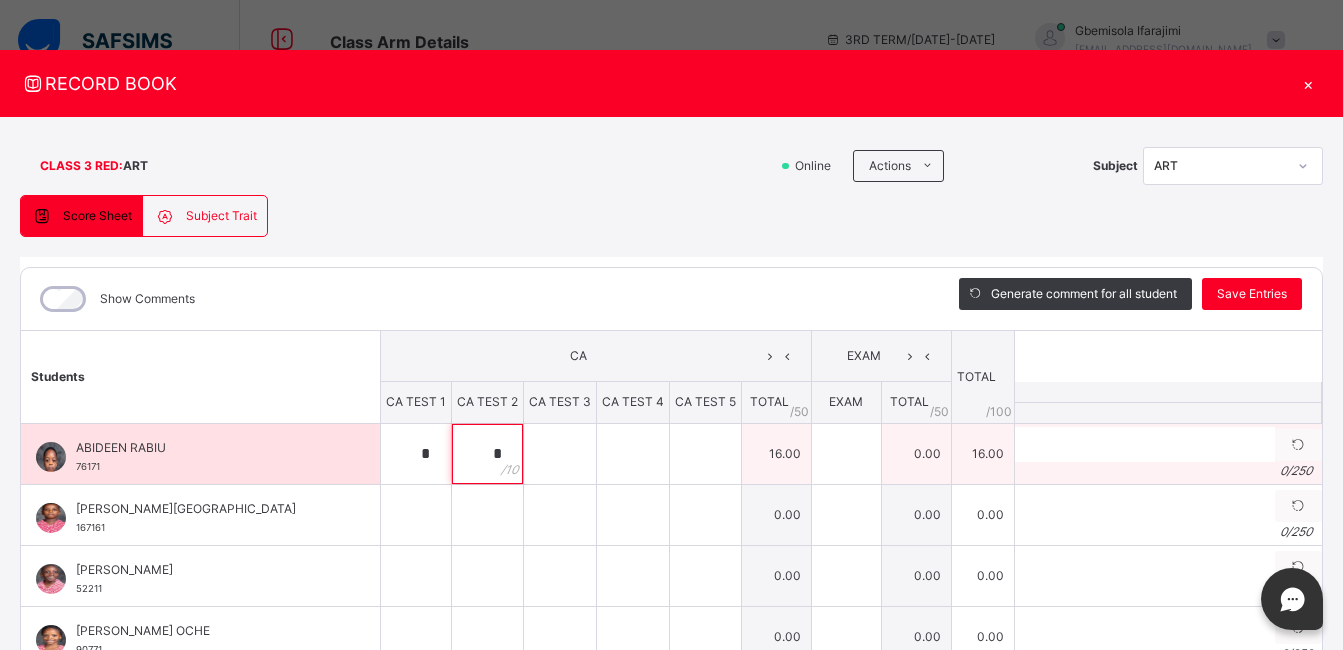 type on "*" 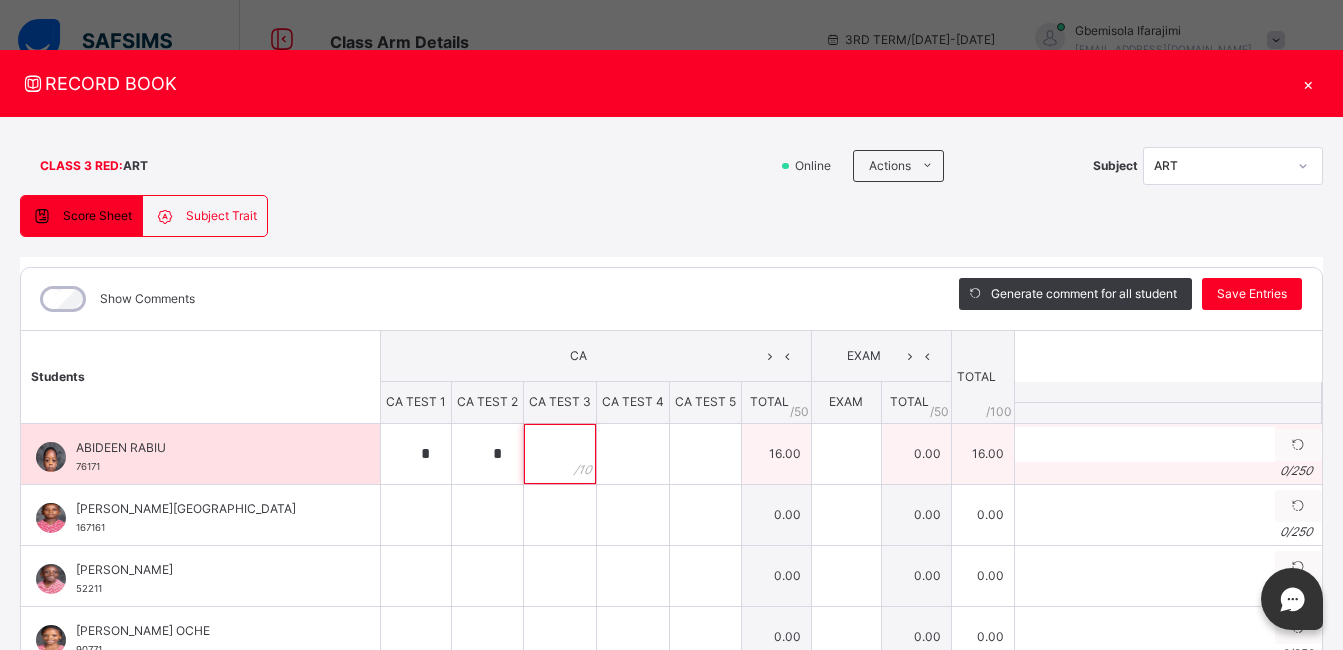 click at bounding box center (560, 454) 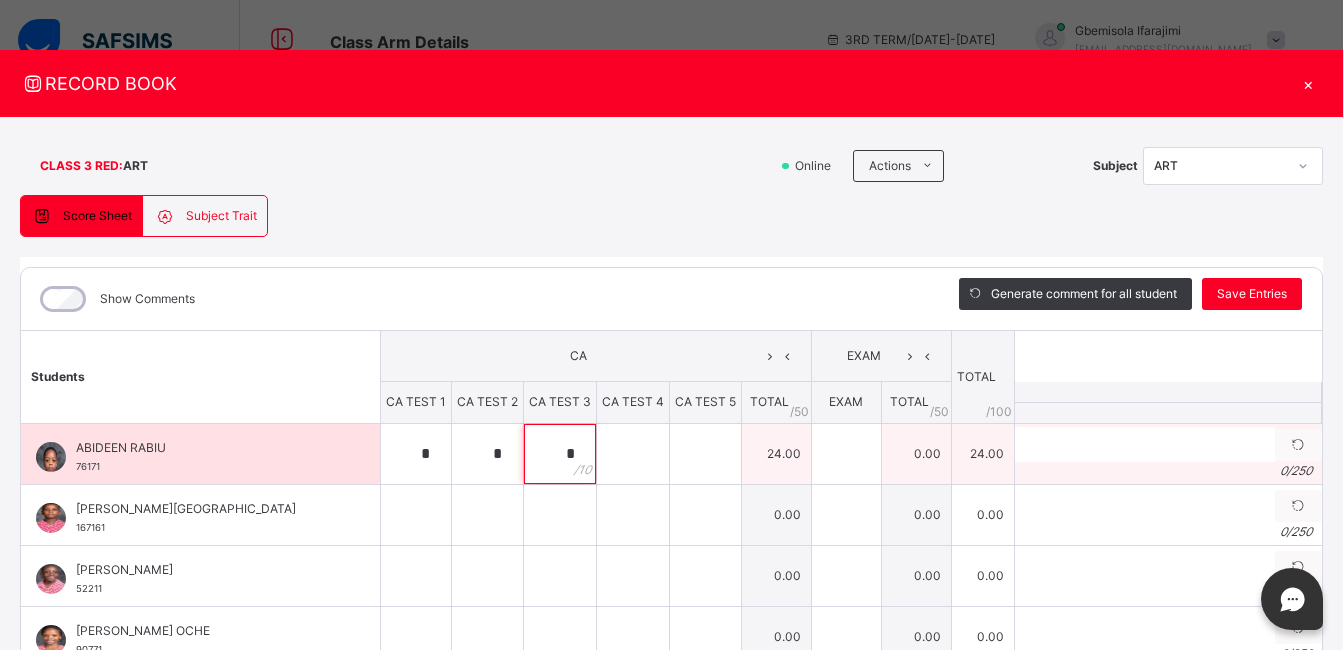 type on "*" 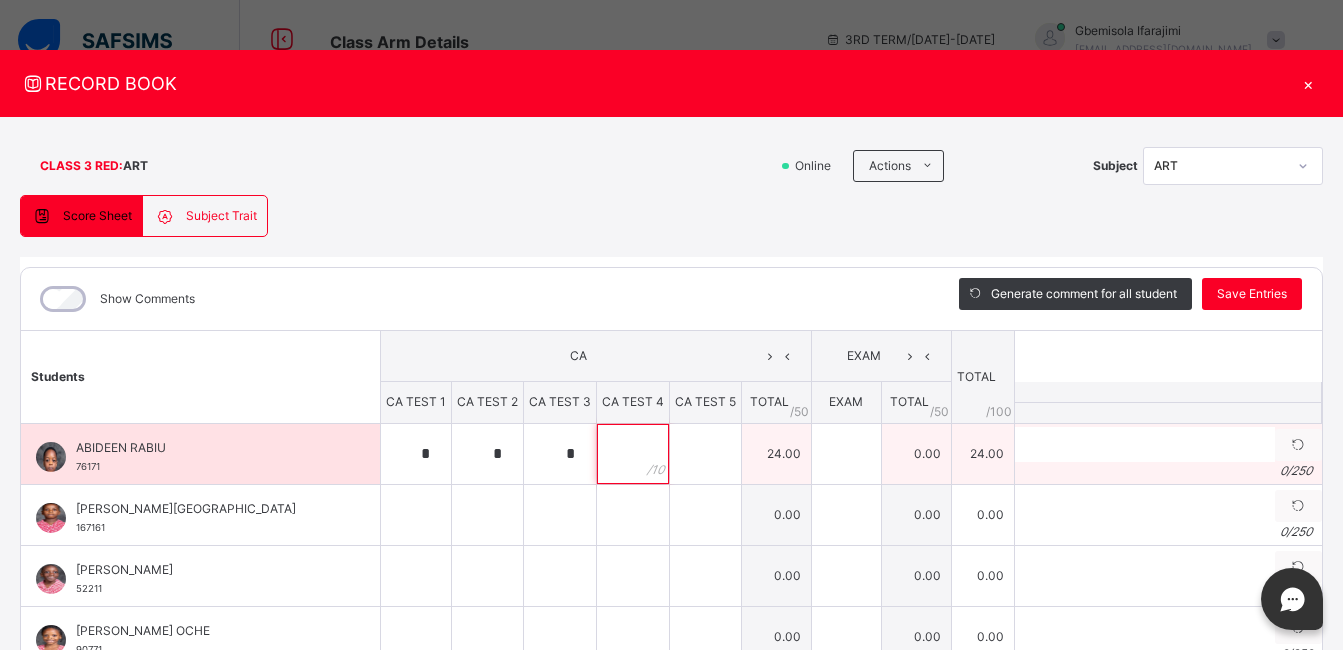 click at bounding box center [633, 454] 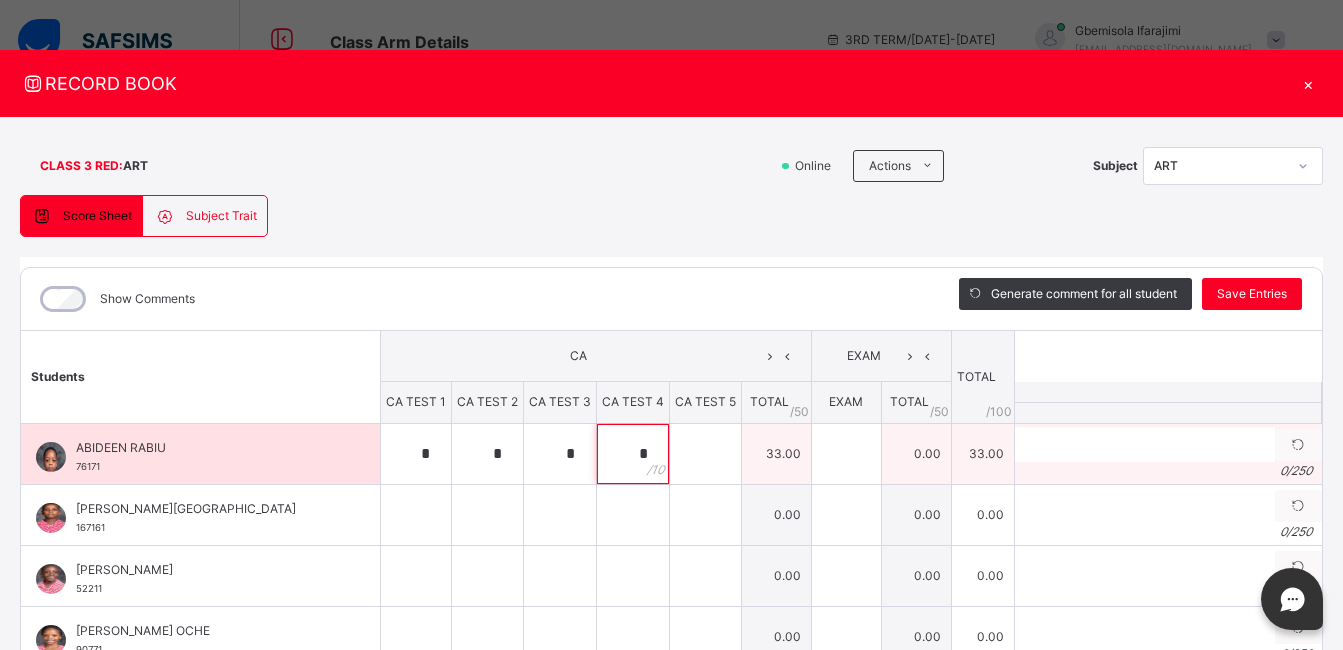 type on "*" 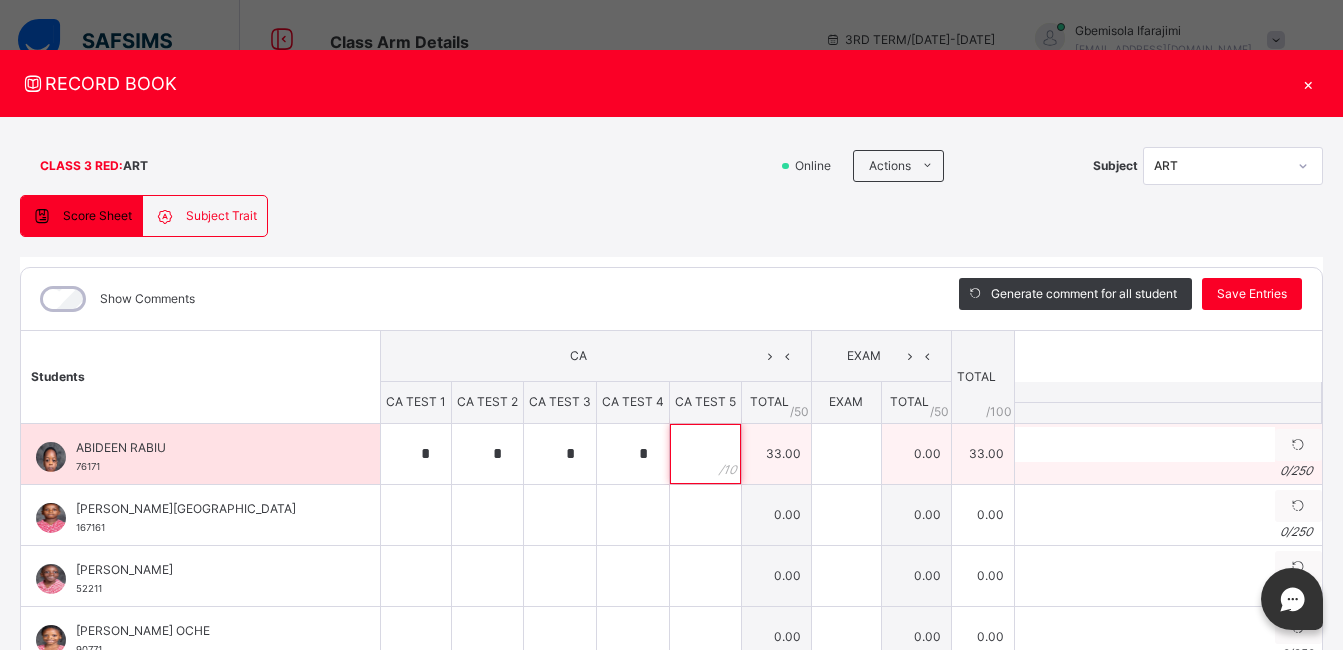 click at bounding box center [705, 454] 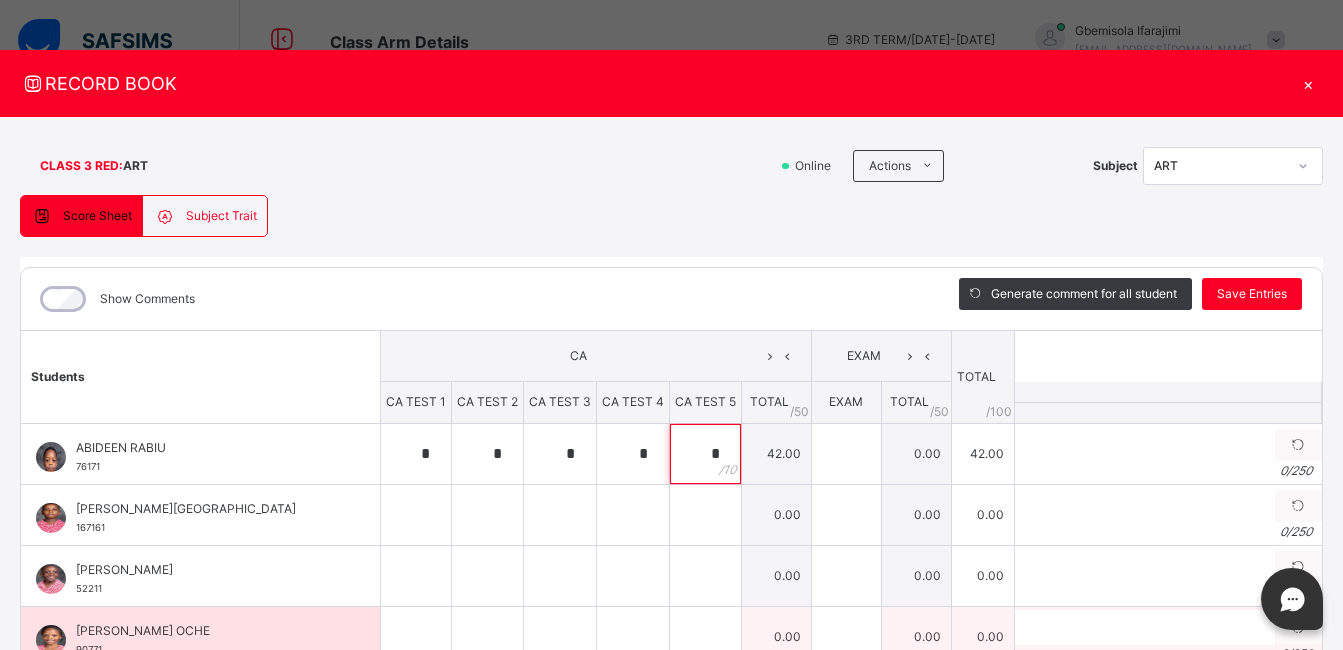 type on "*" 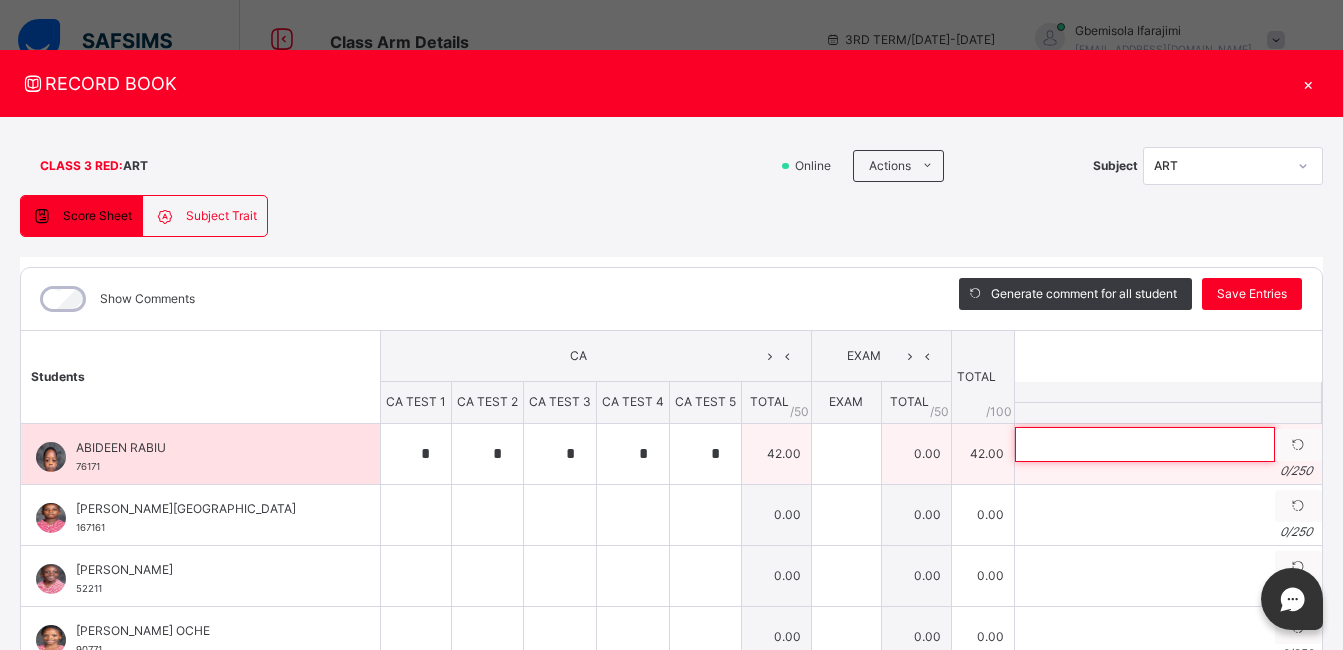 click at bounding box center [1145, 444] 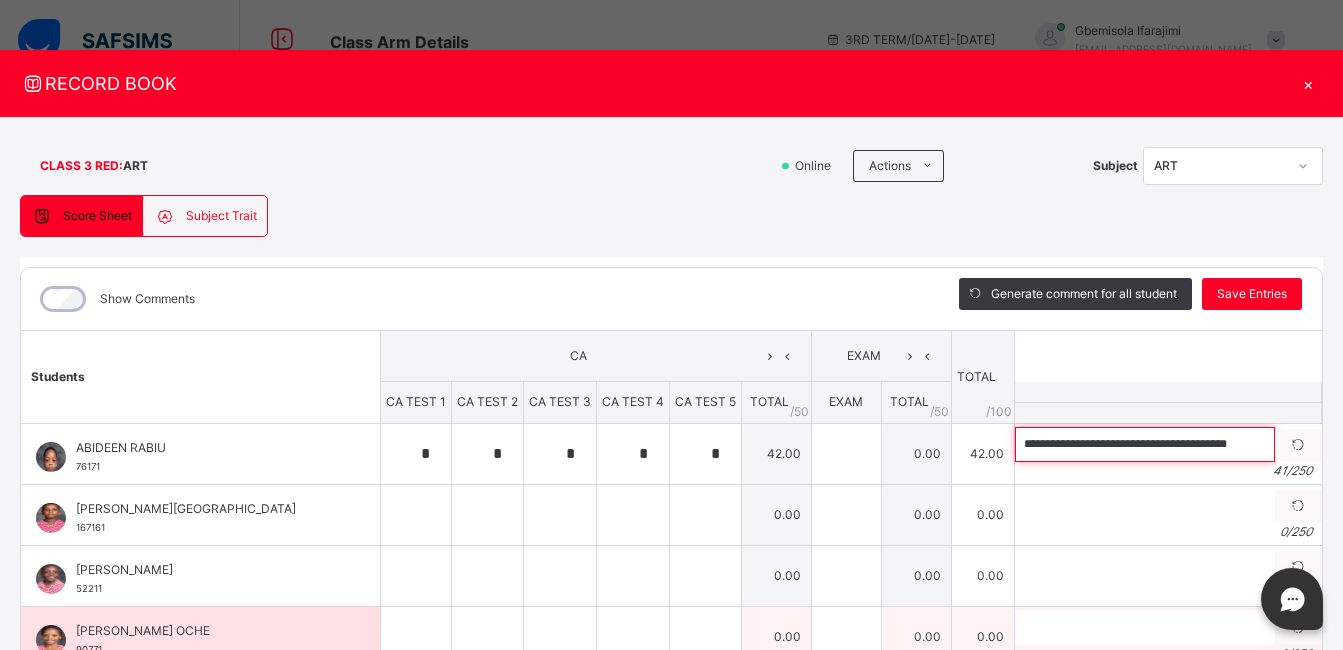 type on "**********" 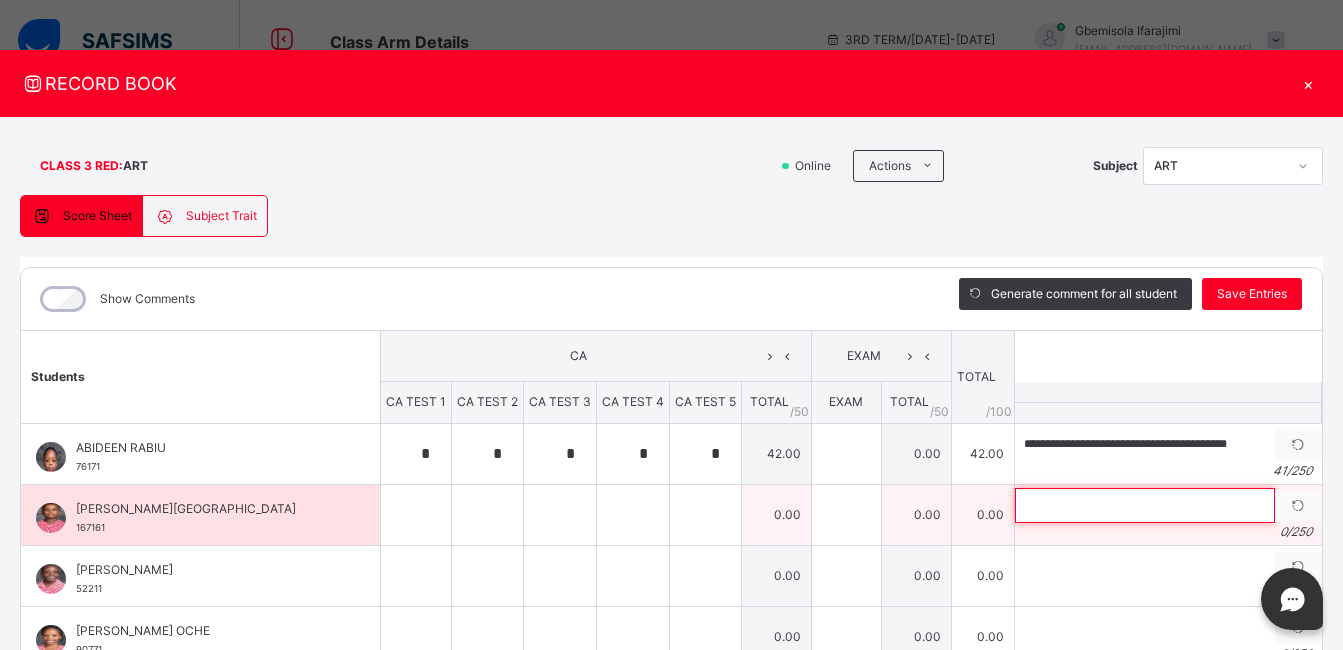 click at bounding box center (1145, 505) 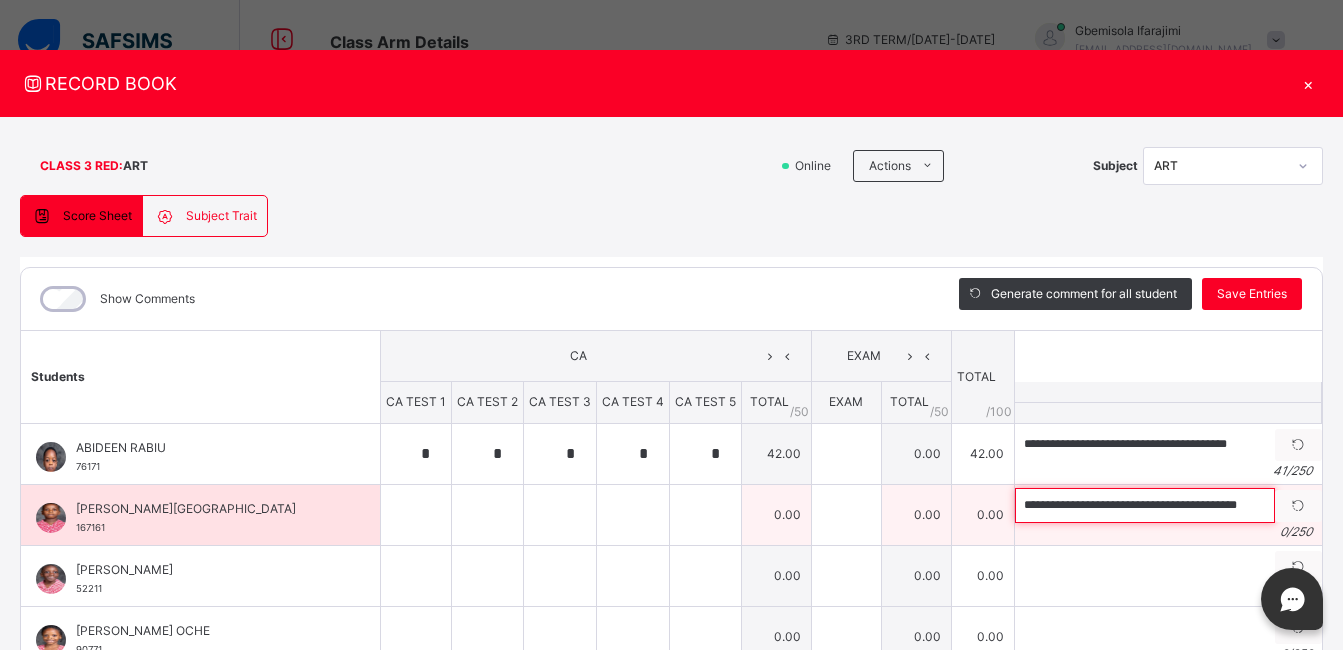 scroll, scrollTop: 0, scrollLeft: 10, axis: horizontal 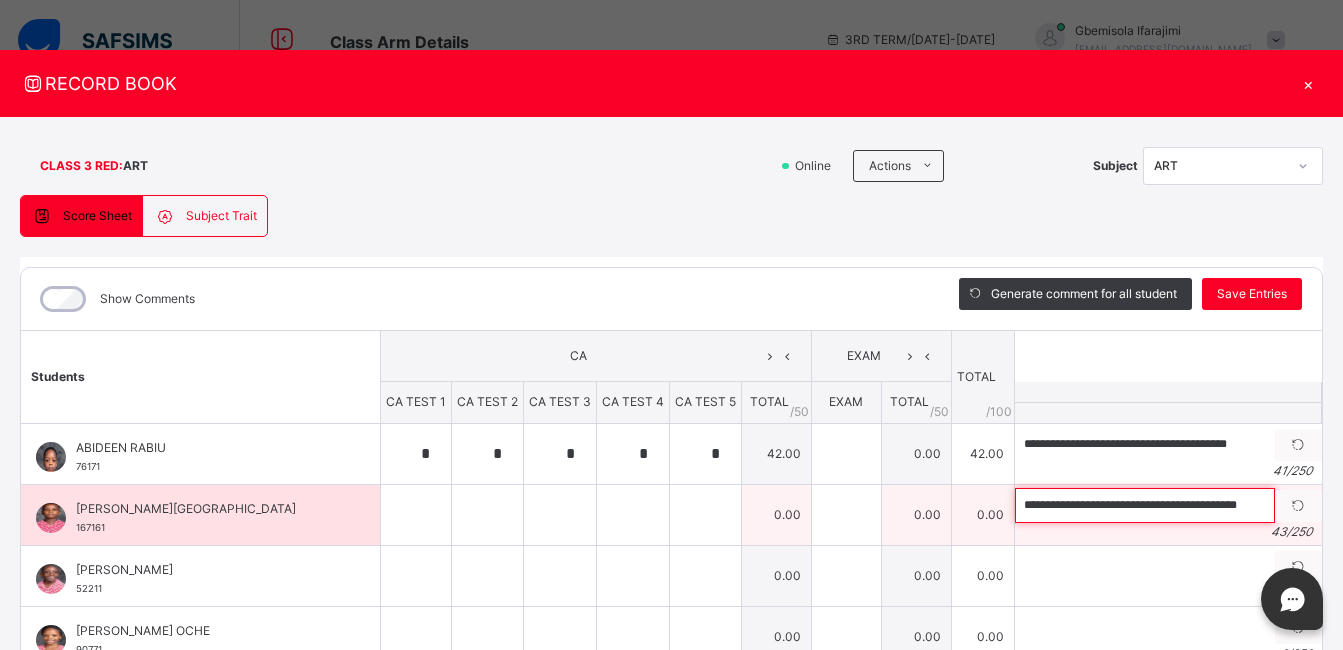 type on "**********" 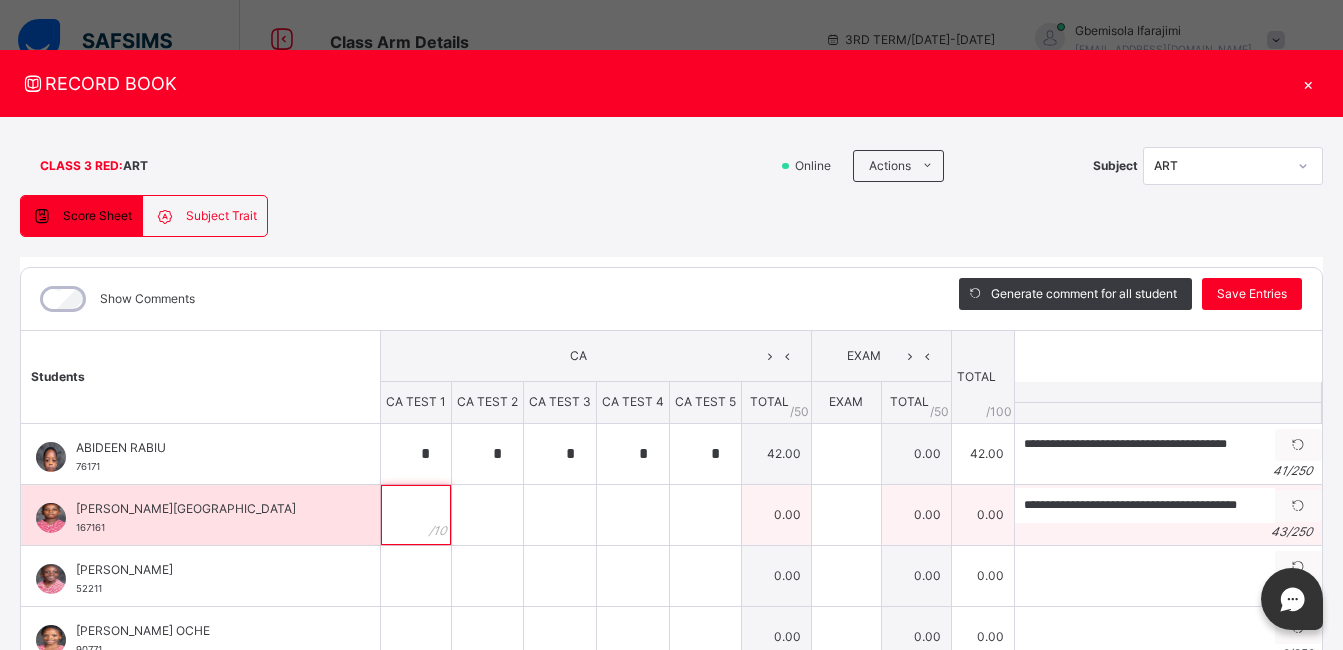 scroll, scrollTop: 0, scrollLeft: 0, axis: both 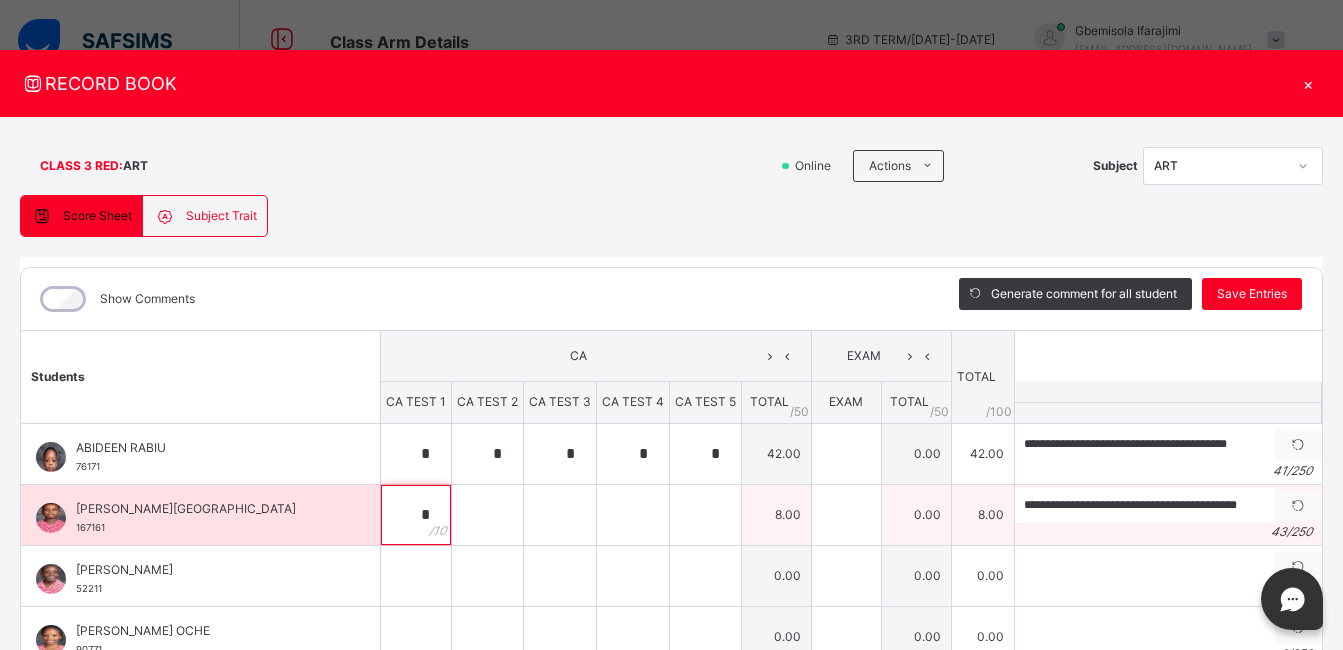 type on "*" 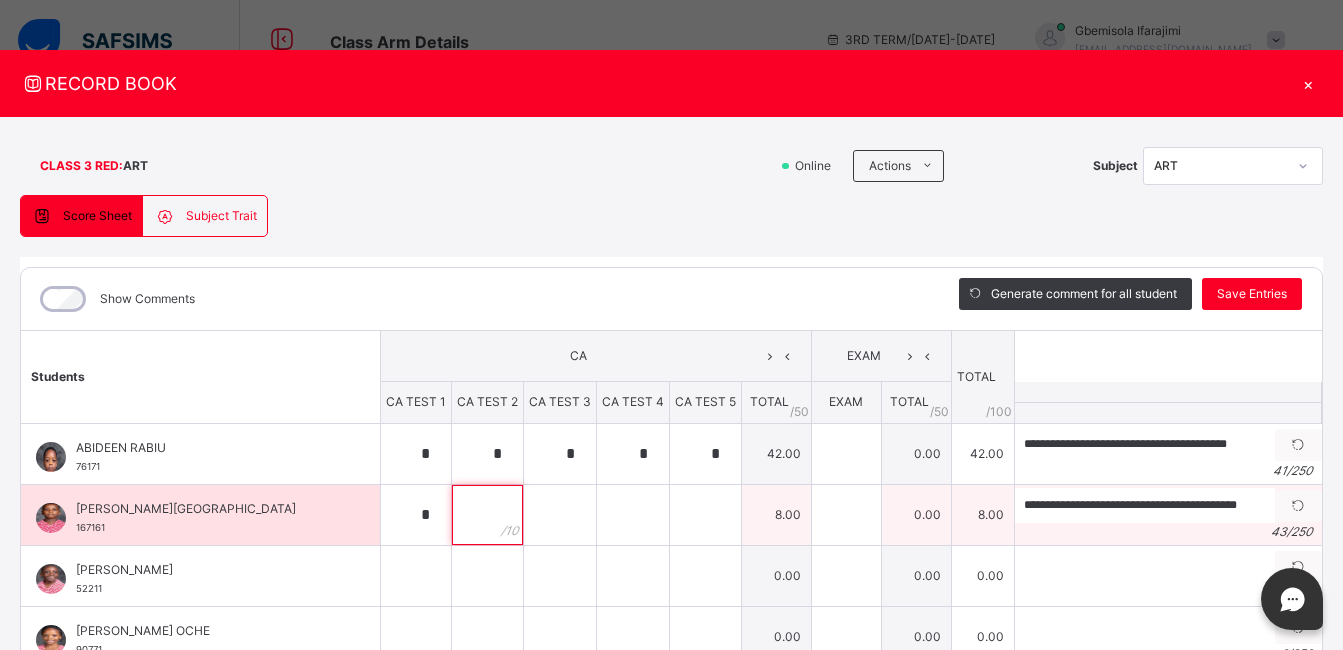 click at bounding box center (487, 515) 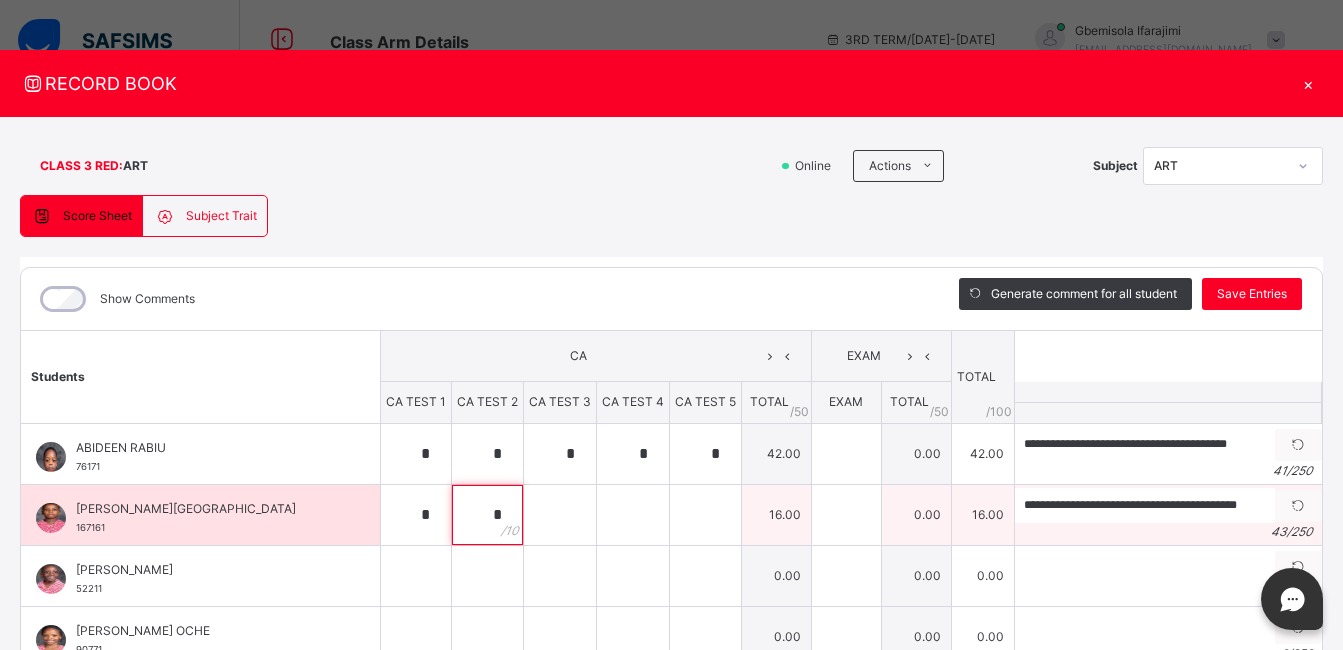 type on "*" 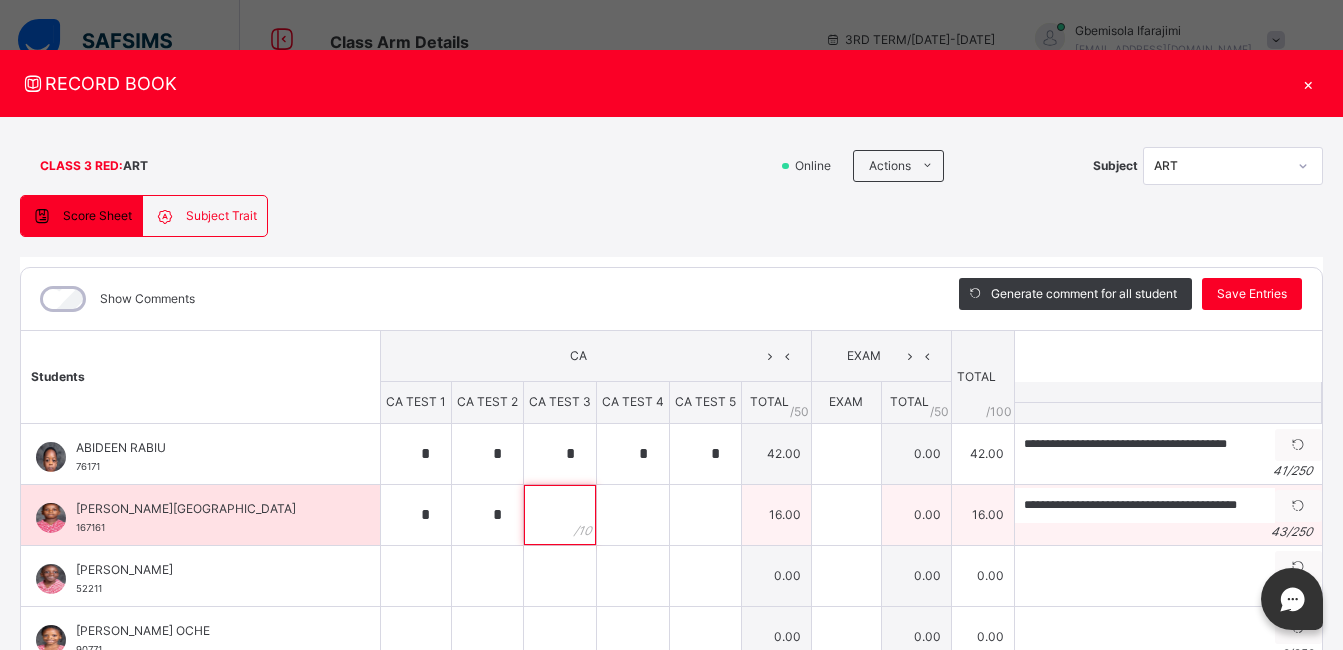 click at bounding box center (560, 515) 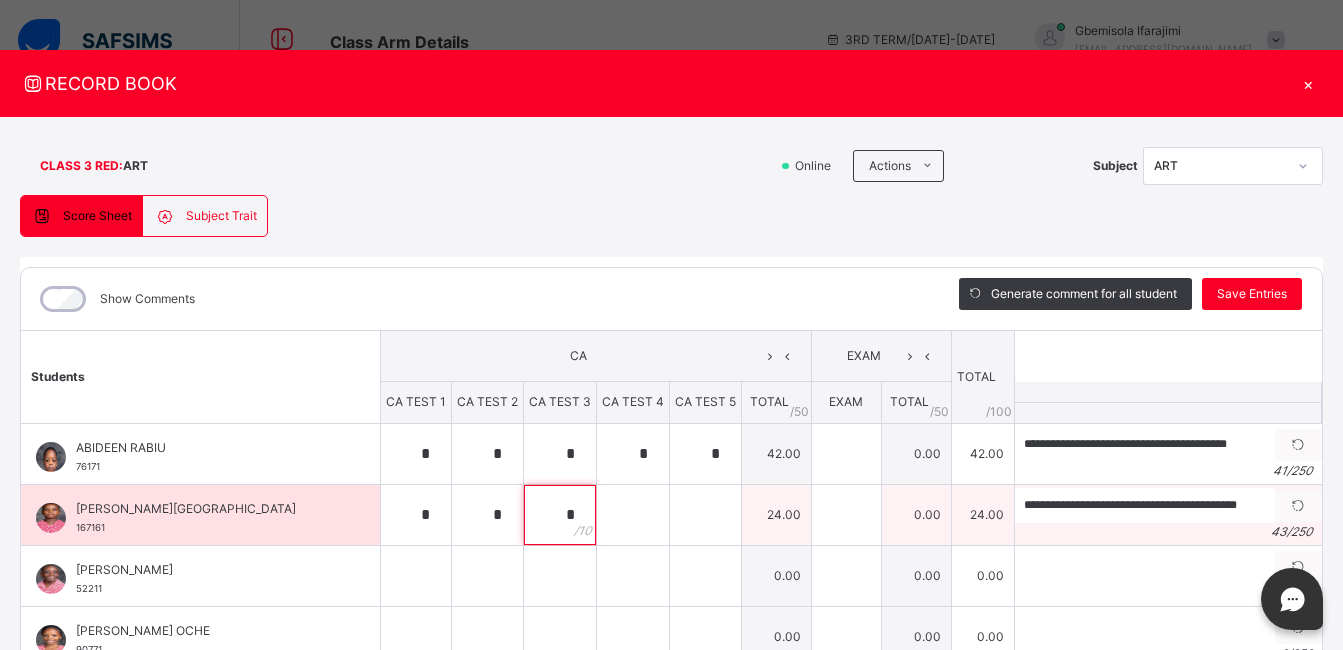 type on "*" 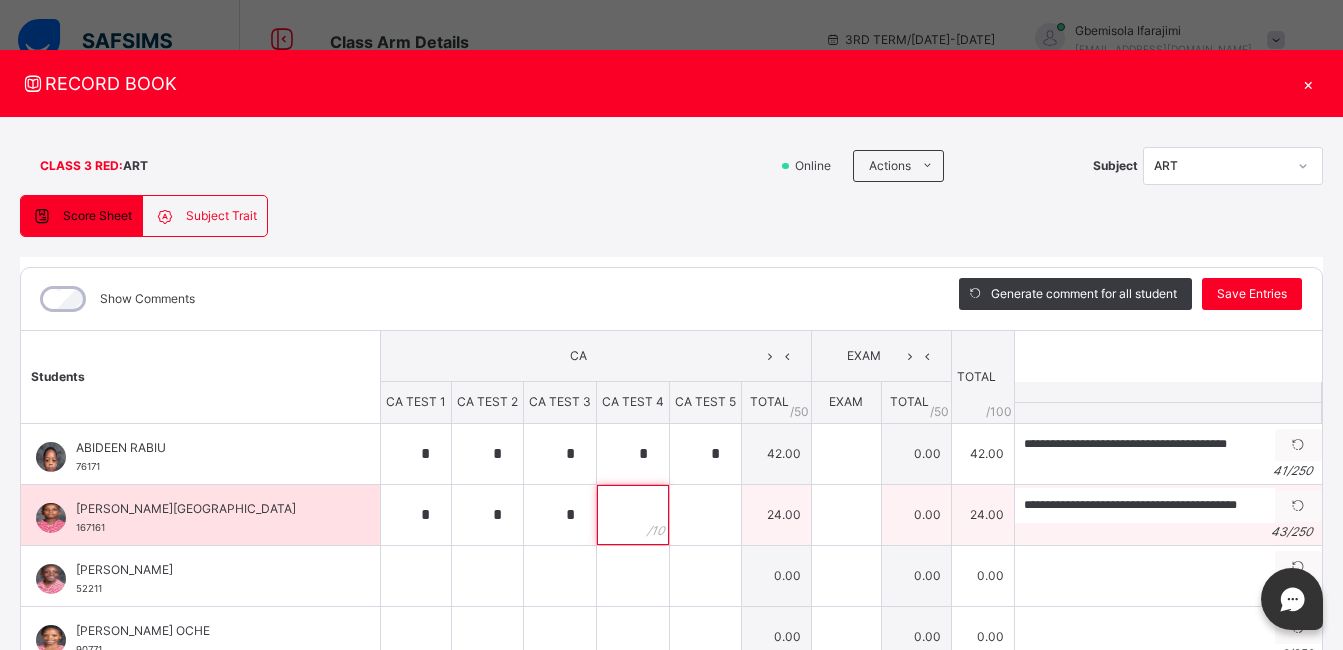 click at bounding box center [633, 515] 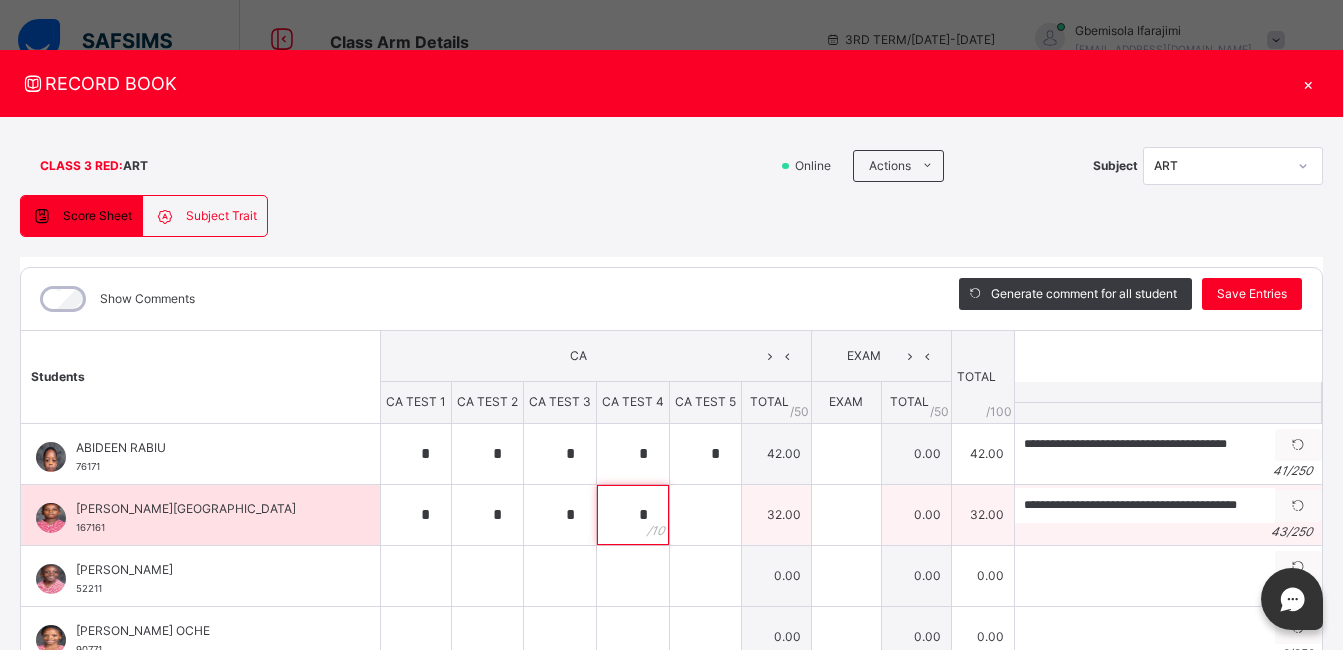 type on "*" 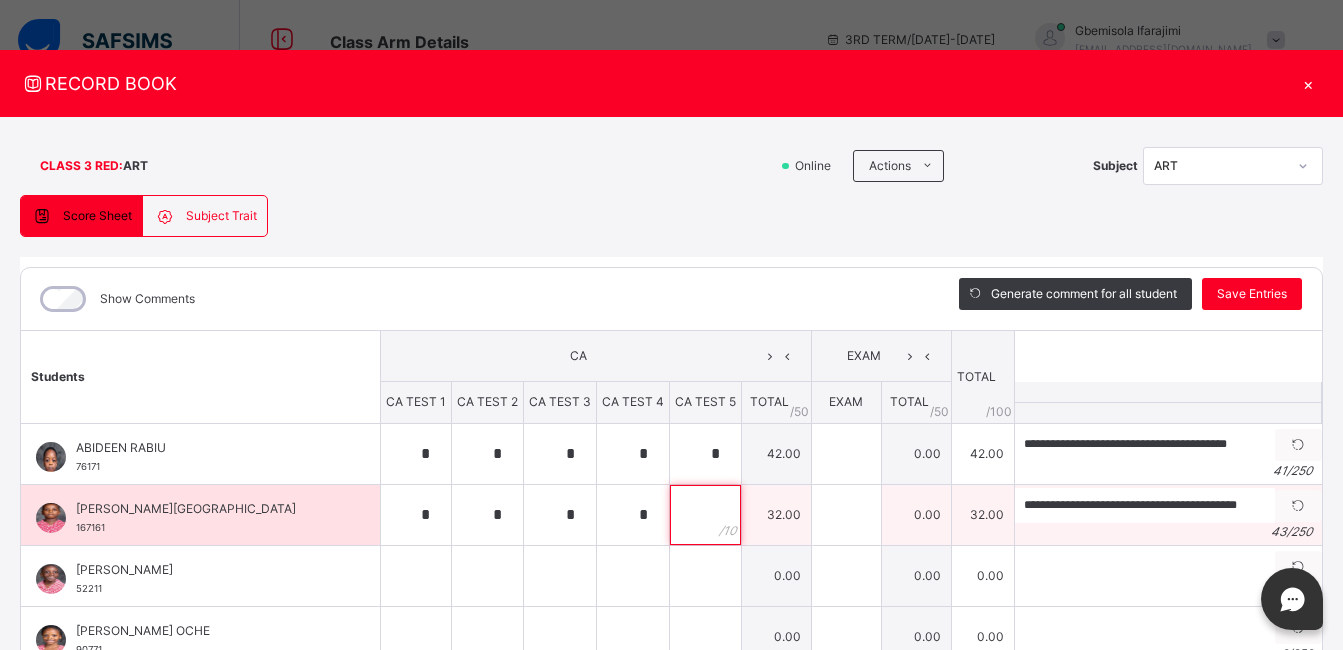 click at bounding box center (705, 515) 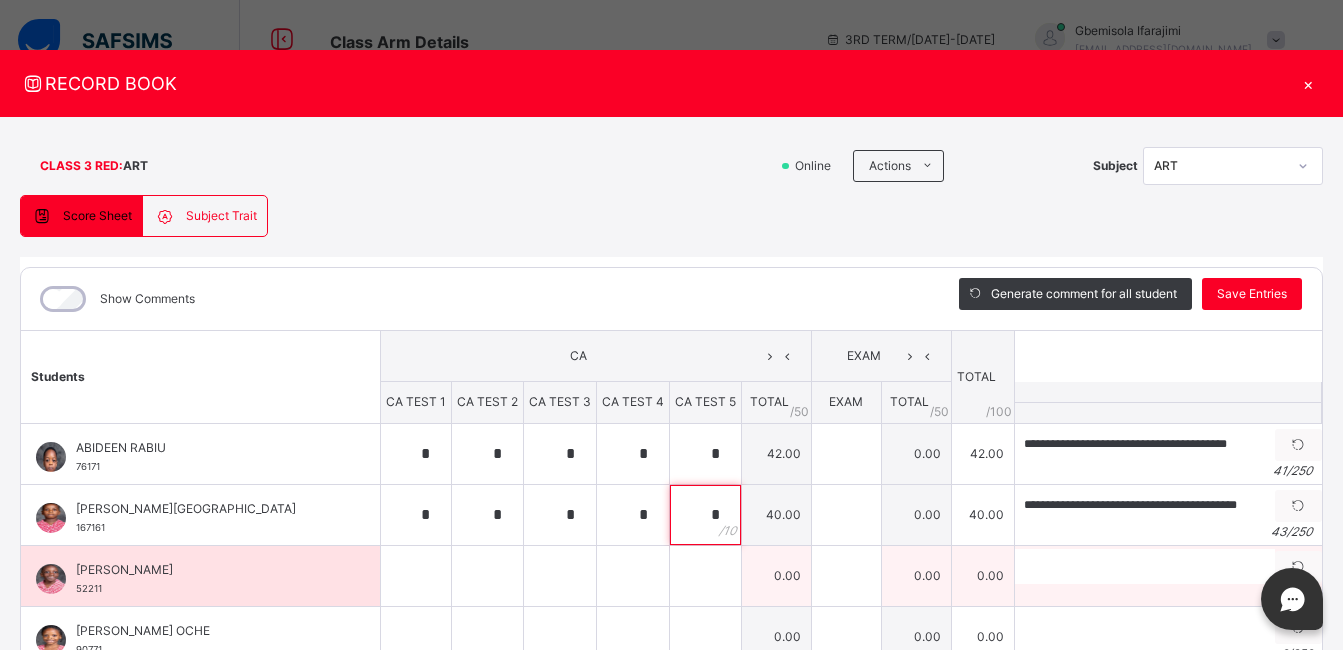 type on "*" 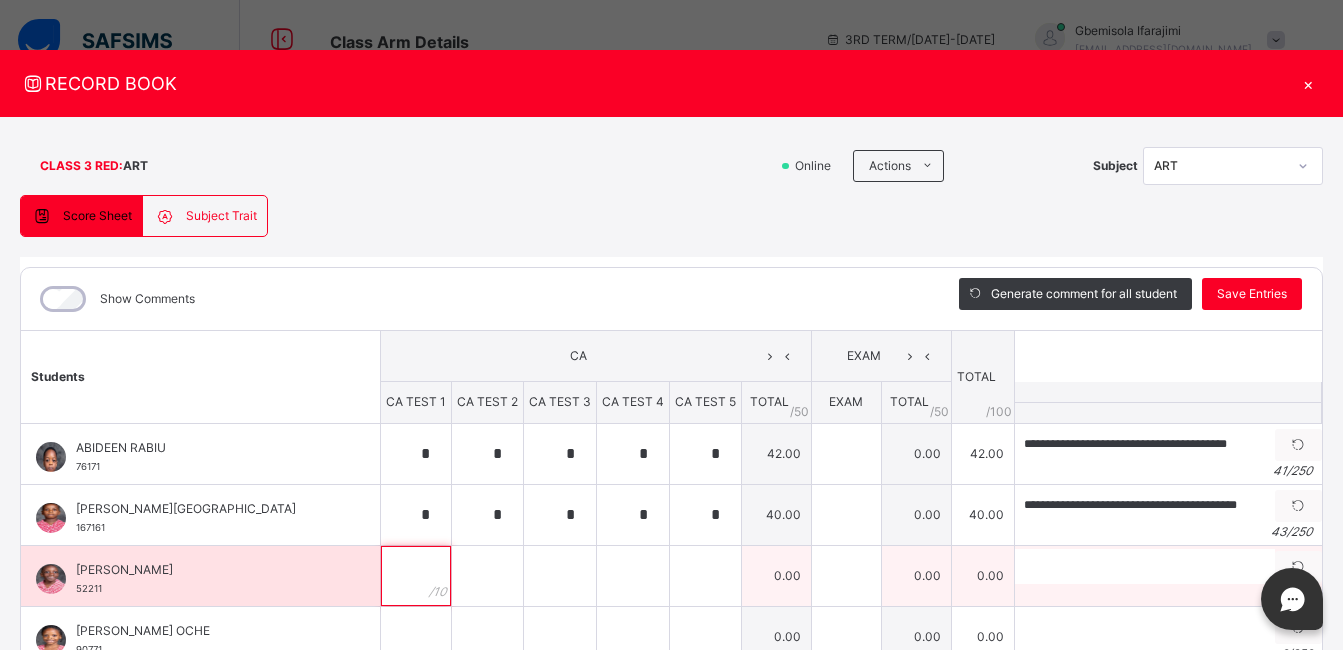 click at bounding box center (416, 576) 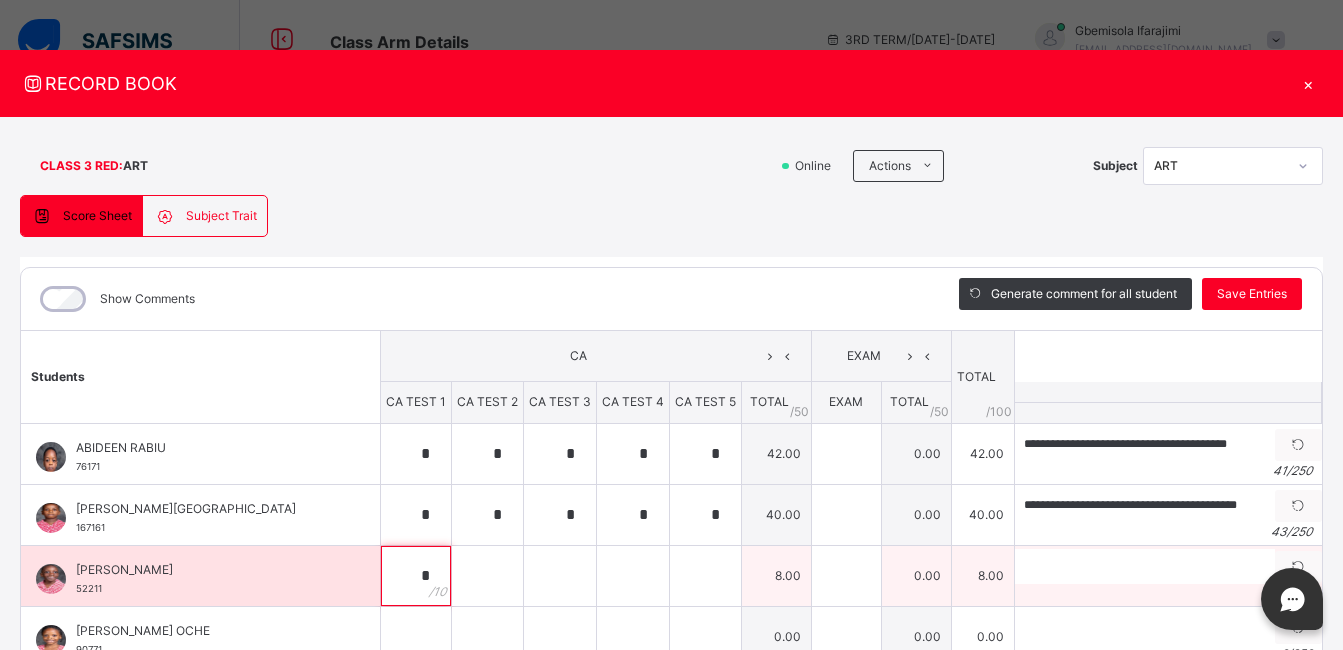 type on "*" 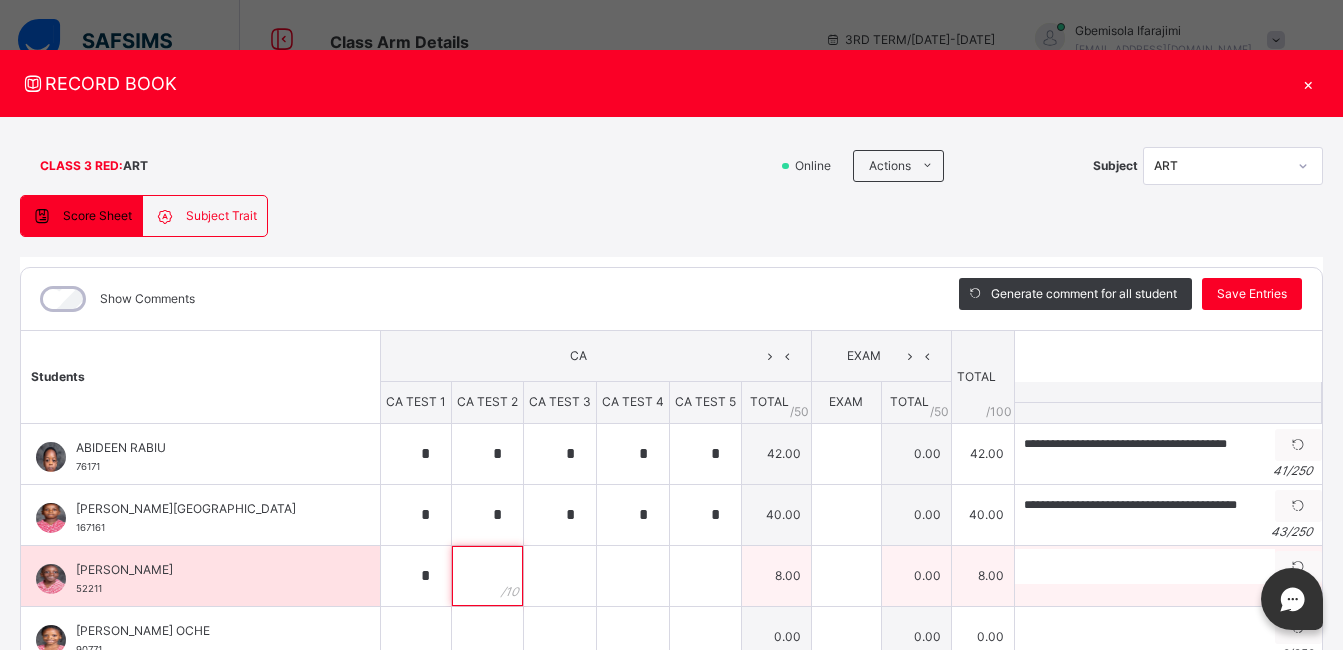click at bounding box center [487, 576] 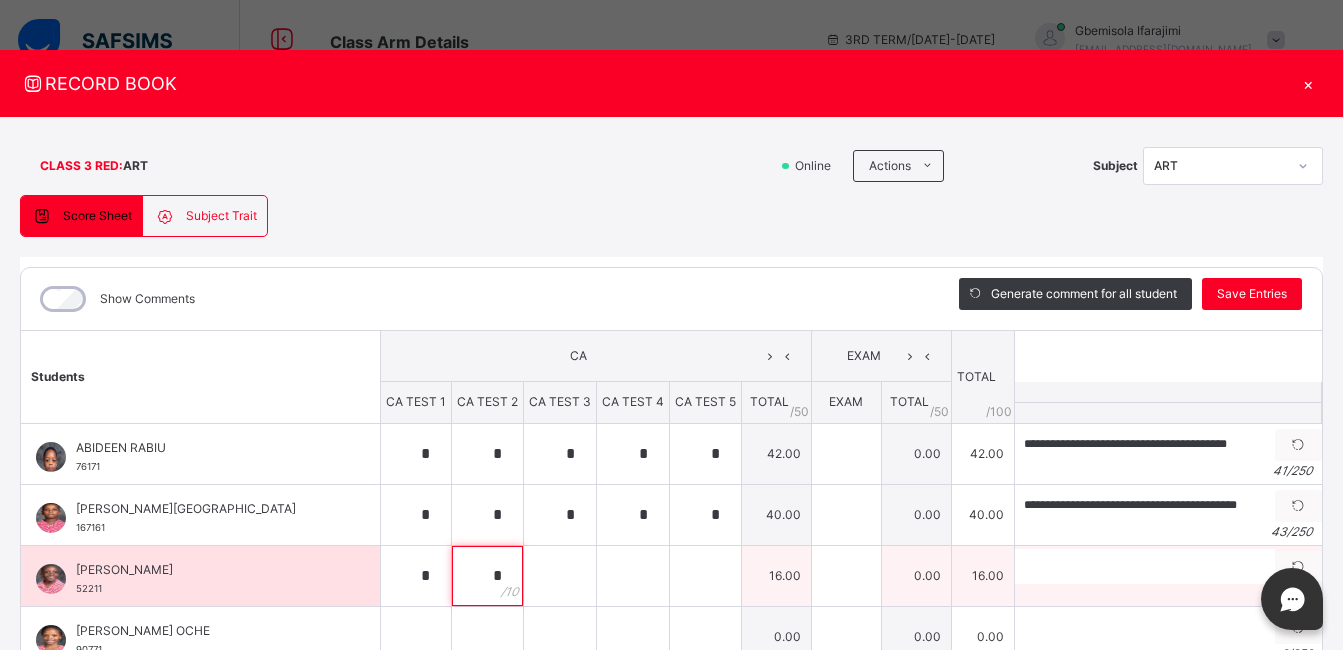 type on "*" 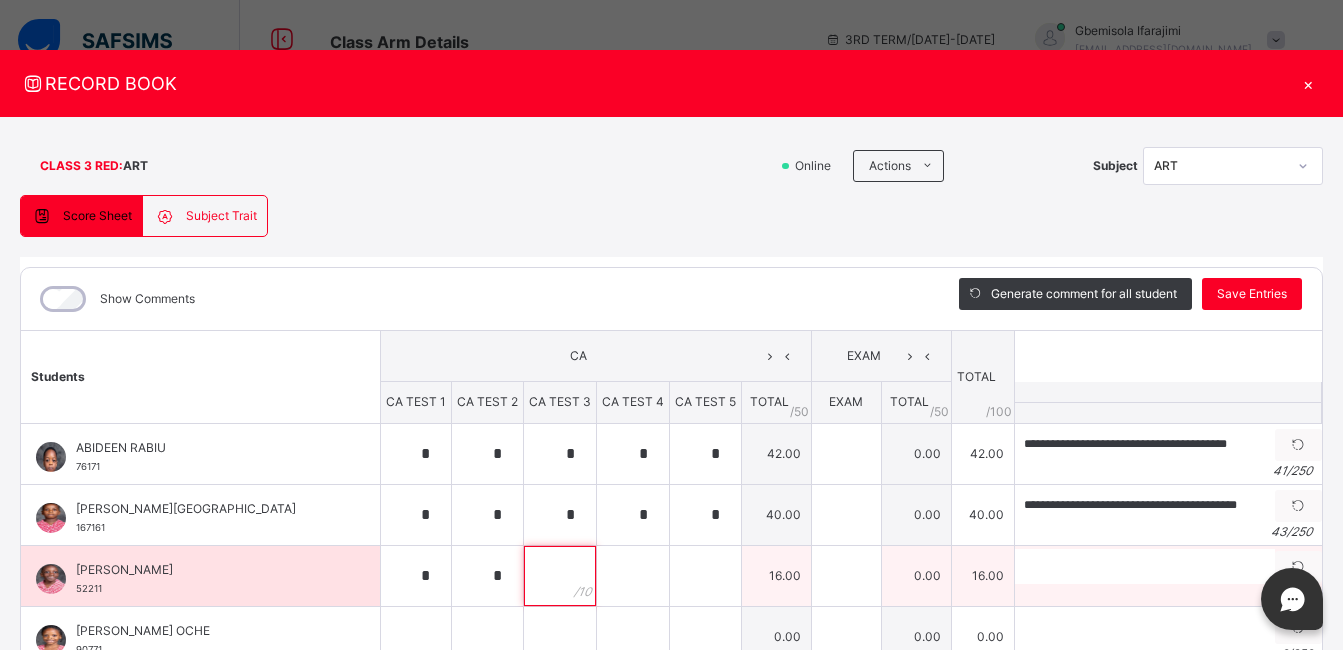 click at bounding box center [560, 576] 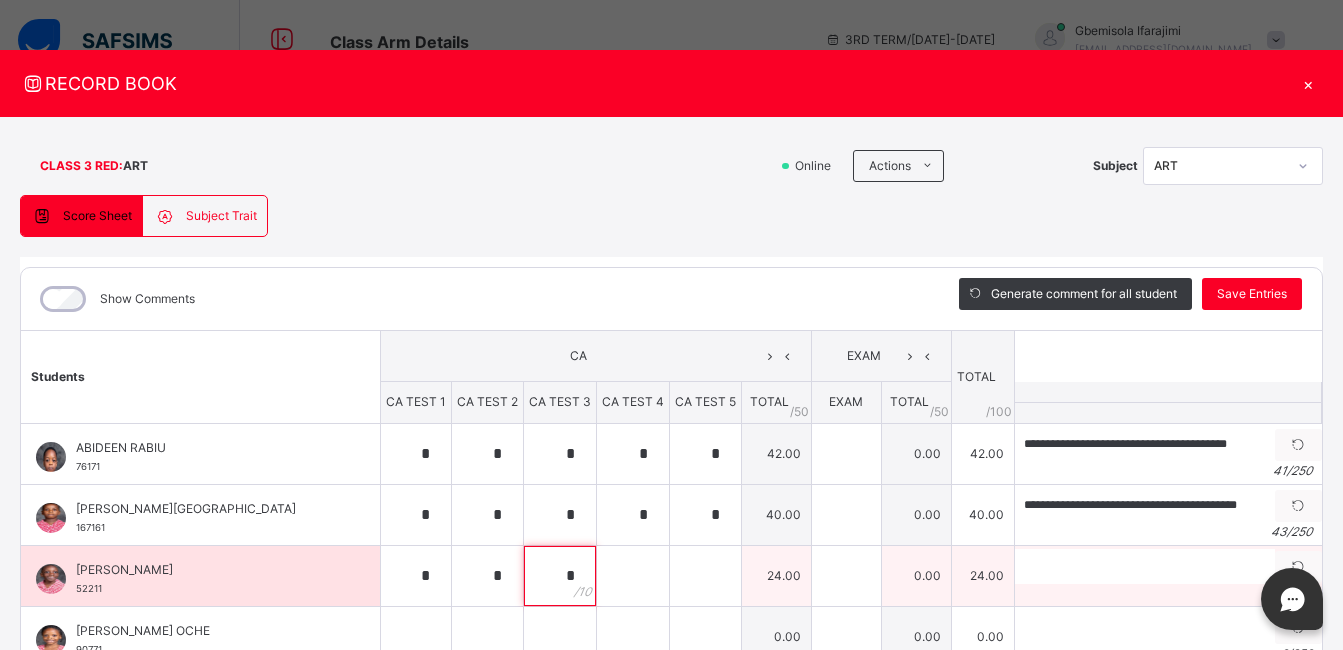 type on "*" 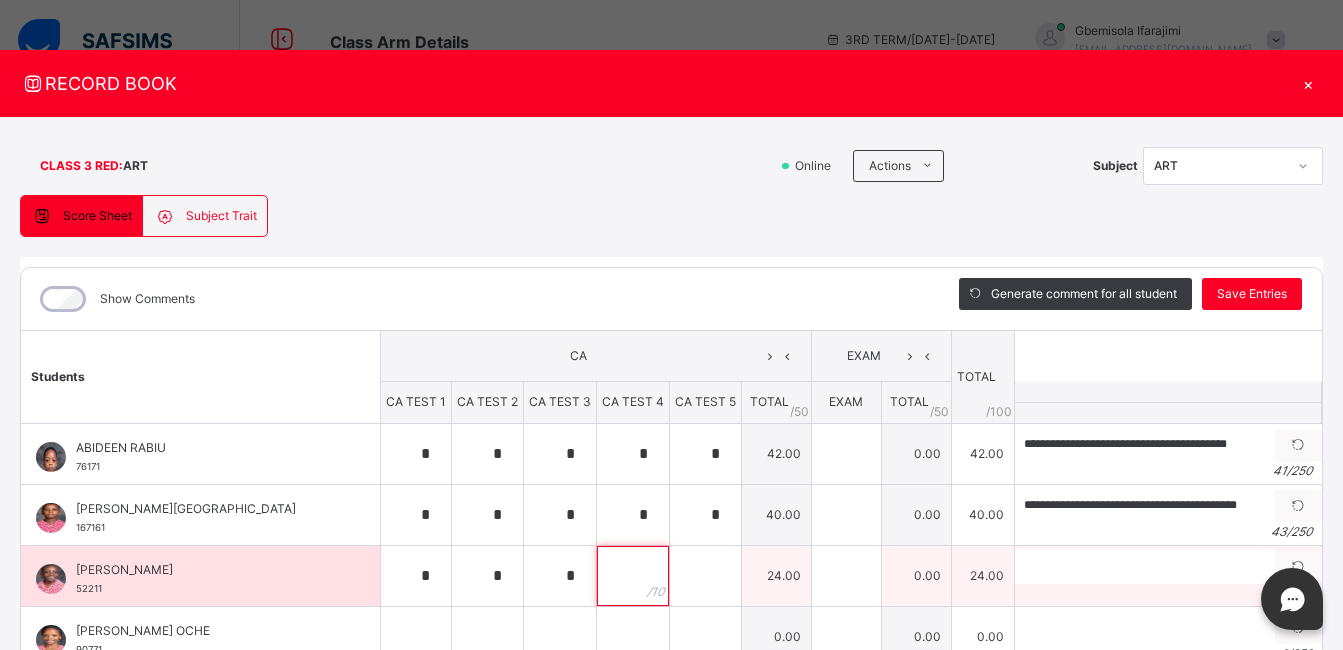 click at bounding box center (633, 576) 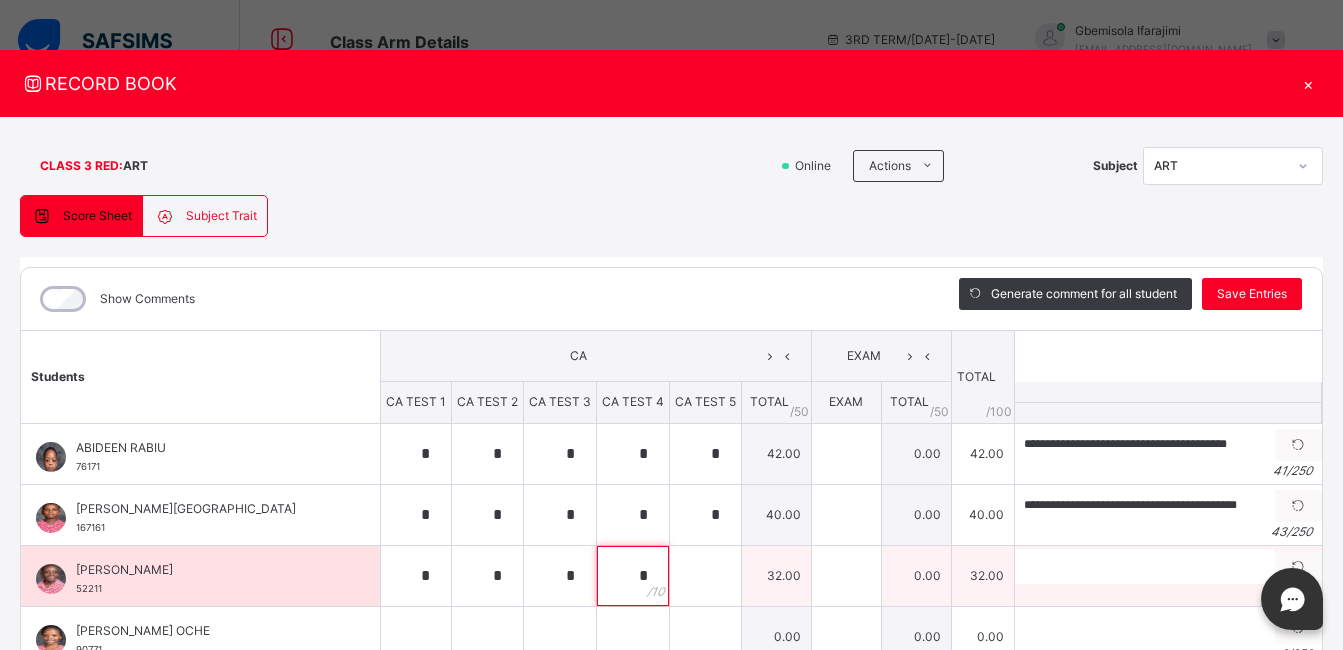 type on "*" 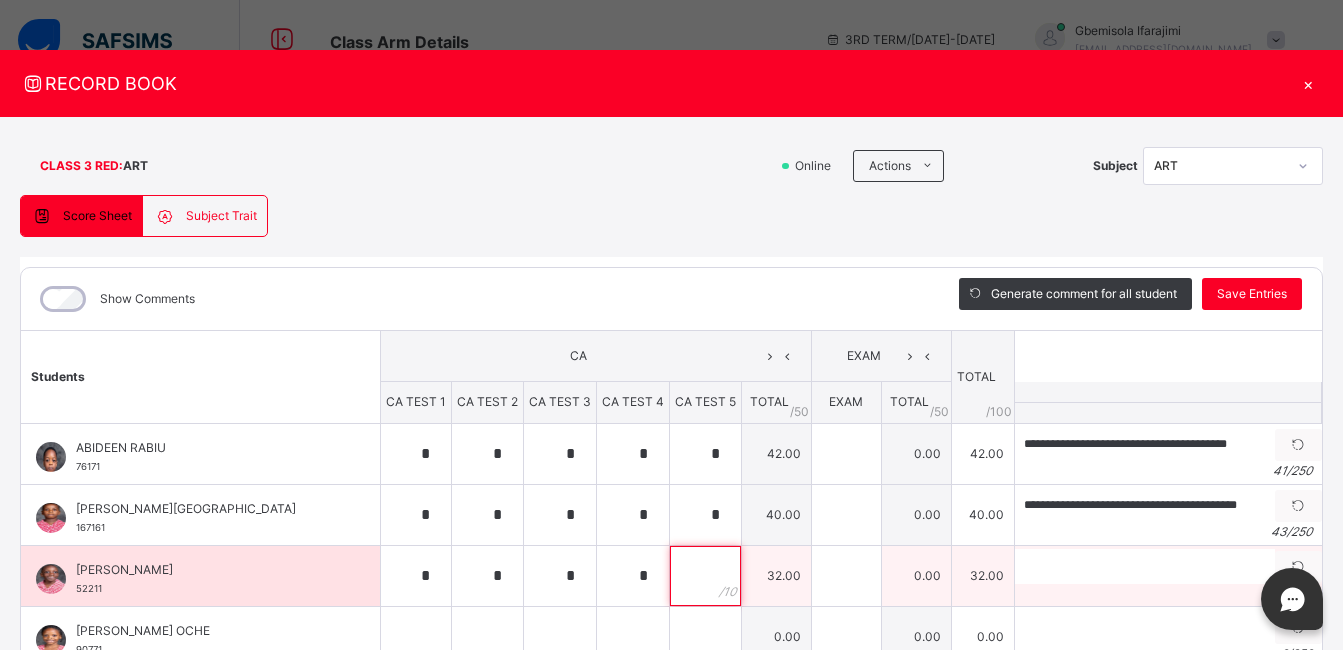 click at bounding box center (705, 576) 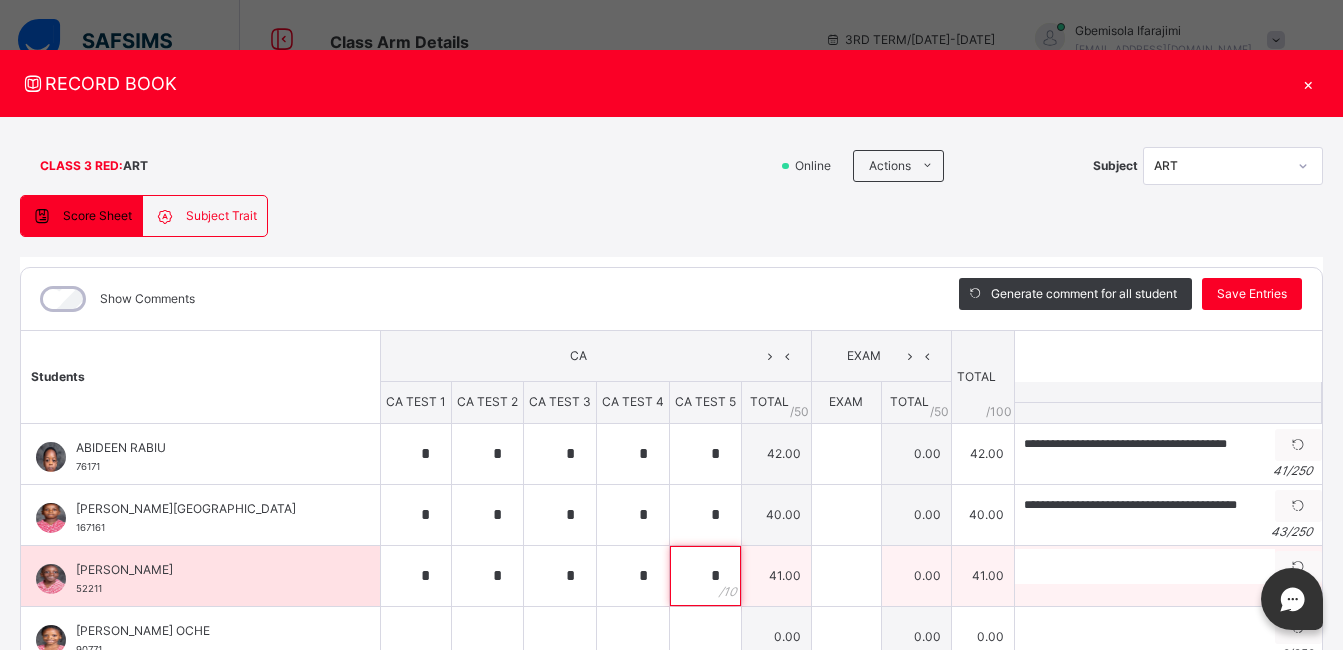 type on "*" 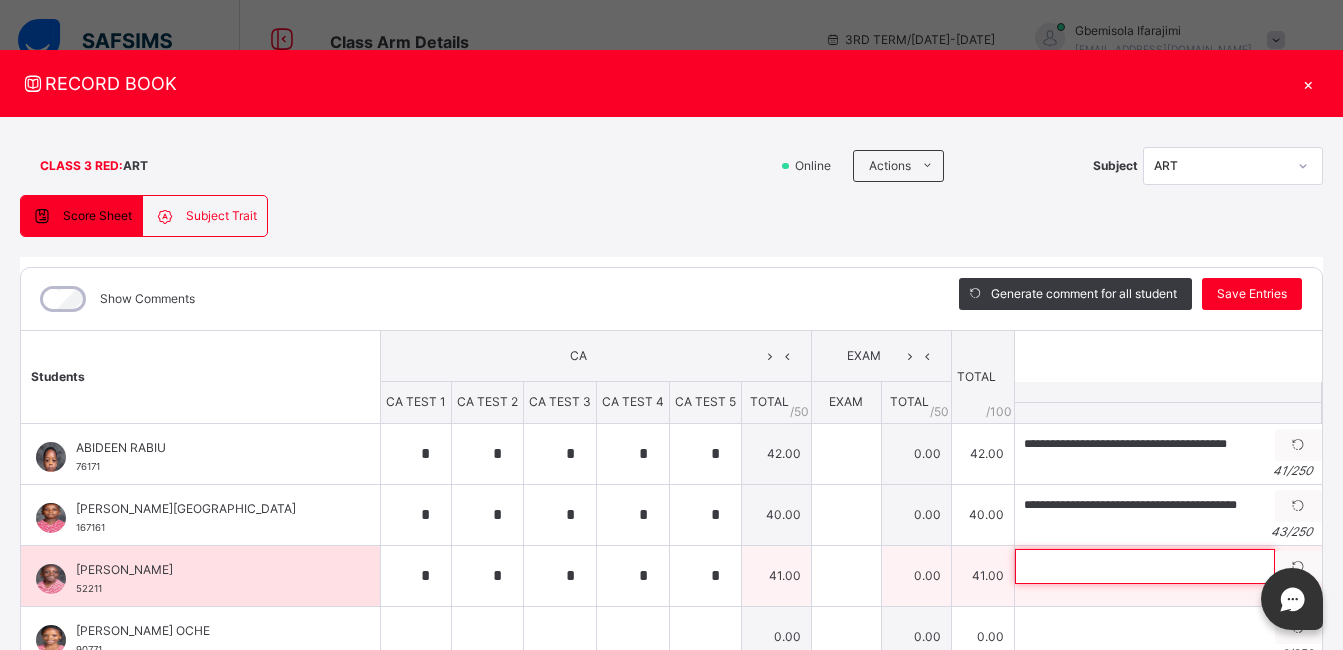 click at bounding box center [1145, 566] 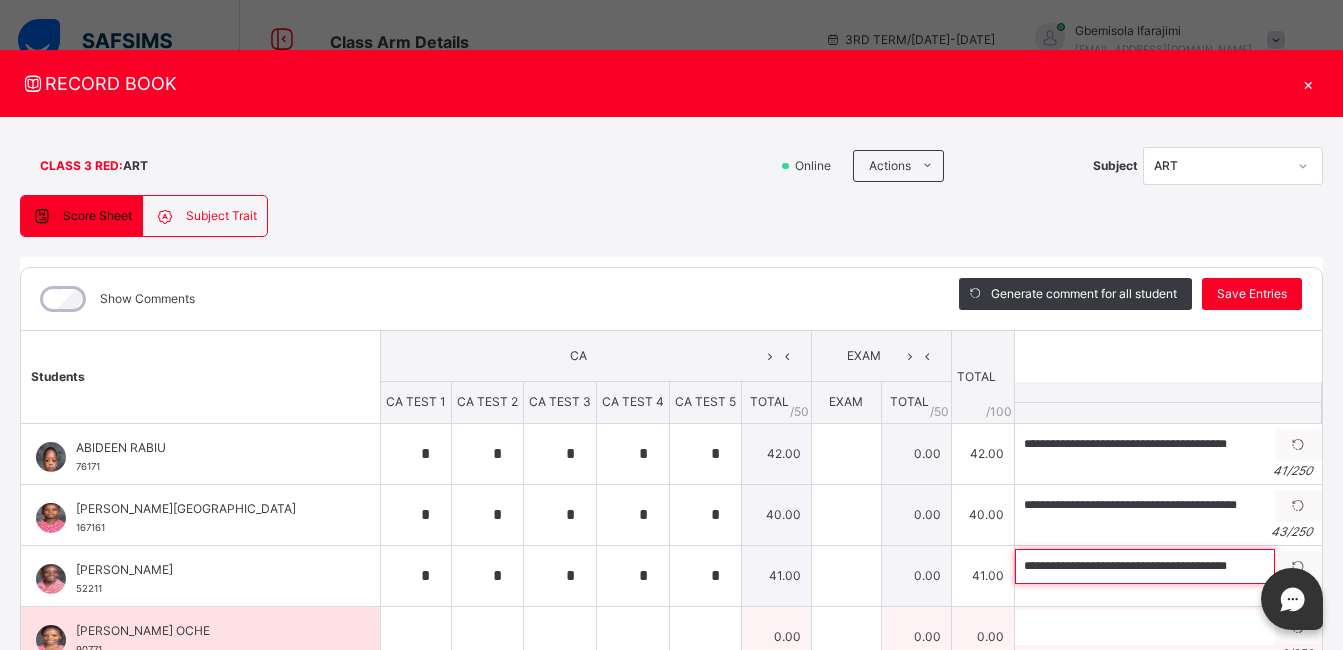 type on "**********" 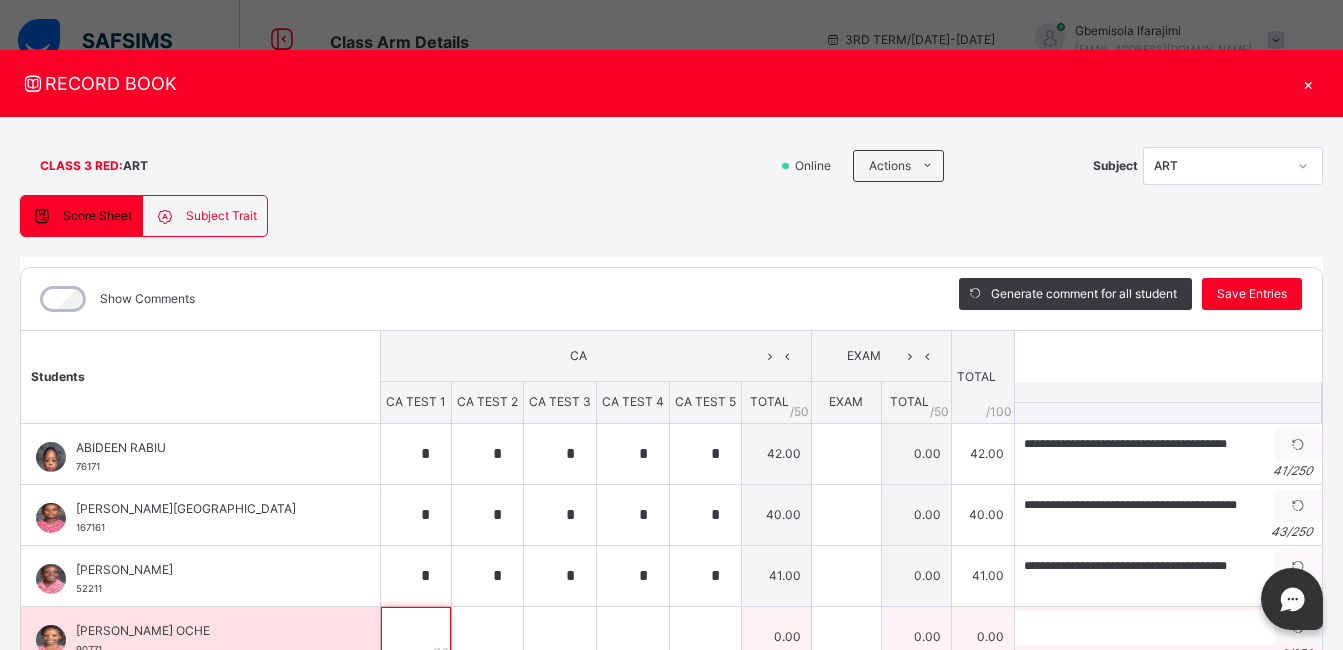 click at bounding box center (416, 637) 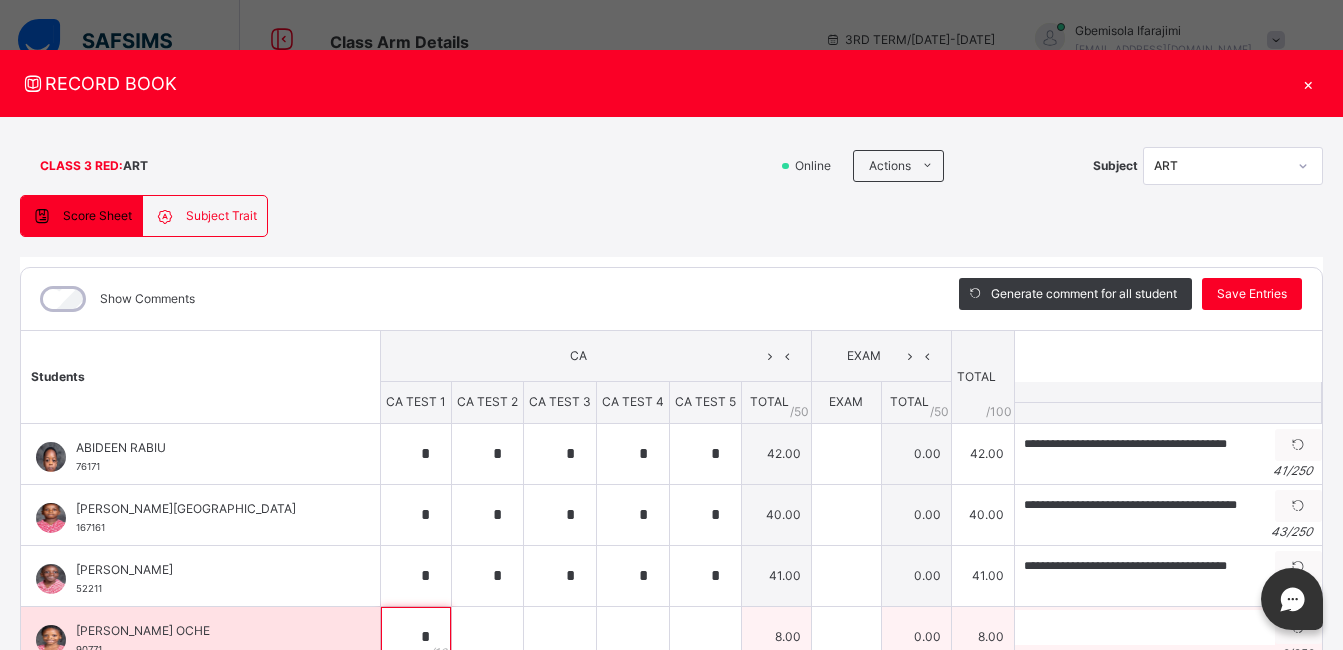 type on "*" 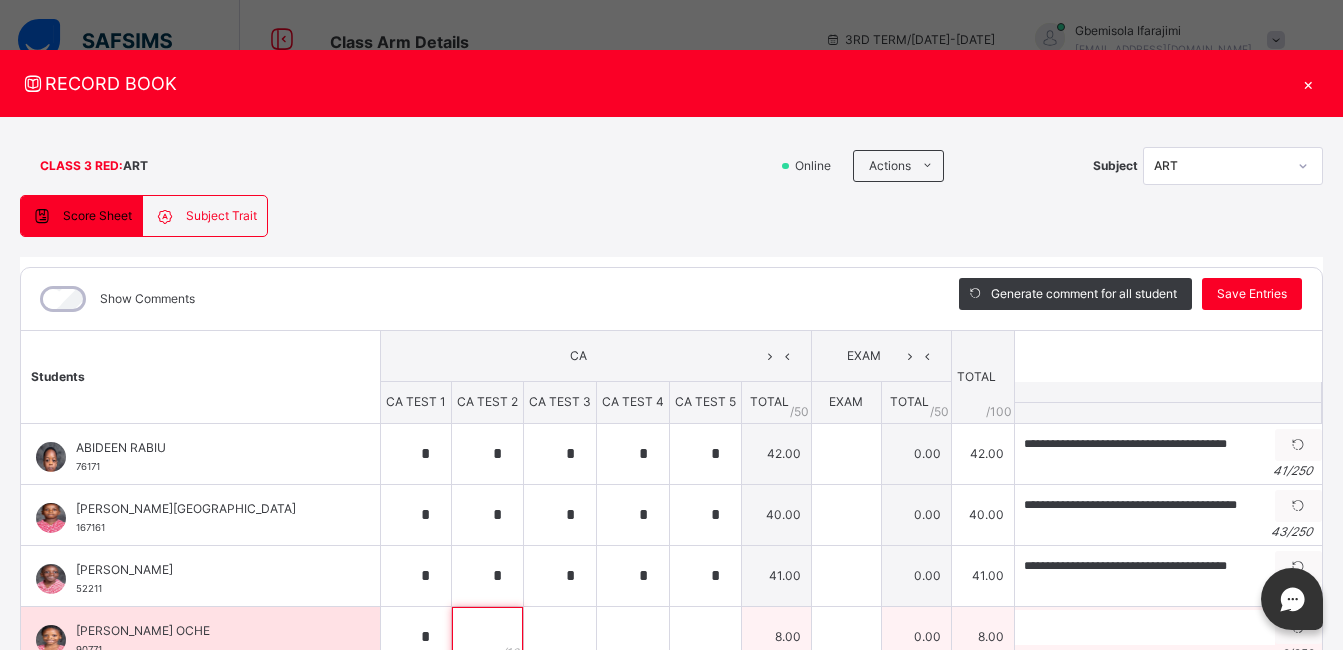 click at bounding box center (487, 637) 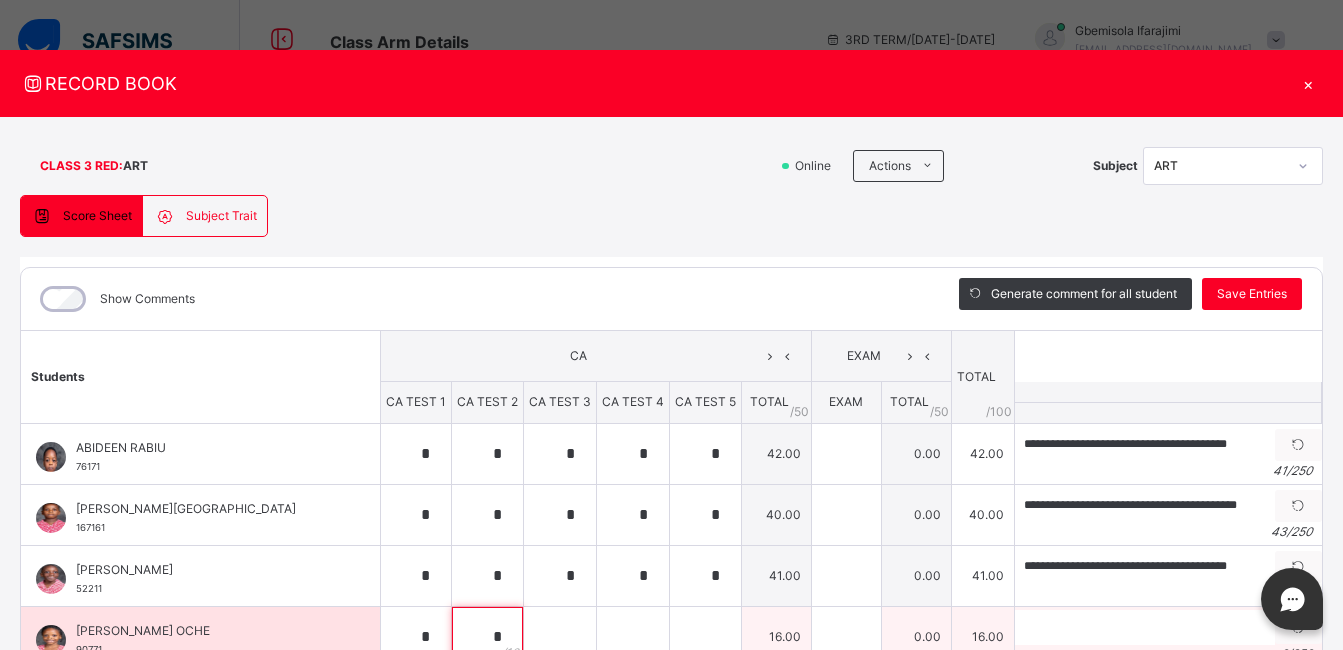 type on "*" 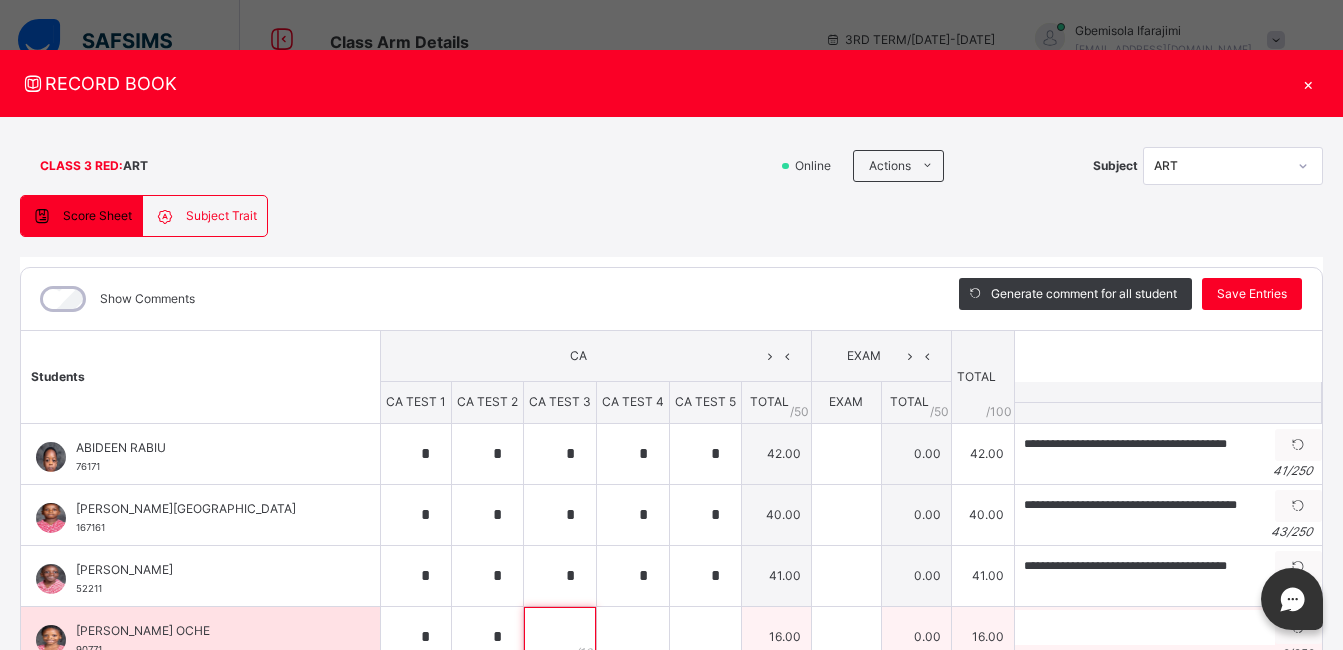 click at bounding box center (560, 637) 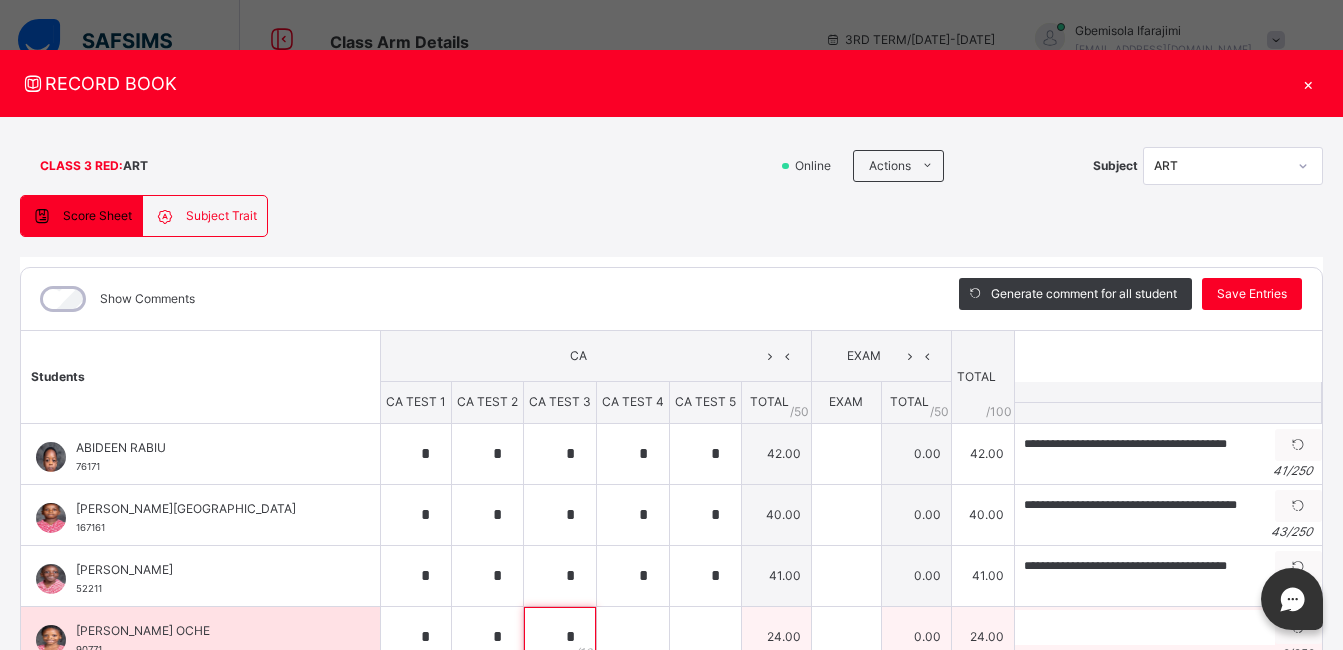 type on "*" 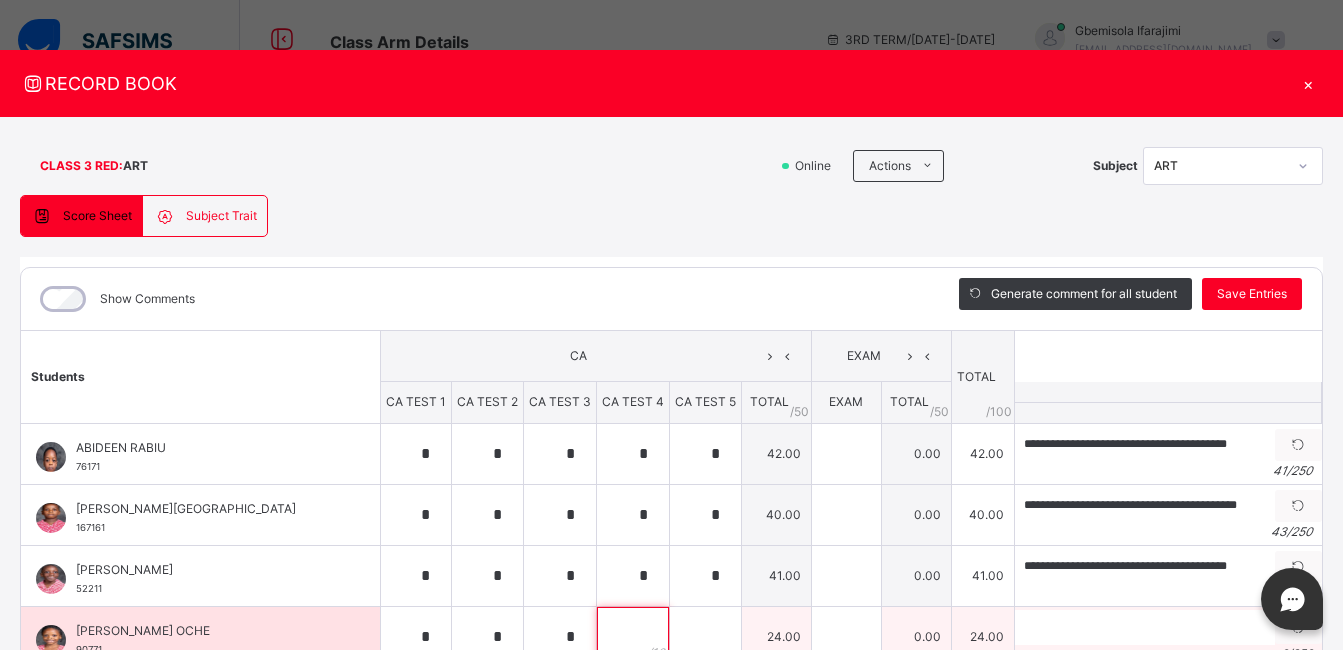 click at bounding box center [633, 637] 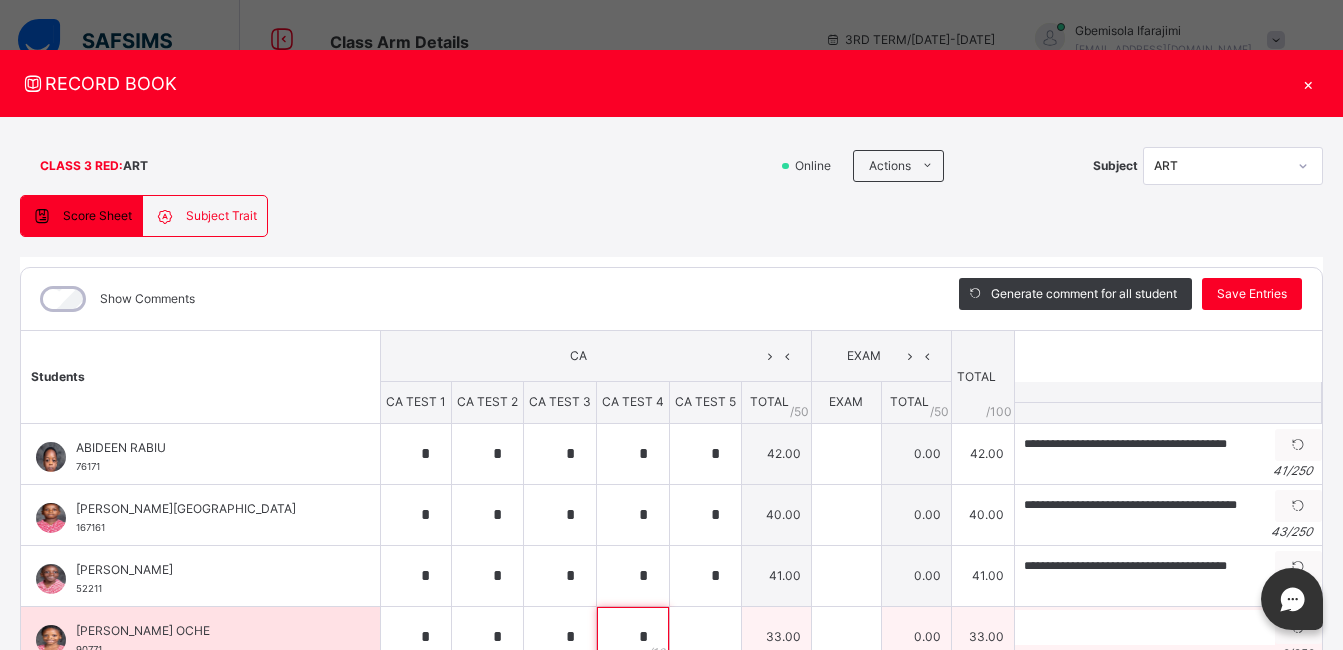 type on "*" 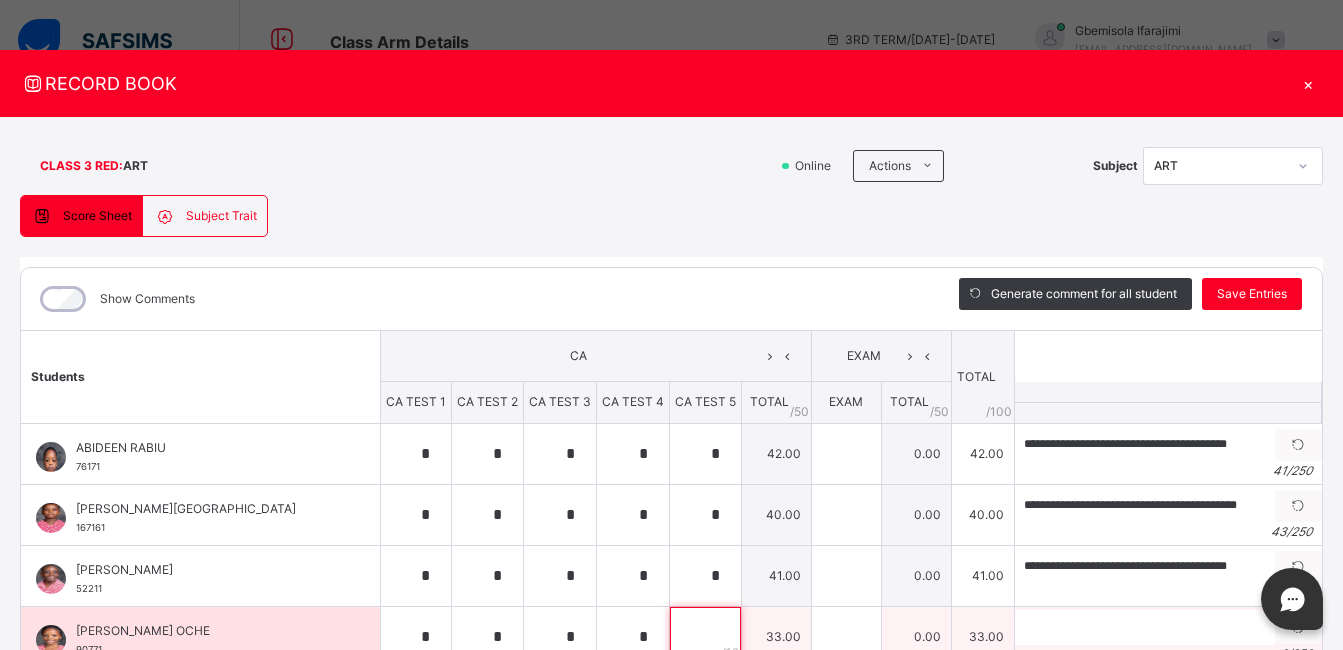 click at bounding box center (705, 637) 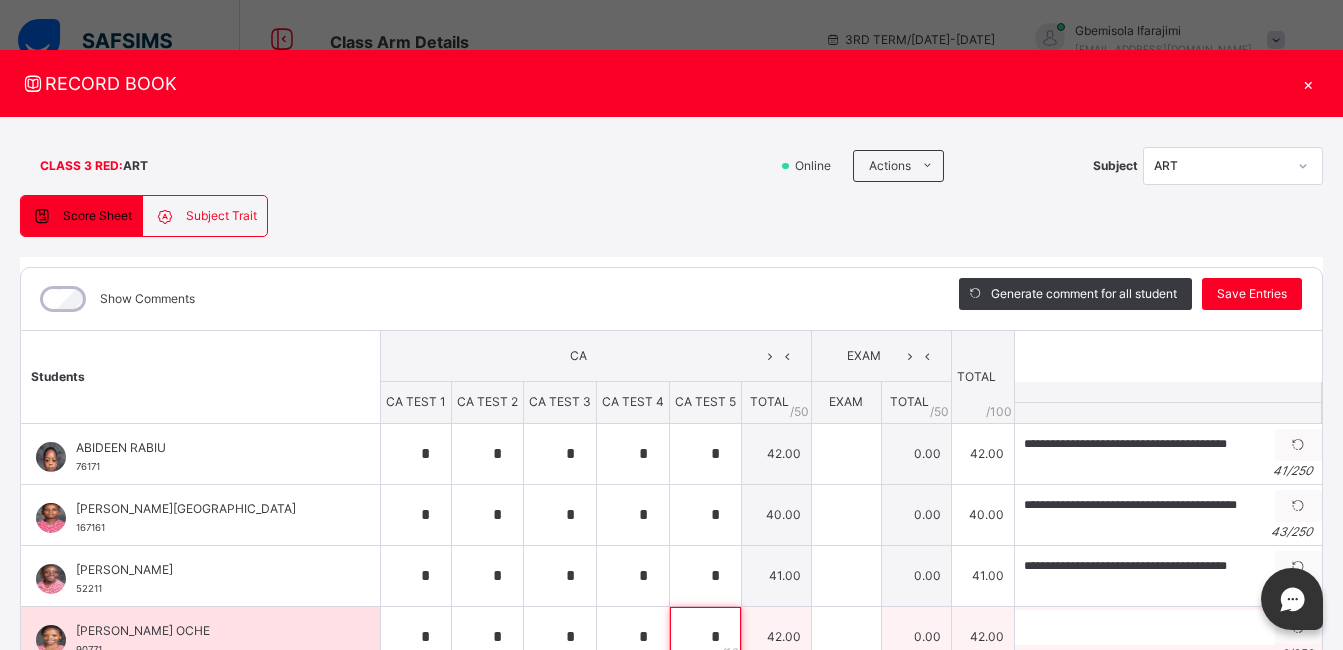 type on "*" 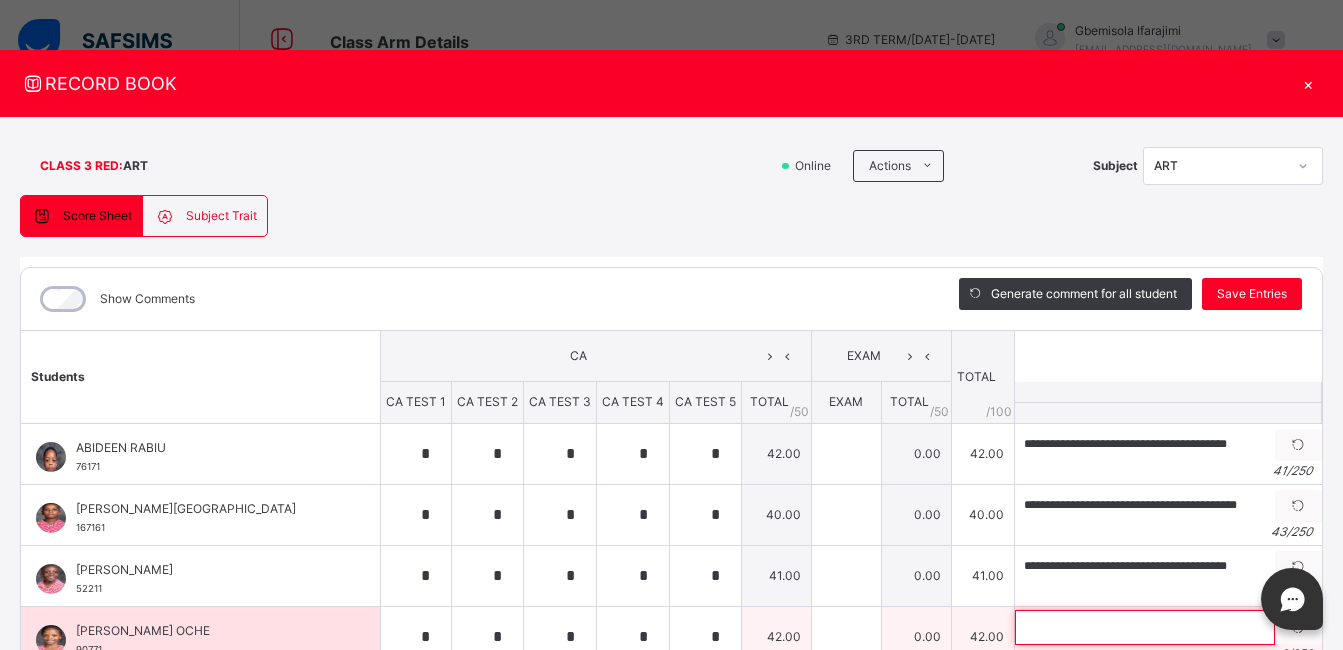 click at bounding box center (1145, 627) 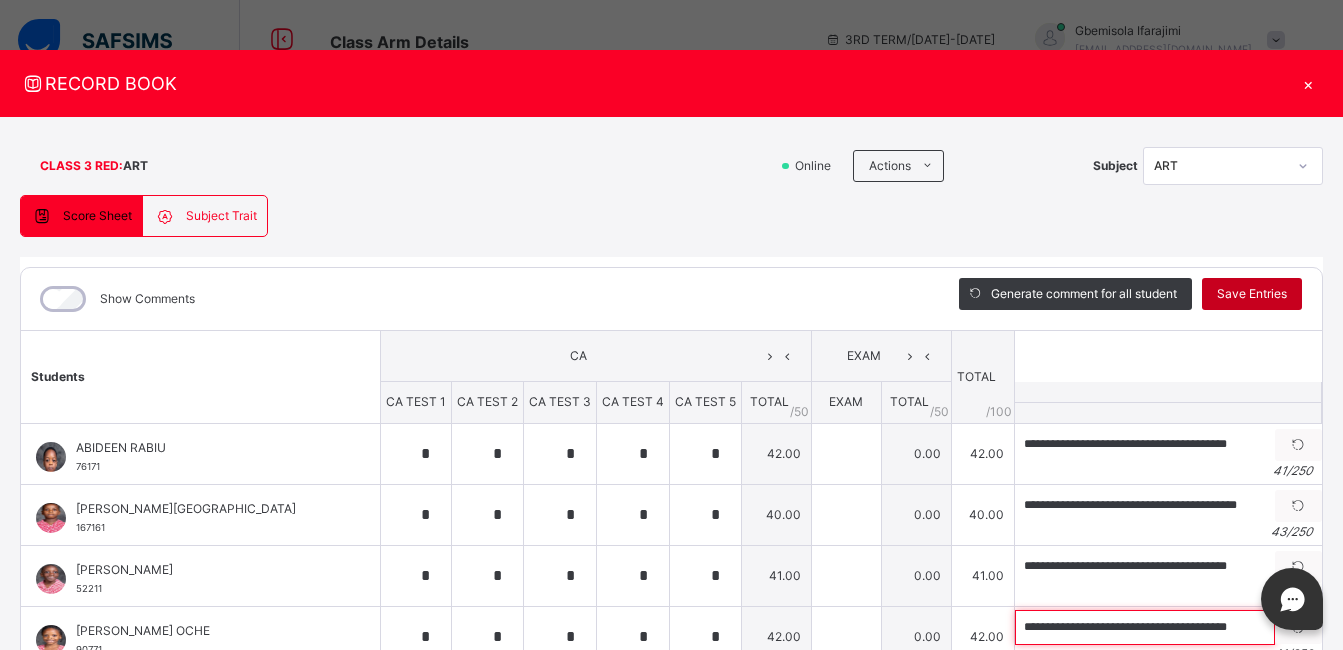 type on "**********" 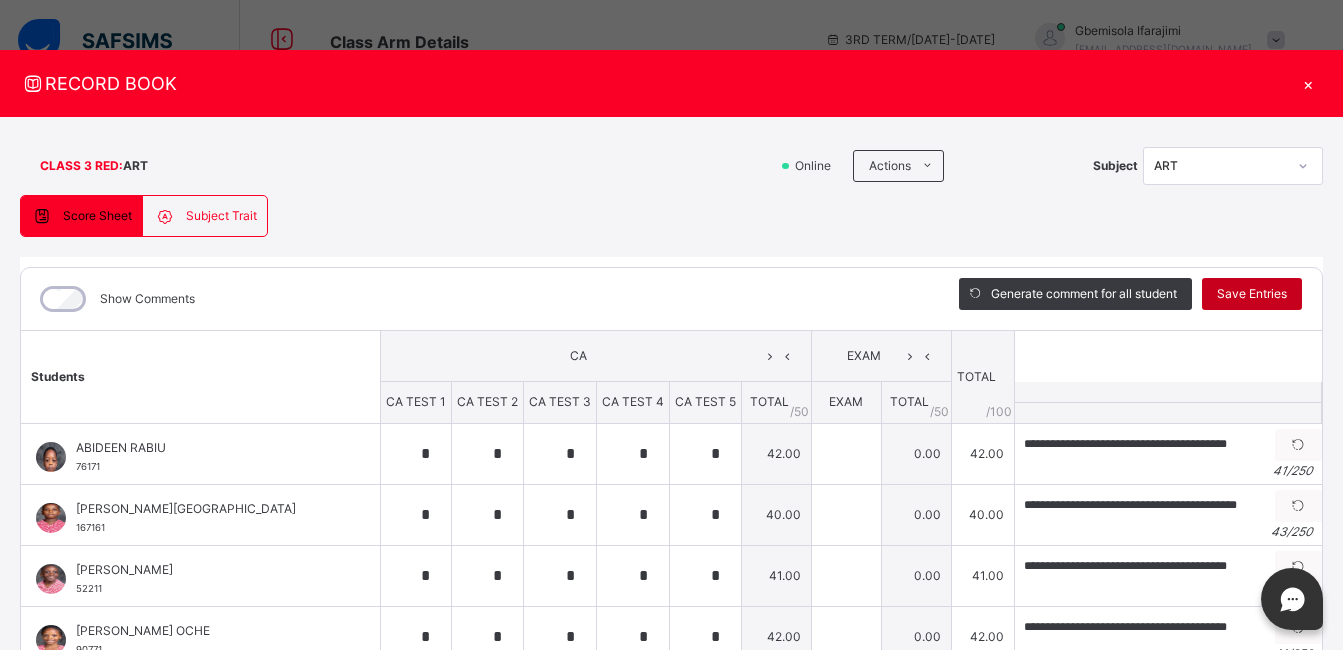 click on "Save Entries" at bounding box center (1252, 294) 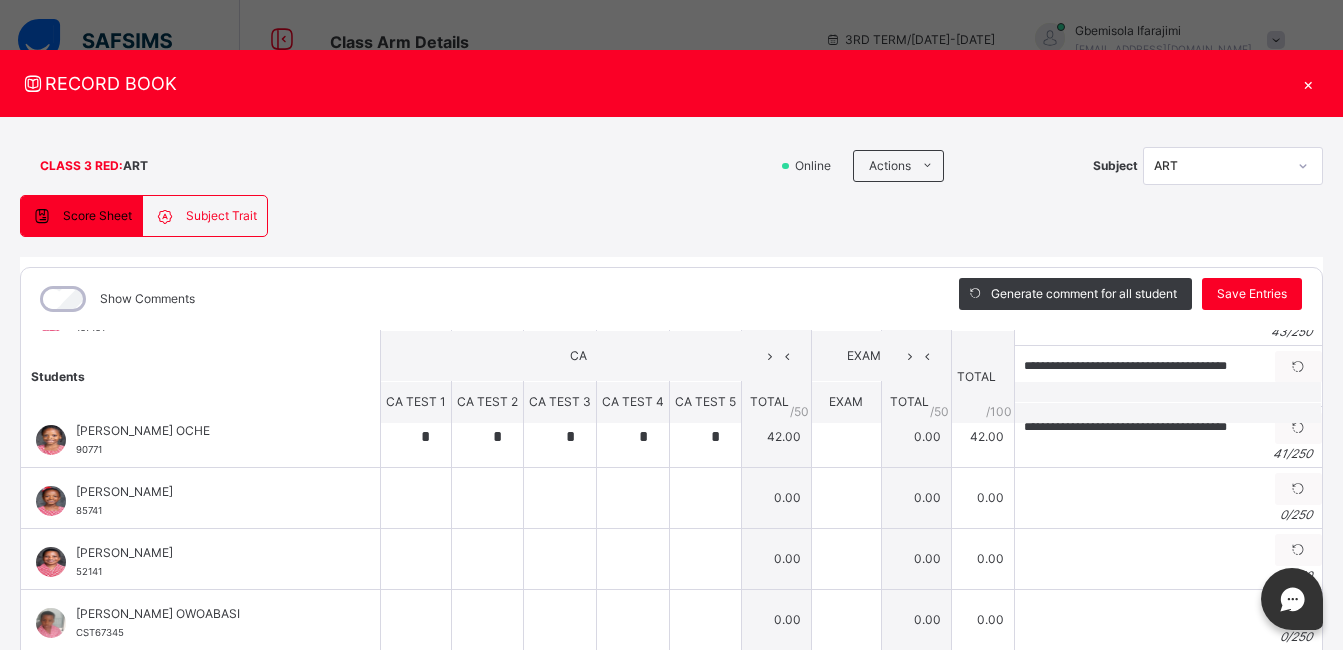 scroll, scrollTop: 205, scrollLeft: 0, axis: vertical 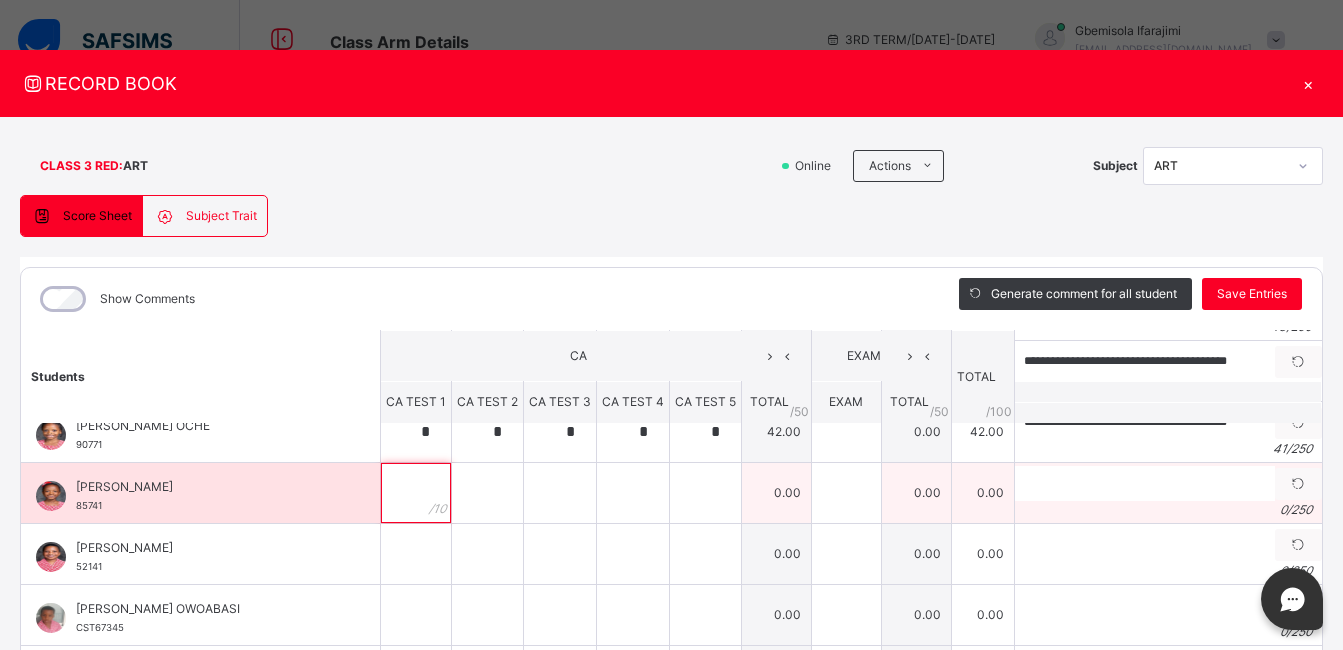 click at bounding box center (416, 493) 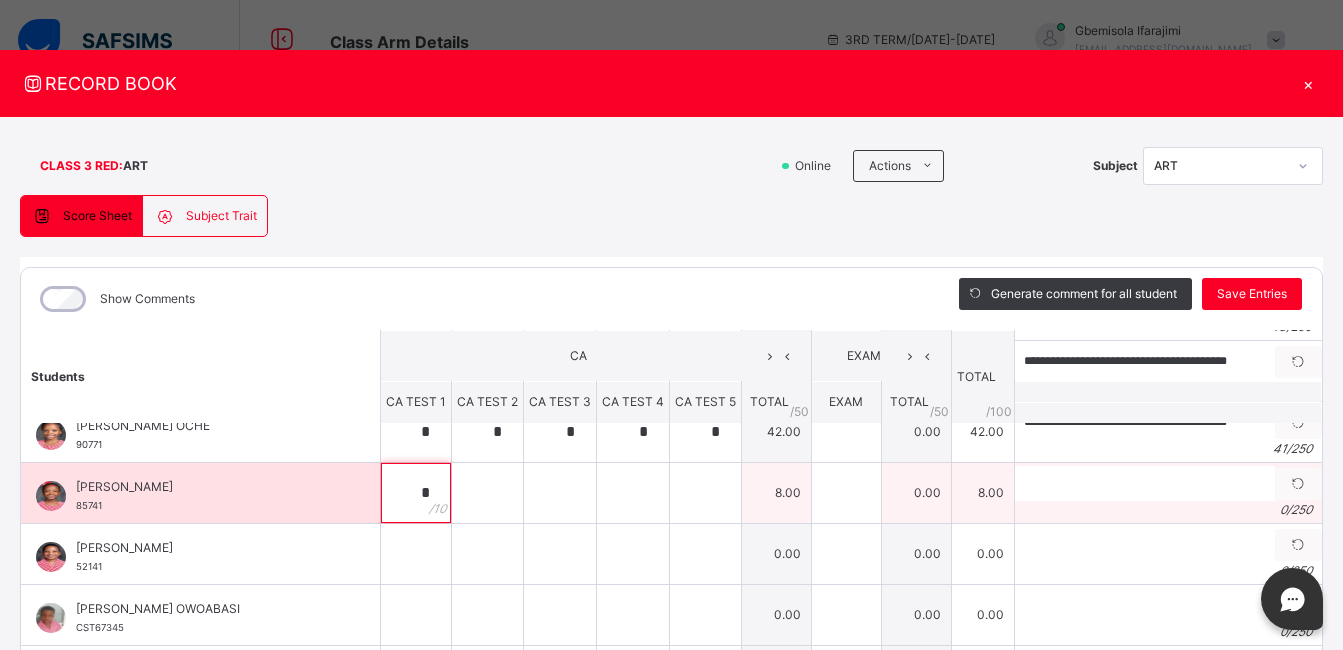 type on "*" 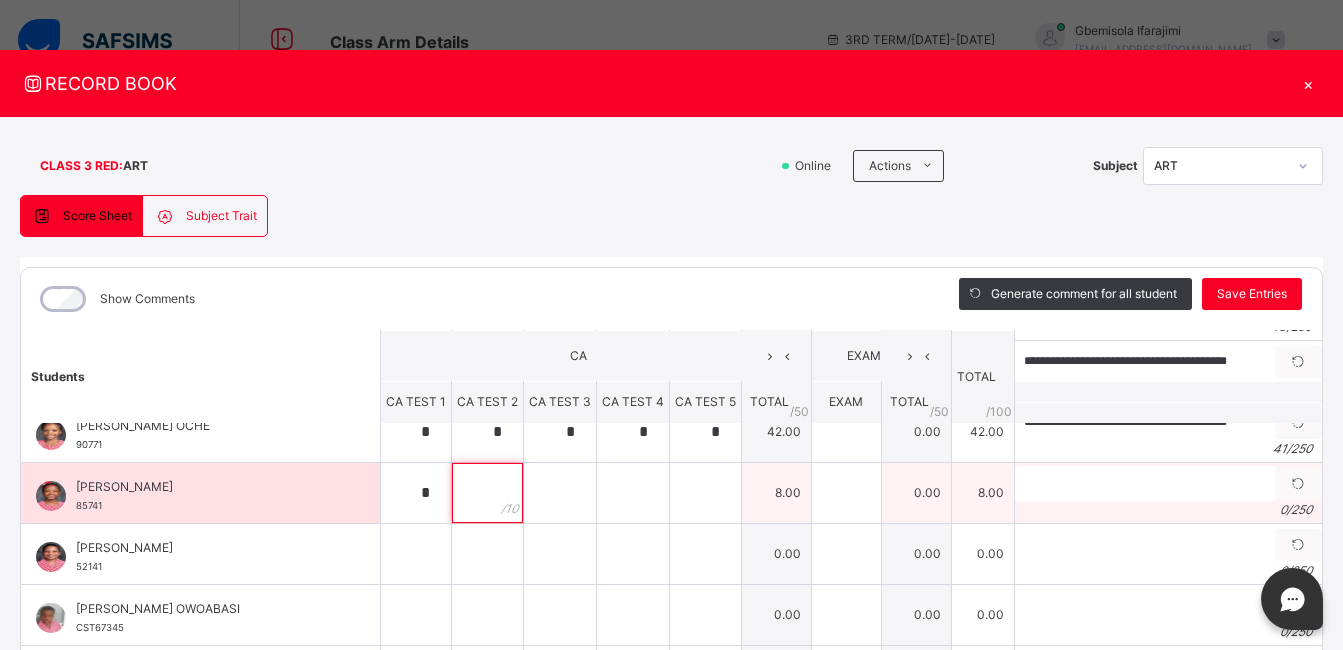 click at bounding box center [487, 493] 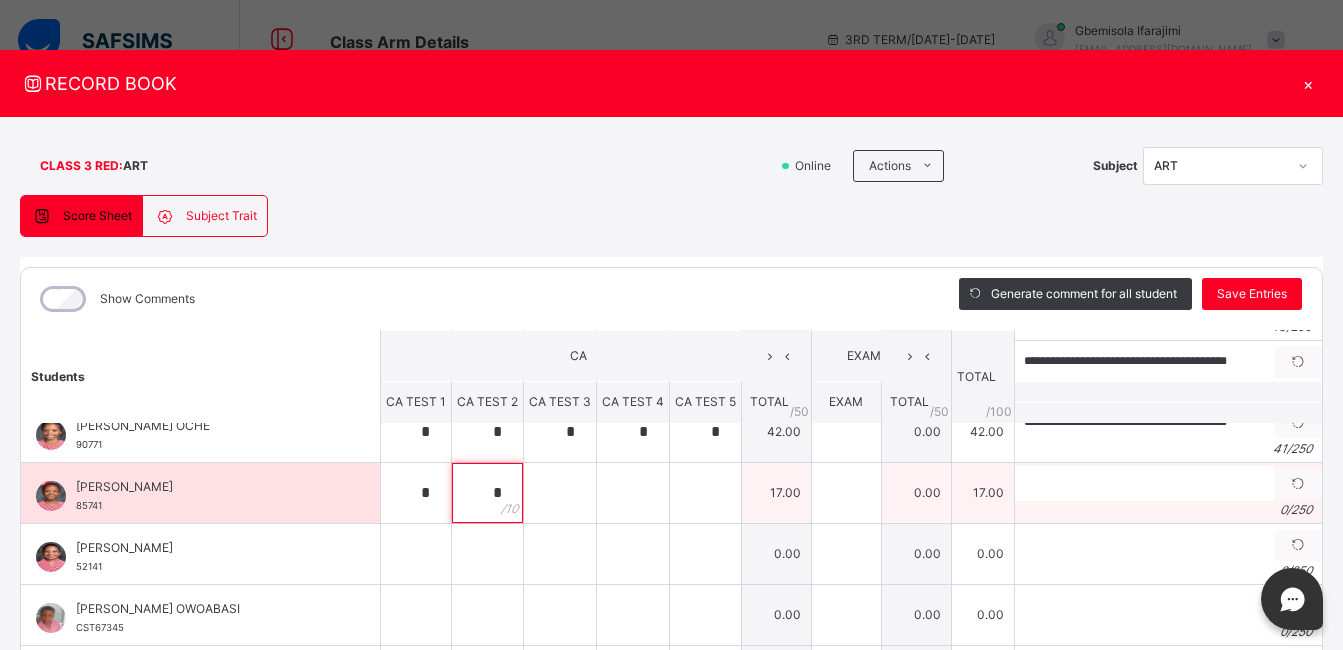 type on "*" 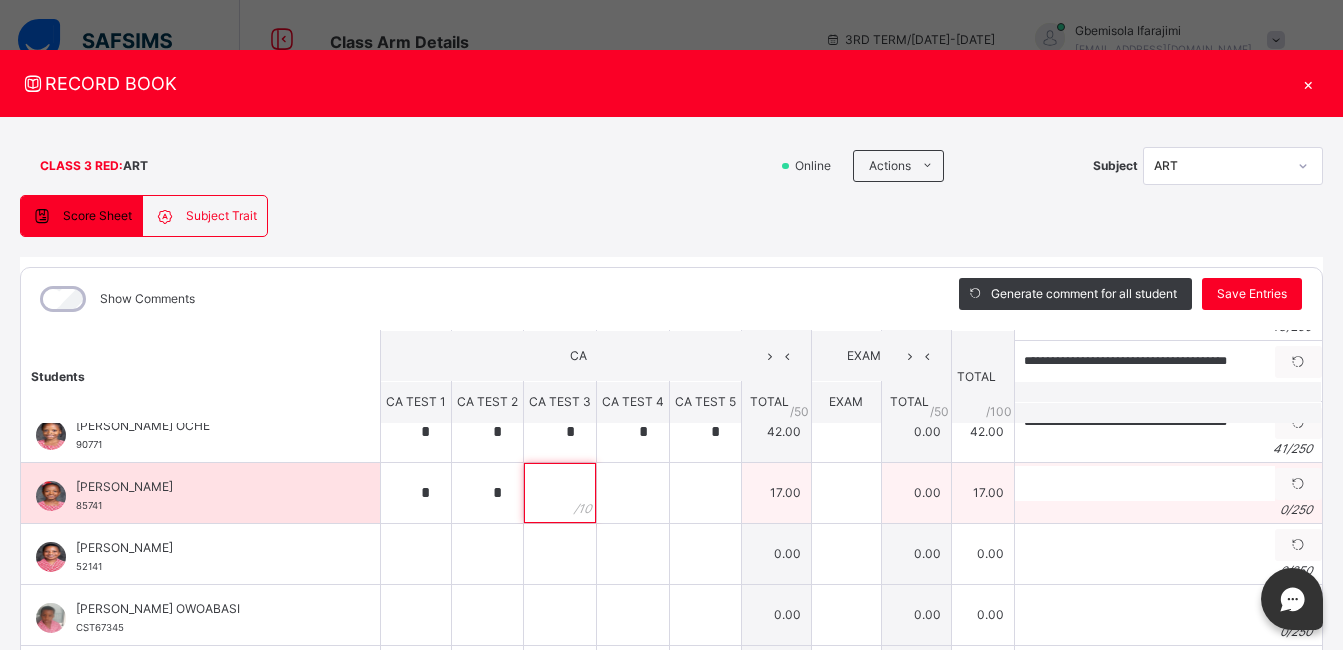 click at bounding box center (560, 493) 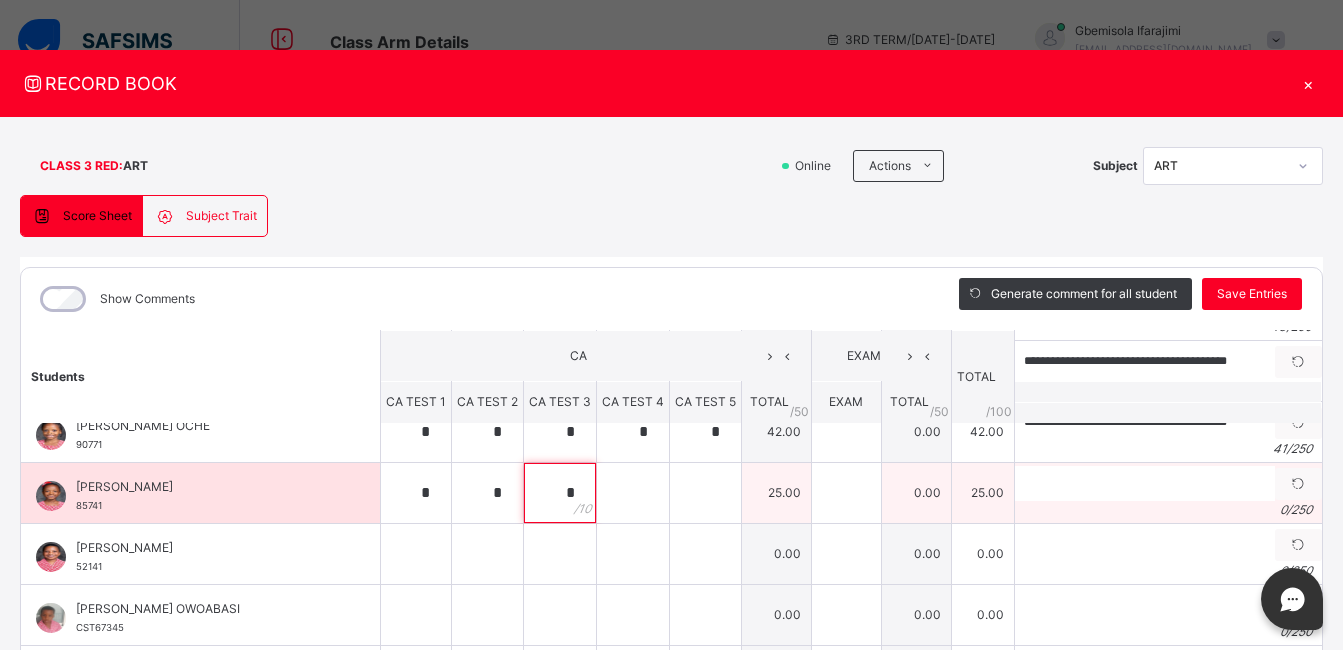 type on "*" 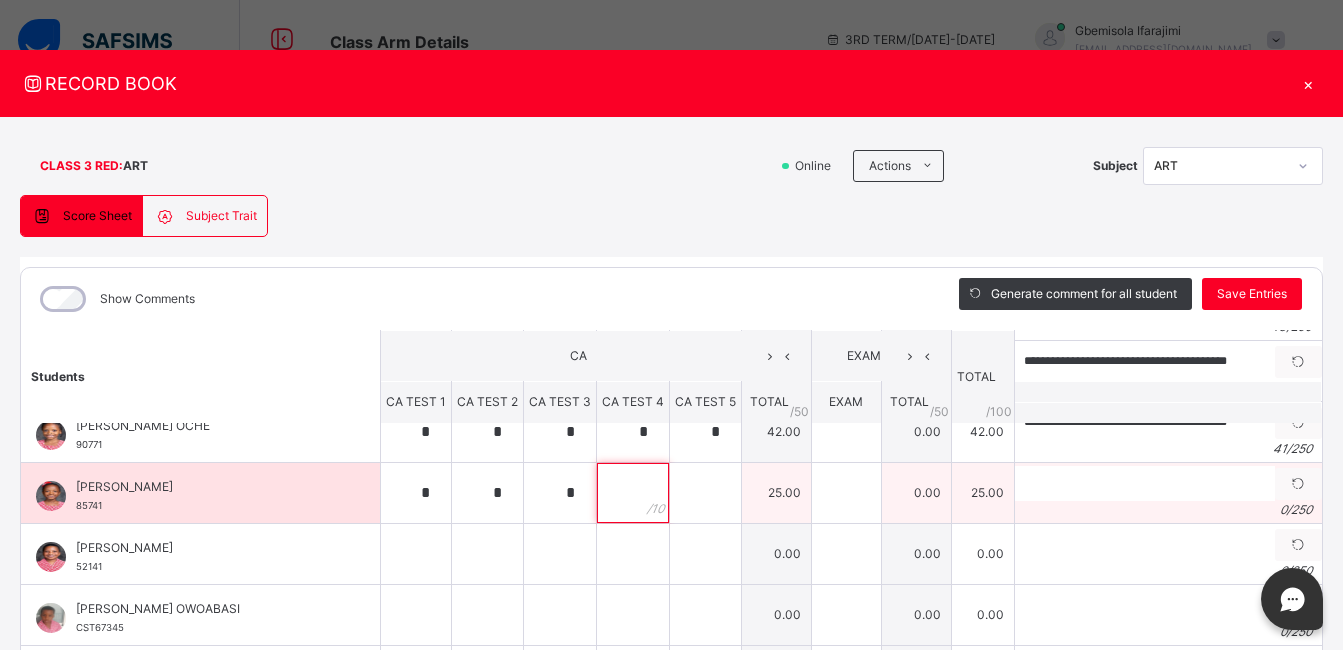 click at bounding box center (633, 493) 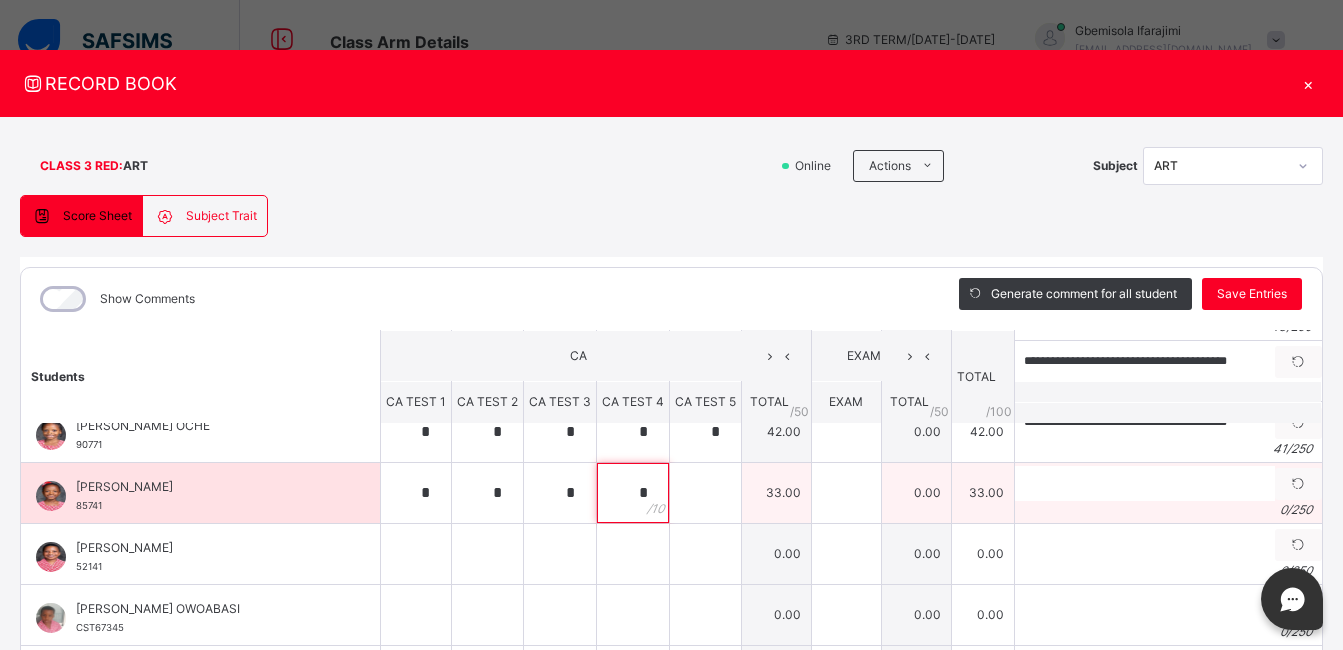 type on "*" 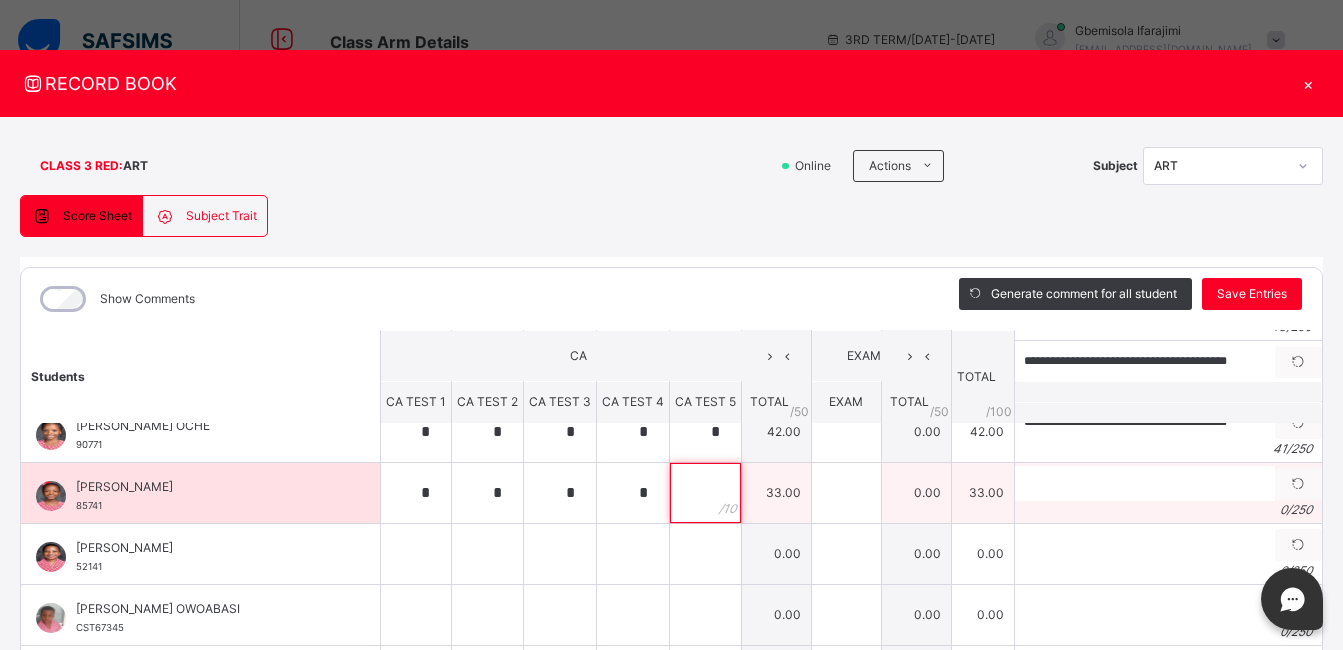 click at bounding box center (705, 493) 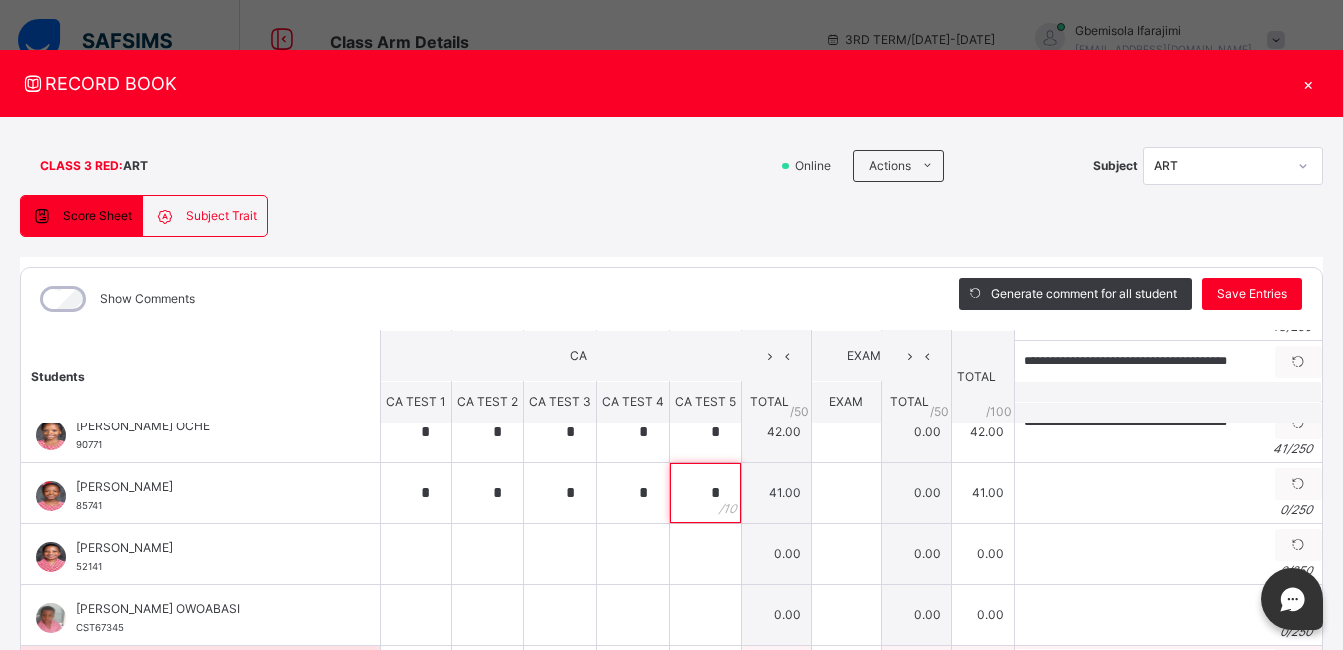 type on "*" 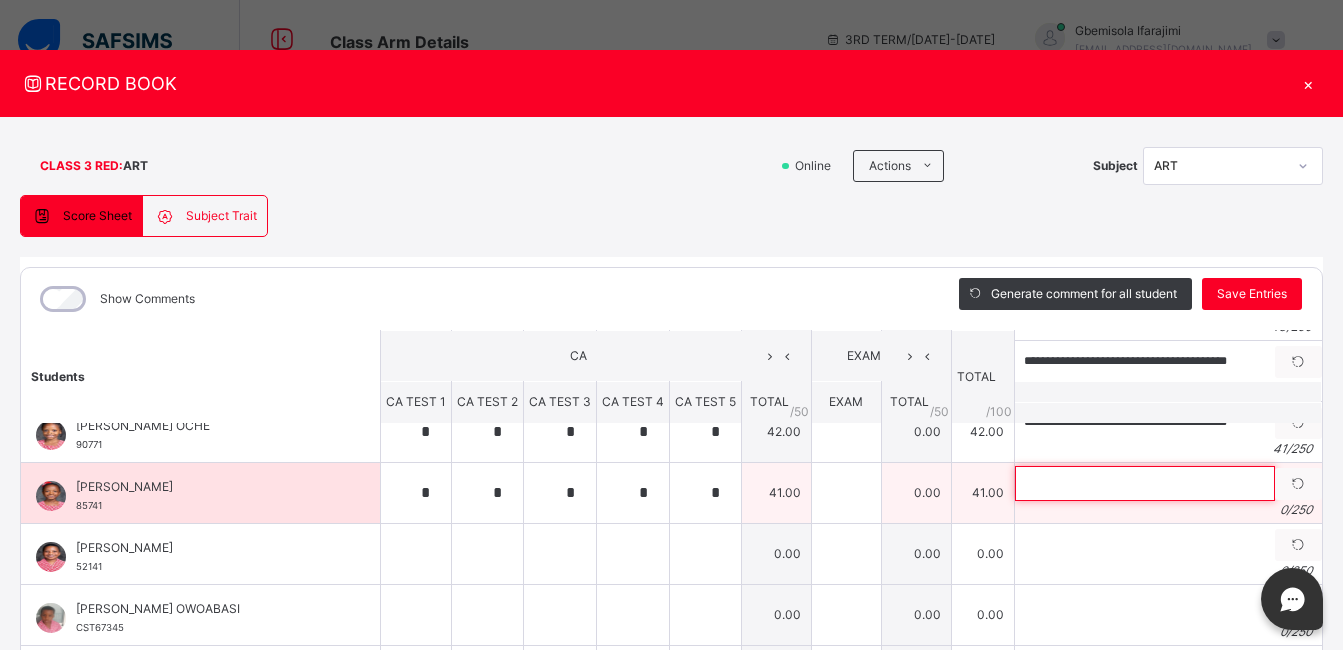 click at bounding box center (1145, 483) 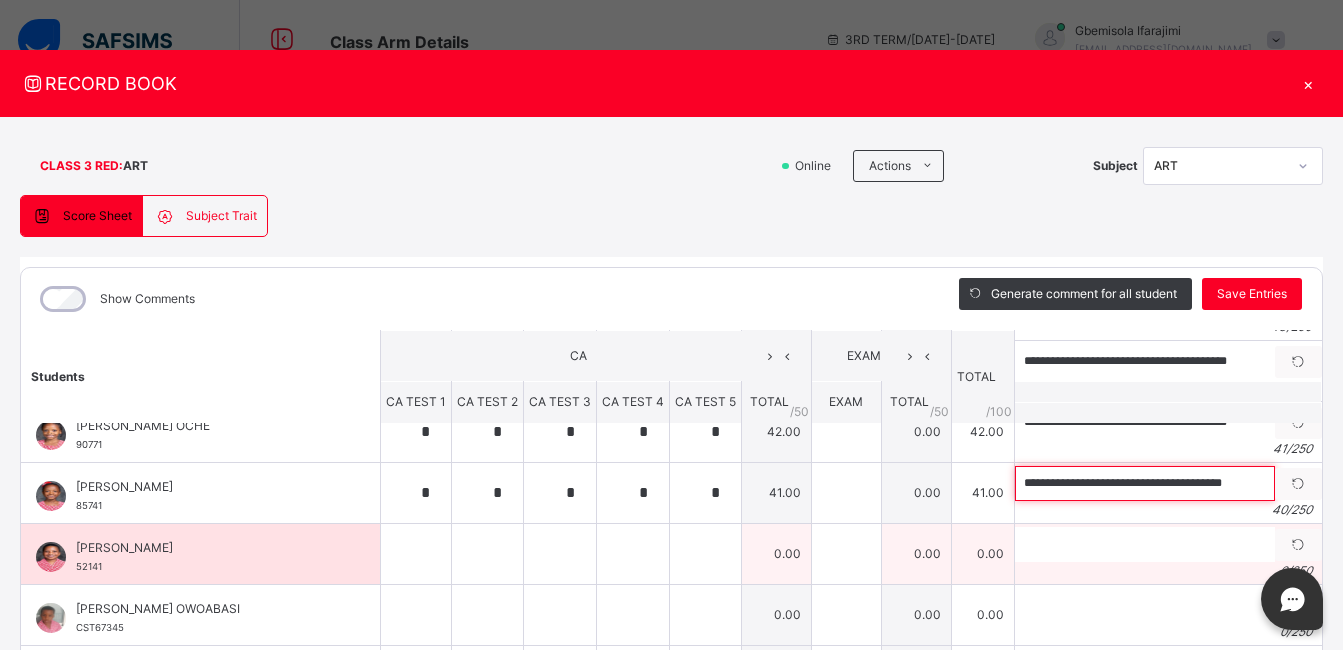 type on "**********" 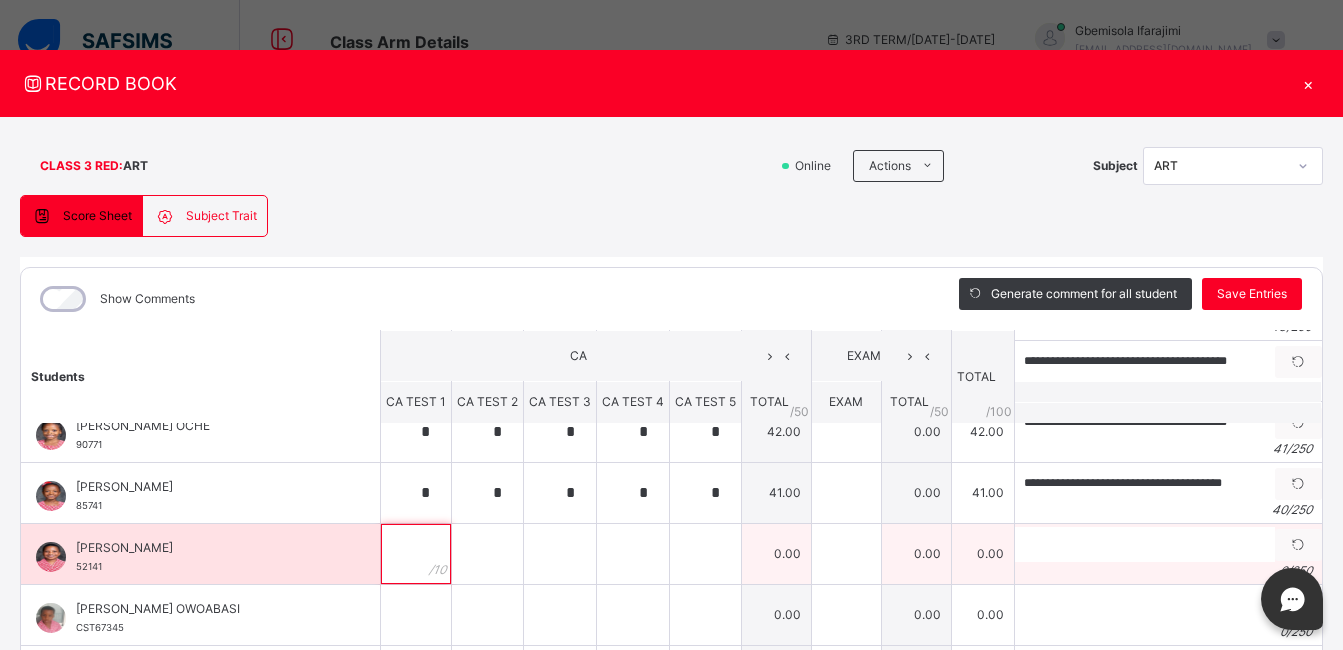 click at bounding box center (416, 554) 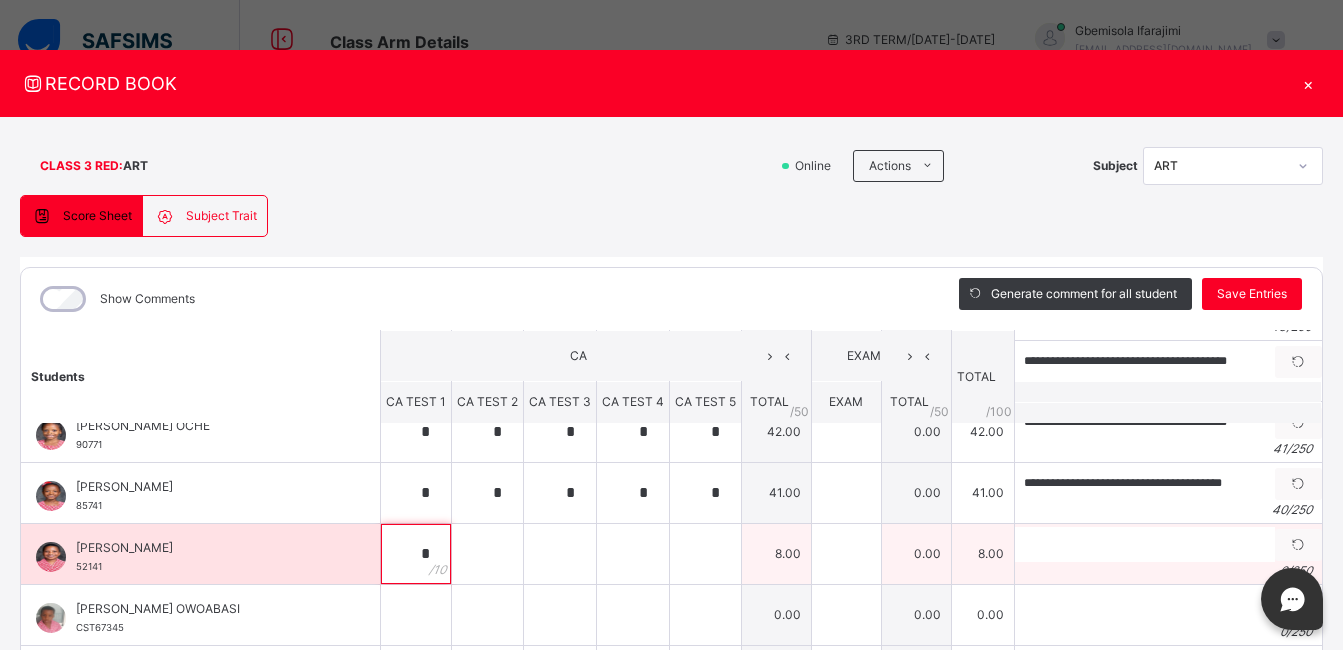 type on "*" 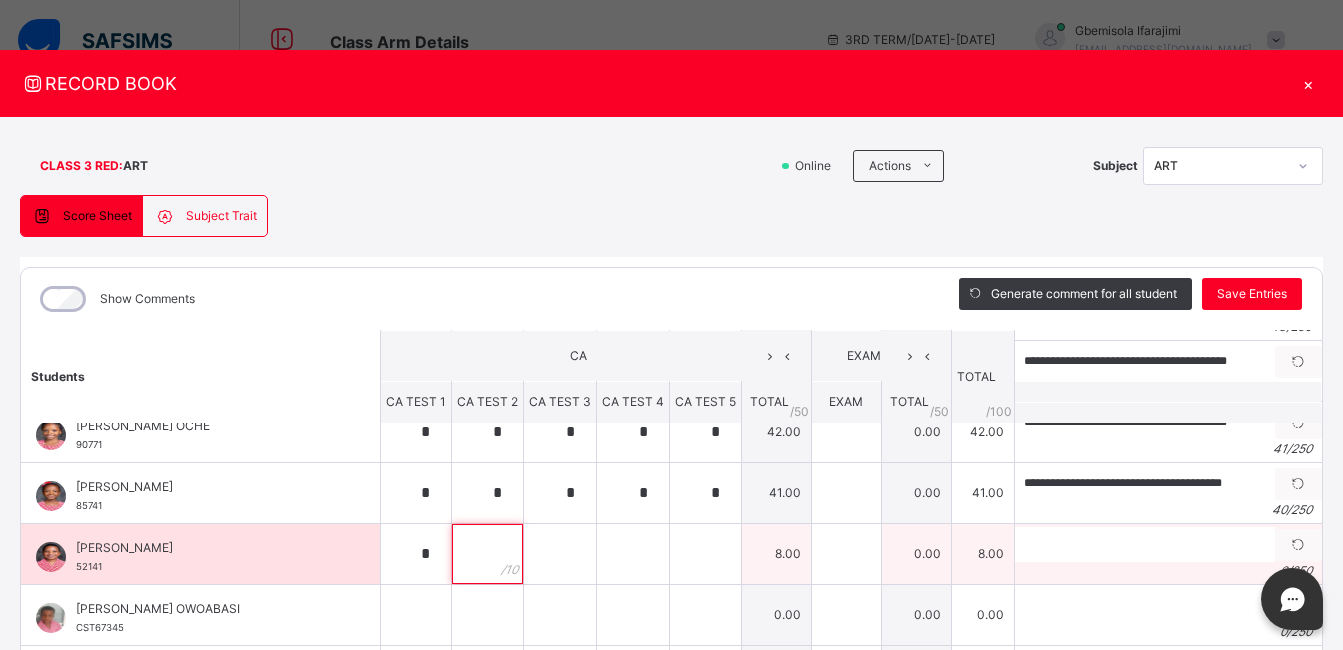 click at bounding box center [487, 554] 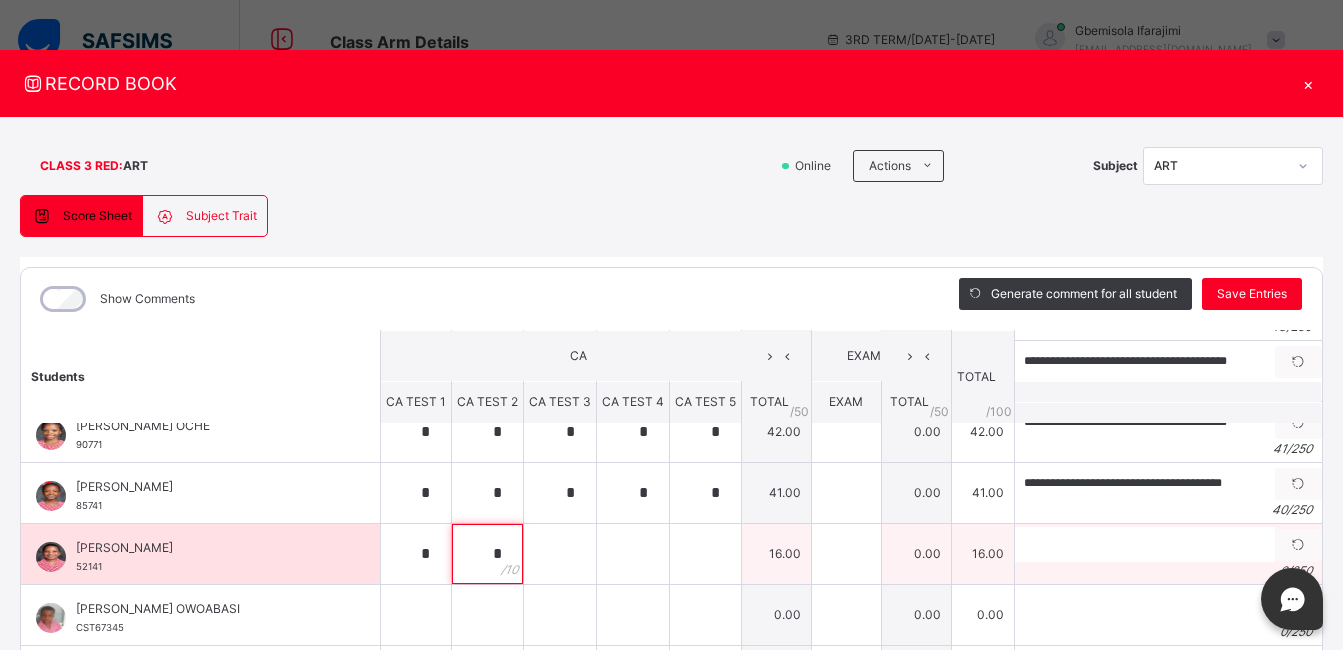 type on "*" 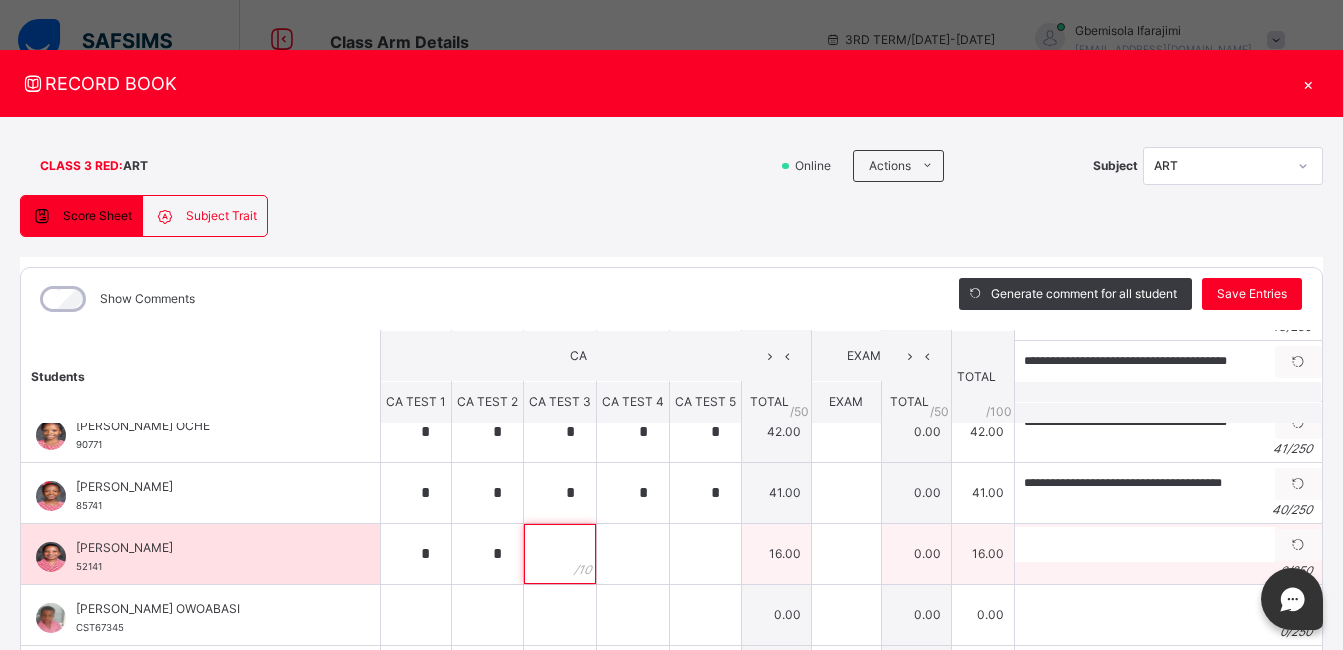 click at bounding box center (560, 554) 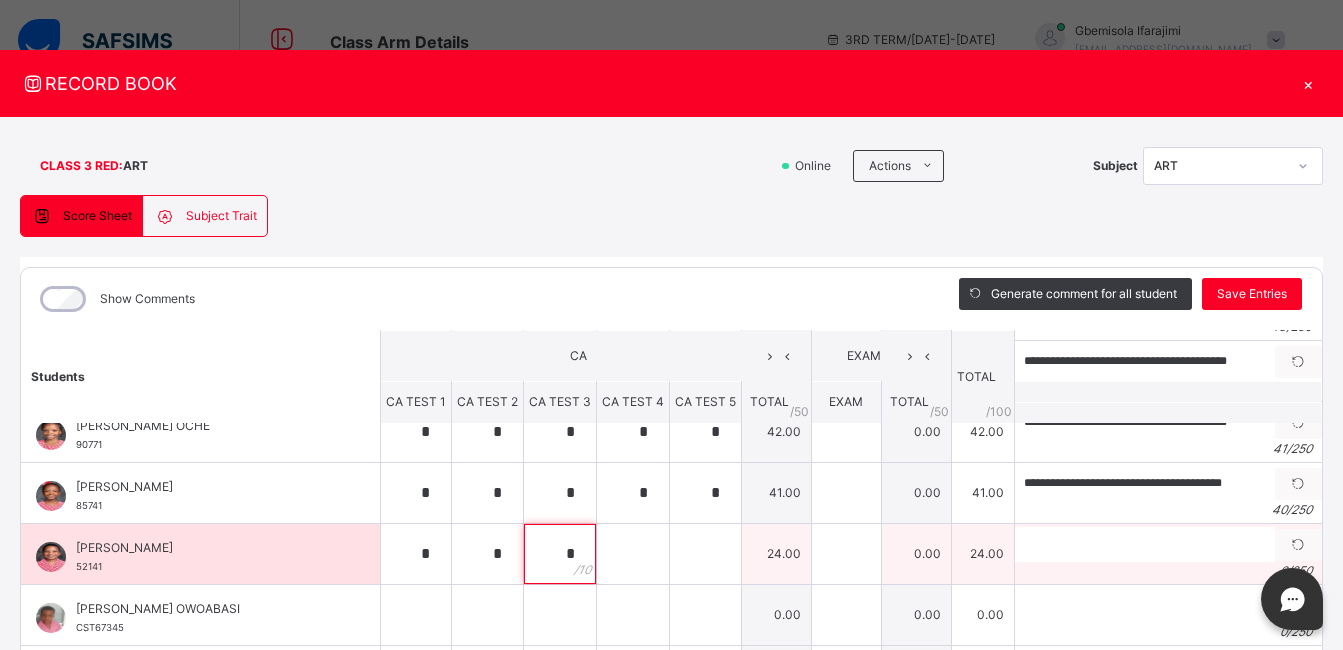 type on "*" 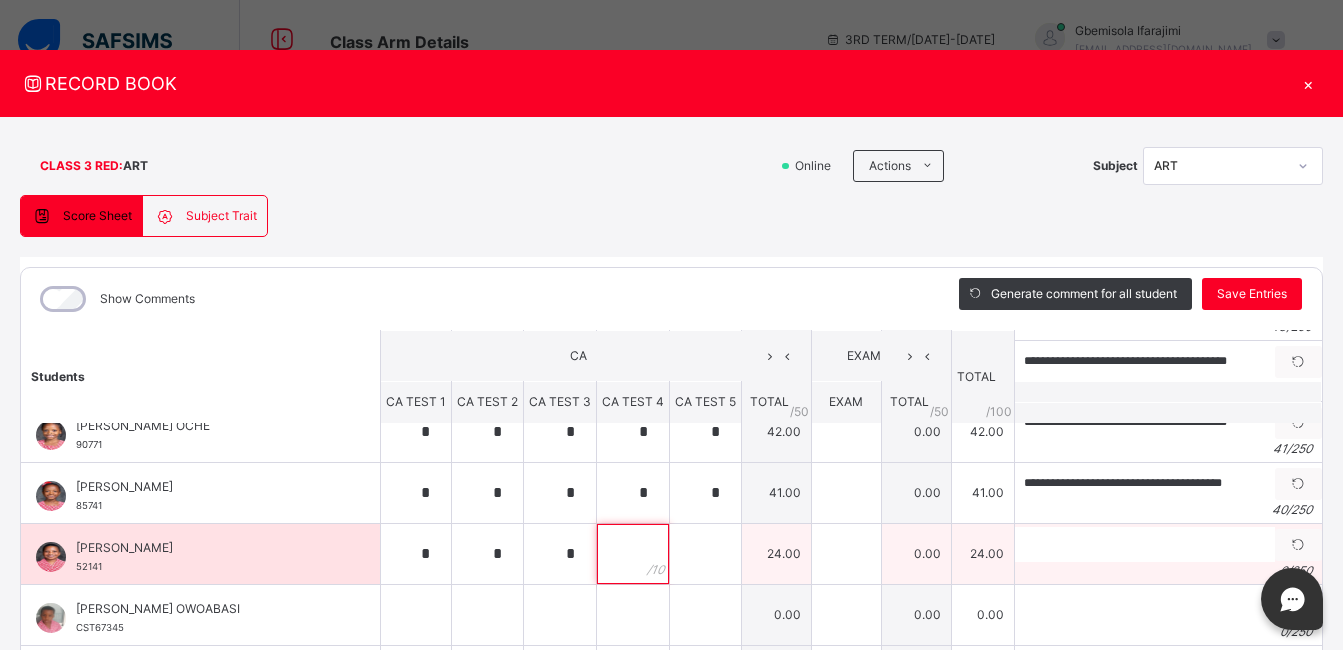 click at bounding box center (633, 554) 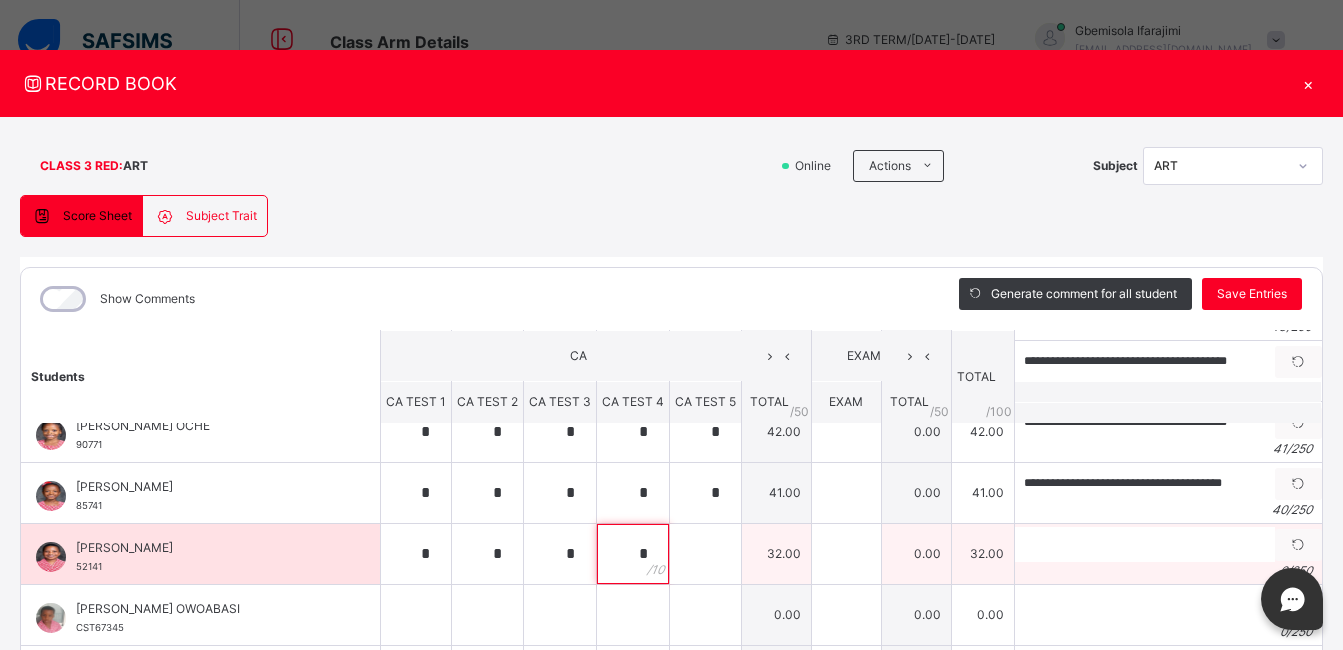 type on "*" 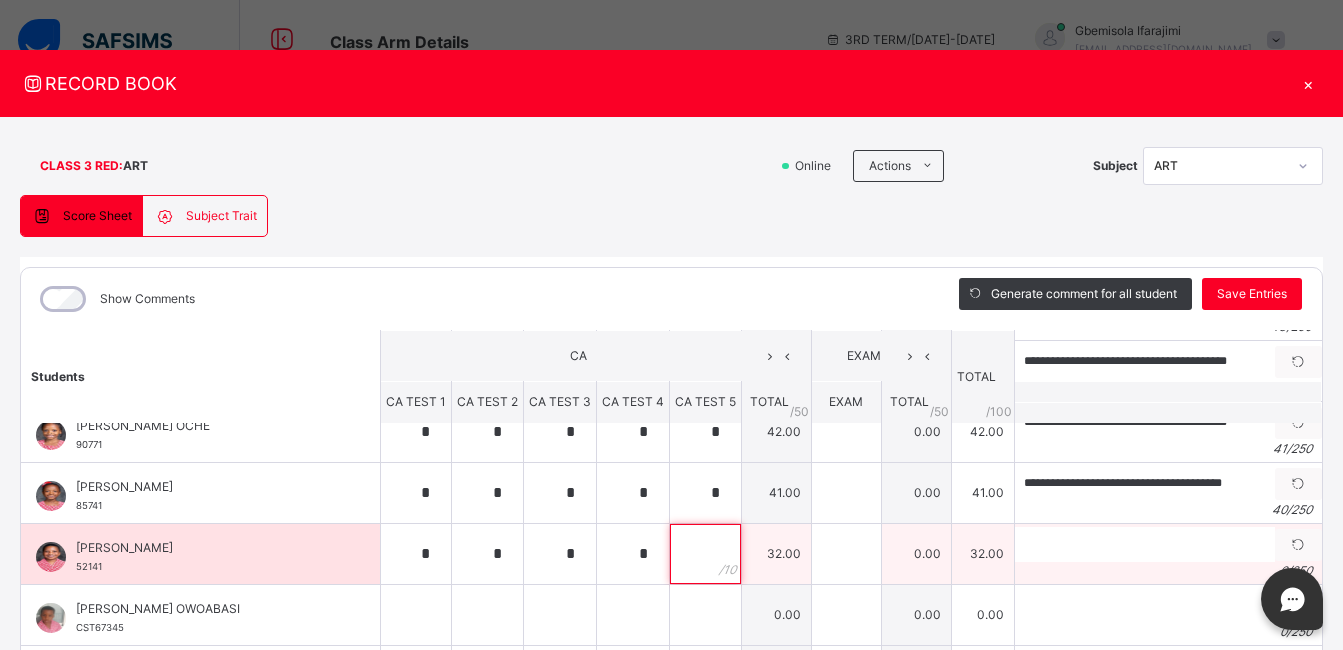 click at bounding box center (705, 554) 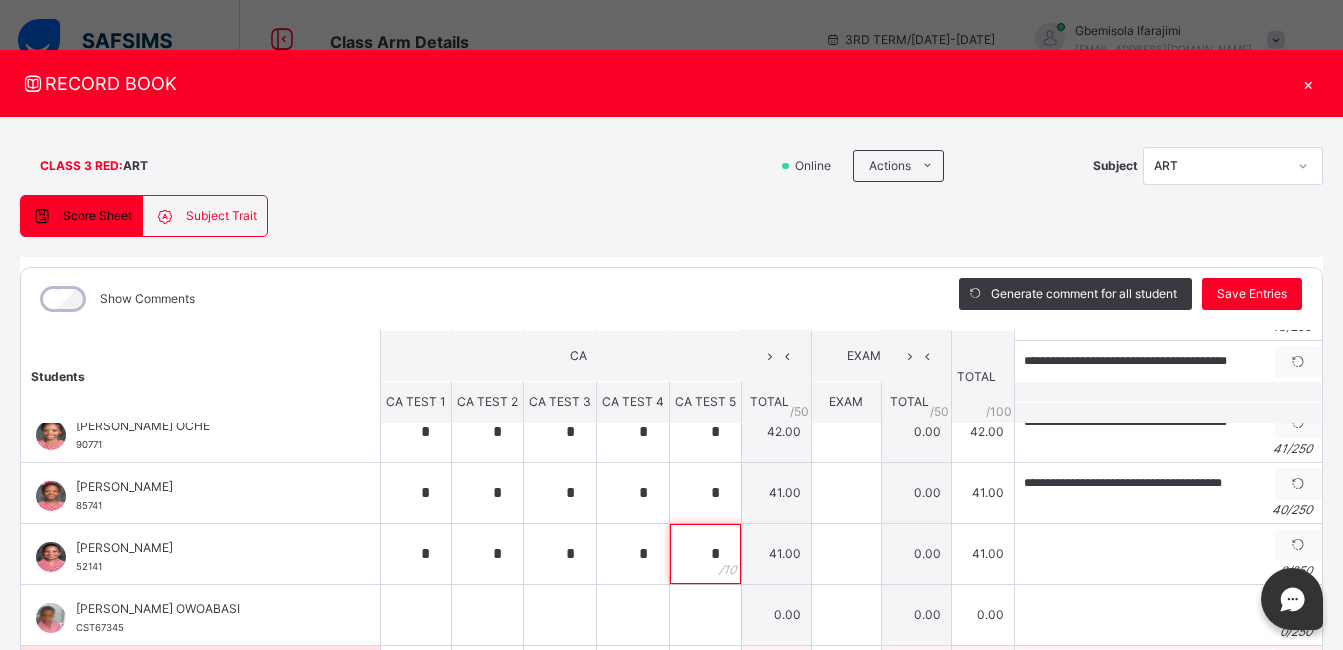 type on "*" 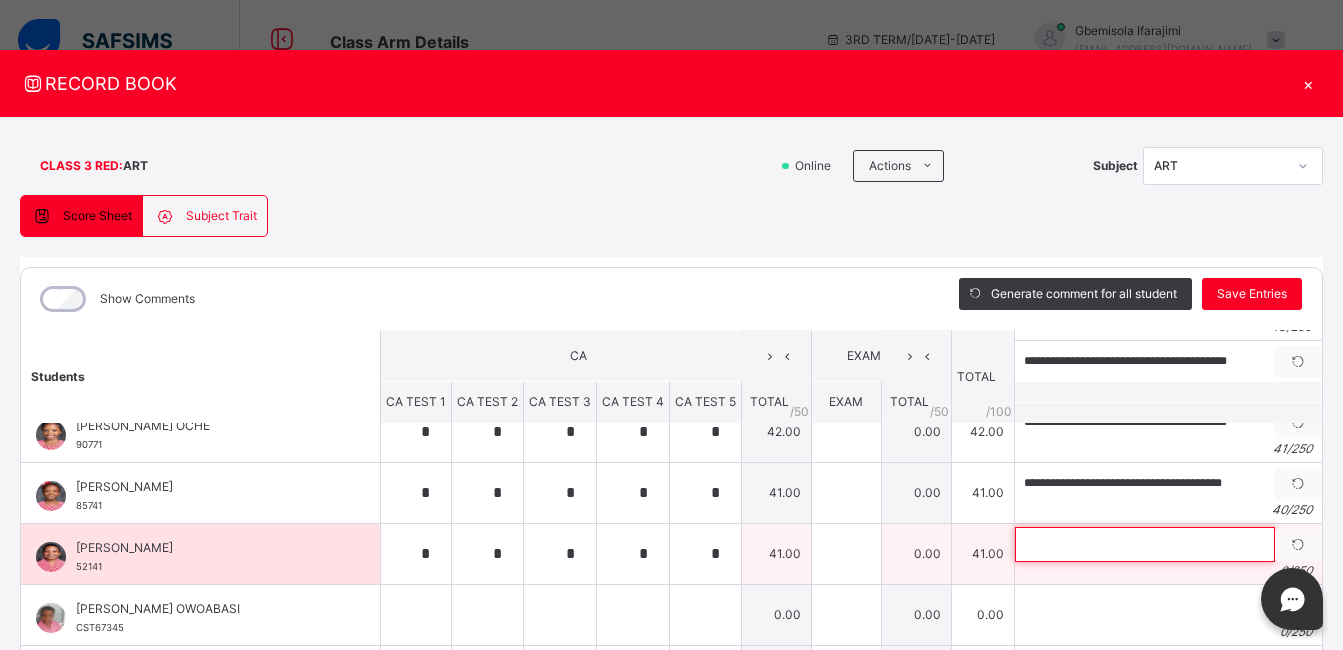 click at bounding box center [1145, 544] 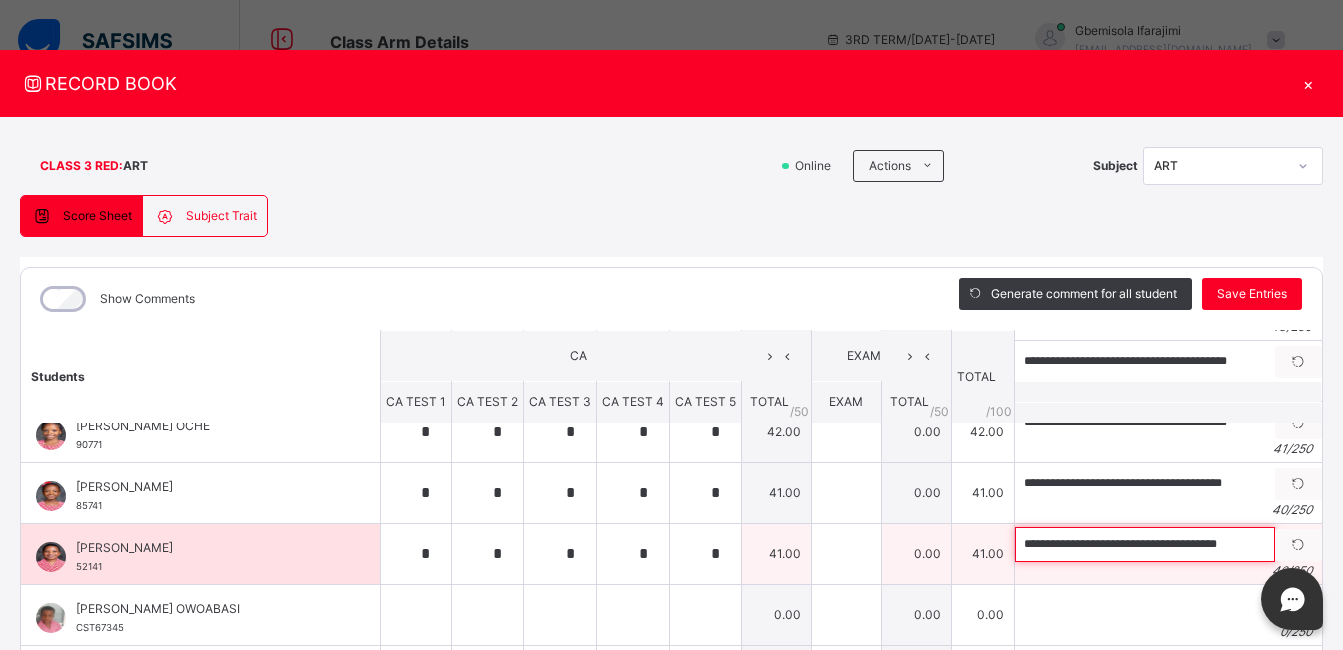 scroll, scrollTop: 0, scrollLeft: 0, axis: both 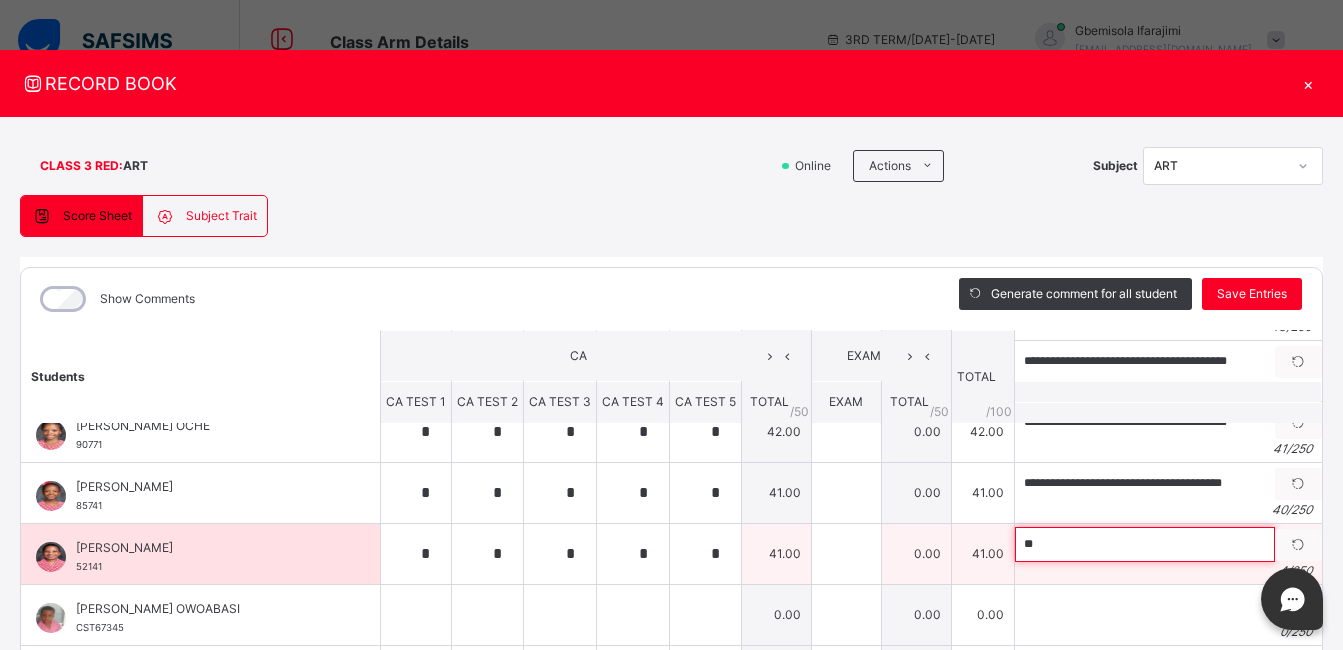 type on "*" 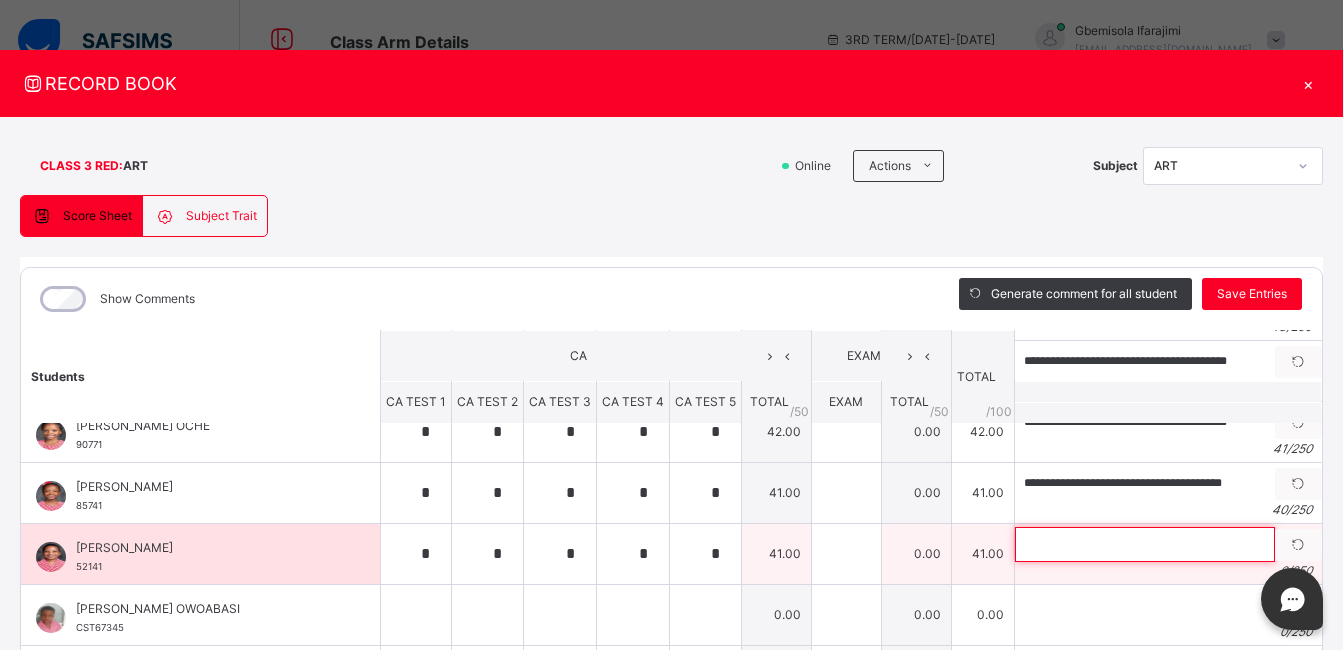 click at bounding box center (1145, 544) 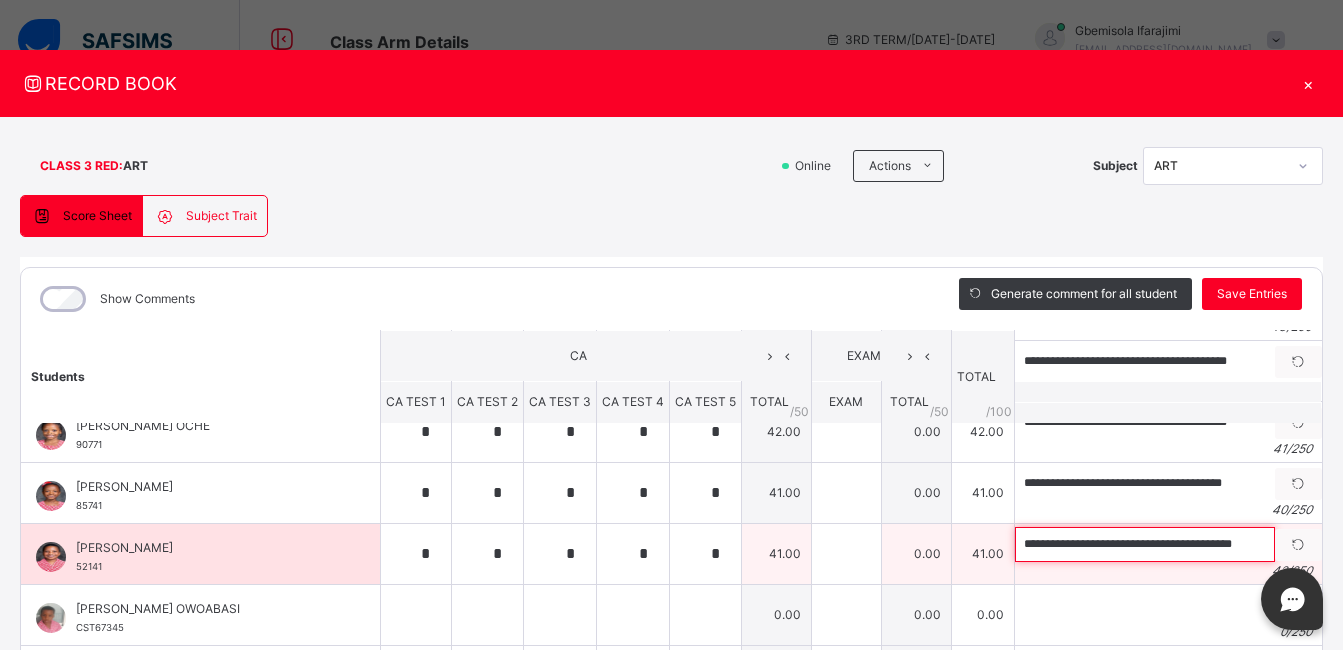 scroll, scrollTop: 0, scrollLeft: 1, axis: horizontal 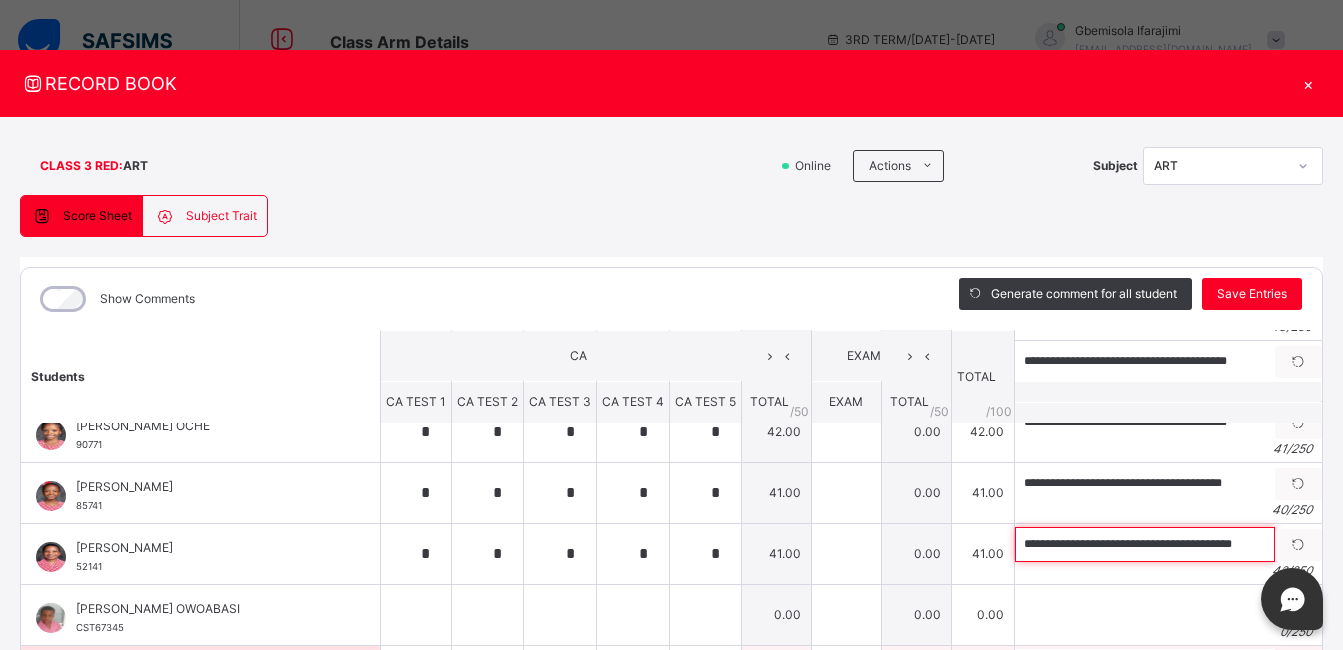 type on "**********" 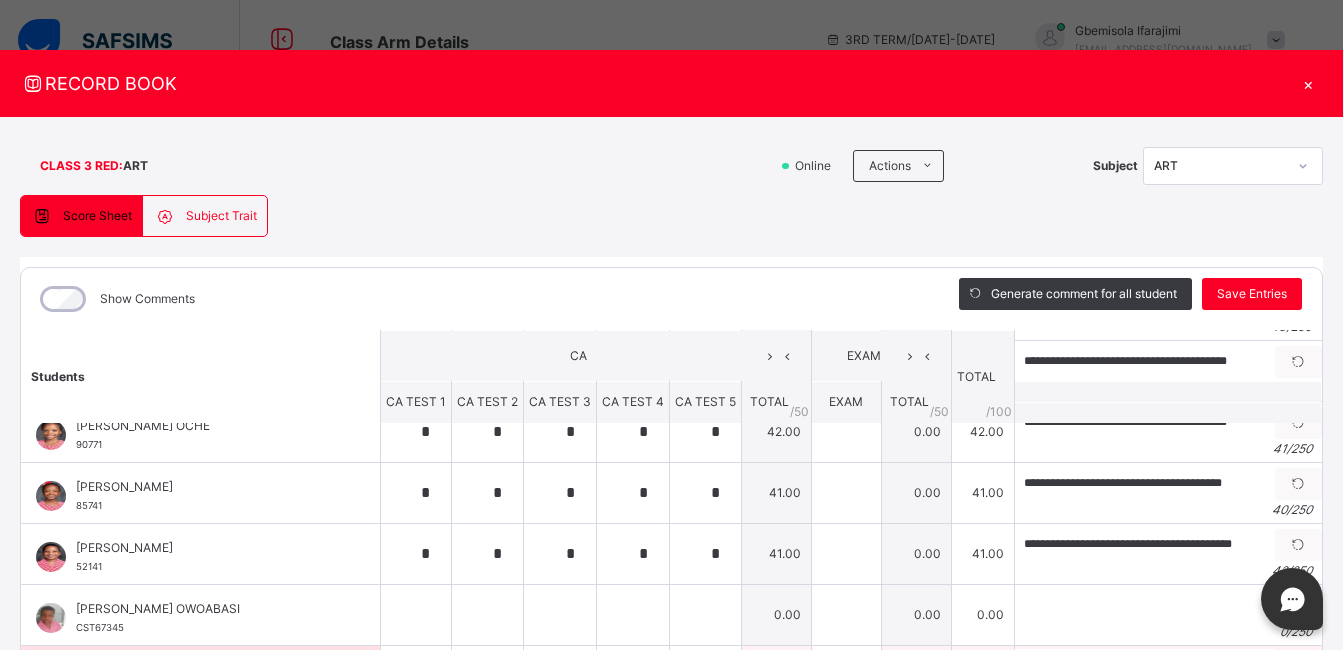 scroll, scrollTop: 0, scrollLeft: 0, axis: both 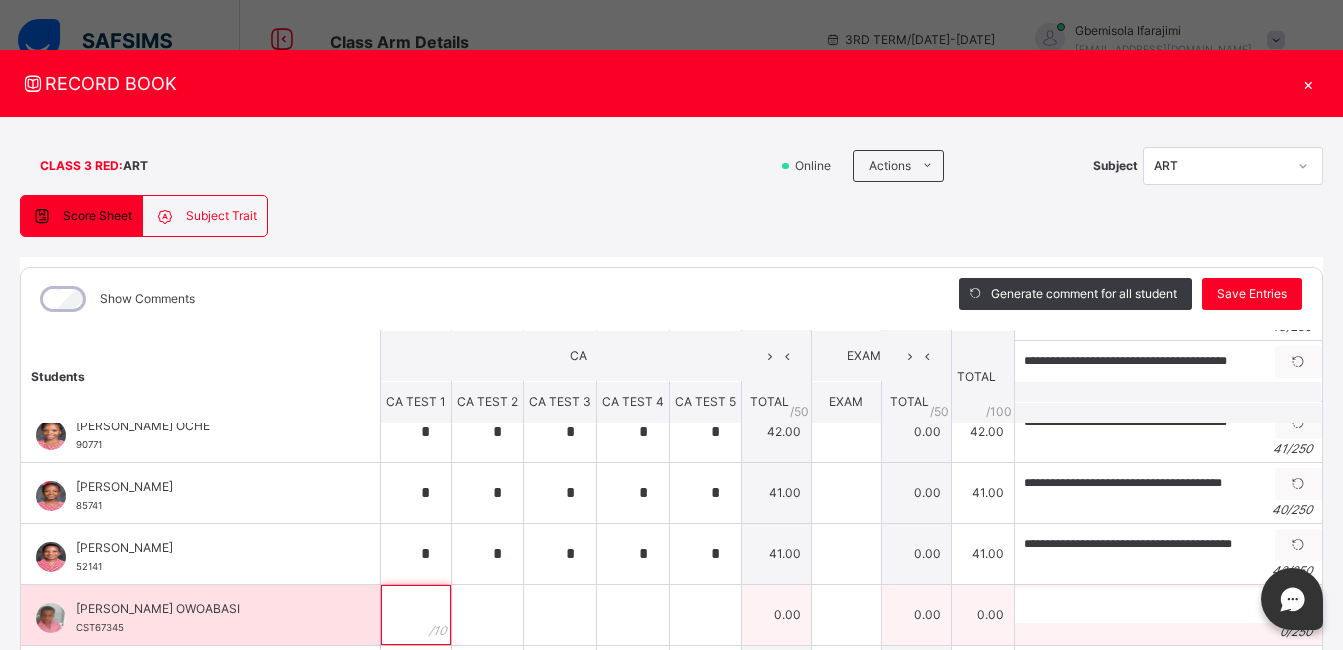 click at bounding box center [416, 615] 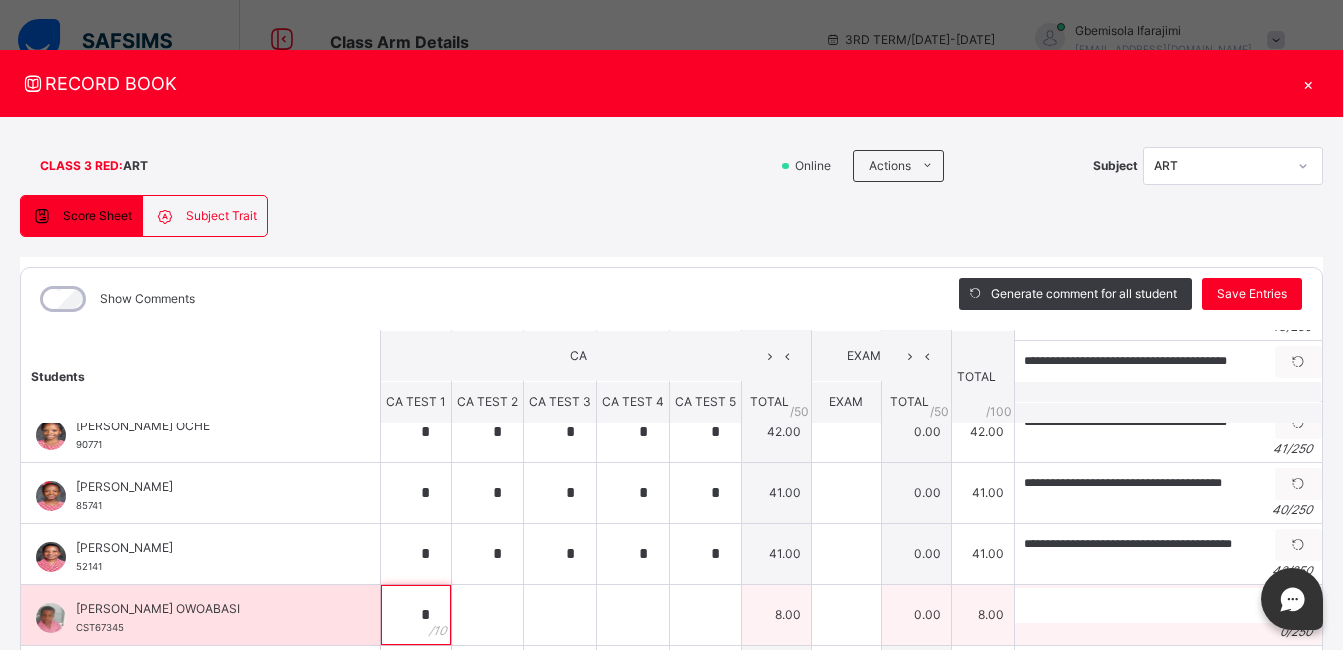 type on "*" 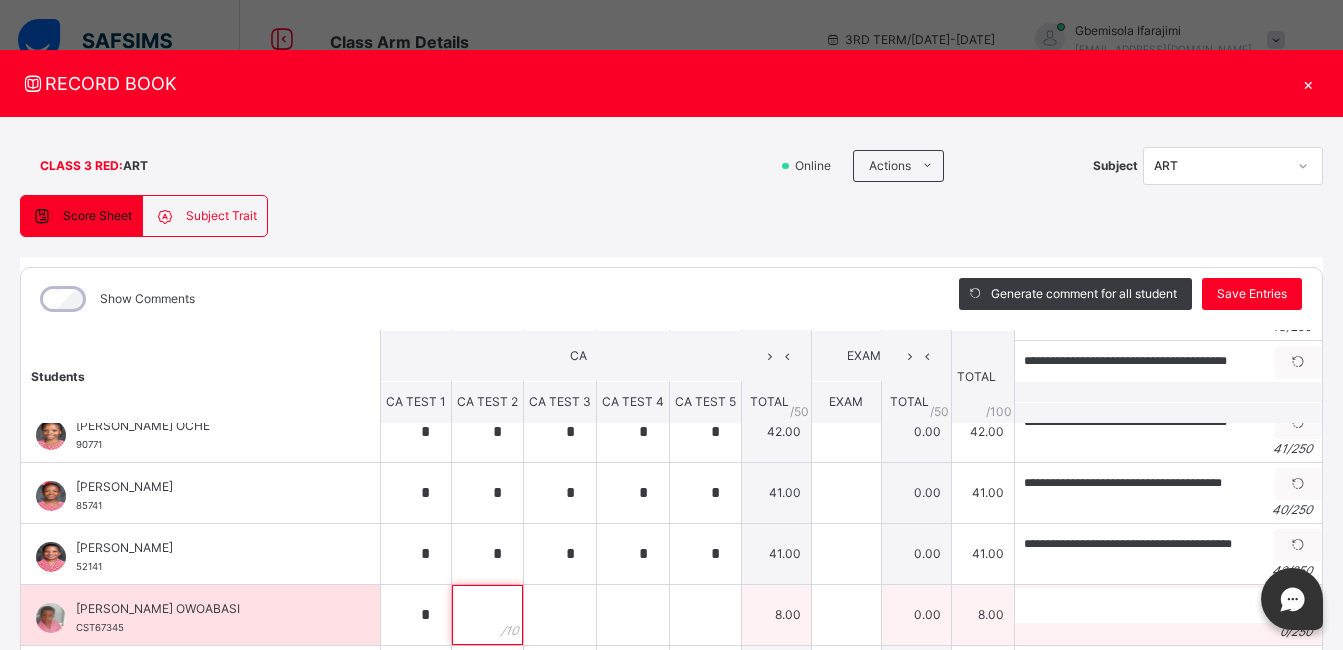 click at bounding box center [487, 615] 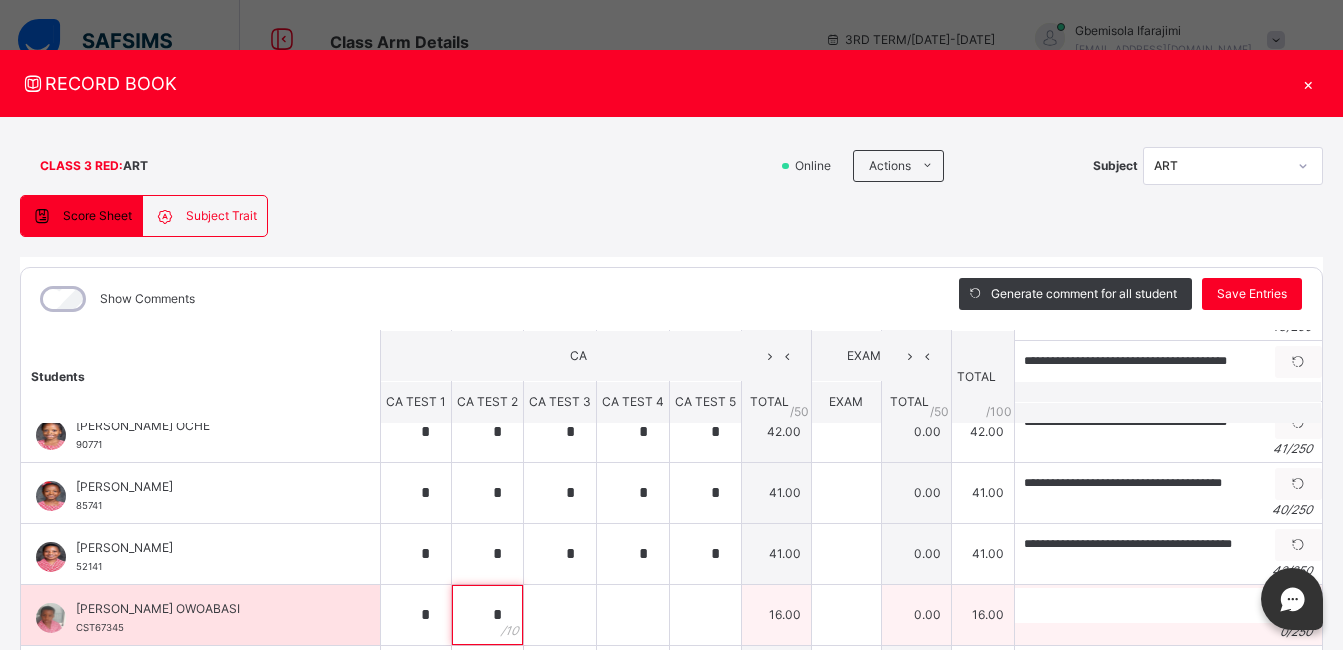 type on "*" 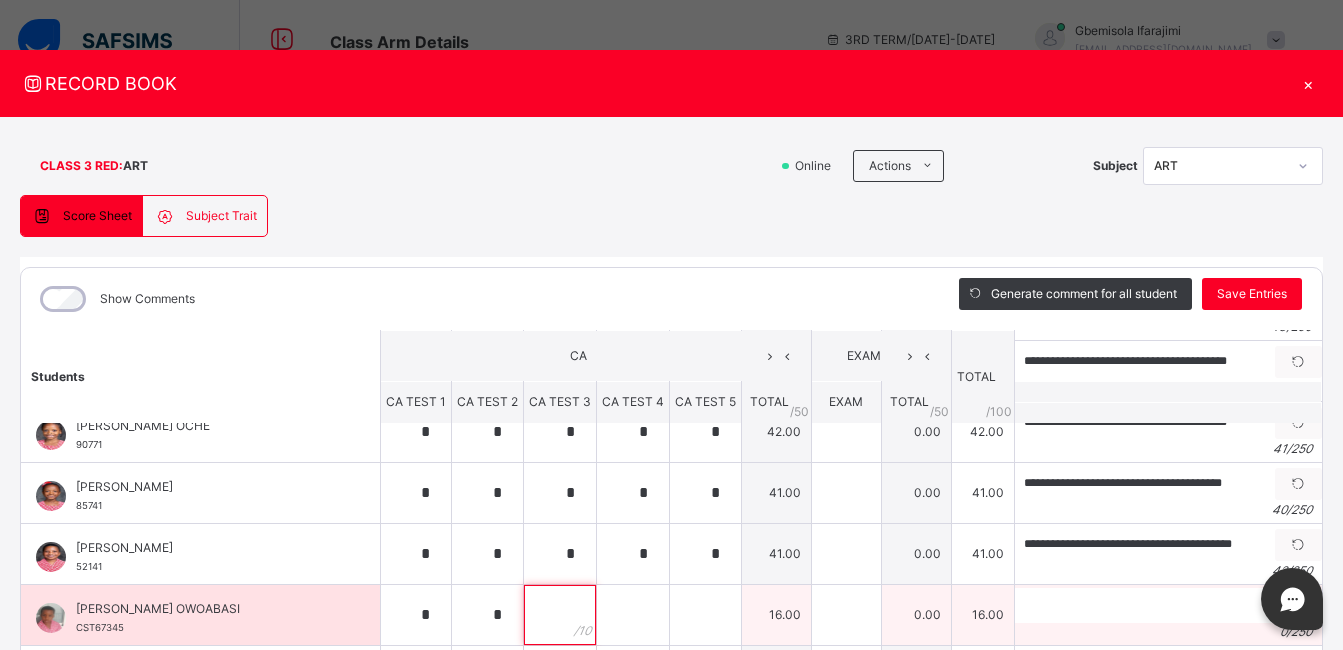 click at bounding box center (560, 615) 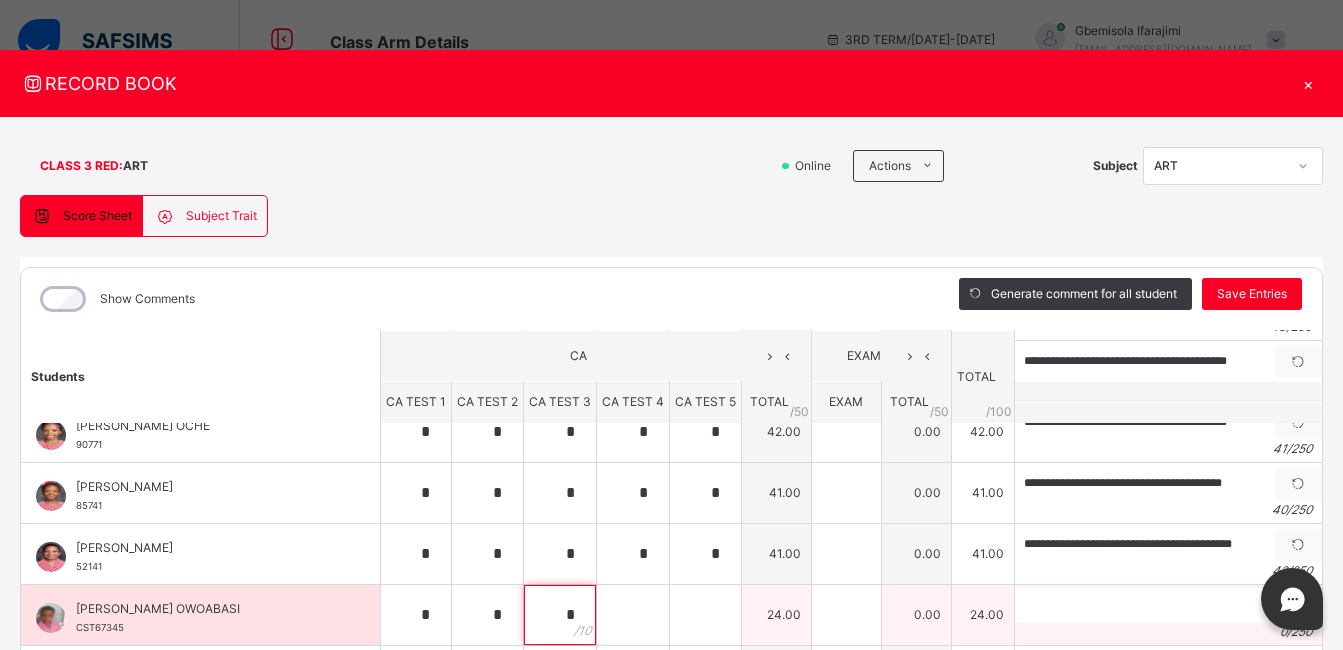 type on "*" 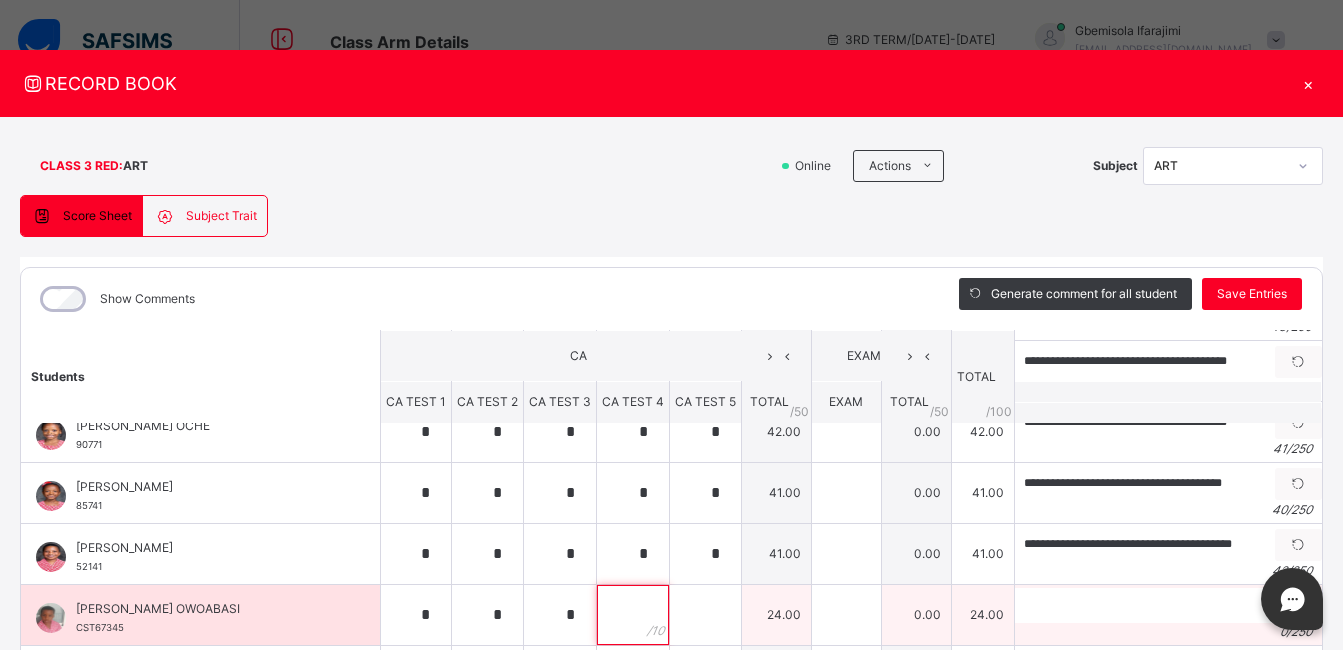 click at bounding box center (633, 615) 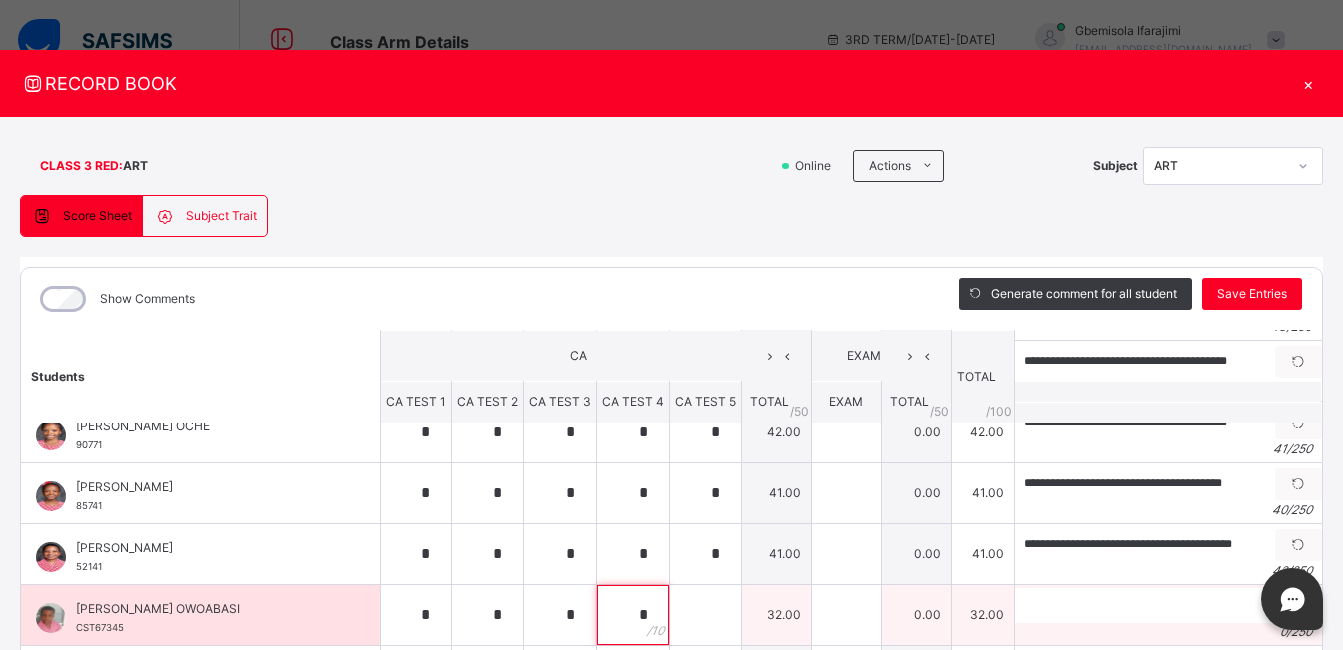 type on "*" 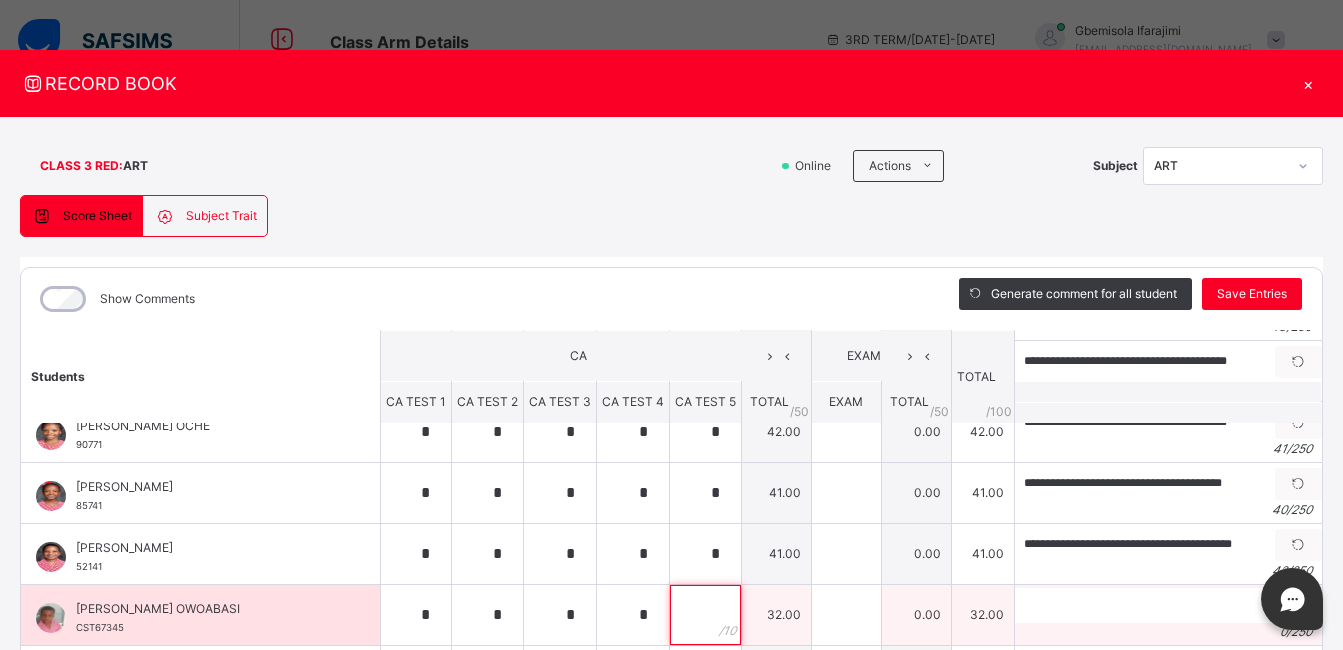 click at bounding box center (705, 615) 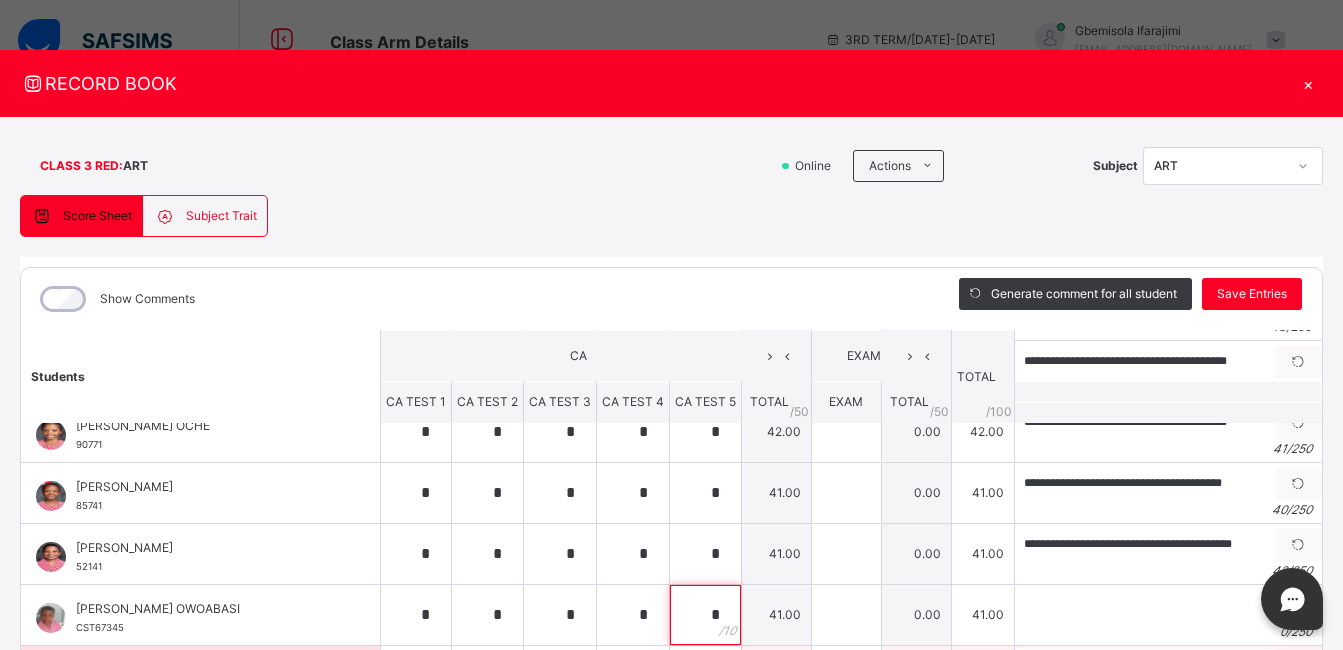 type on "*" 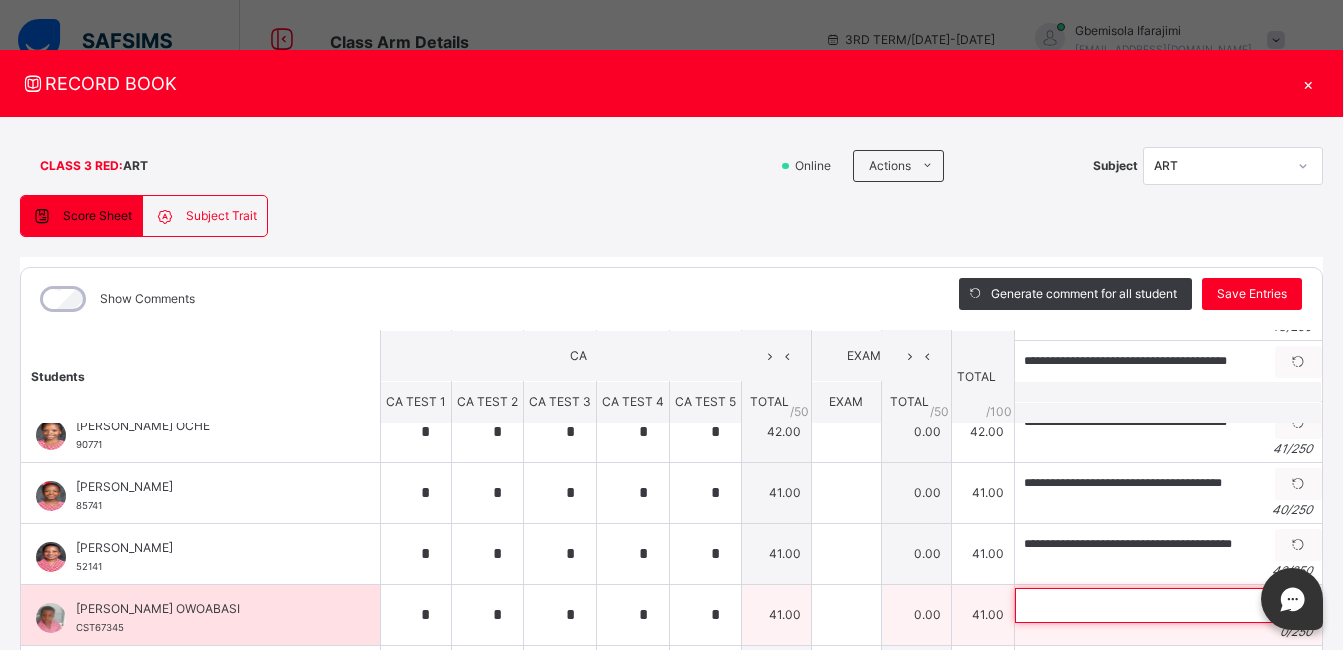click at bounding box center [1145, 605] 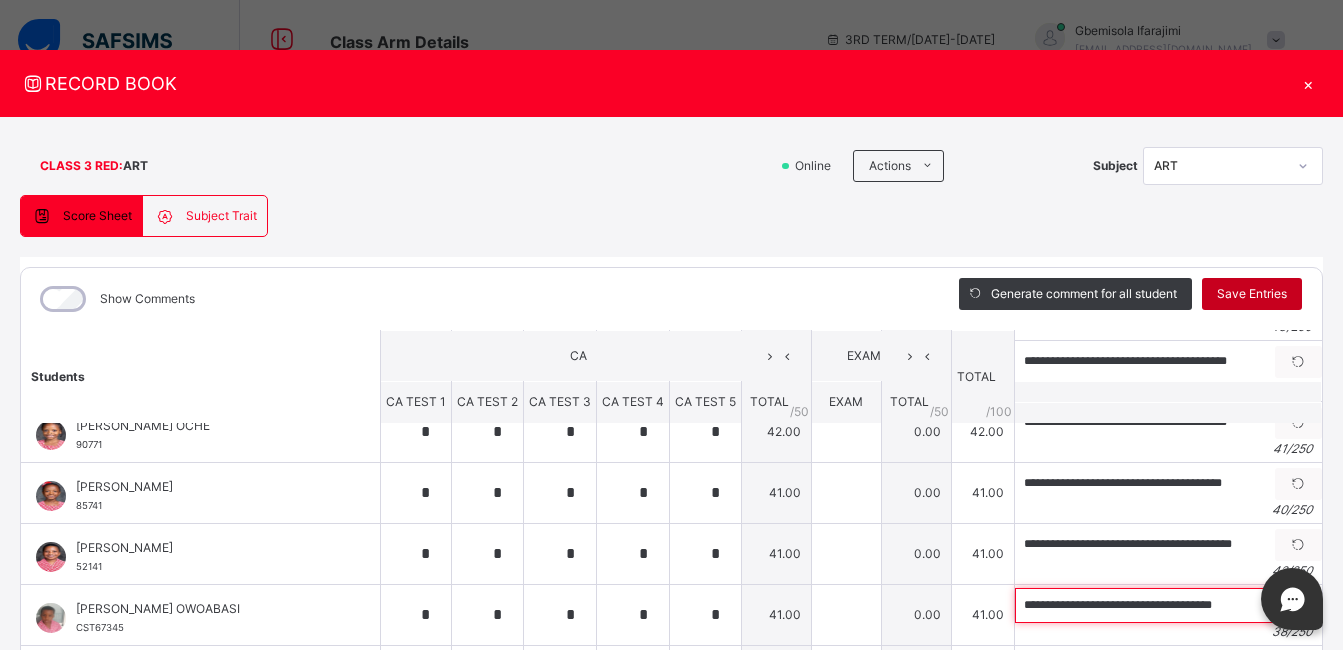 type on "**********" 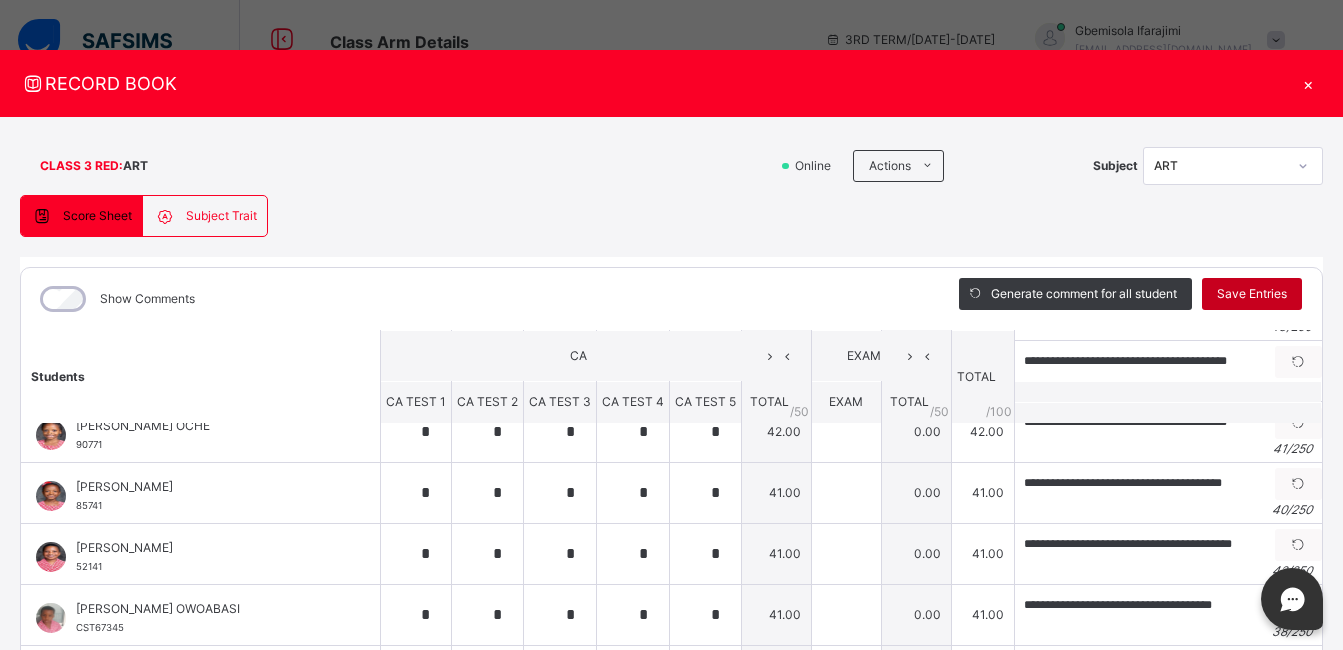 click on "Save Entries" at bounding box center (1252, 294) 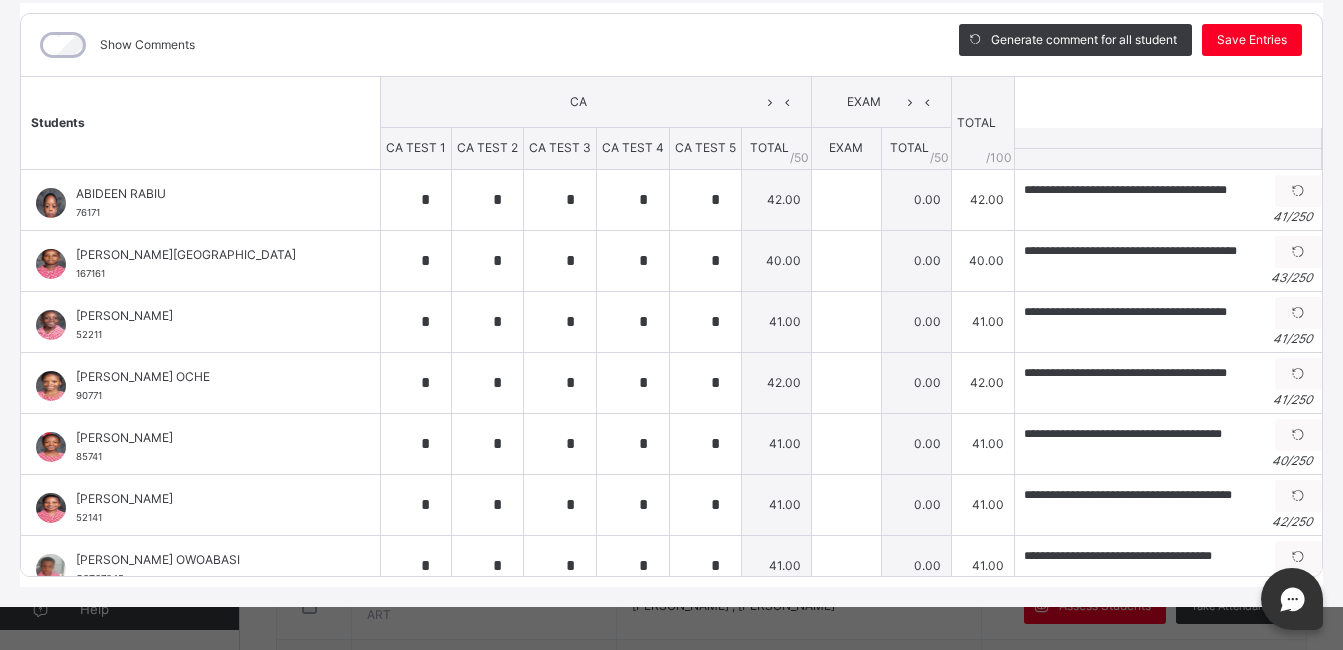 scroll, scrollTop: 261, scrollLeft: 0, axis: vertical 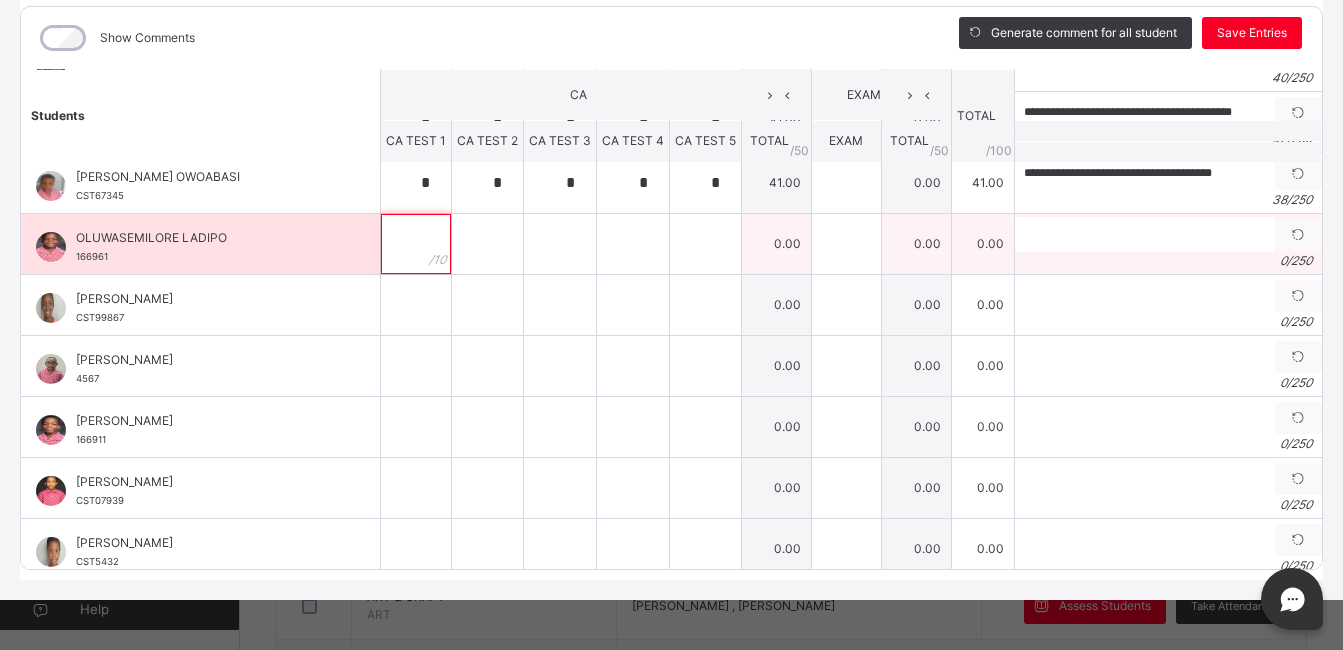 click at bounding box center [416, 244] 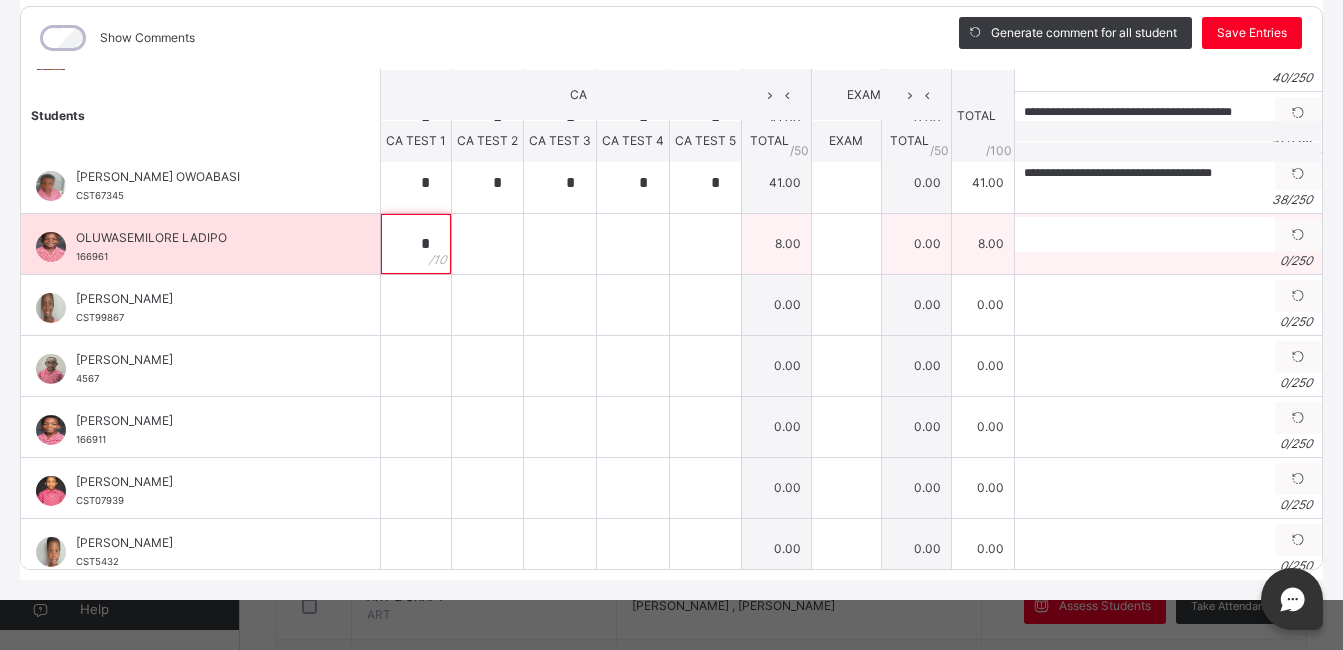 type on "*" 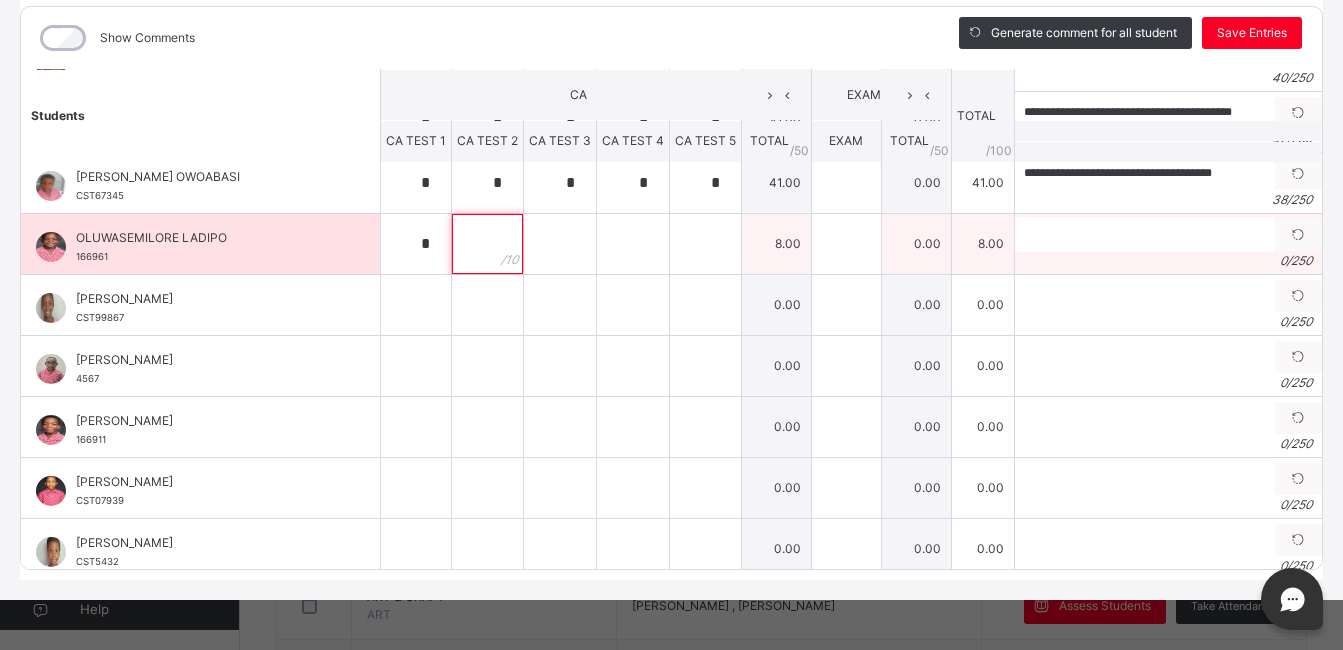 click at bounding box center [487, 244] 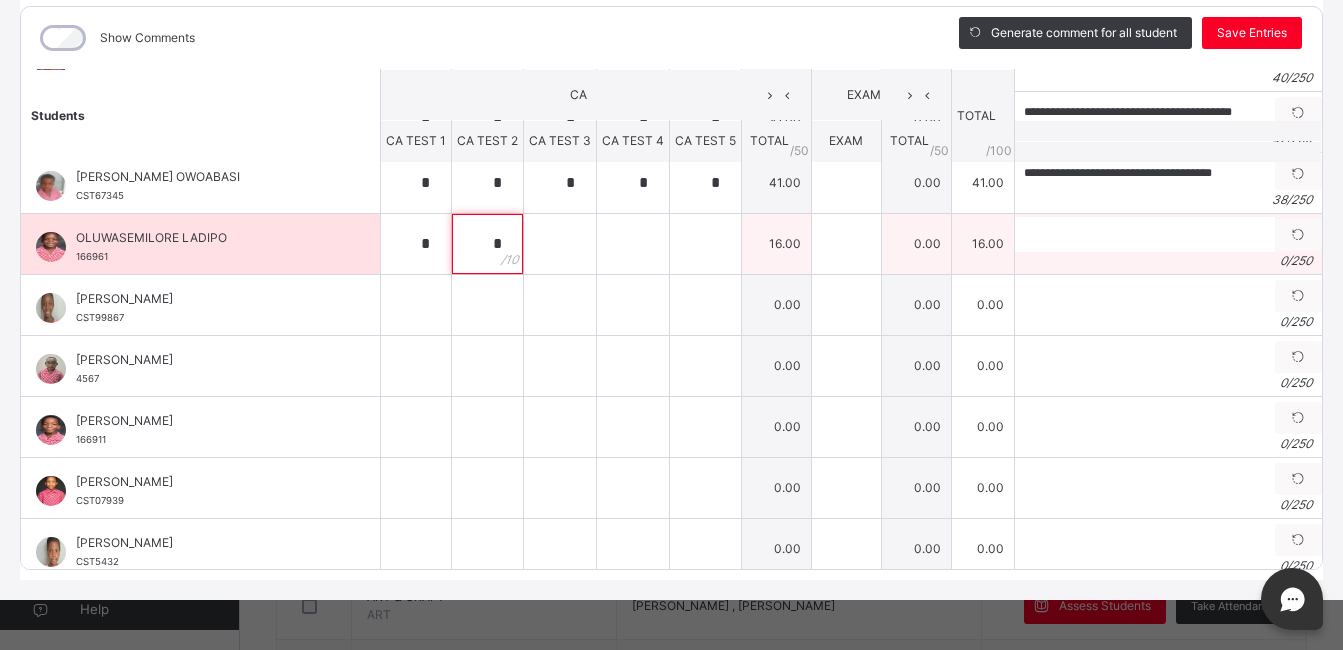 type on "*" 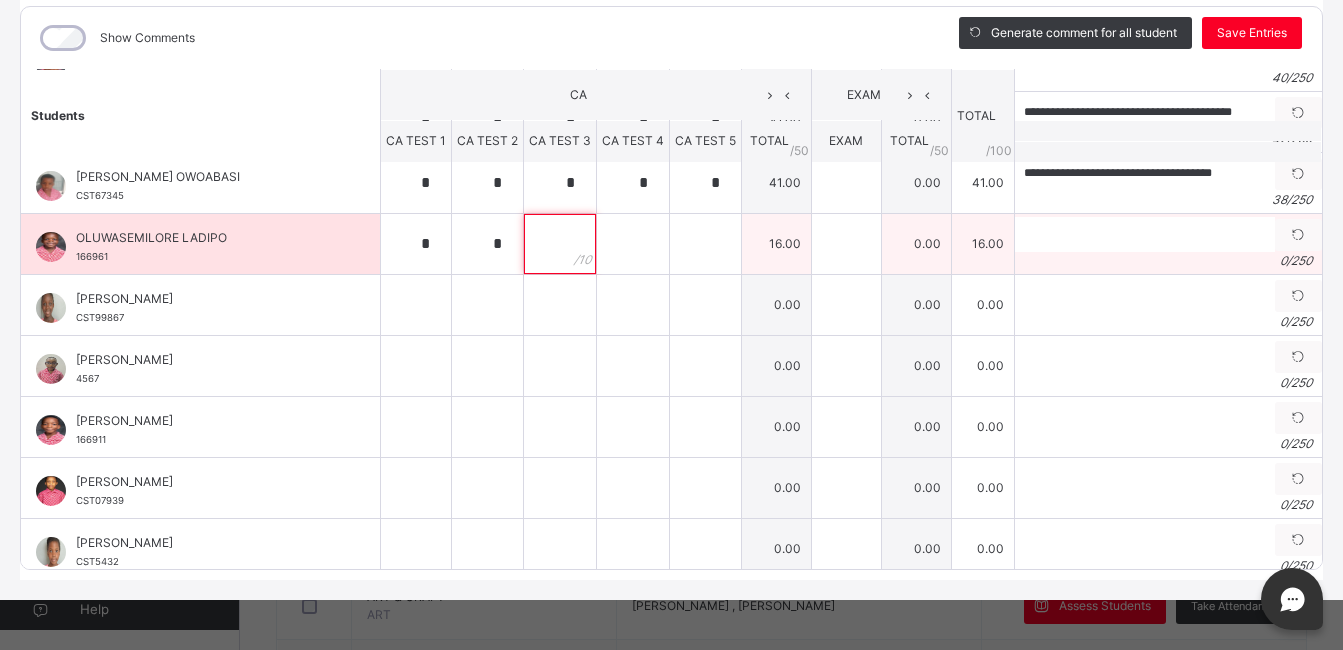 click at bounding box center (560, 244) 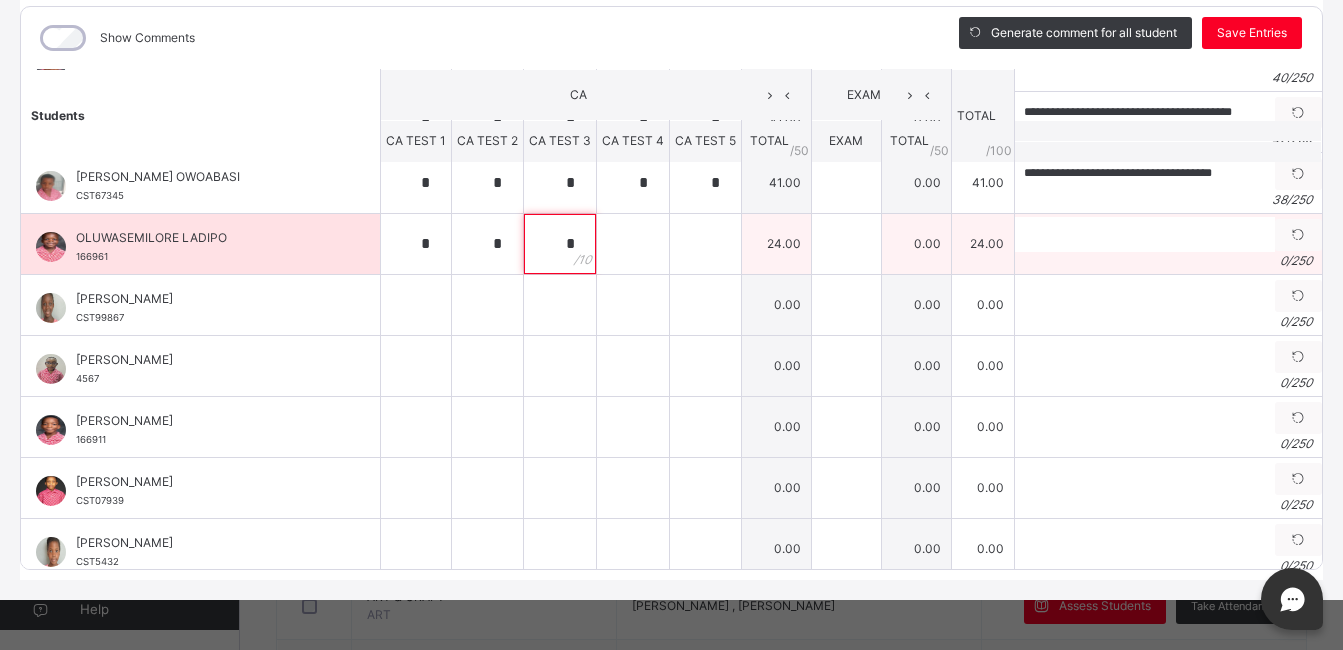 type on "*" 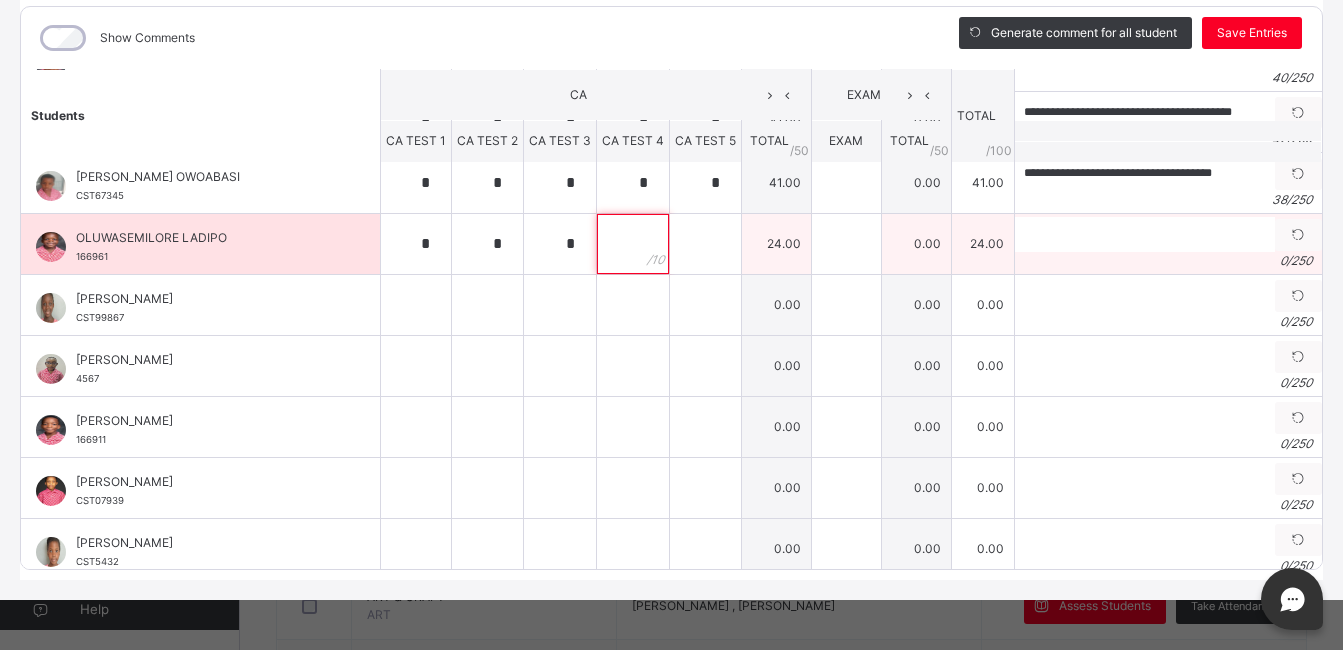 click at bounding box center [633, 244] 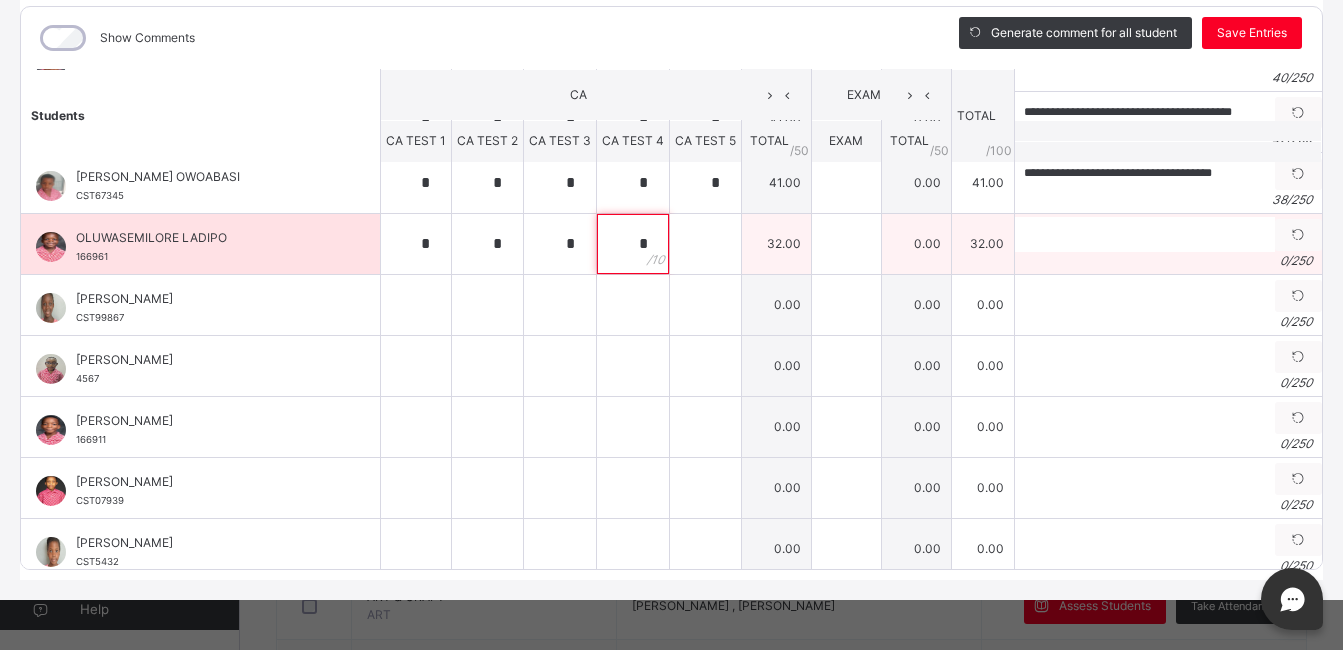 type on "*" 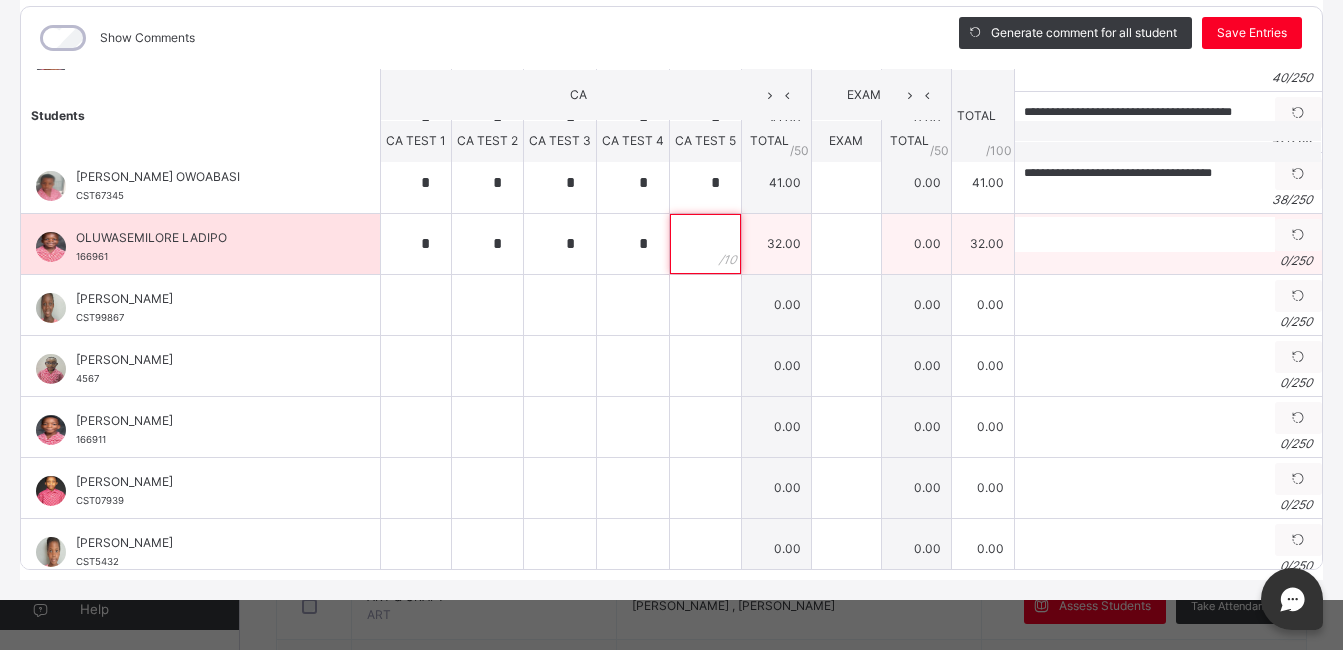 click at bounding box center [705, 244] 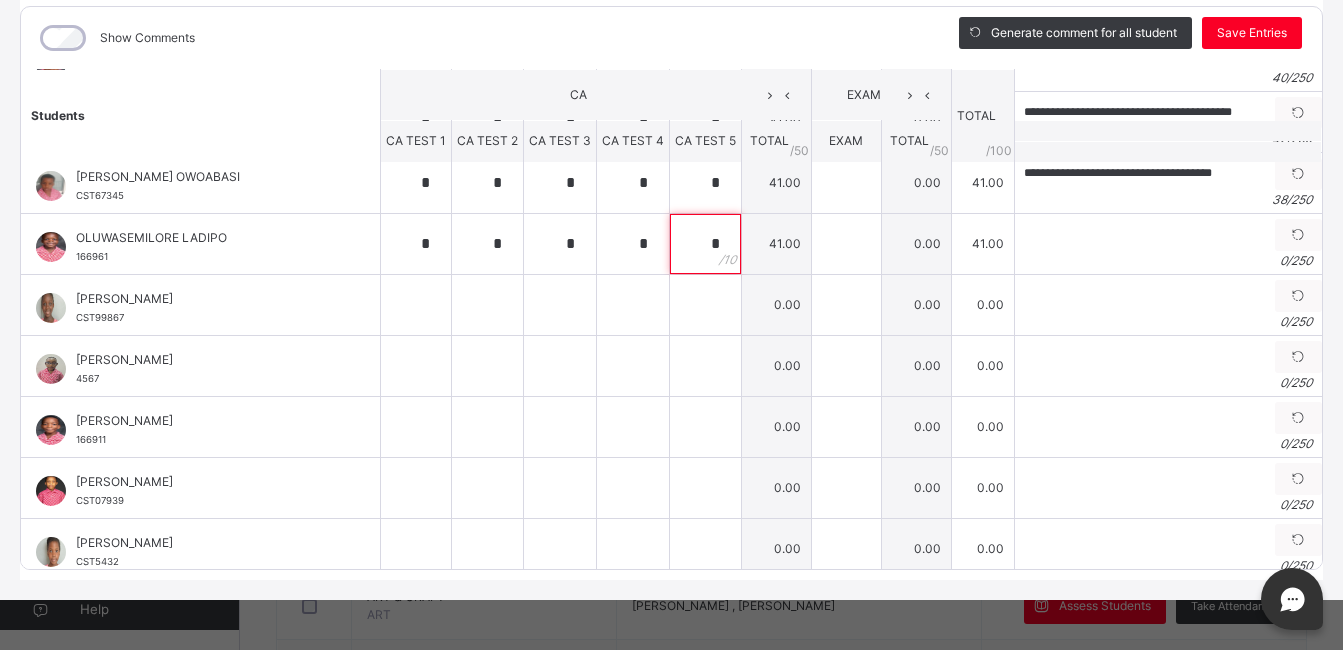 type on "*" 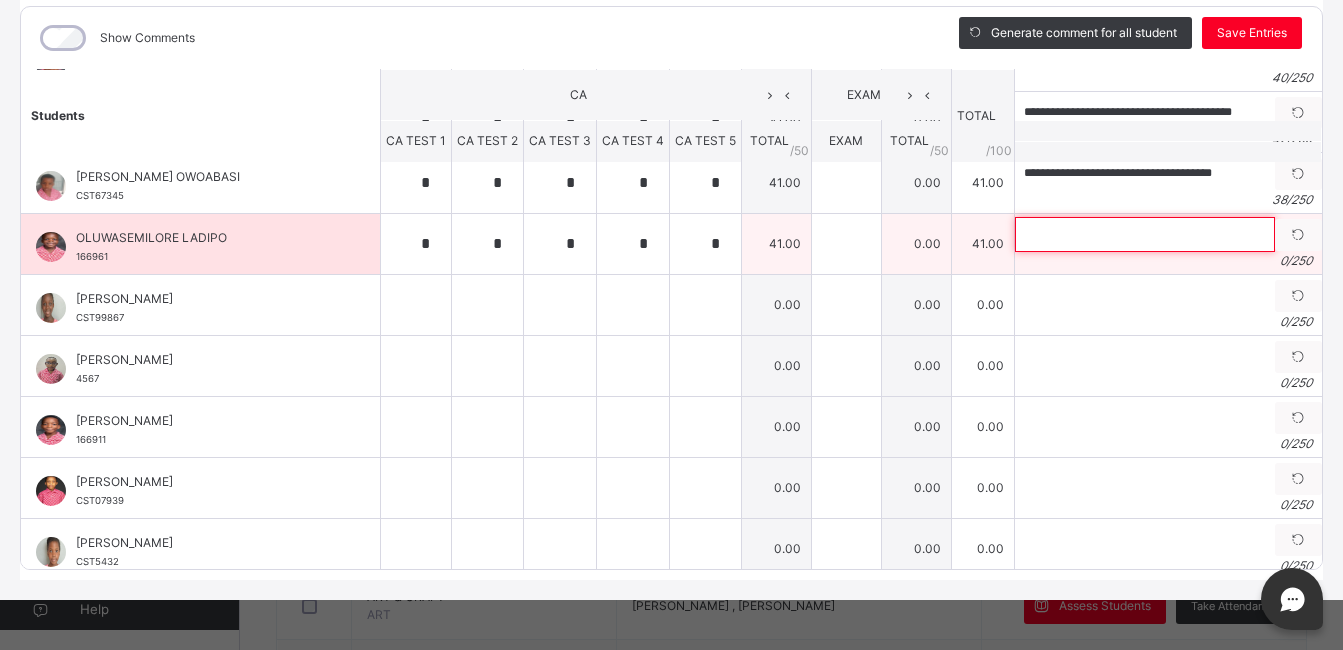 click at bounding box center (1145, 234) 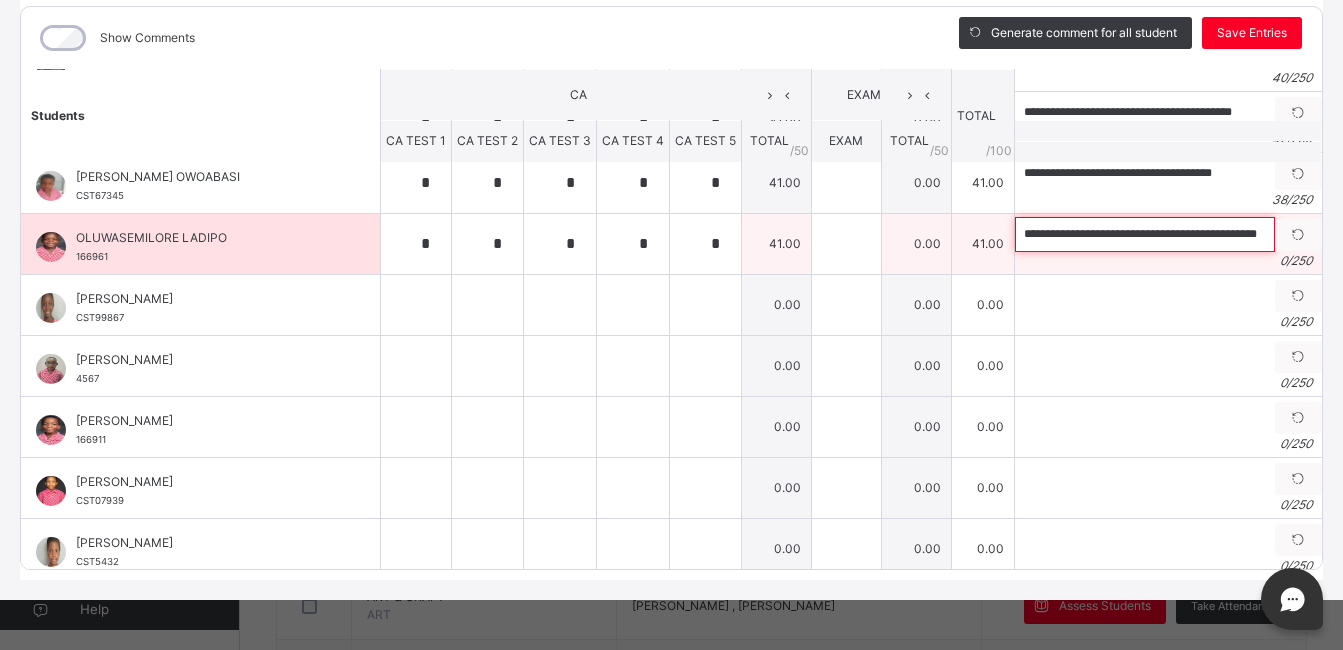 scroll, scrollTop: 0, scrollLeft: 36, axis: horizontal 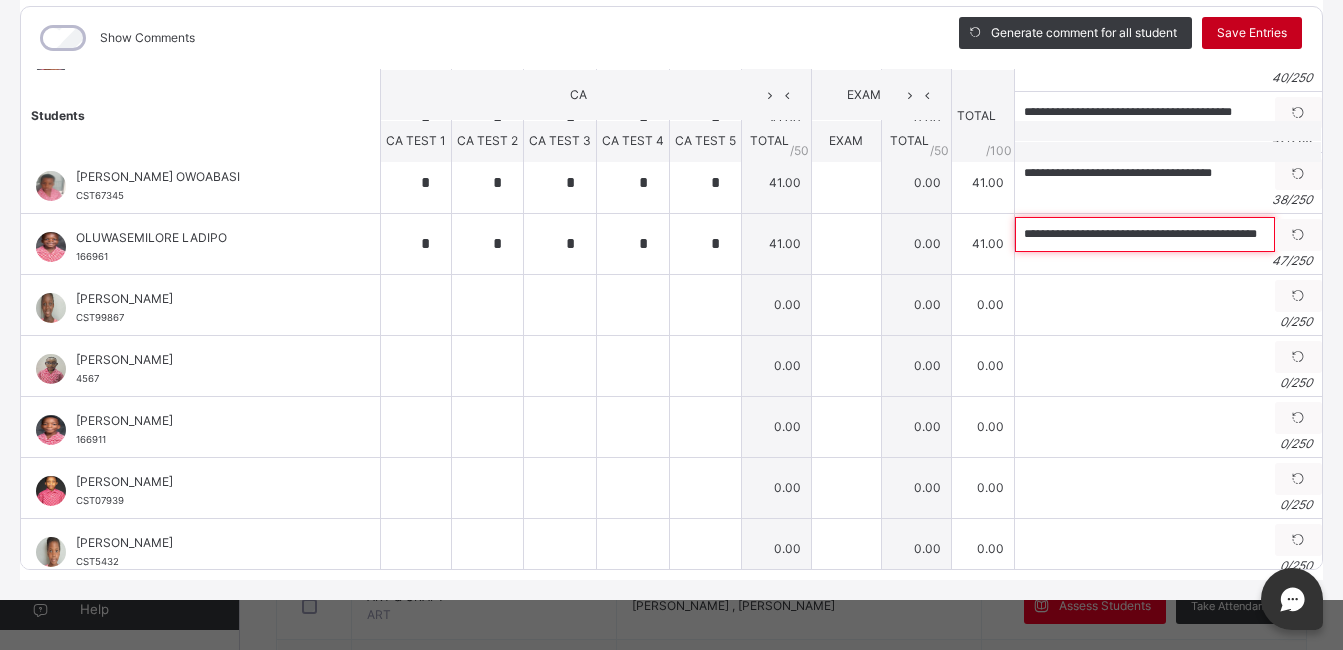 type on "**********" 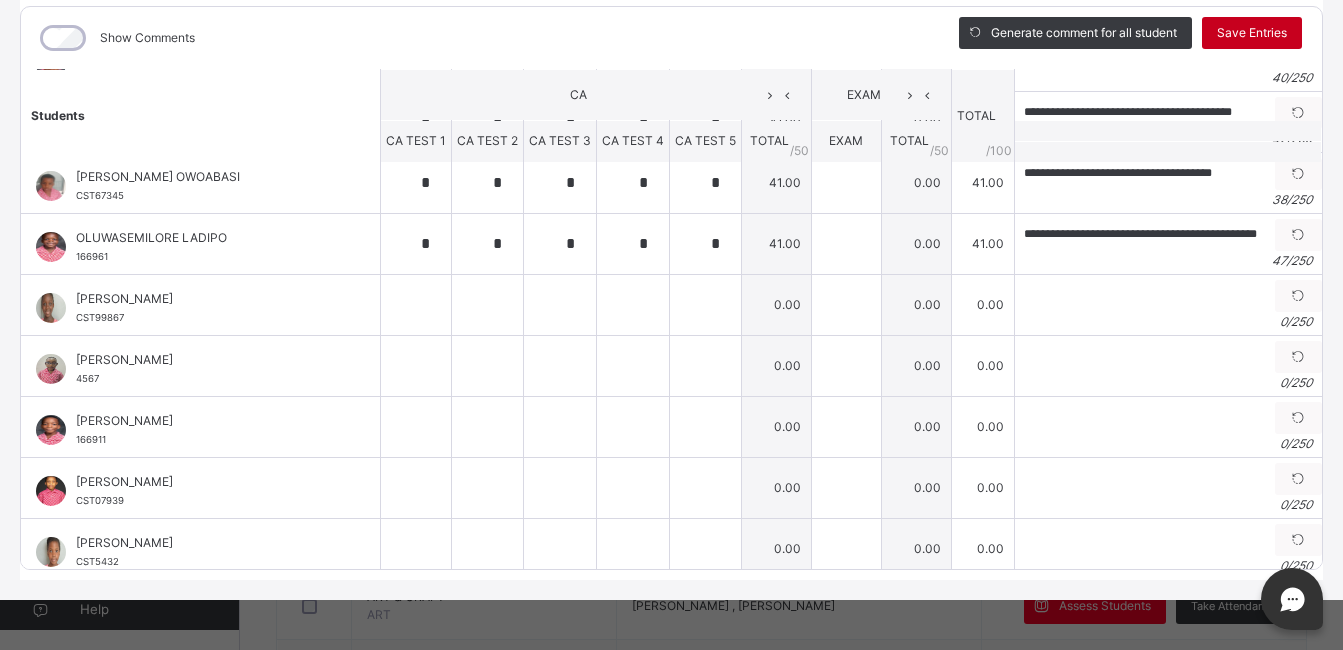 scroll, scrollTop: 0, scrollLeft: 0, axis: both 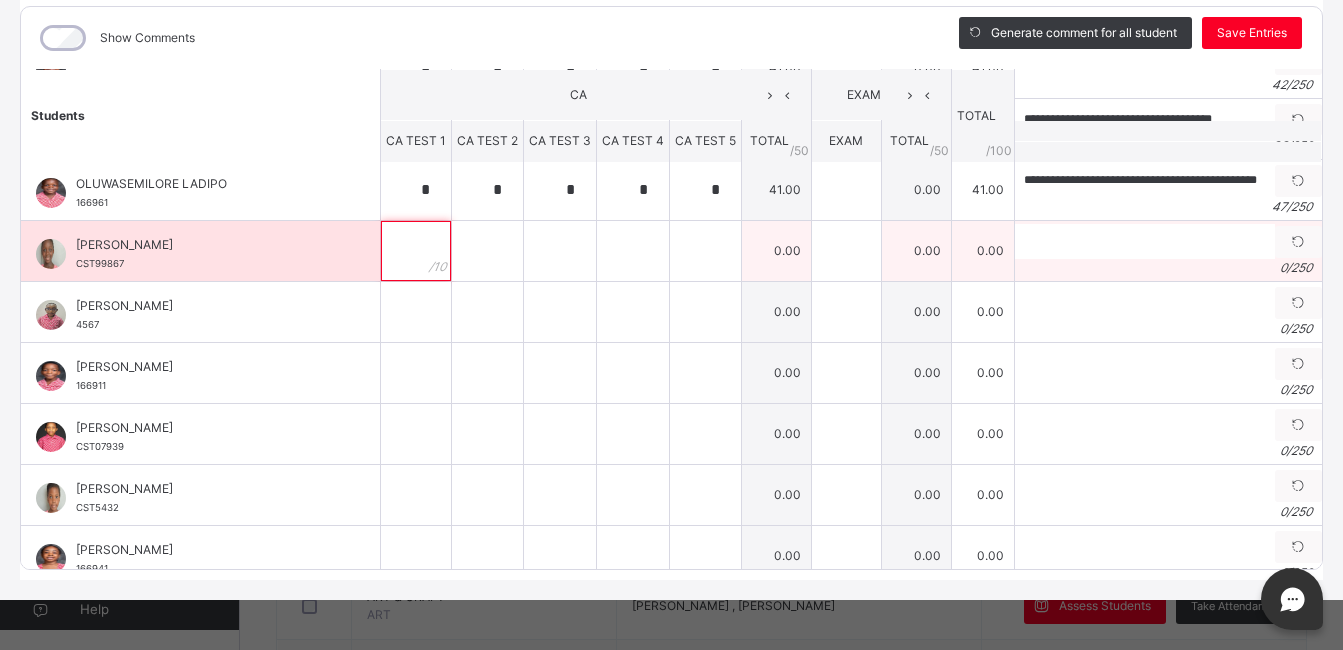 click at bounding box center (416, 251) 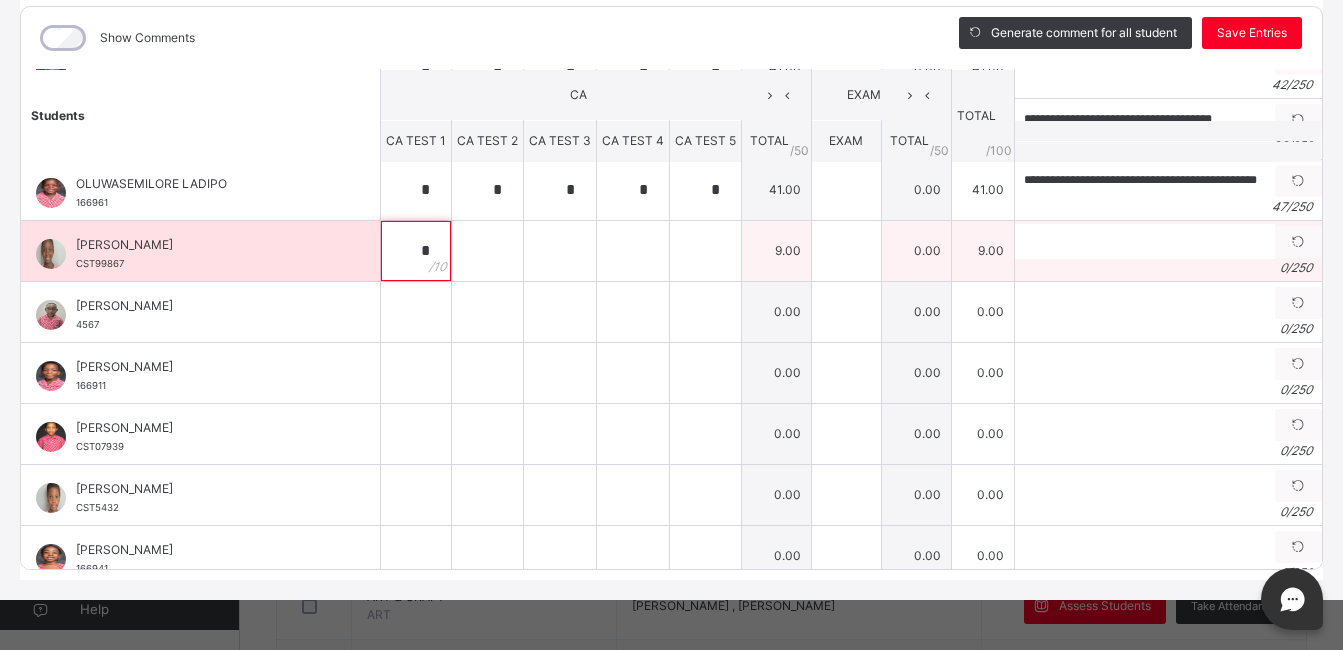 type on "*" 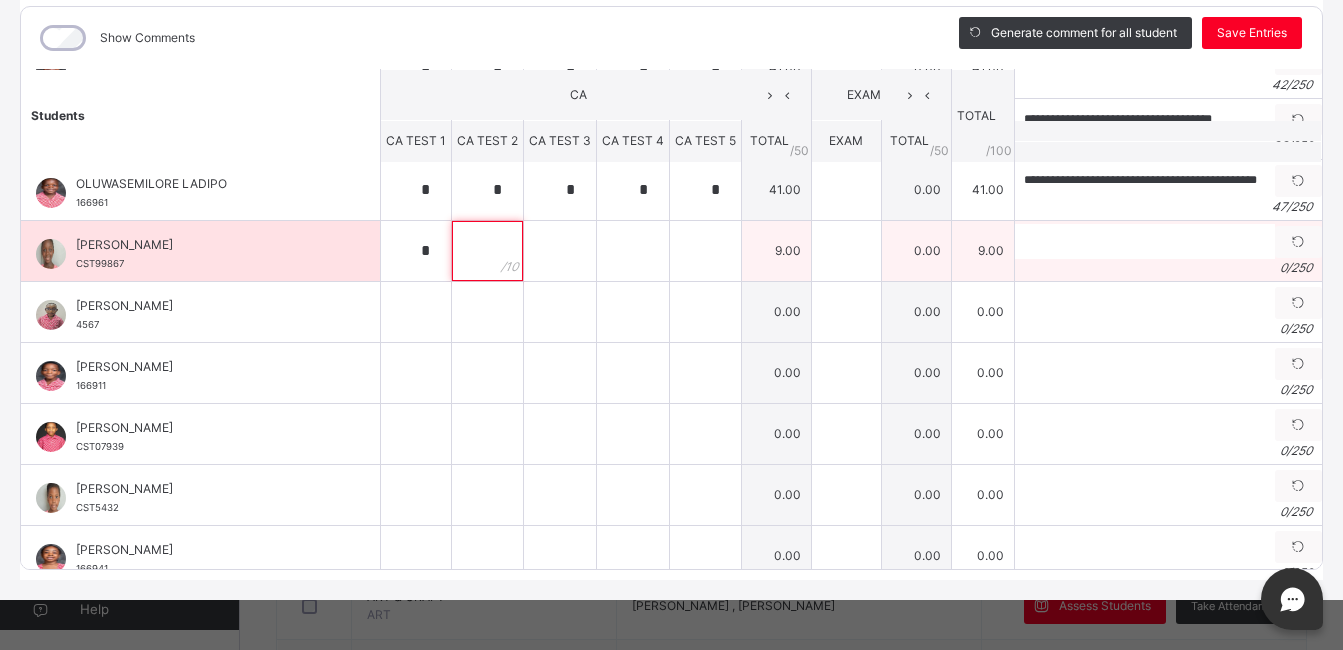 click at bounding box center (487, 251) 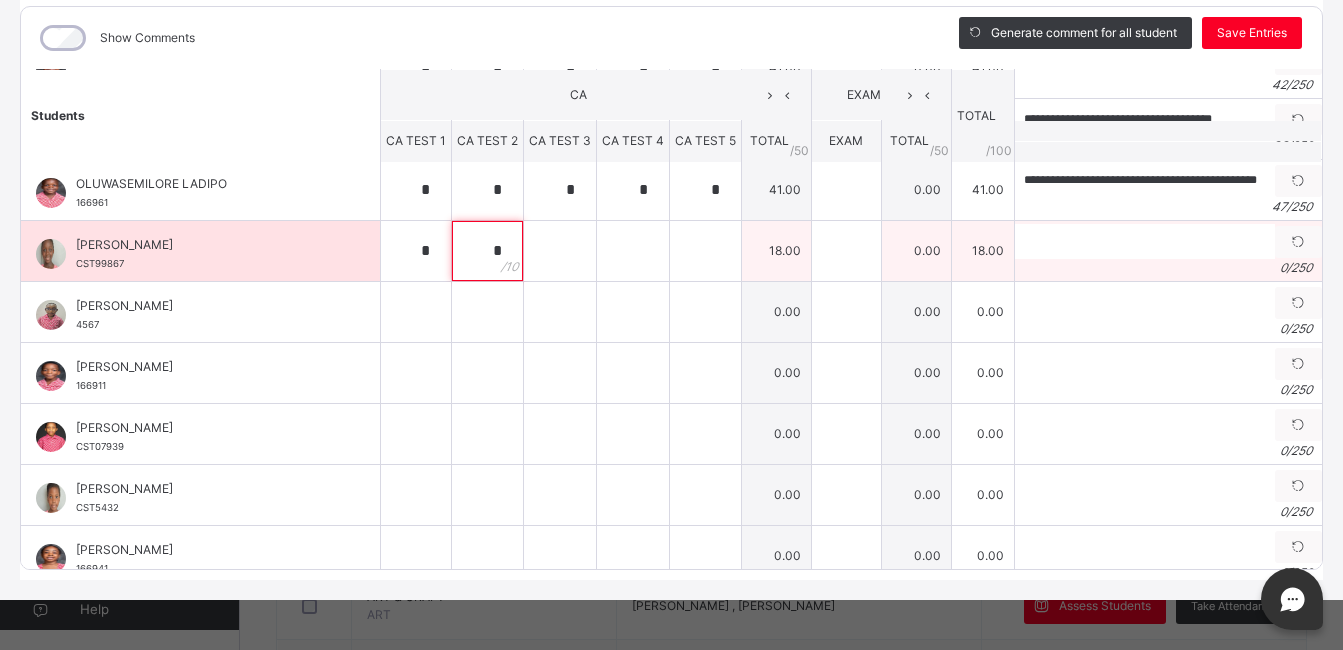 type on "*" 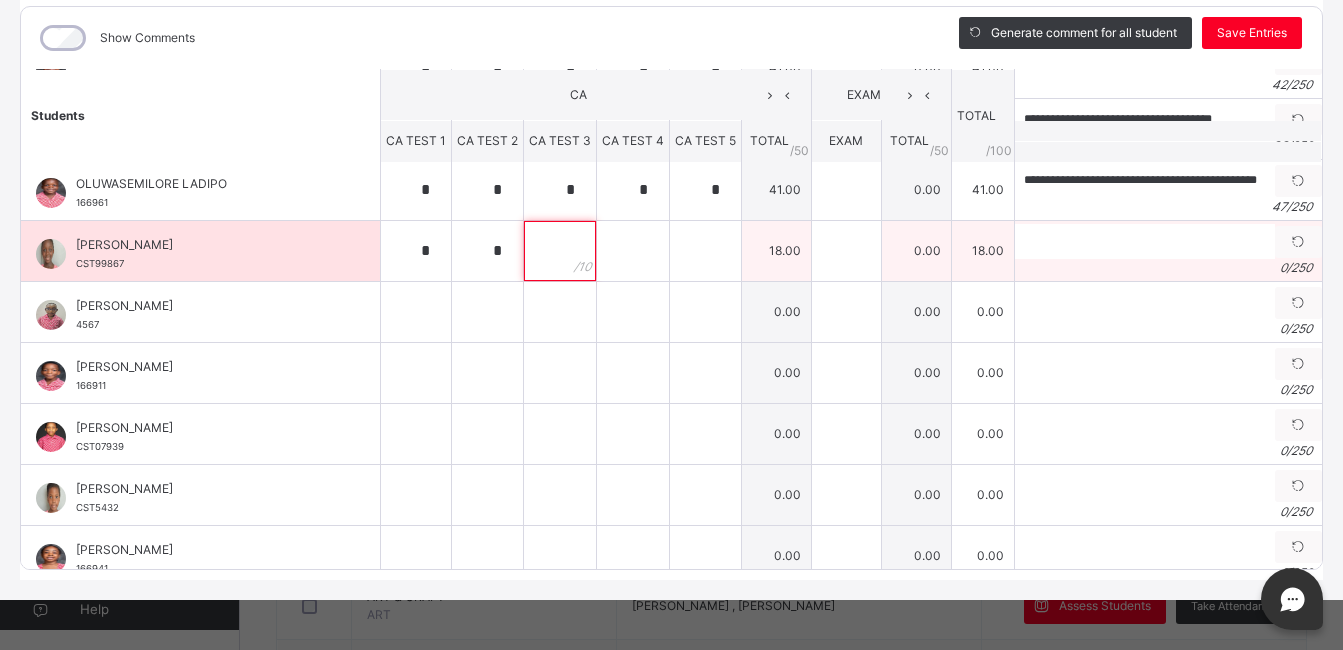 click at bounding box center [560, 251] 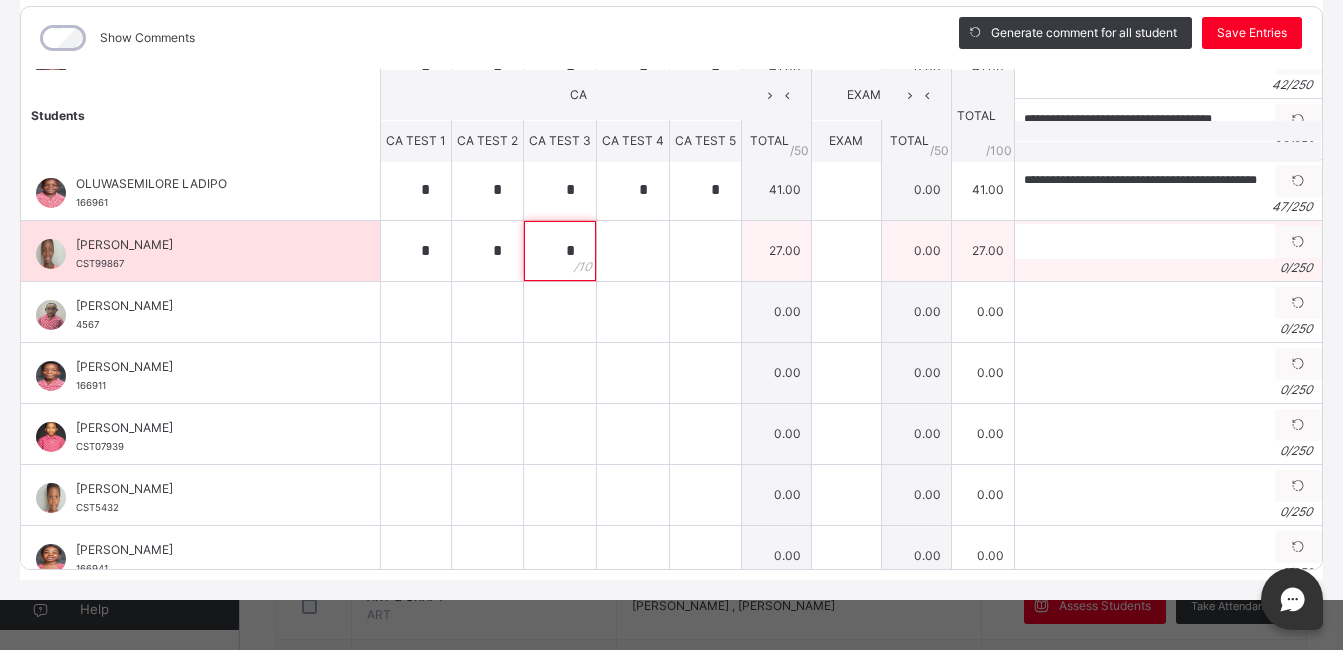 type on "*" 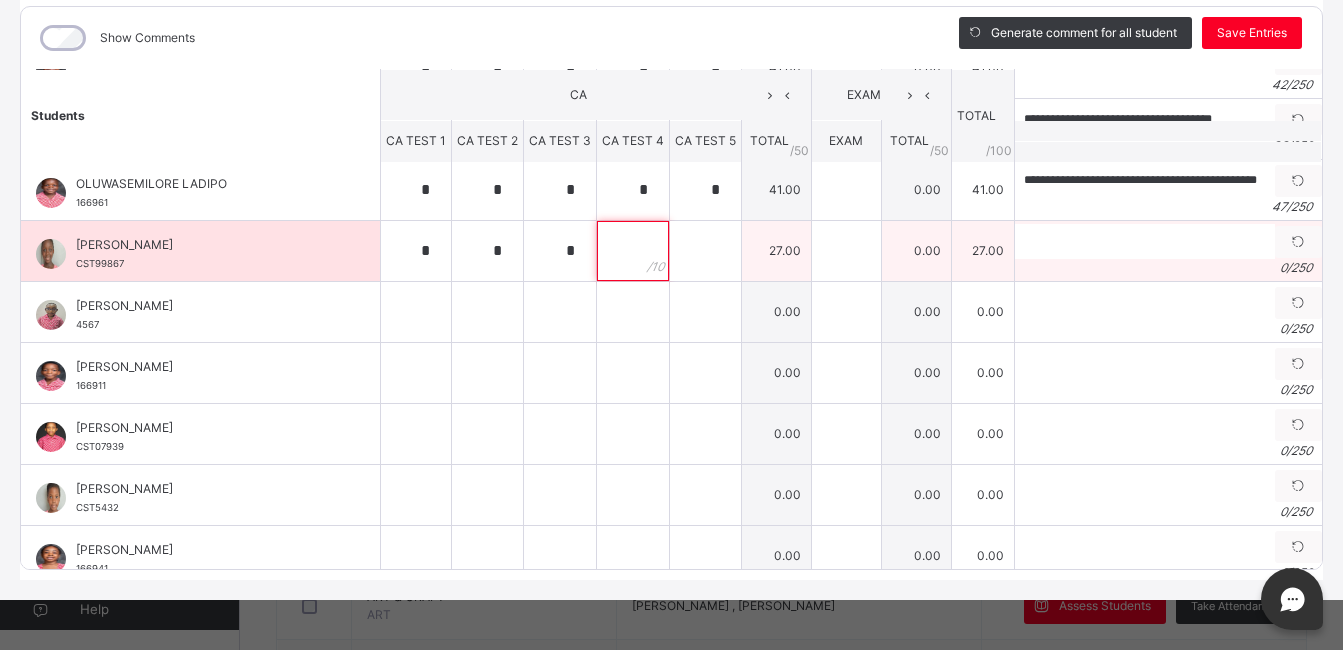 click at bounding box center [633, 251] 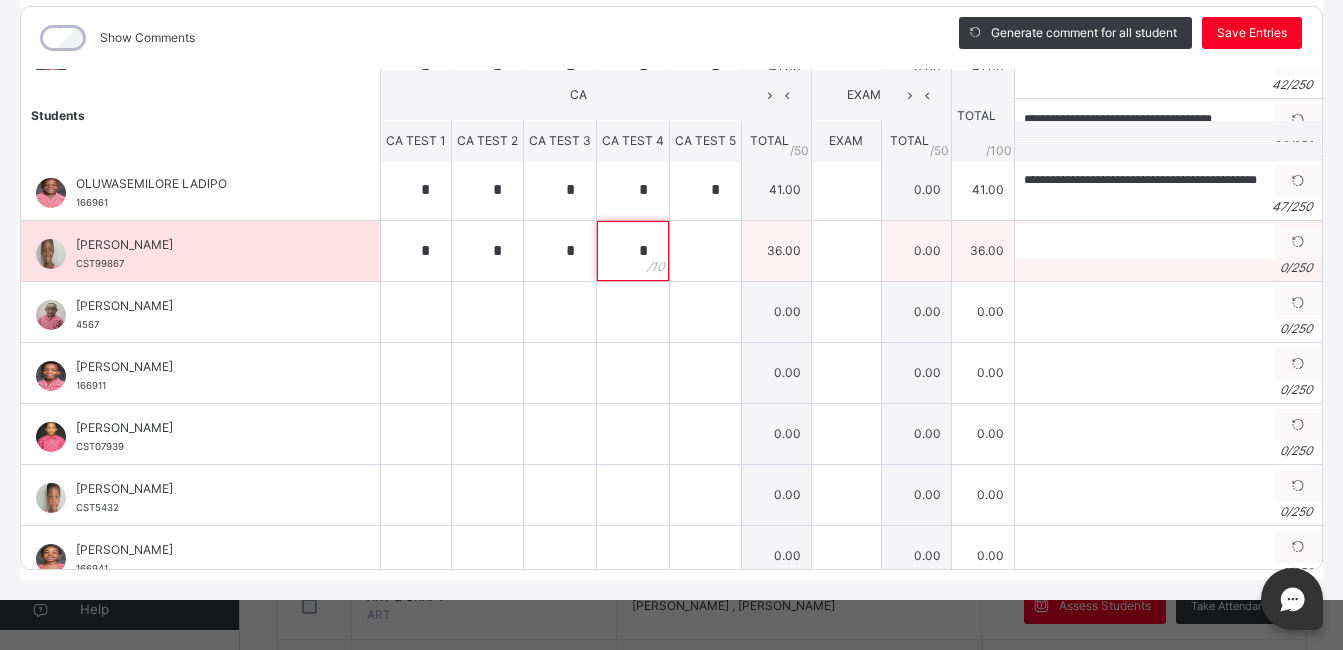 type on "*" 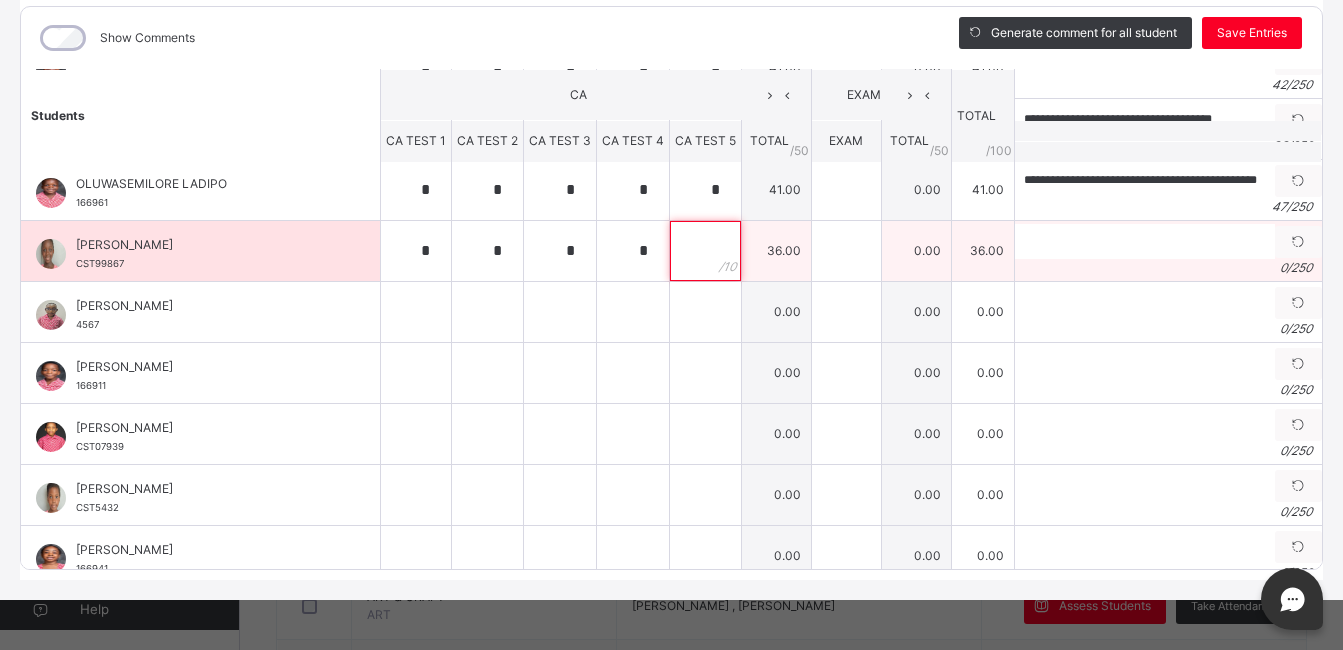 click at bounding box center (705, 251) 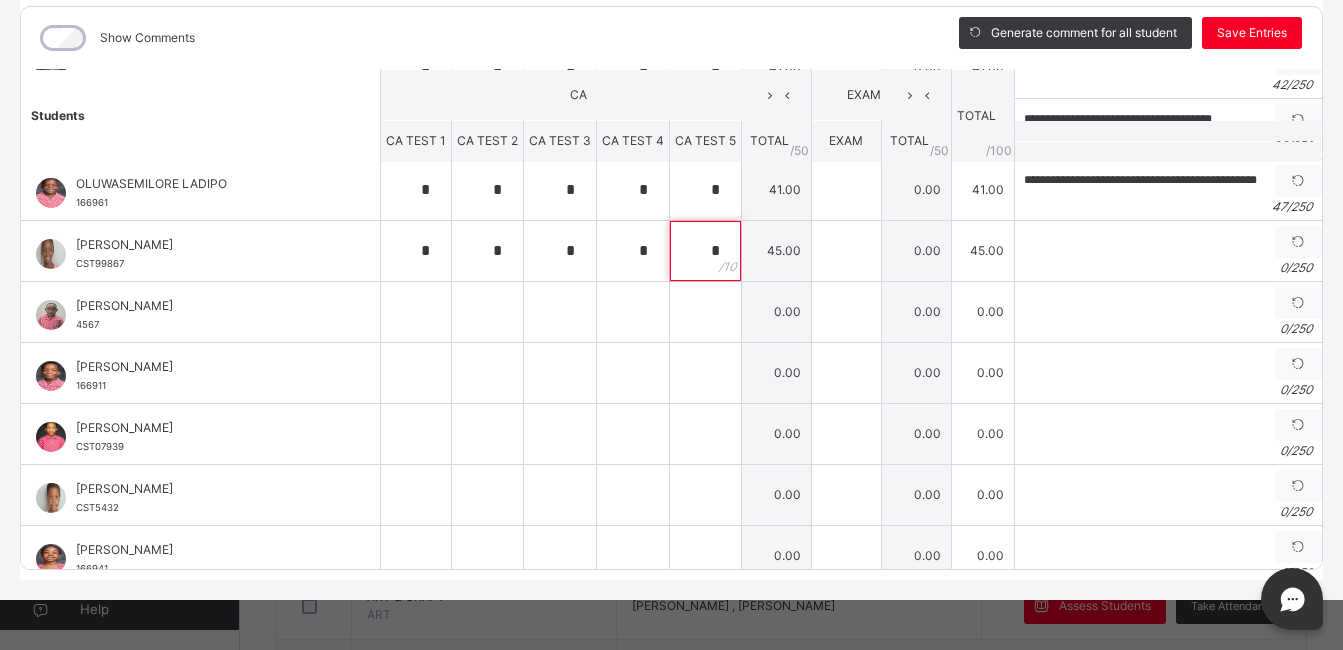 type on "*" 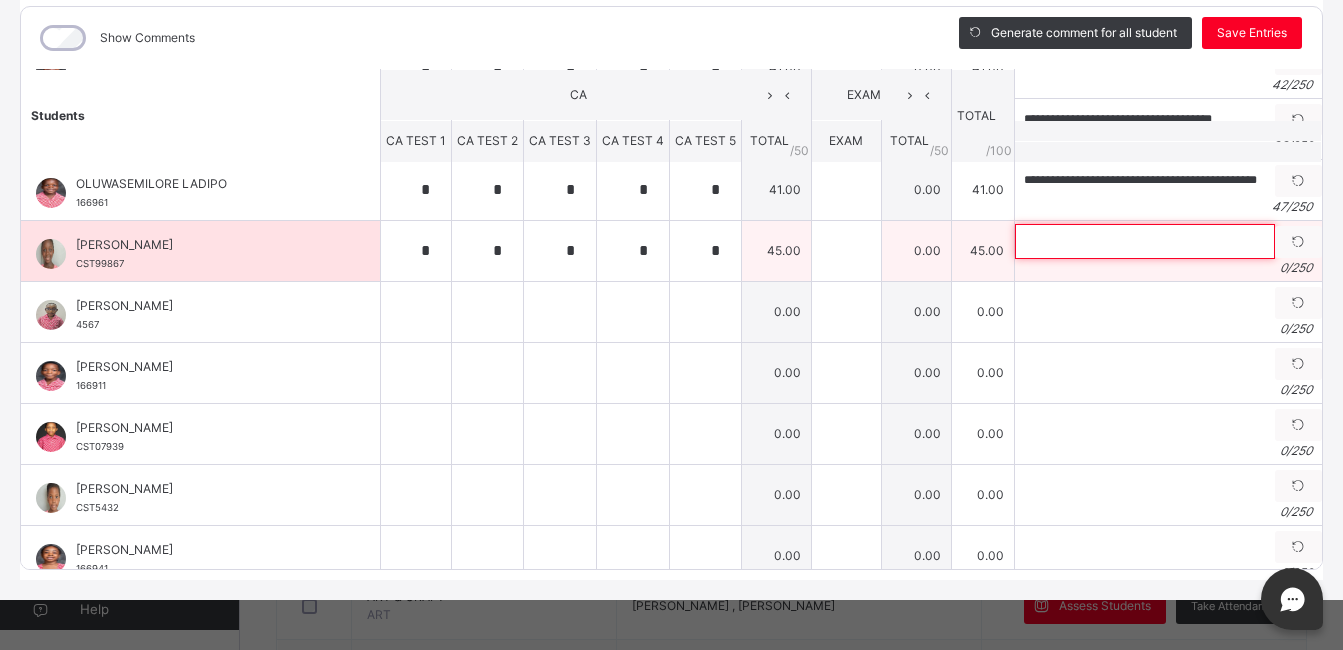click at bounding box center [1145, 241] 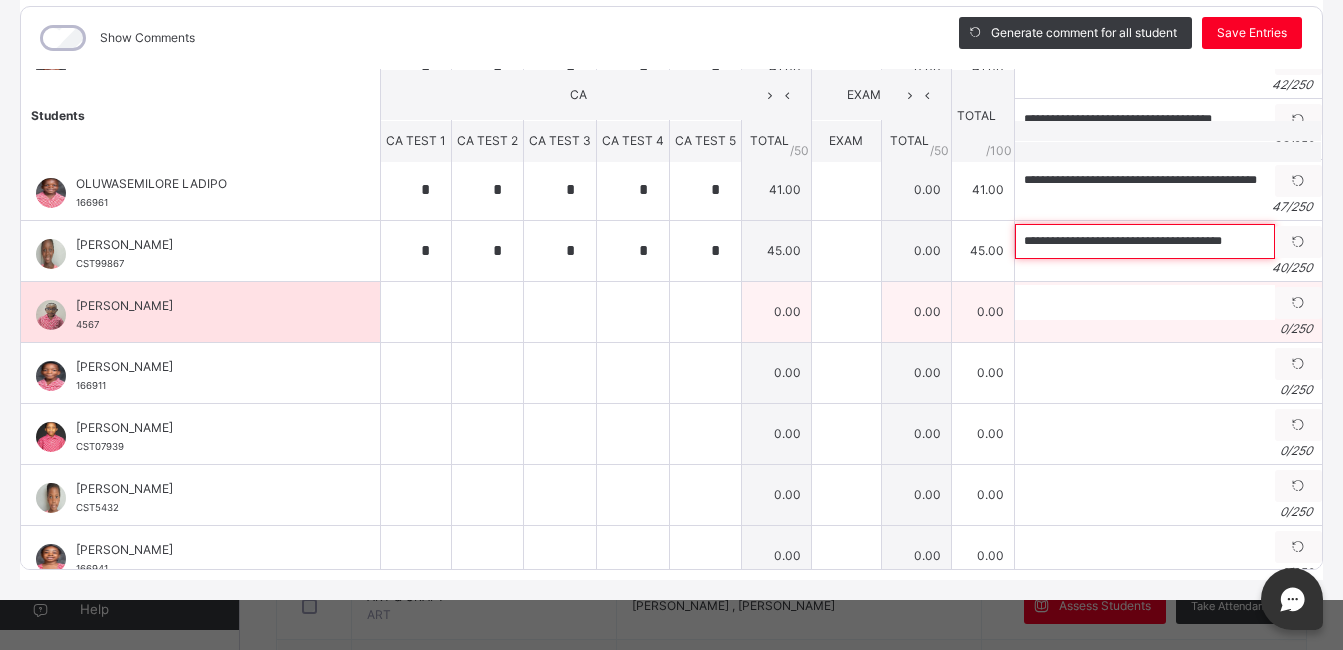 type on "**********" 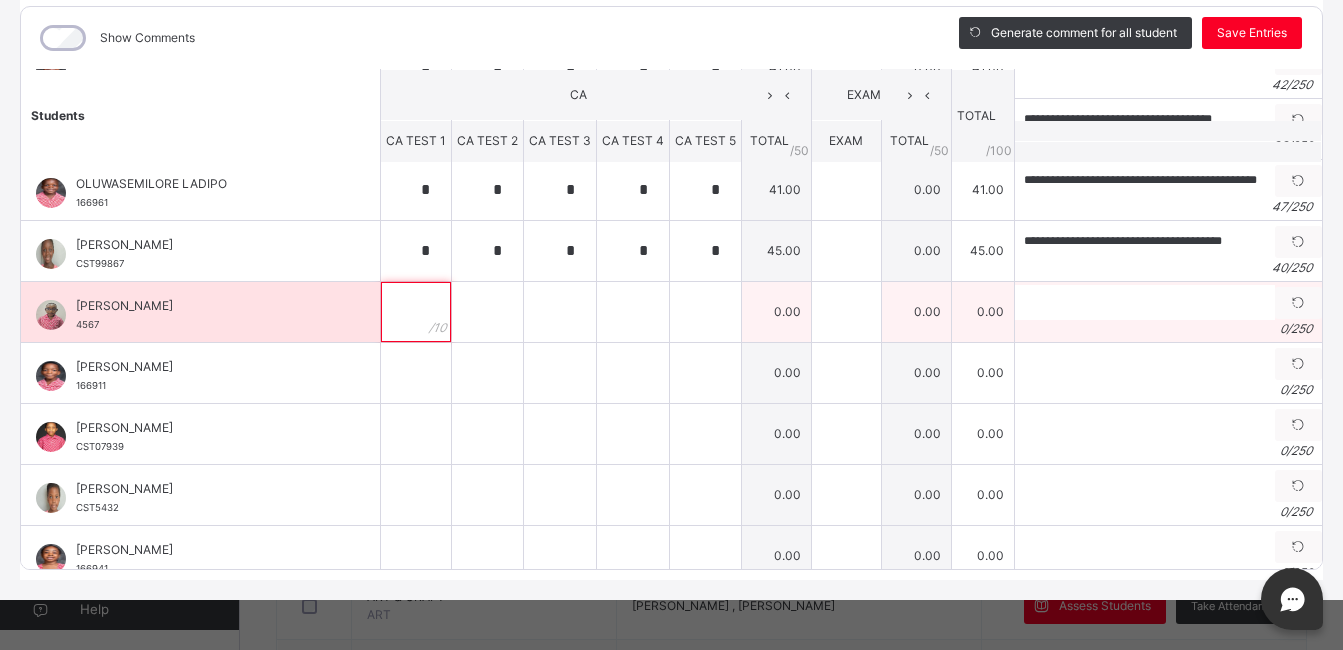click at bounding box center [416, 312] 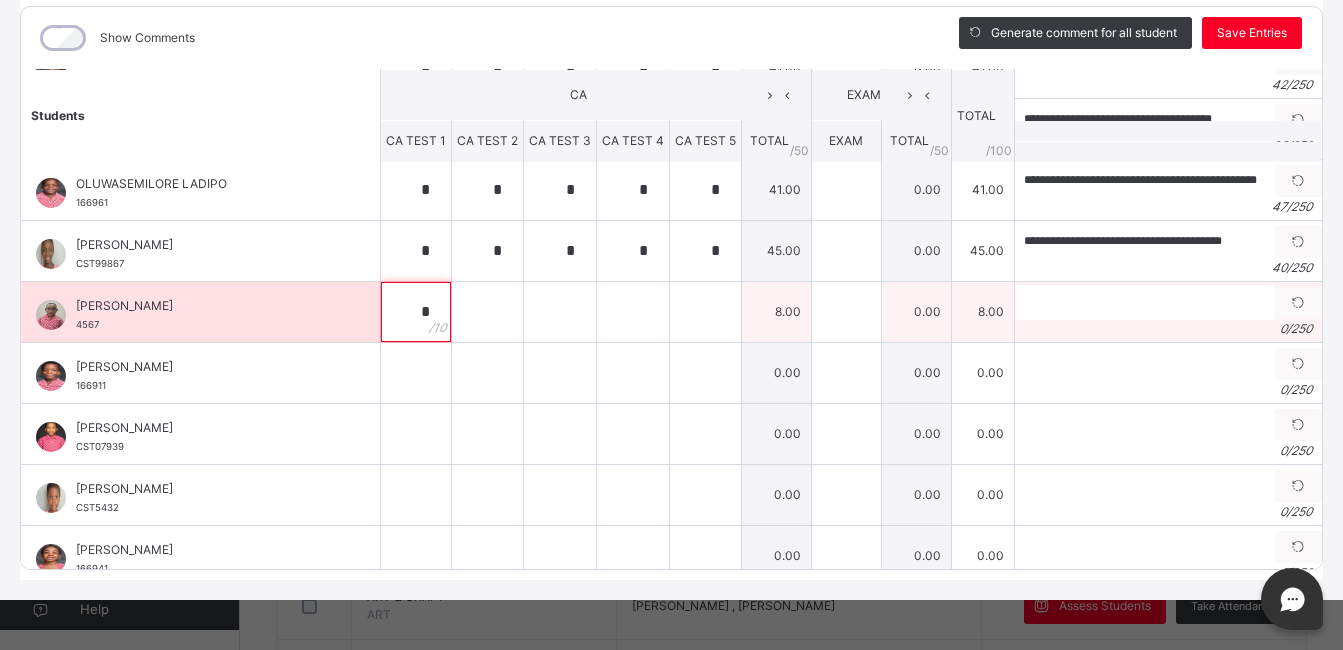 type on "*" 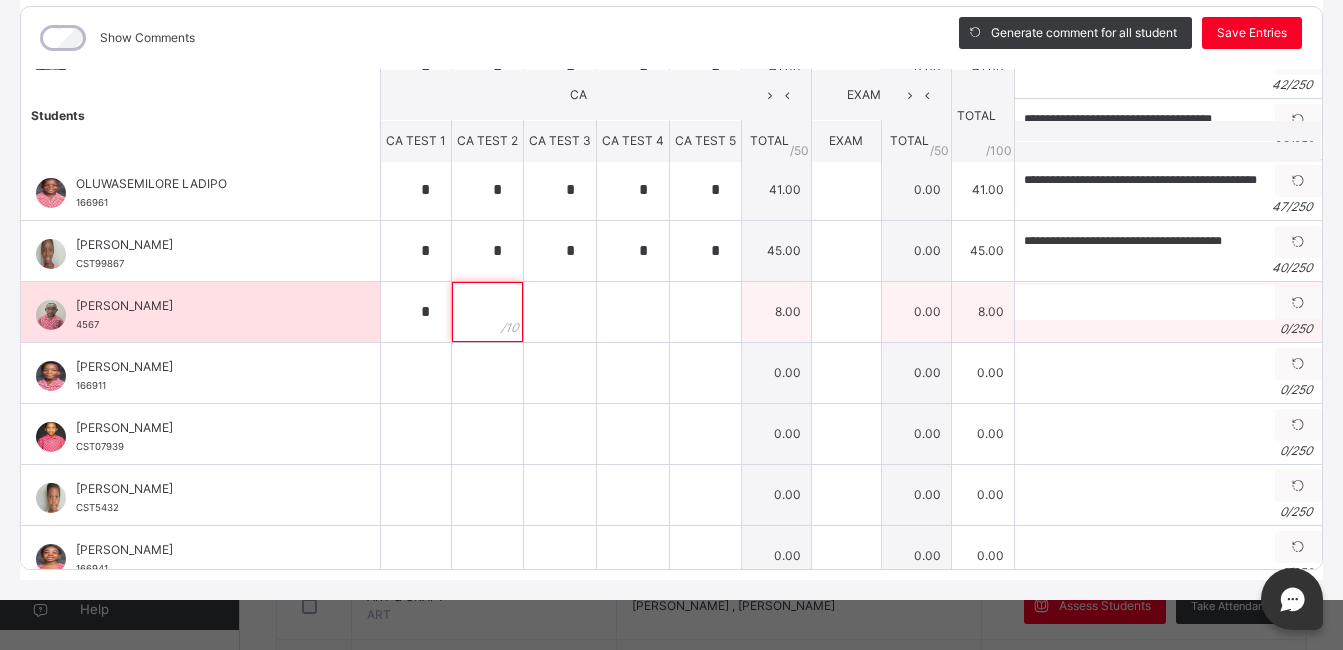 click at bounding box center [487, 312] 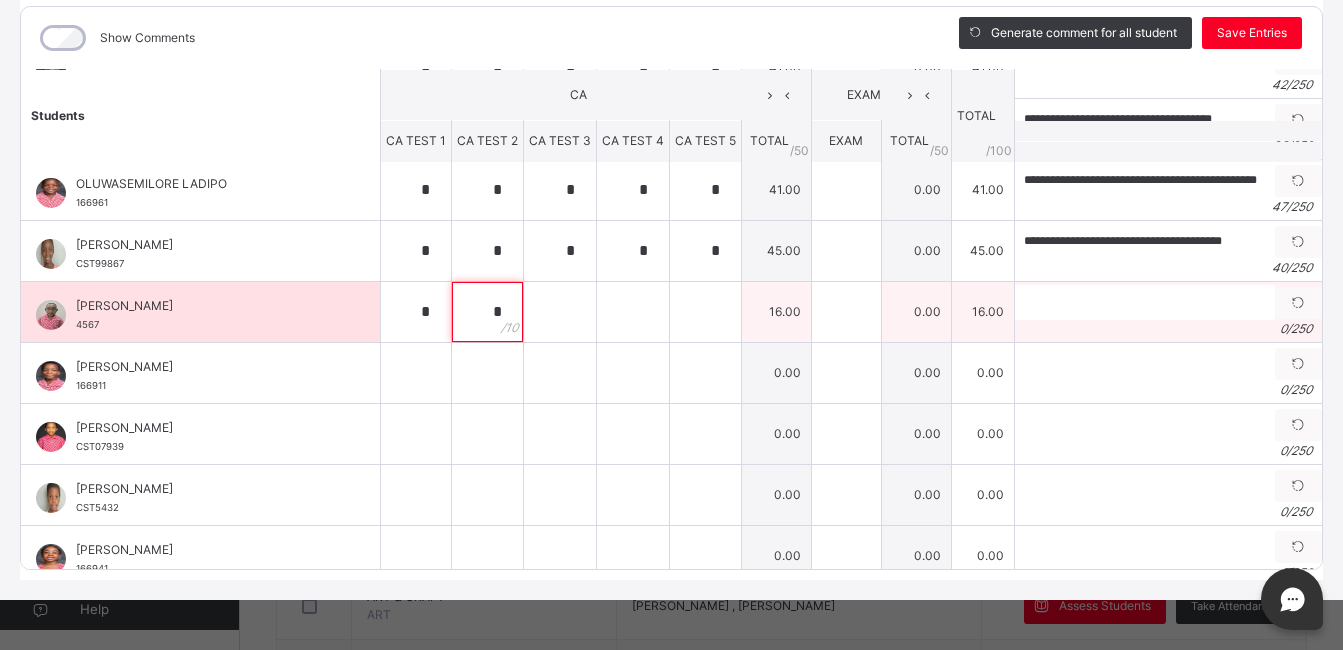 type on "*" 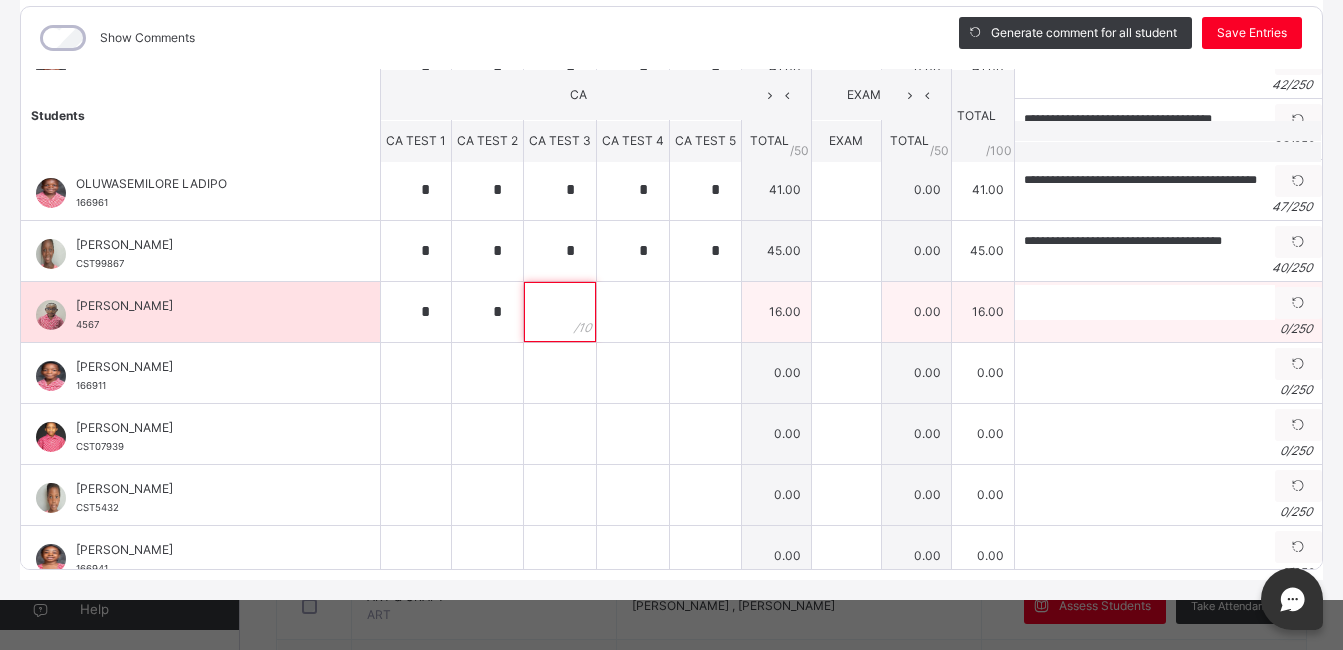 click at bounding box center (560, 312) 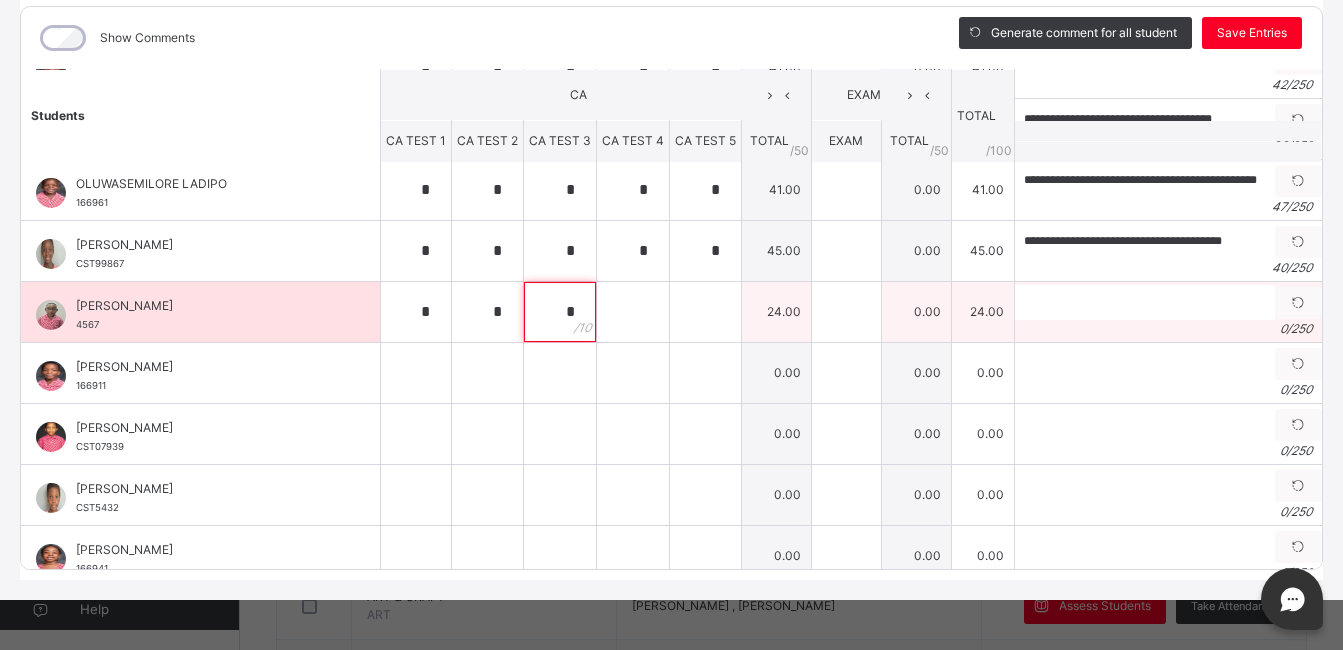 type on "*" 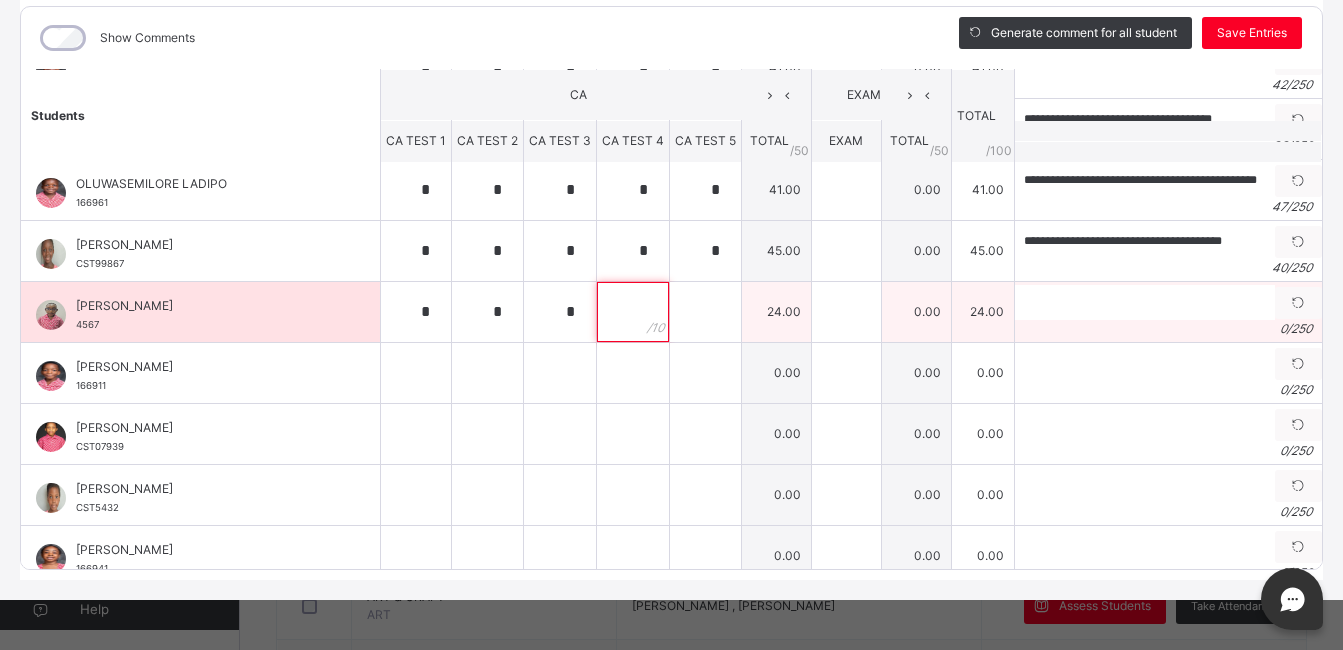 click at bounding box center (633, 312) 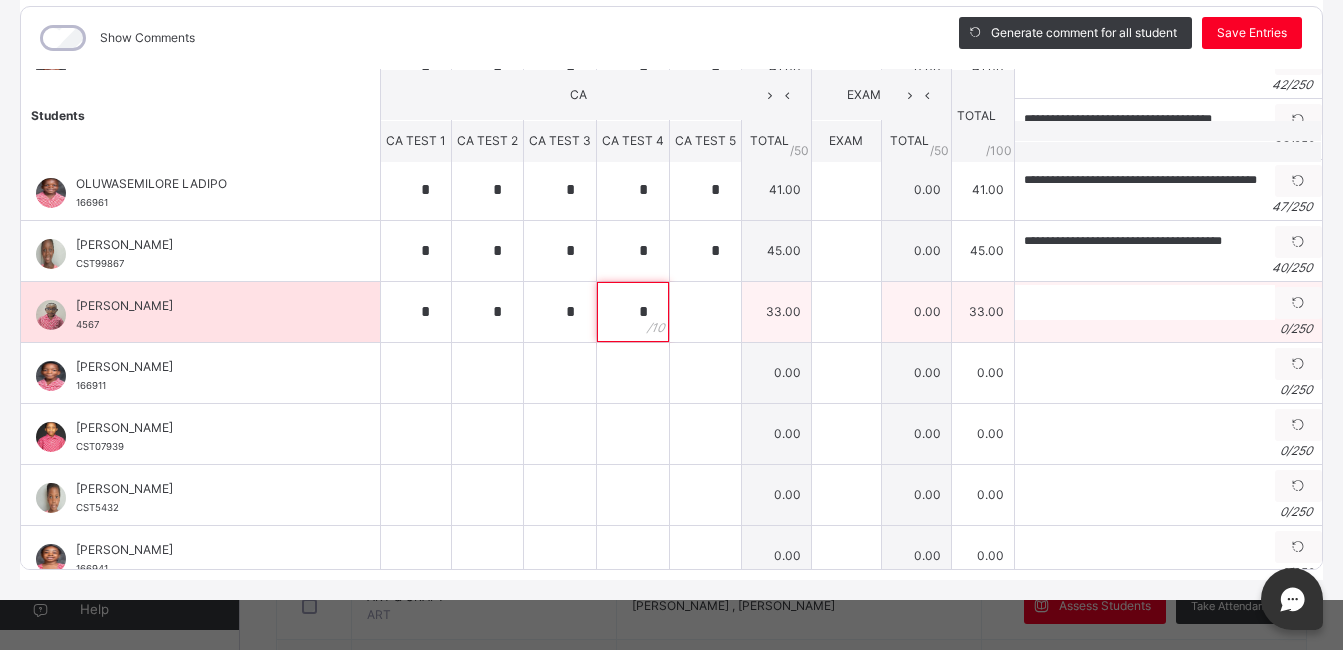type on "*" 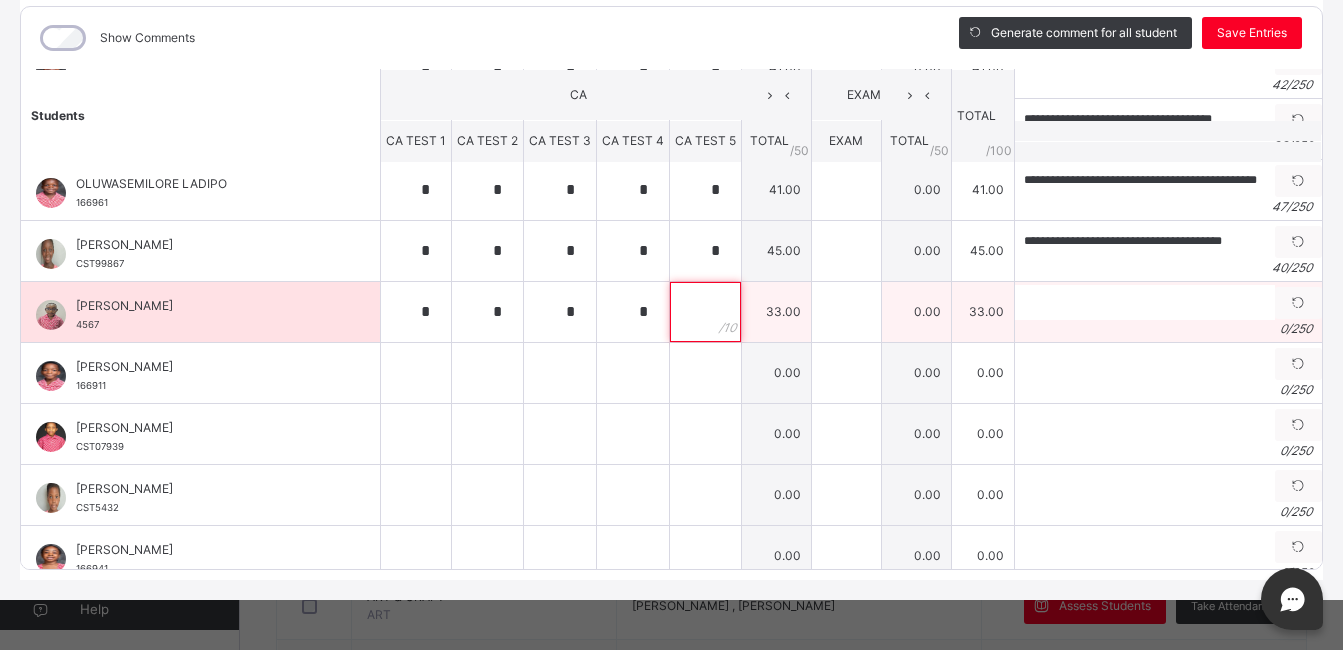 click at bounding box center (705, 312) 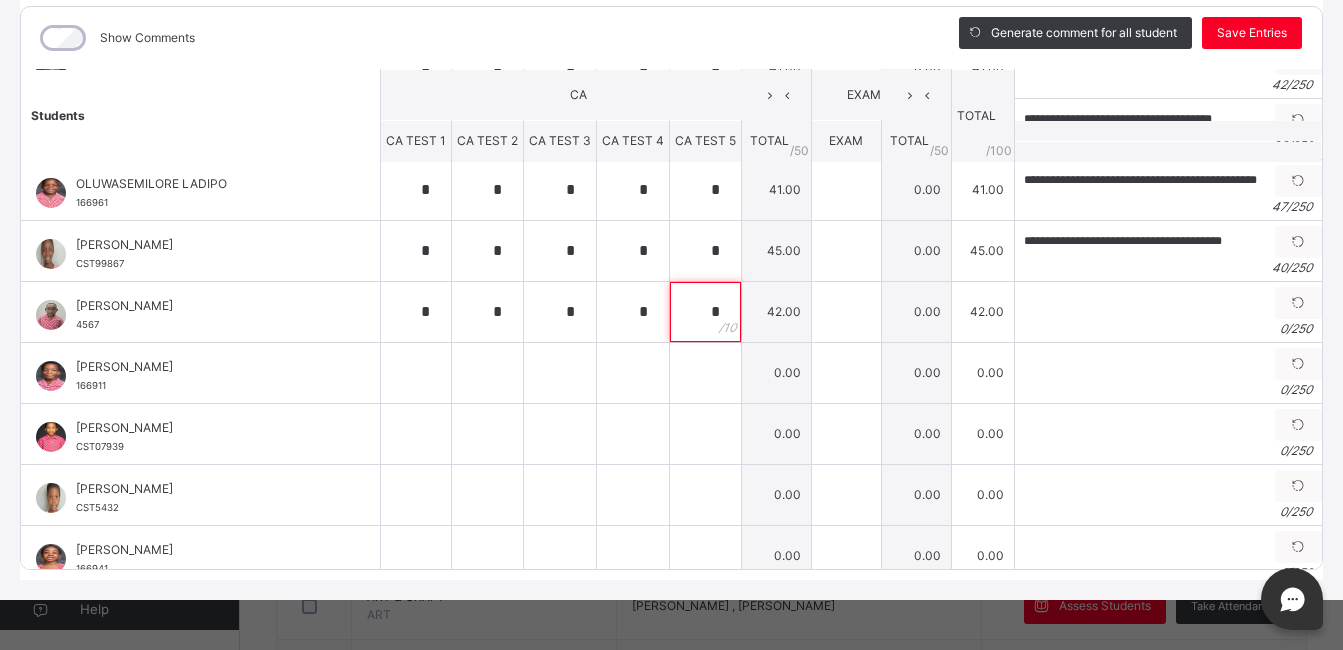 type on "*" 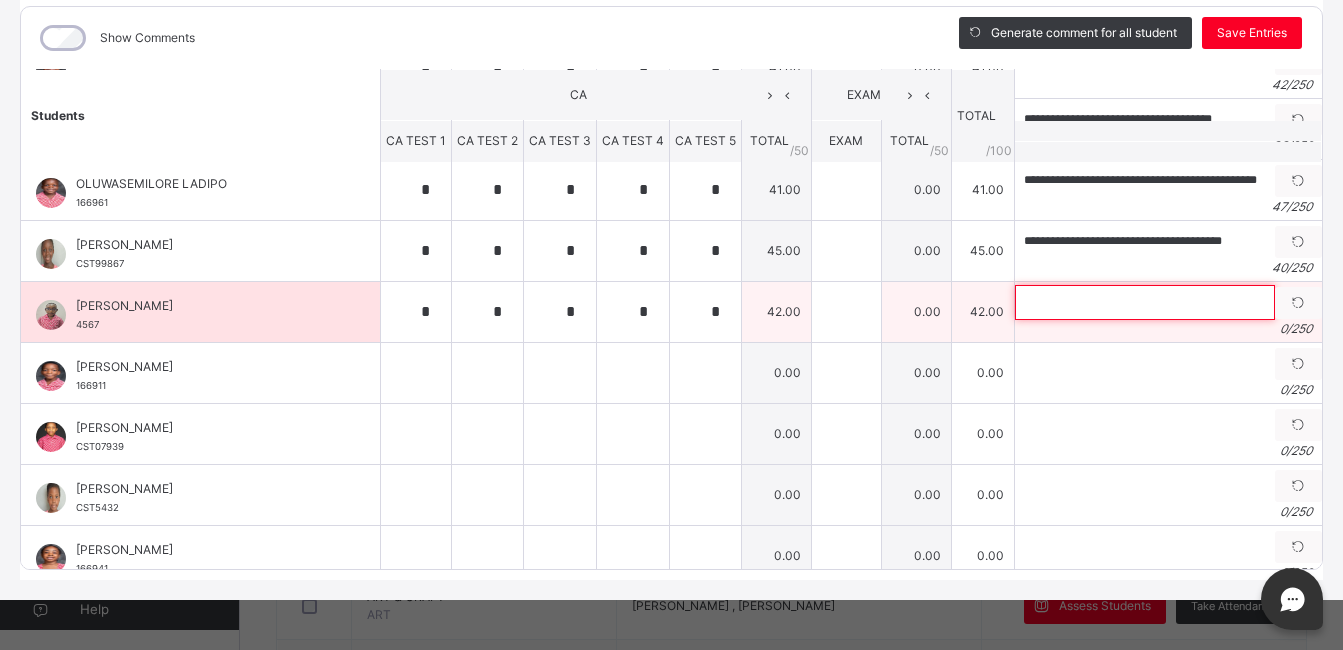 click at bounding box center [1145, 302] 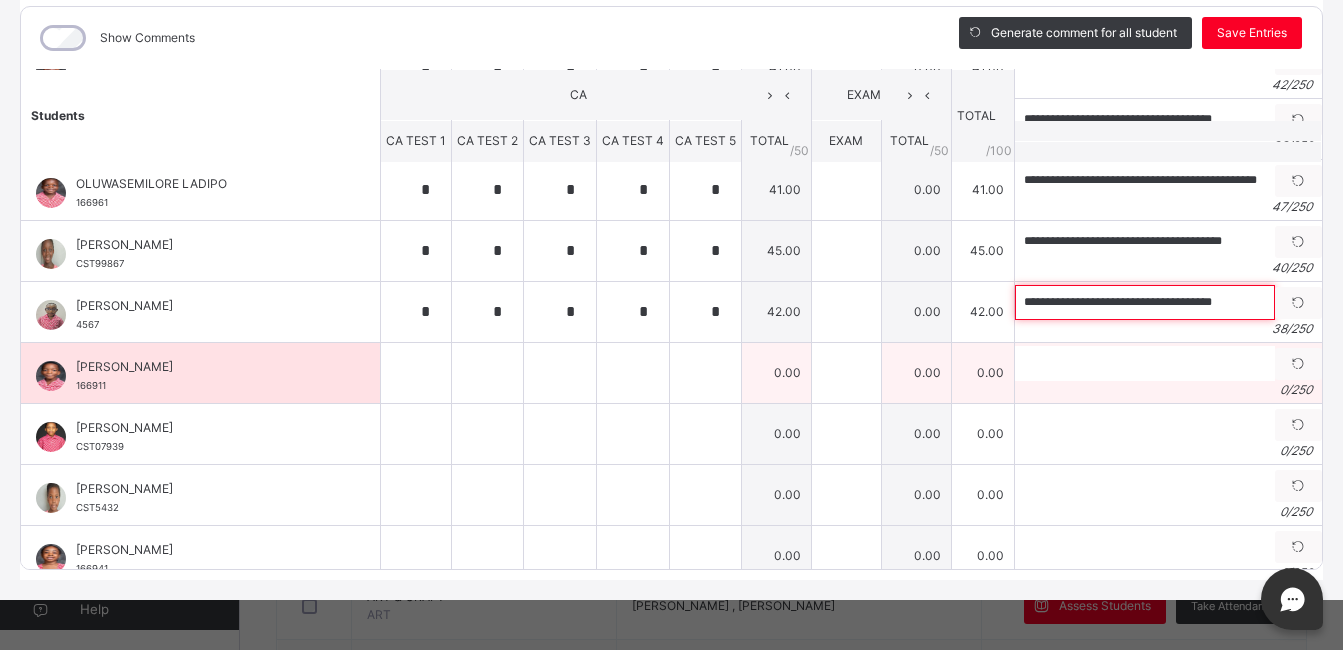 type on "**********" 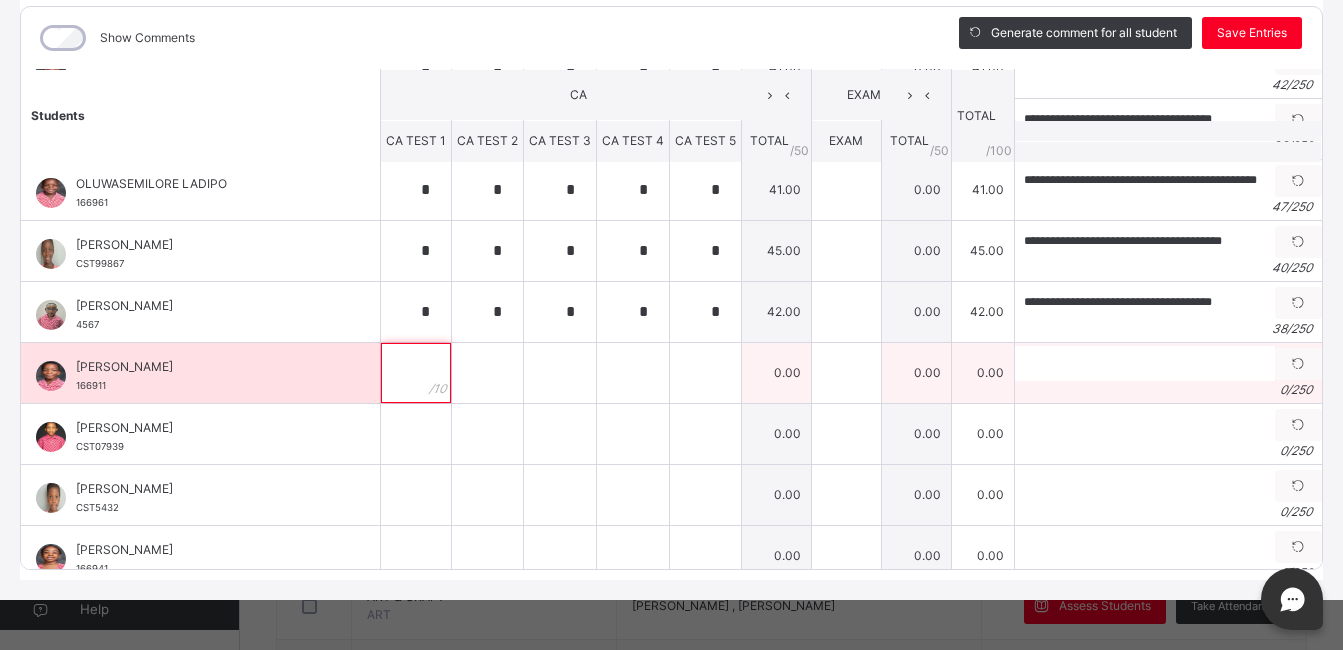 click at bounding box center [416, 373] 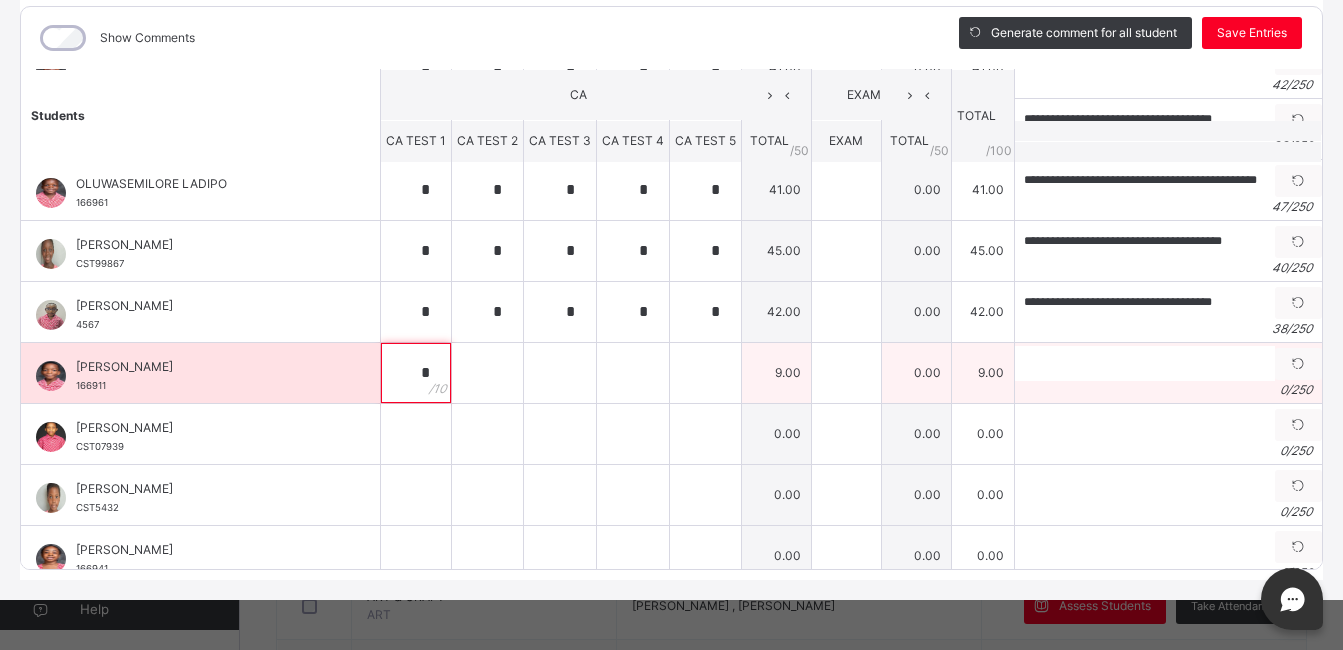 type on "*" 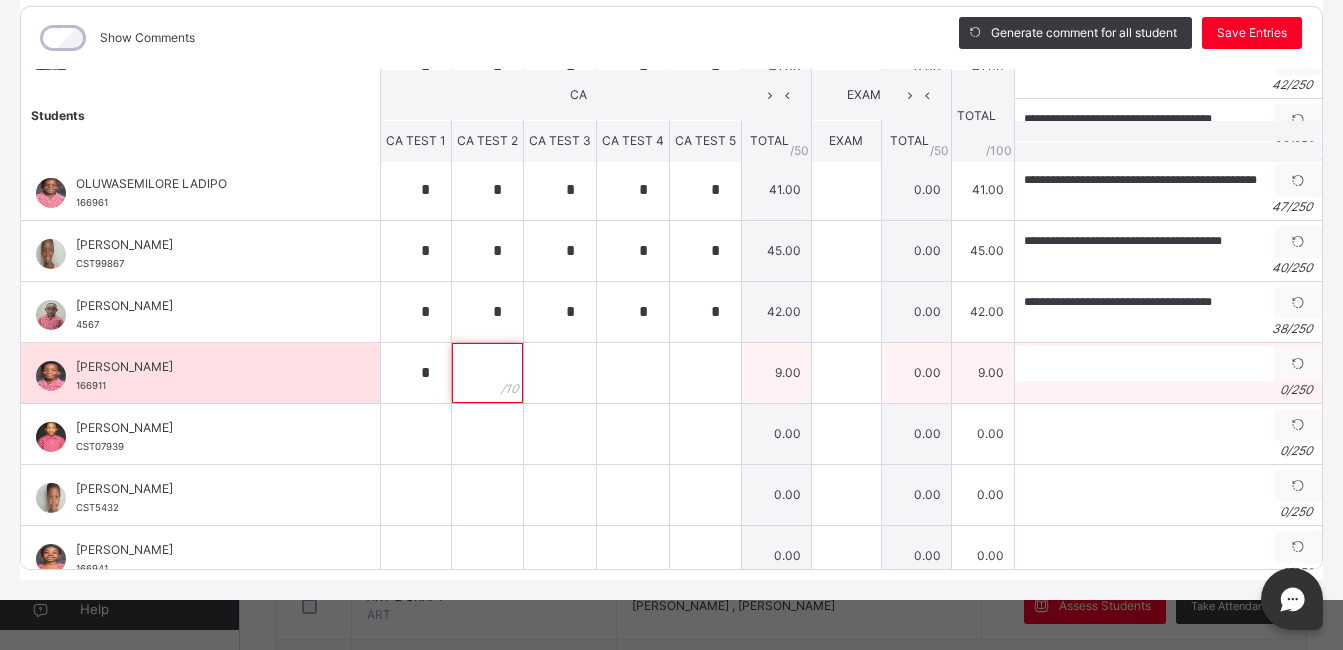click at bounding box center [487, 373] 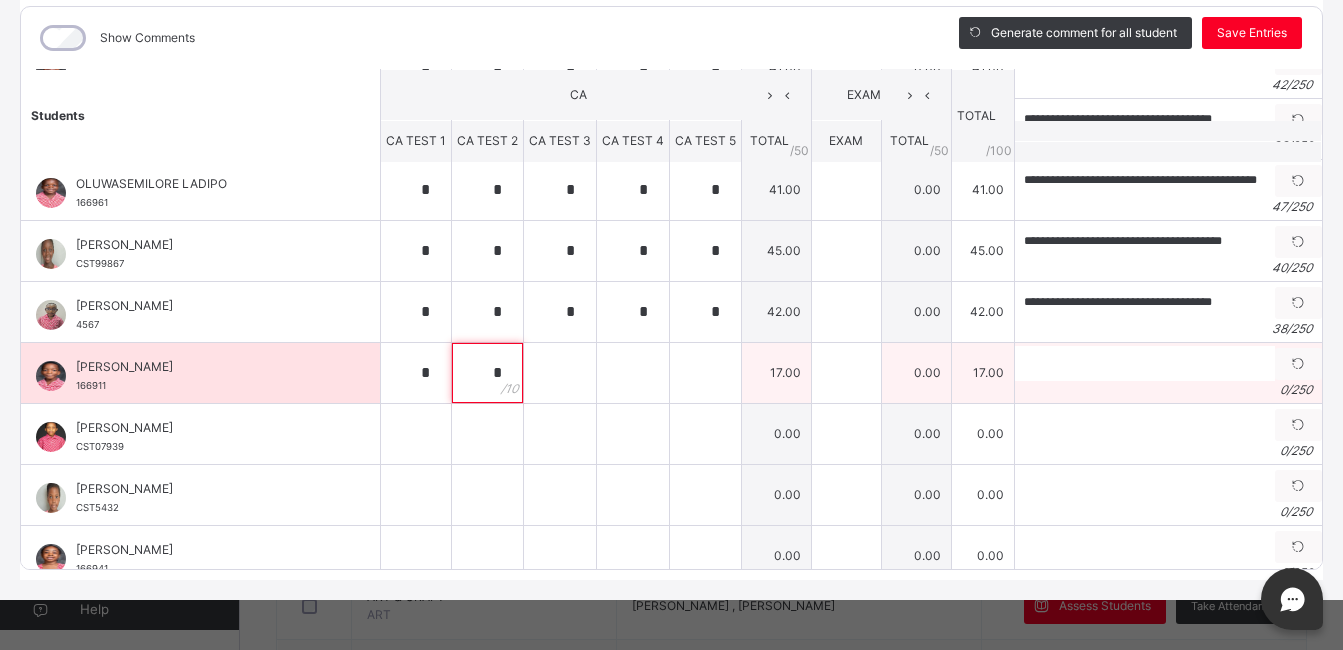 type on "*" 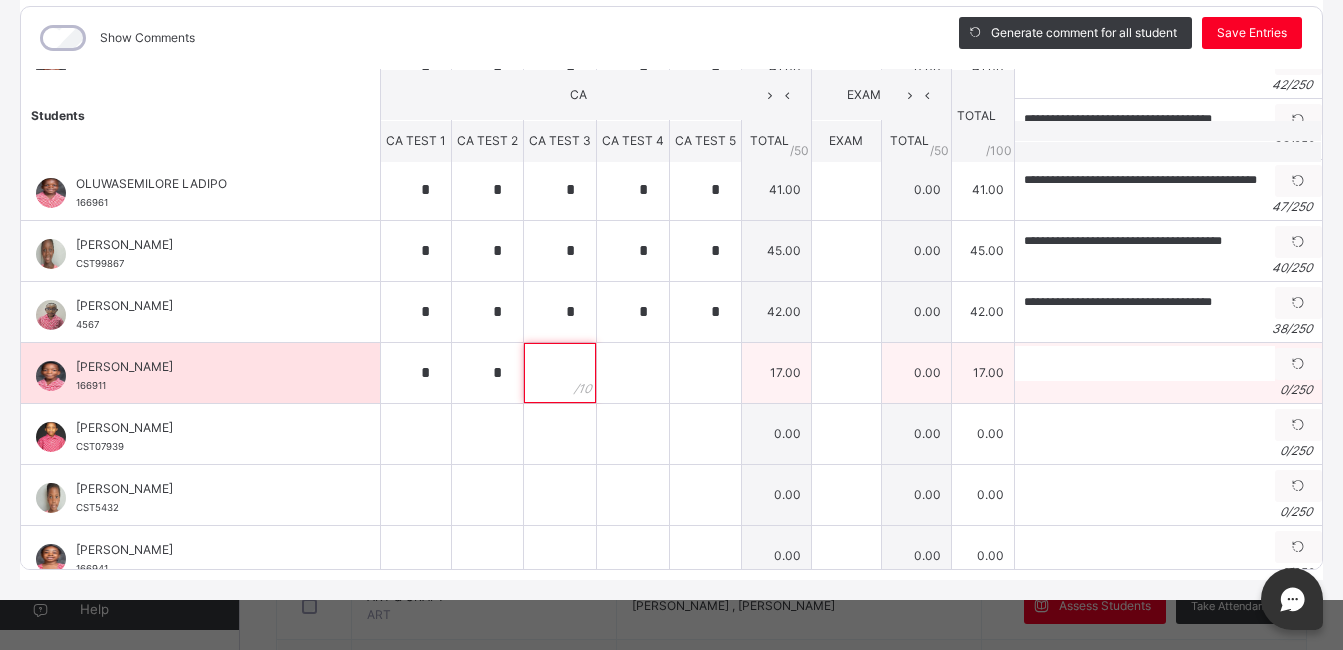 click at bounding box center (560, 373) 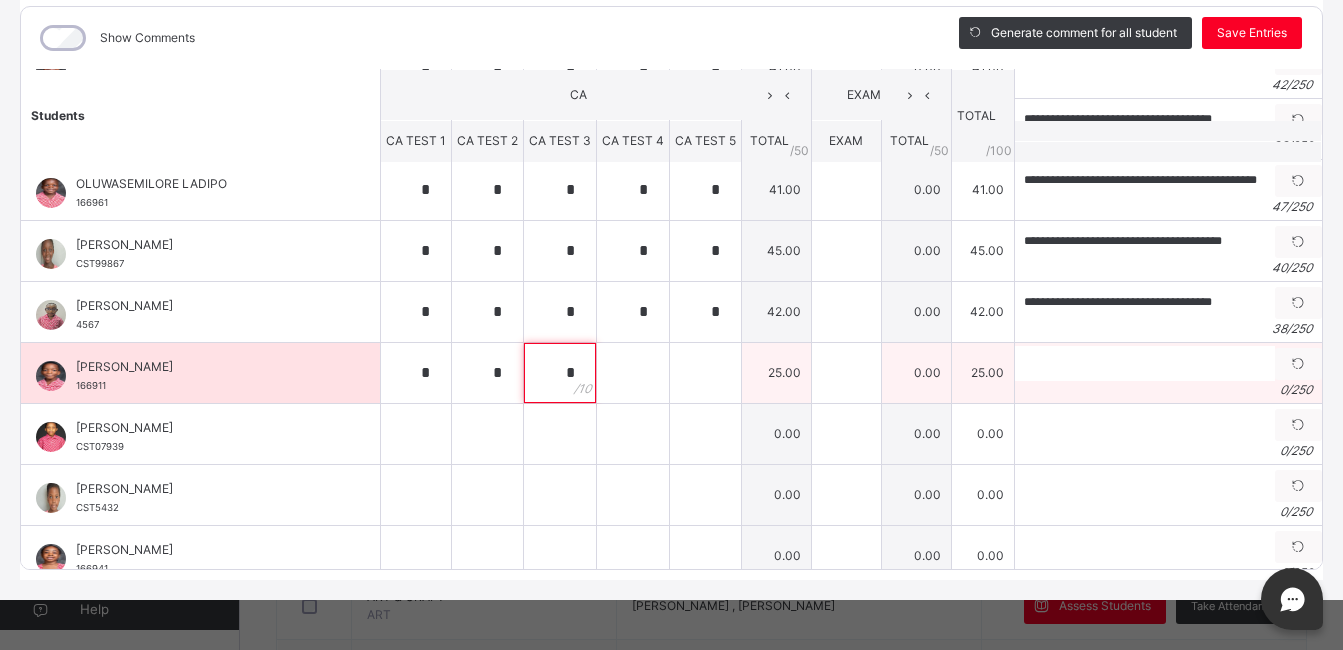 type on "*" 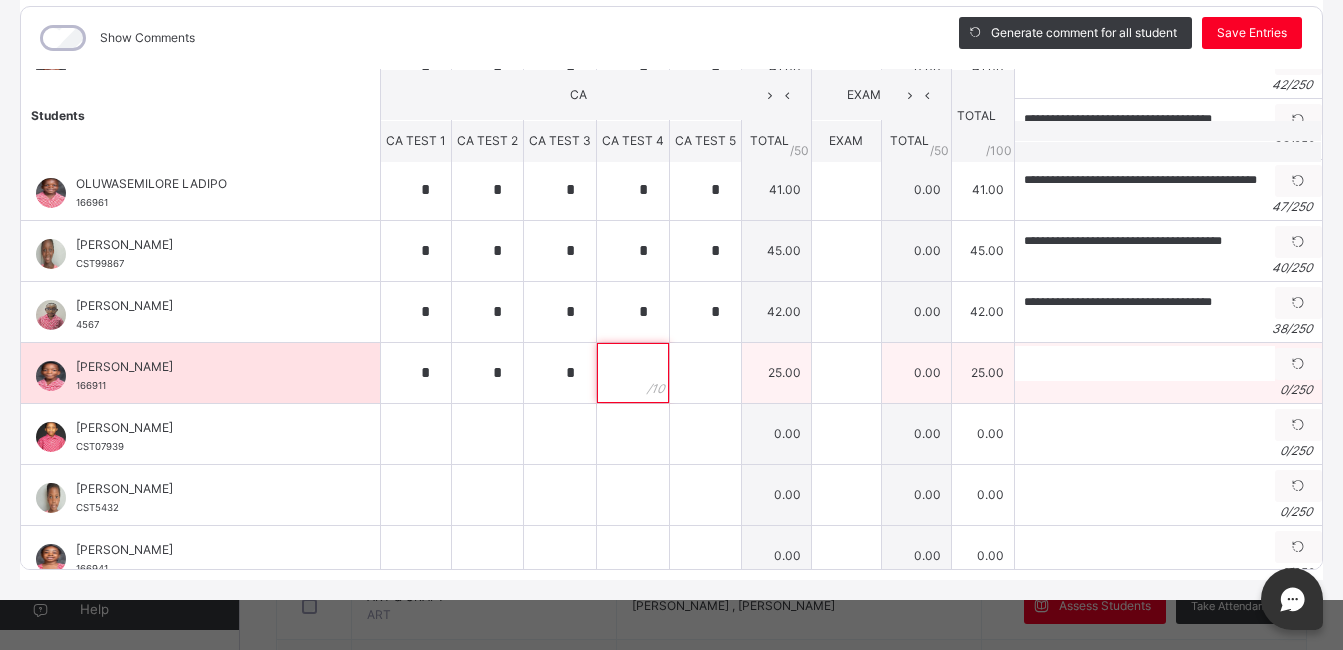 click at bounding box center (633, 373) 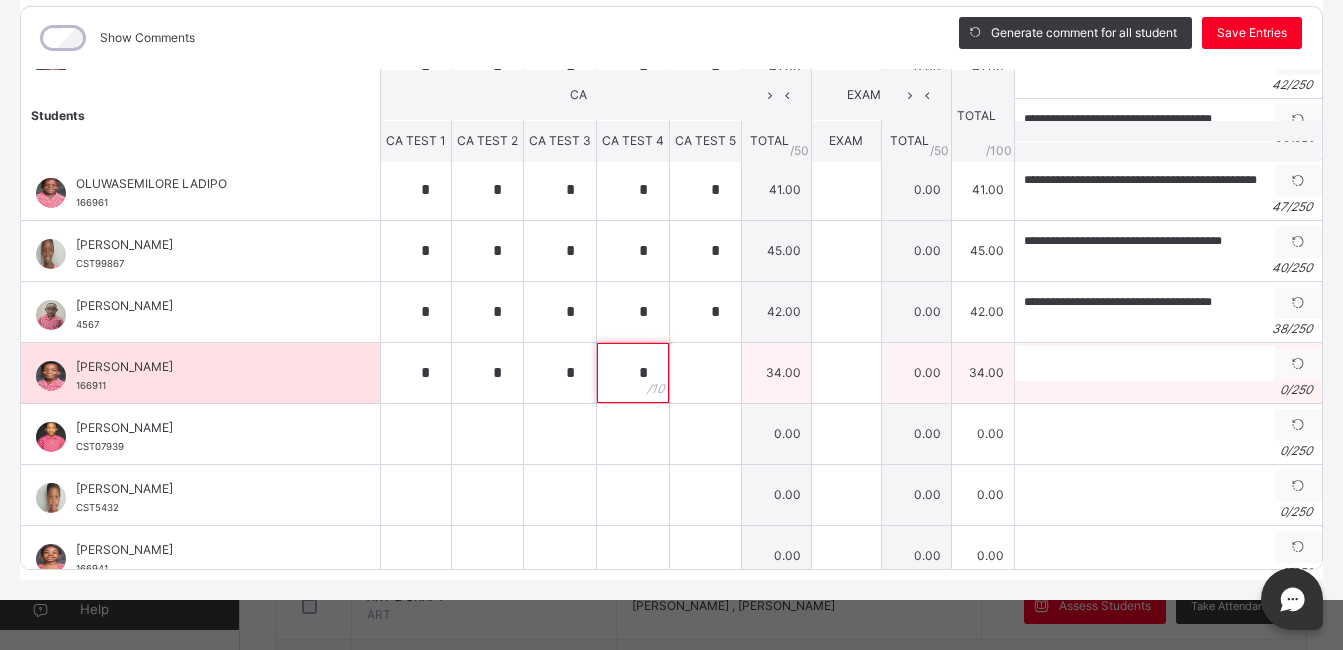 type on "*" 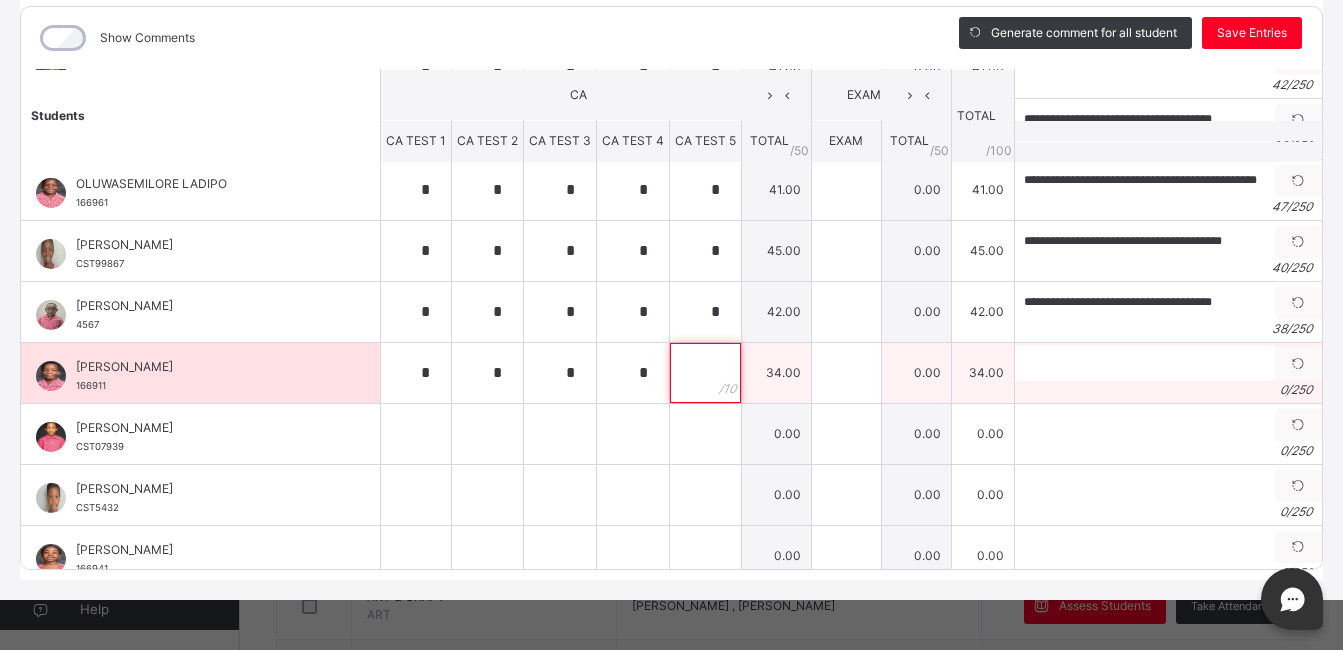 click at bounding box center (705, 373) 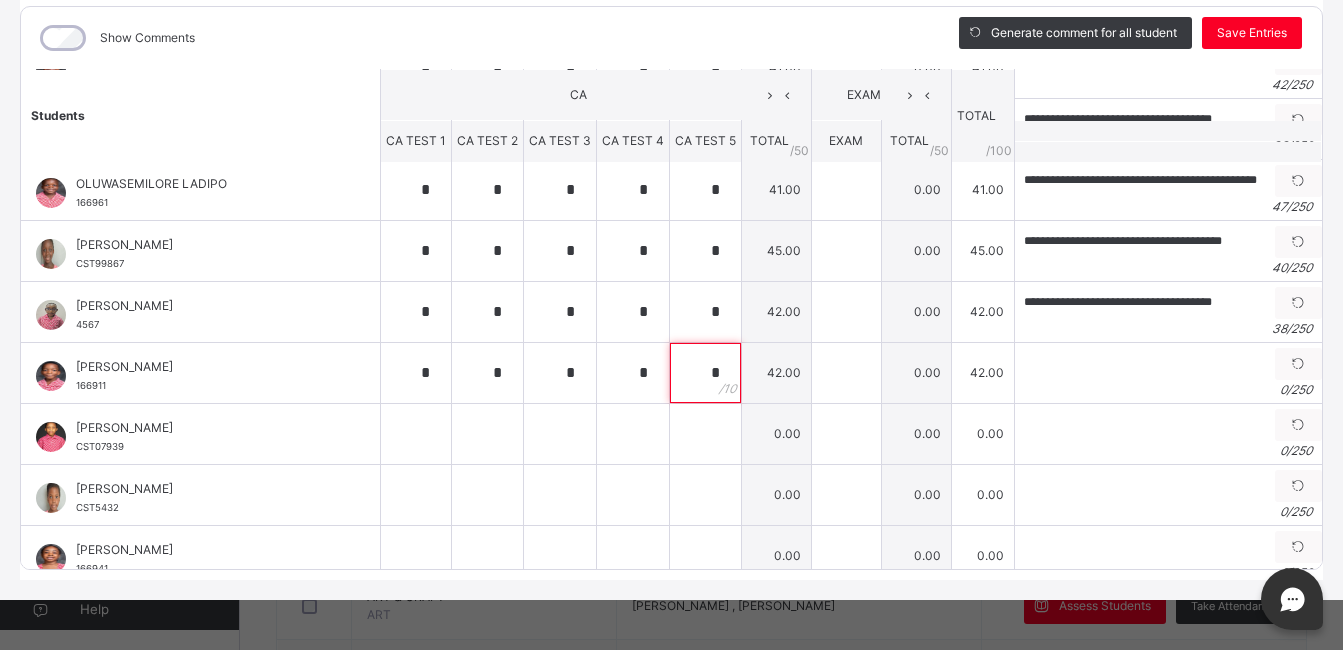 type on "*" 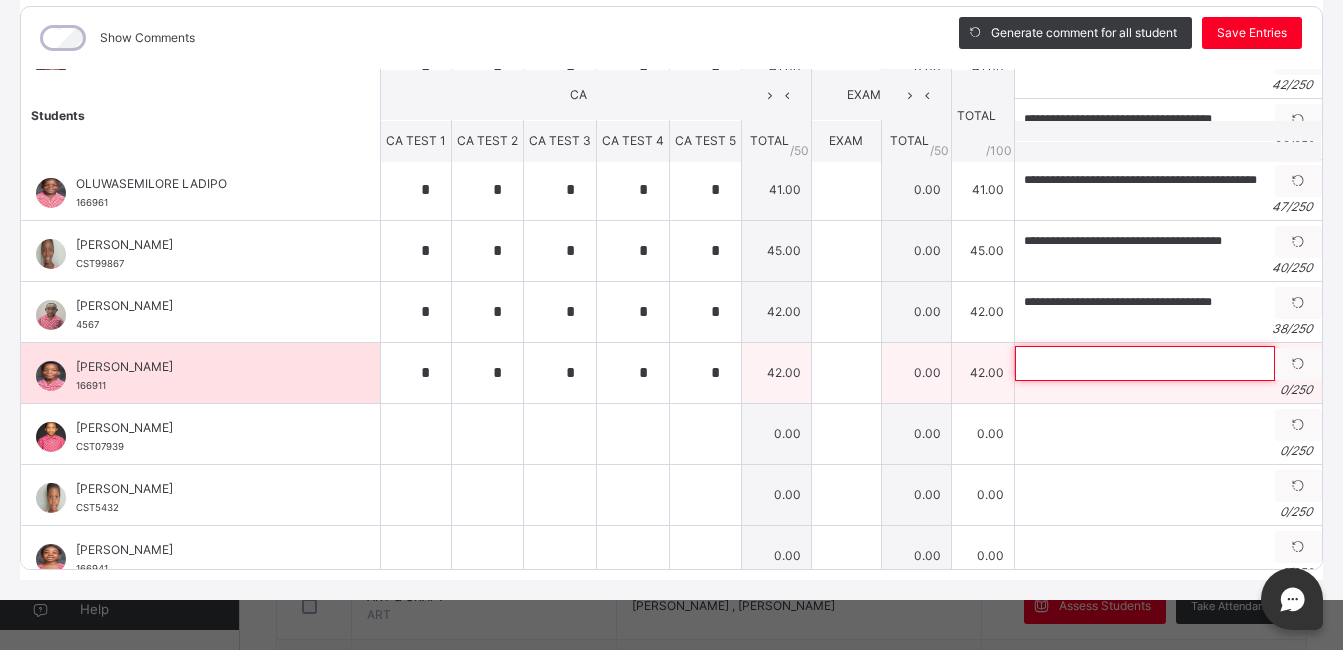 click at bounding box center [1145, 363] 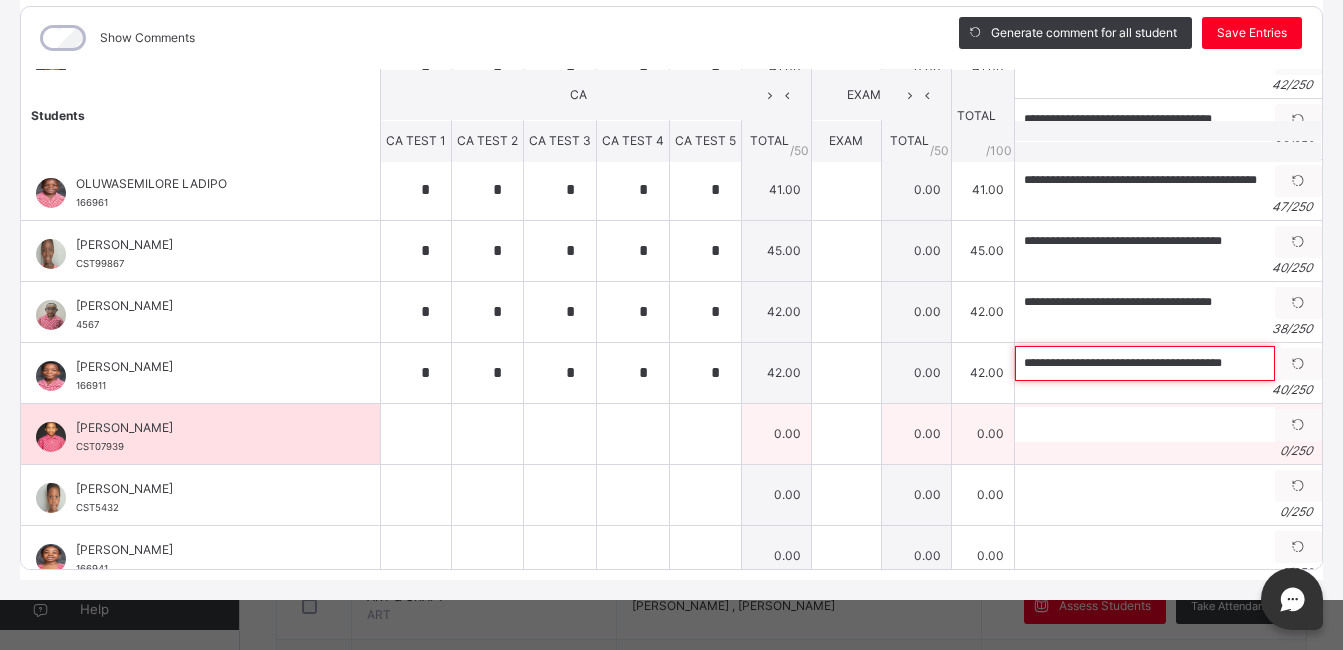 type on "**********" 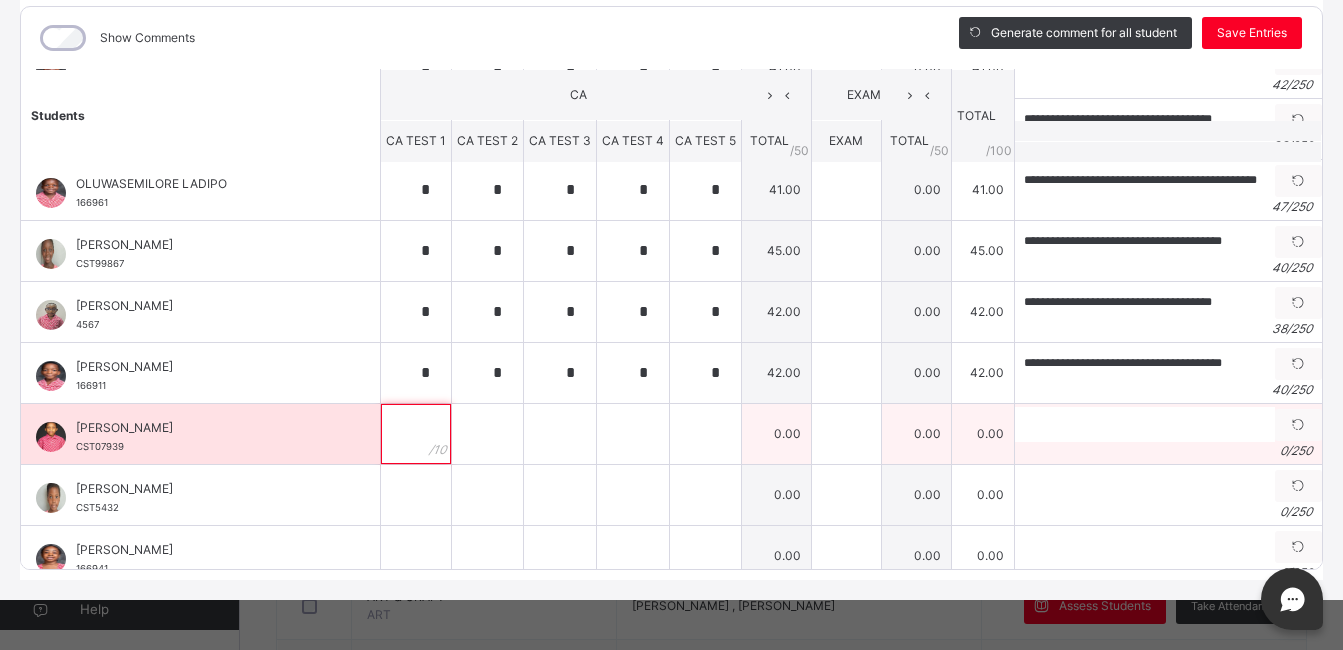 click at bounding box center (416, 434) 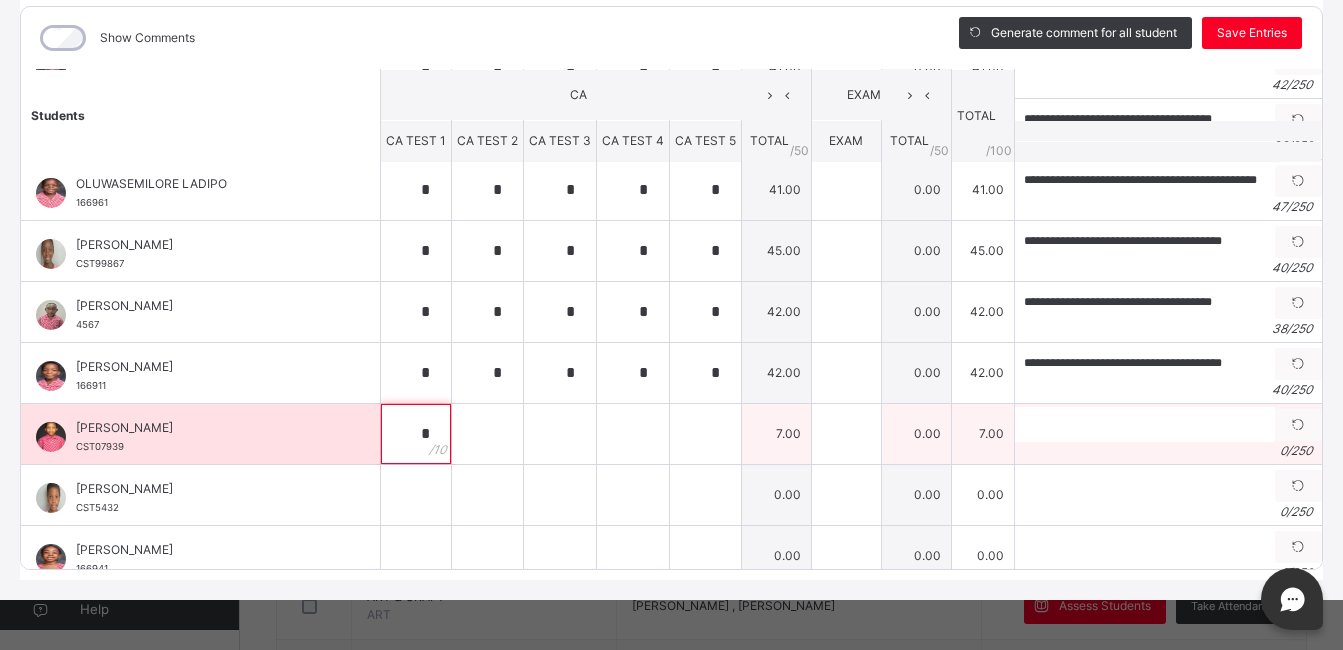 type on "*" 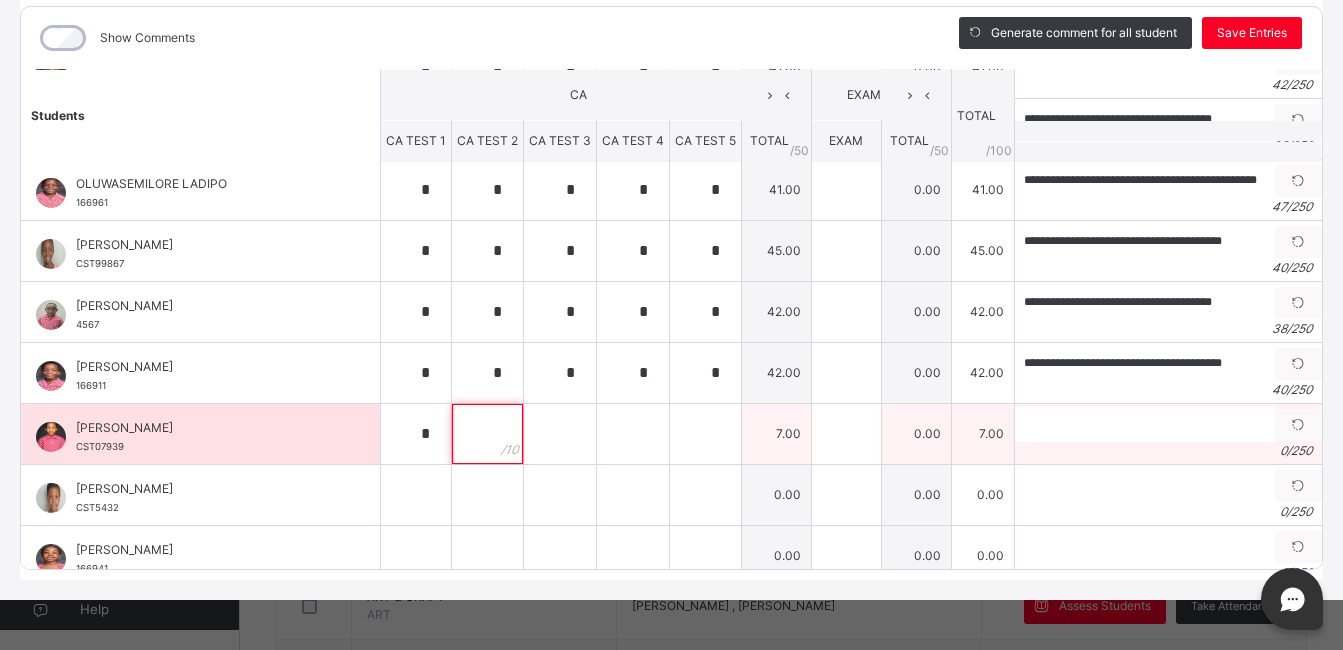 click at bounding box center (487, 434) 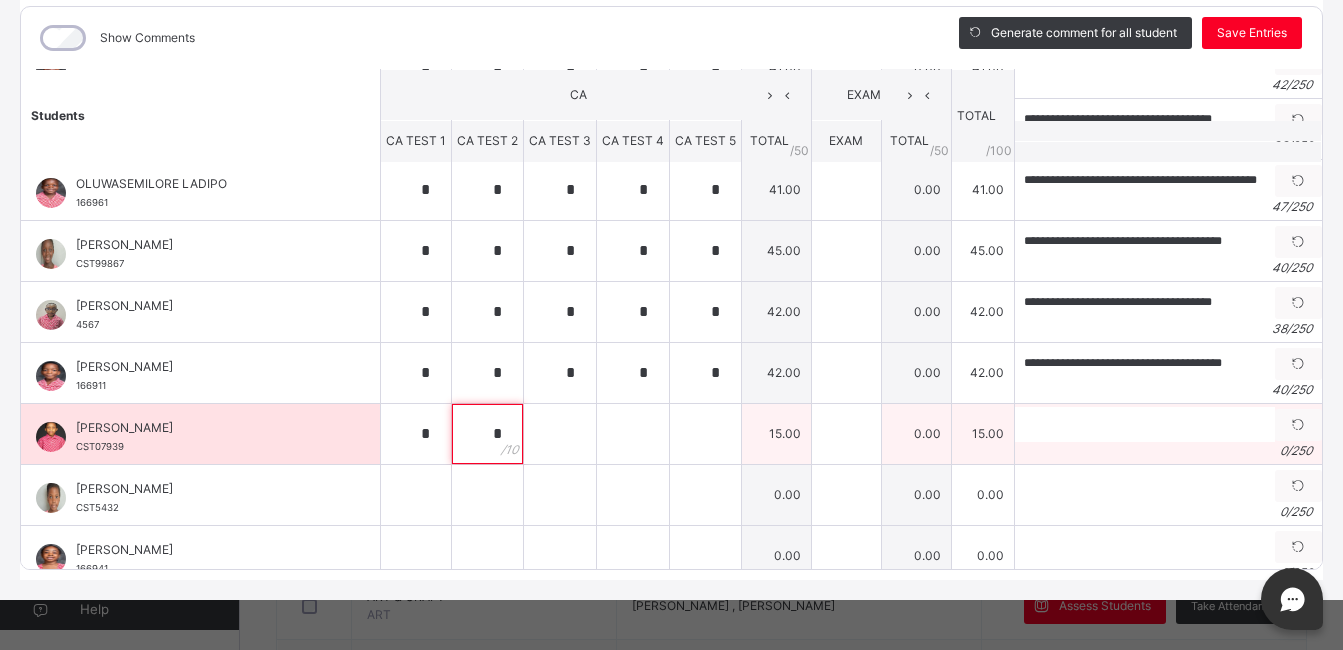 type on "*" 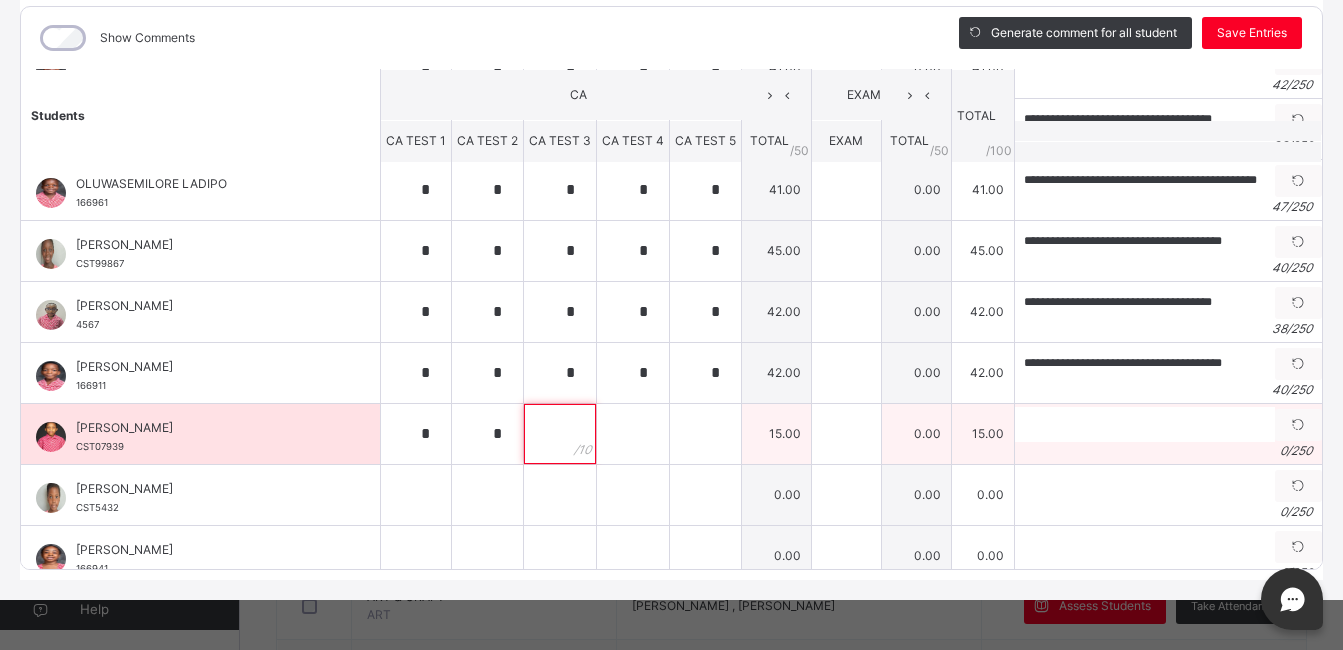 click at bounding box center (560, 434) 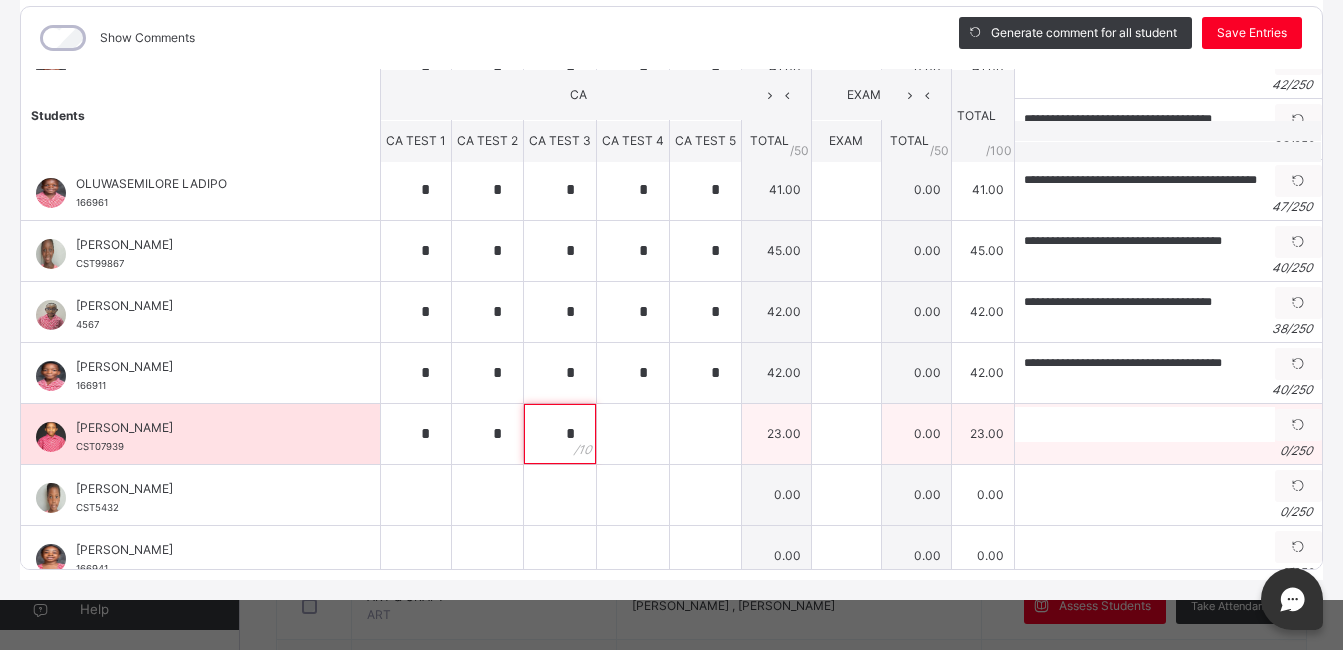 type on "*" 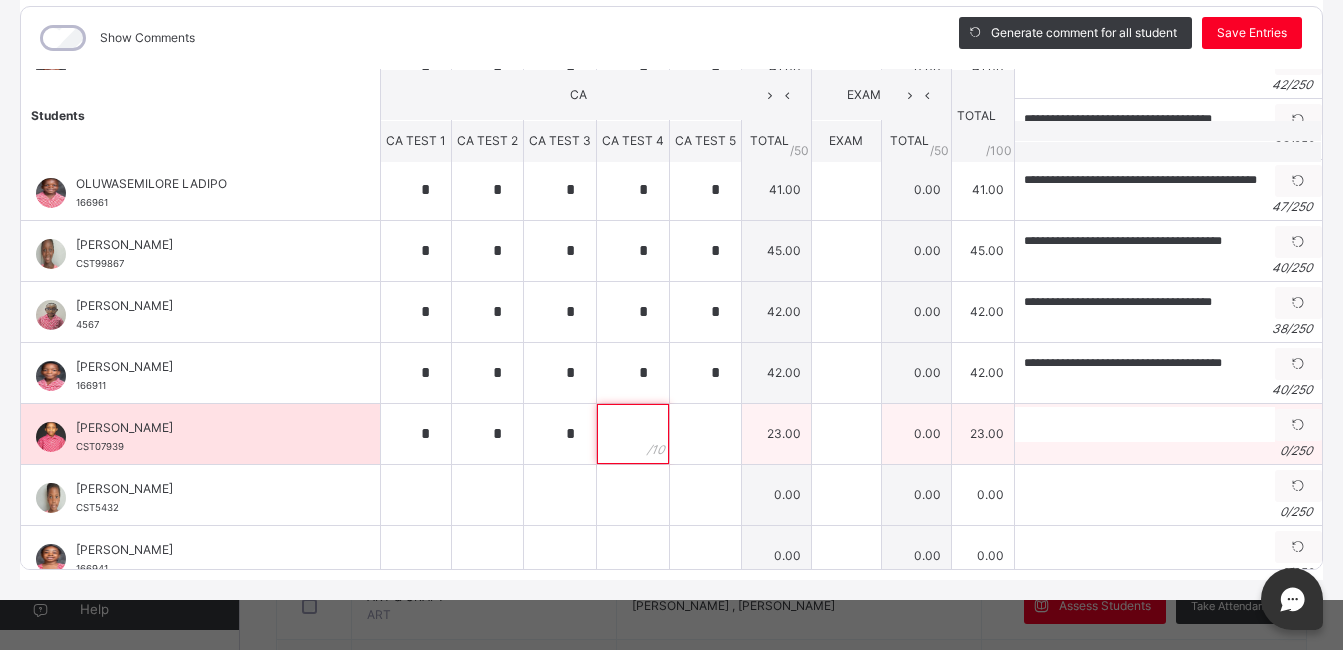click at bounding box center [633, 434] 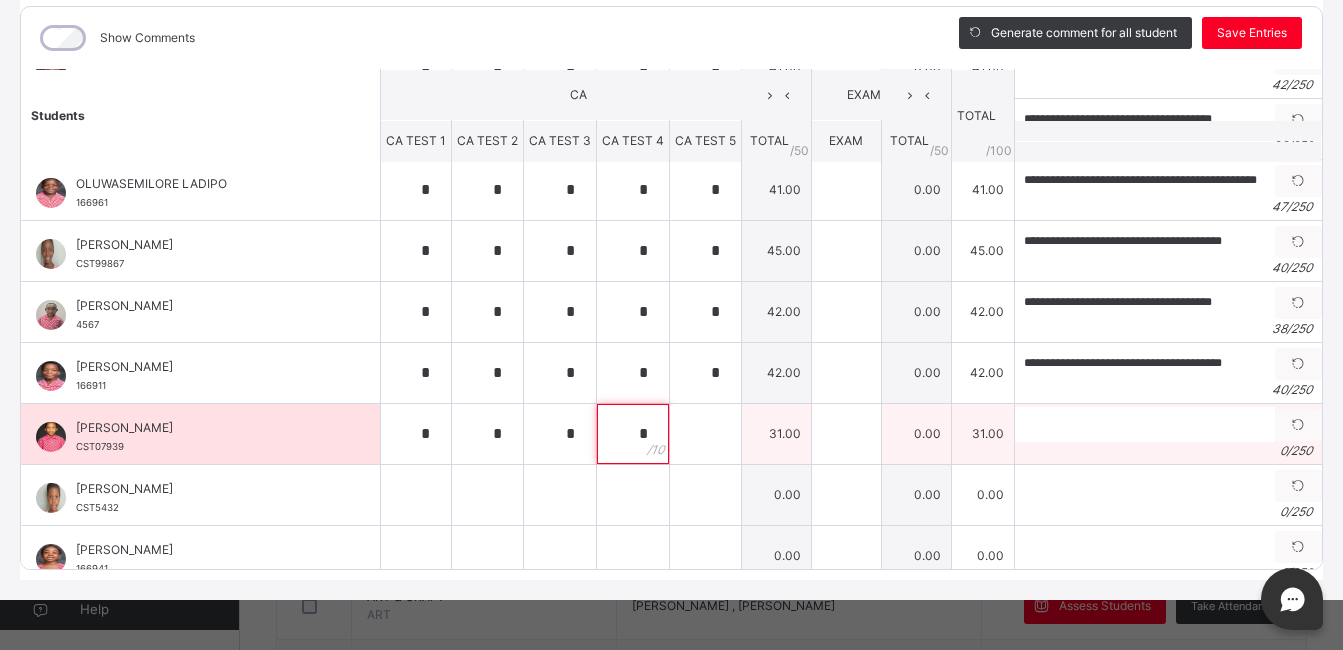 type on "*" 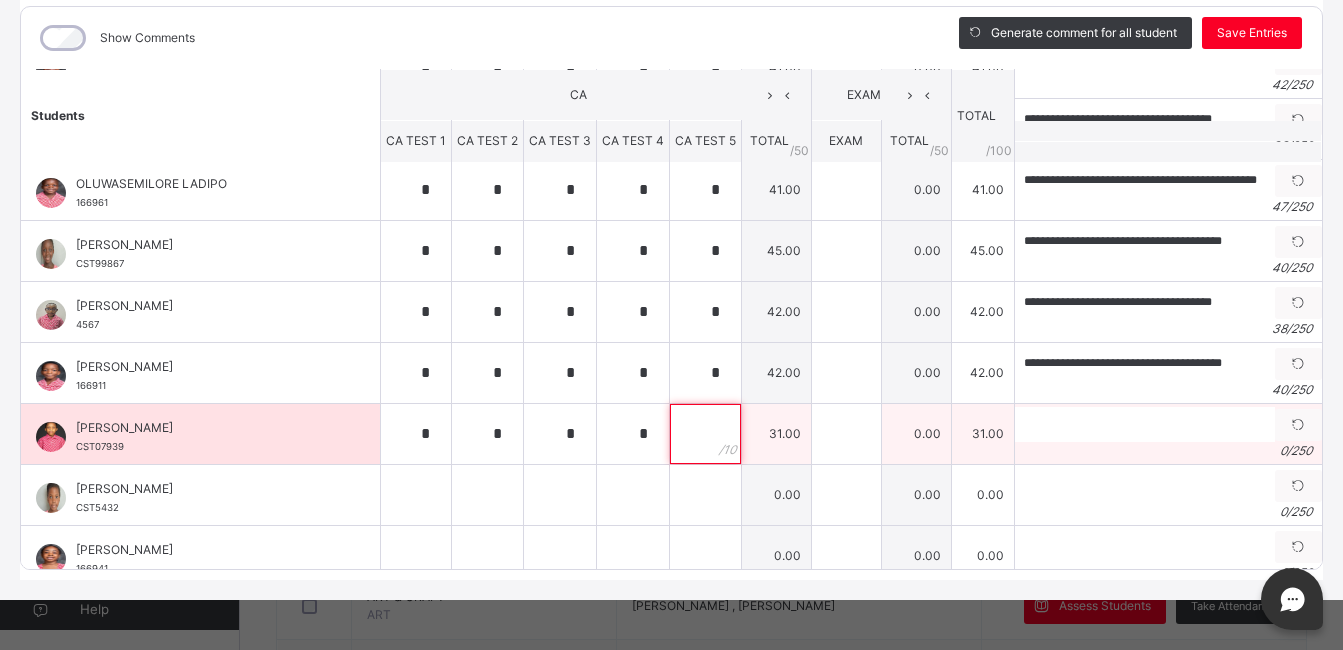 click at bounding box center (705, 434) 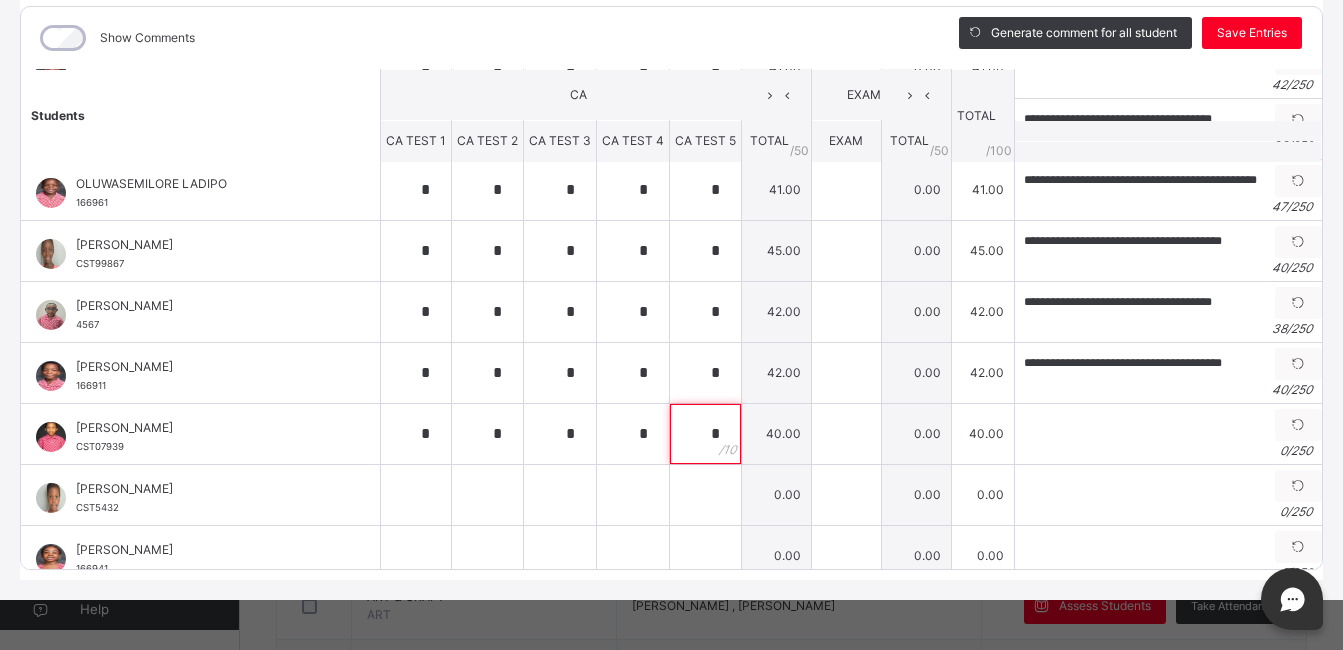 type on "*" 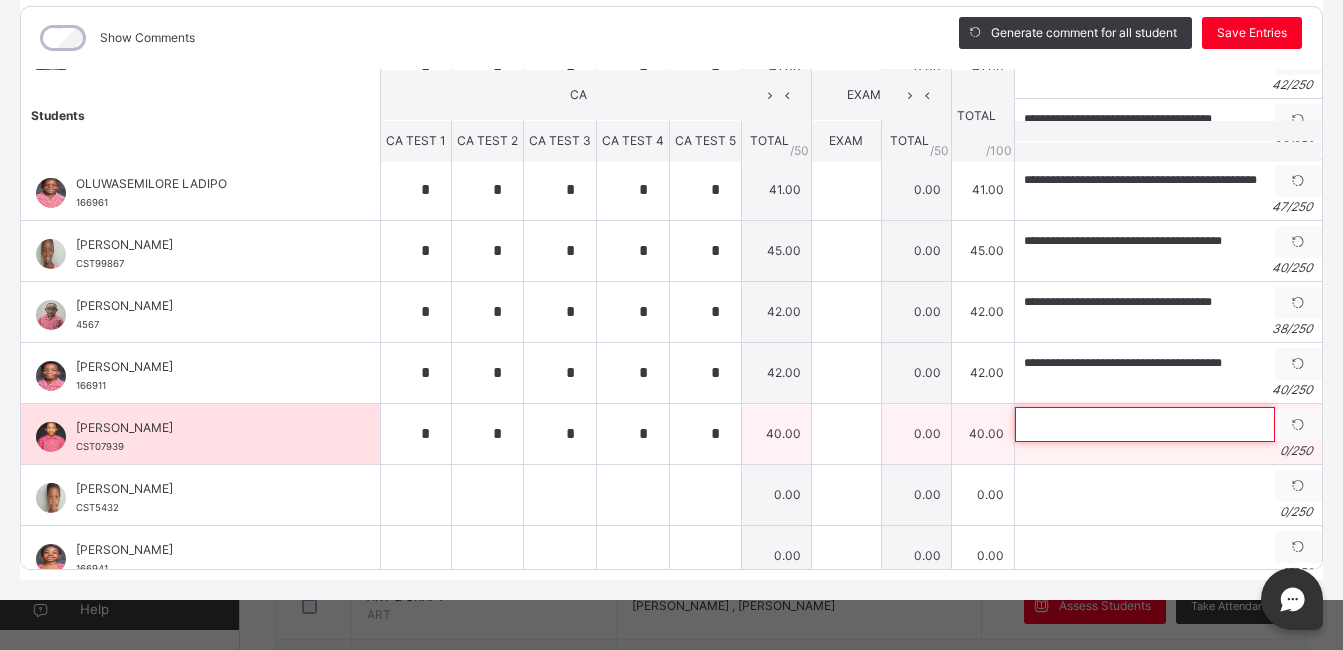 click at bounding box center [1145, 424] 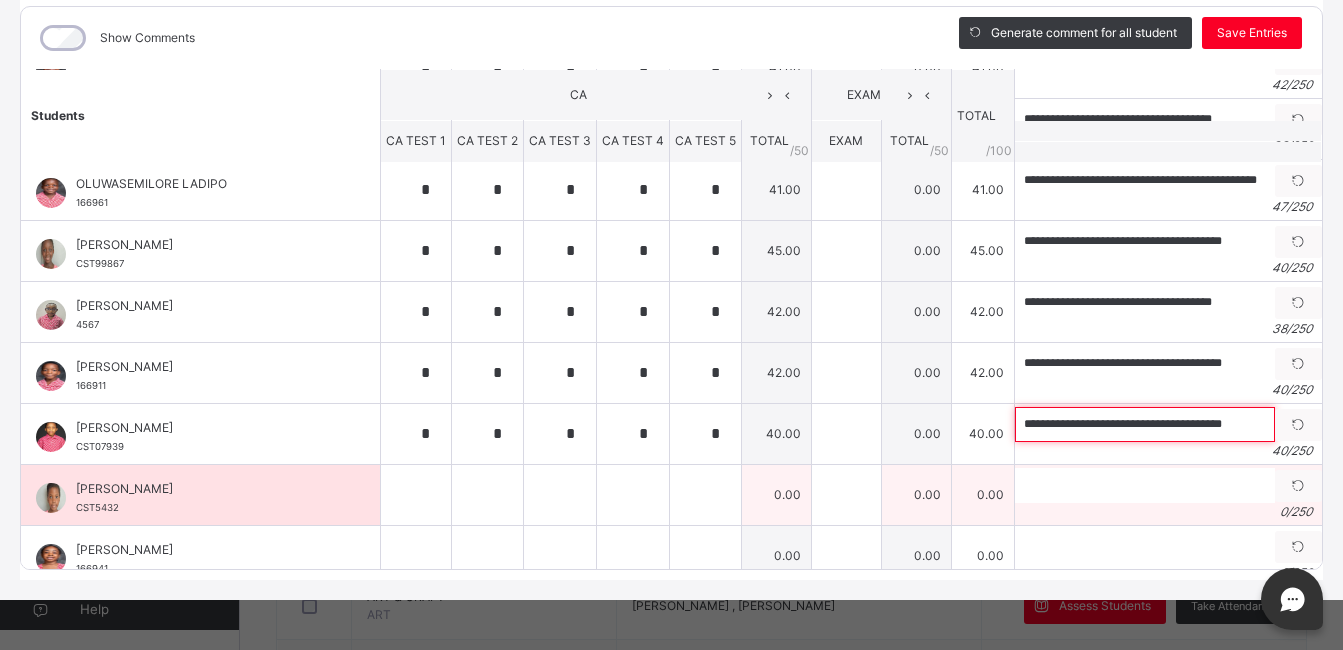 type on "**********" 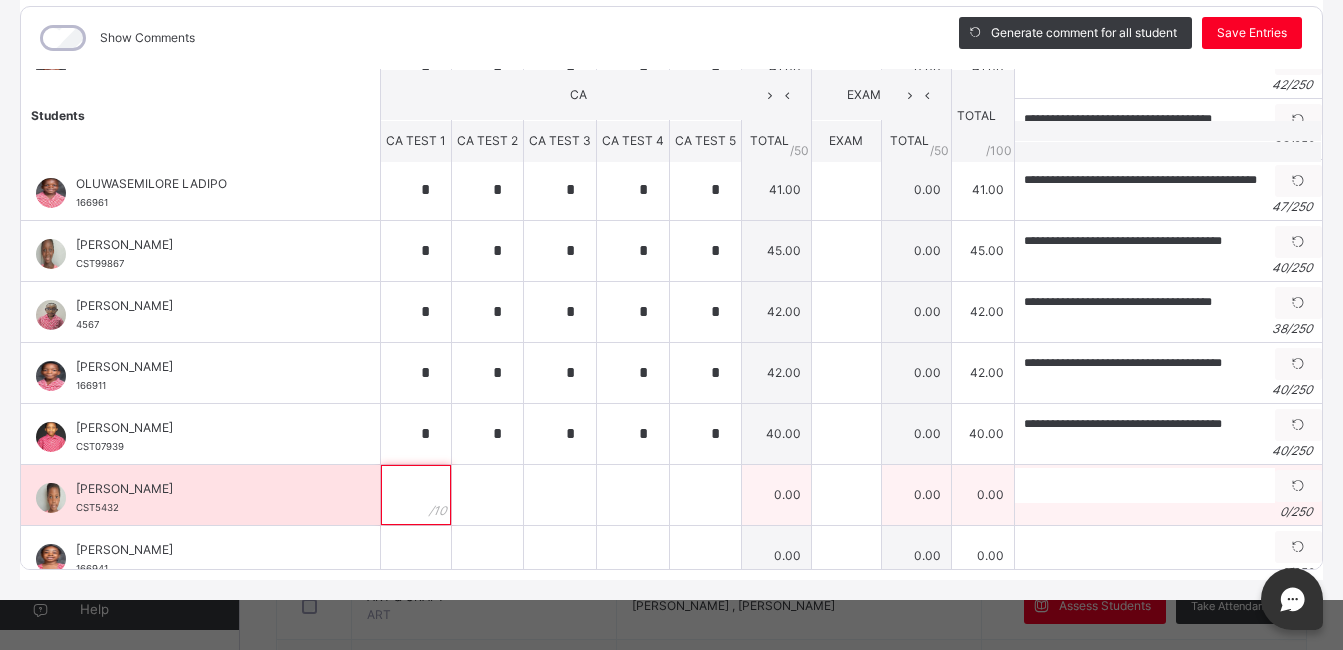 click at bounding box center [416, 495] 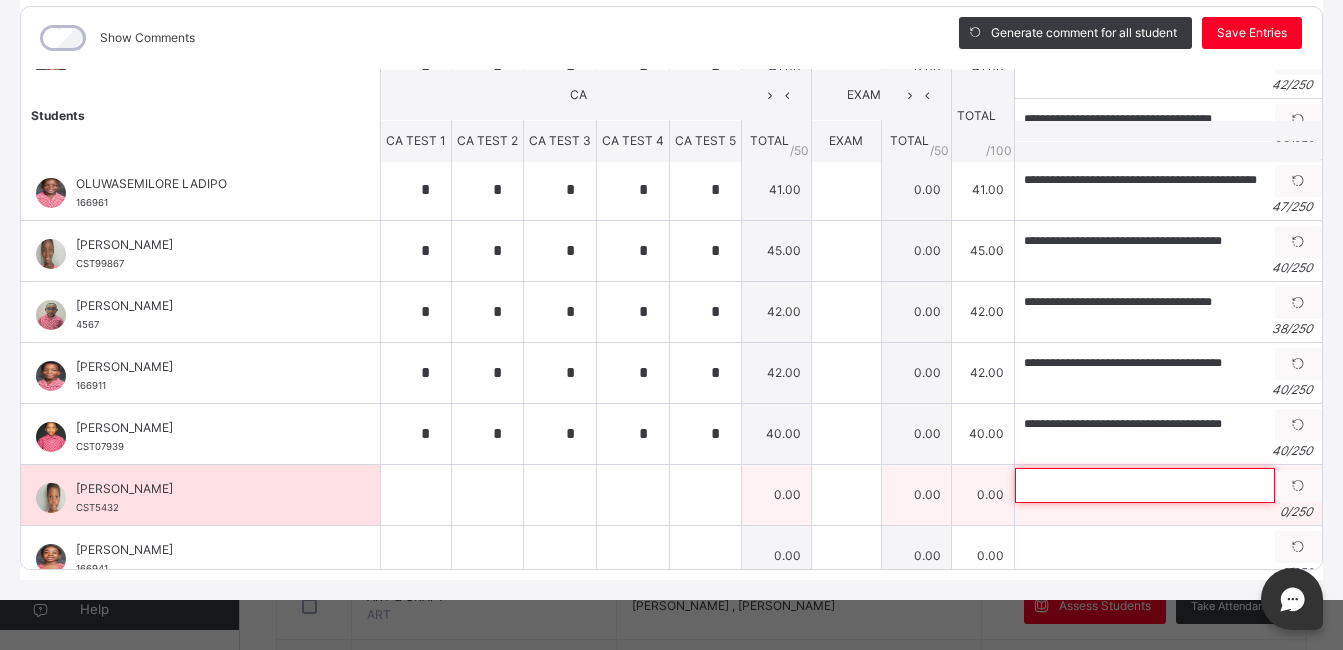 click at bounding box center [1145, 485] 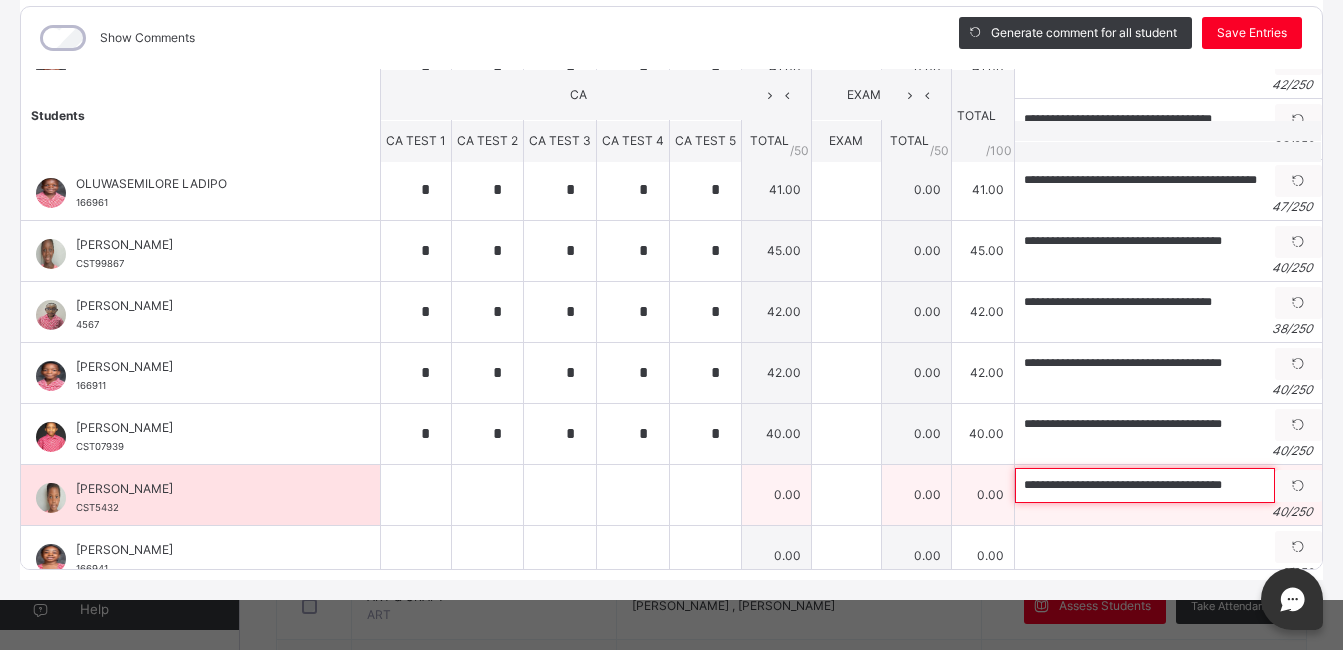 type on "**********" 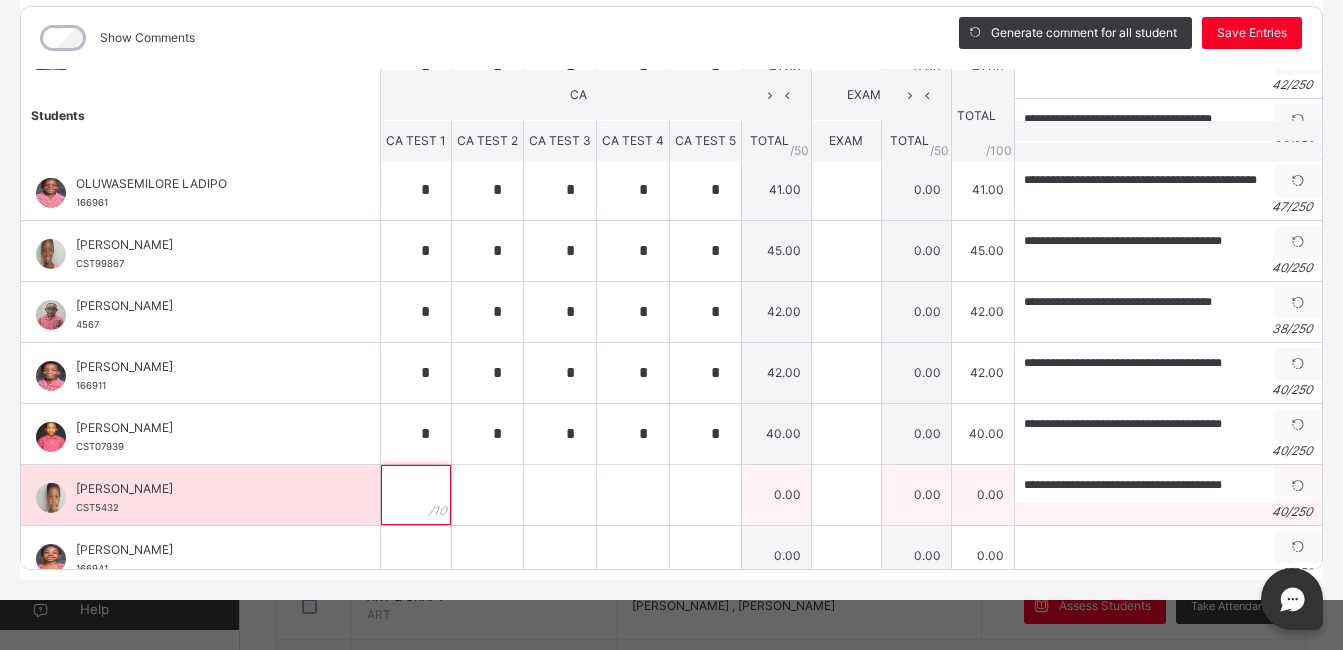 click at bounding box center [416, 495] 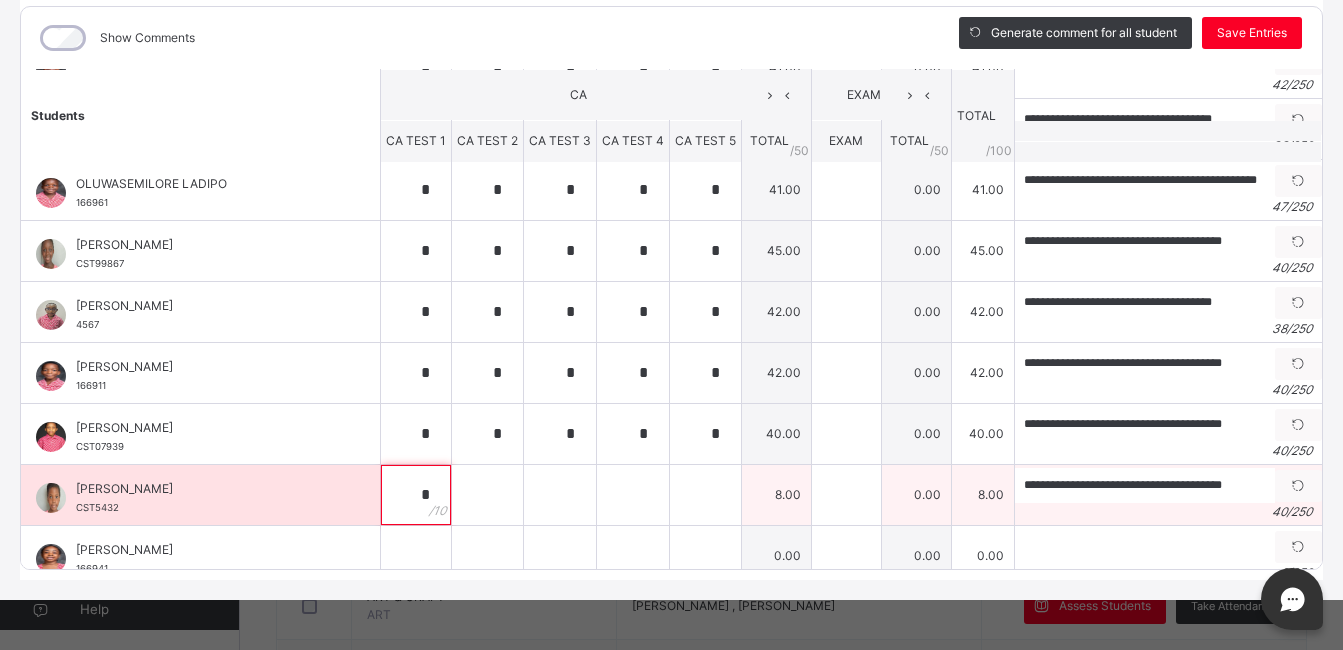 type on "*" 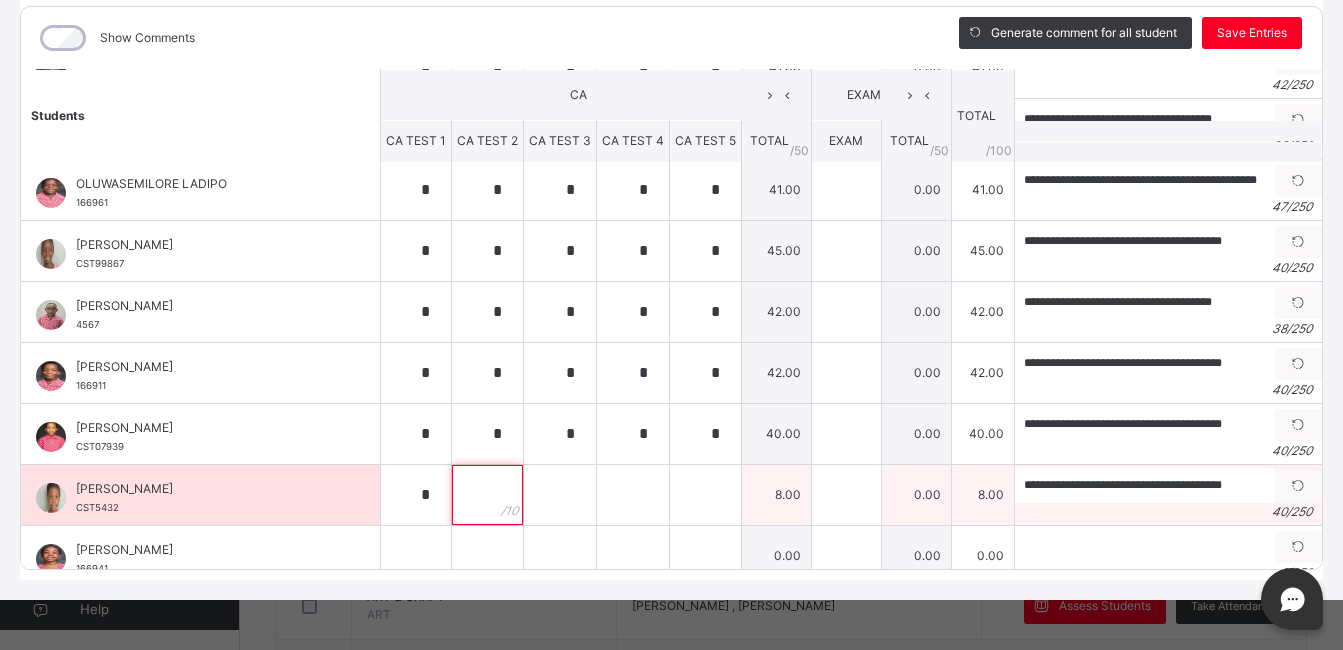 click at bounding box center (487, 495) 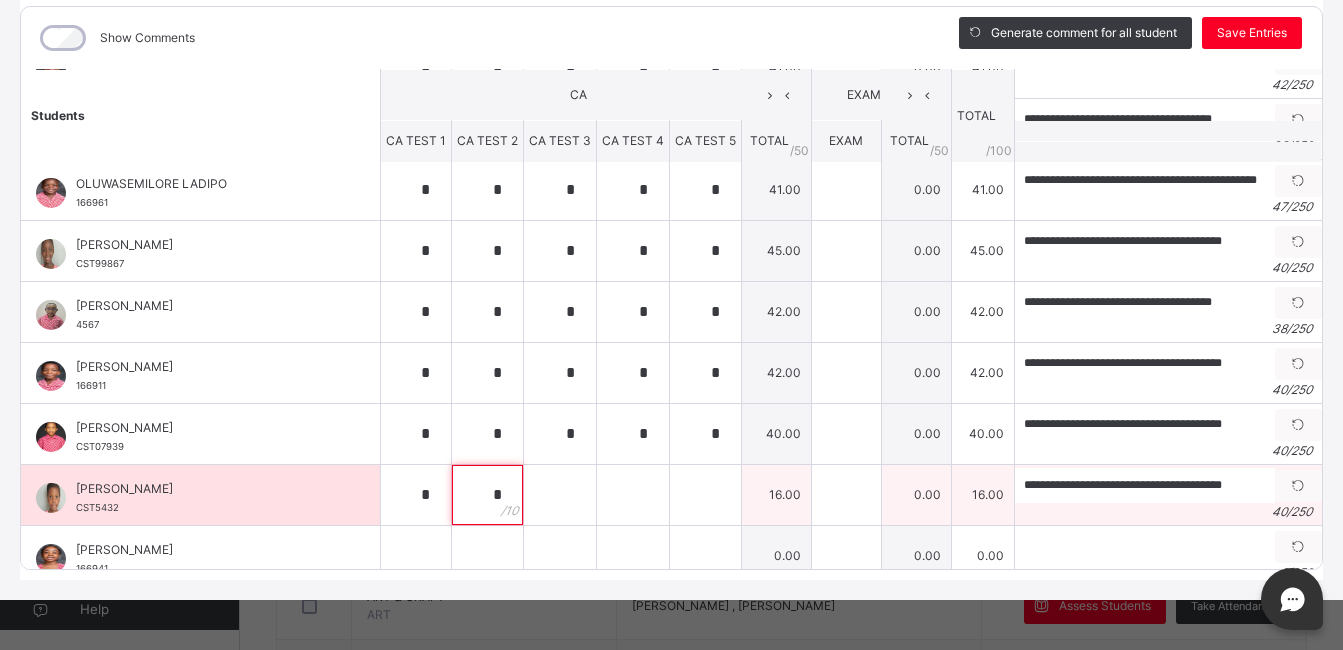 type on "*" 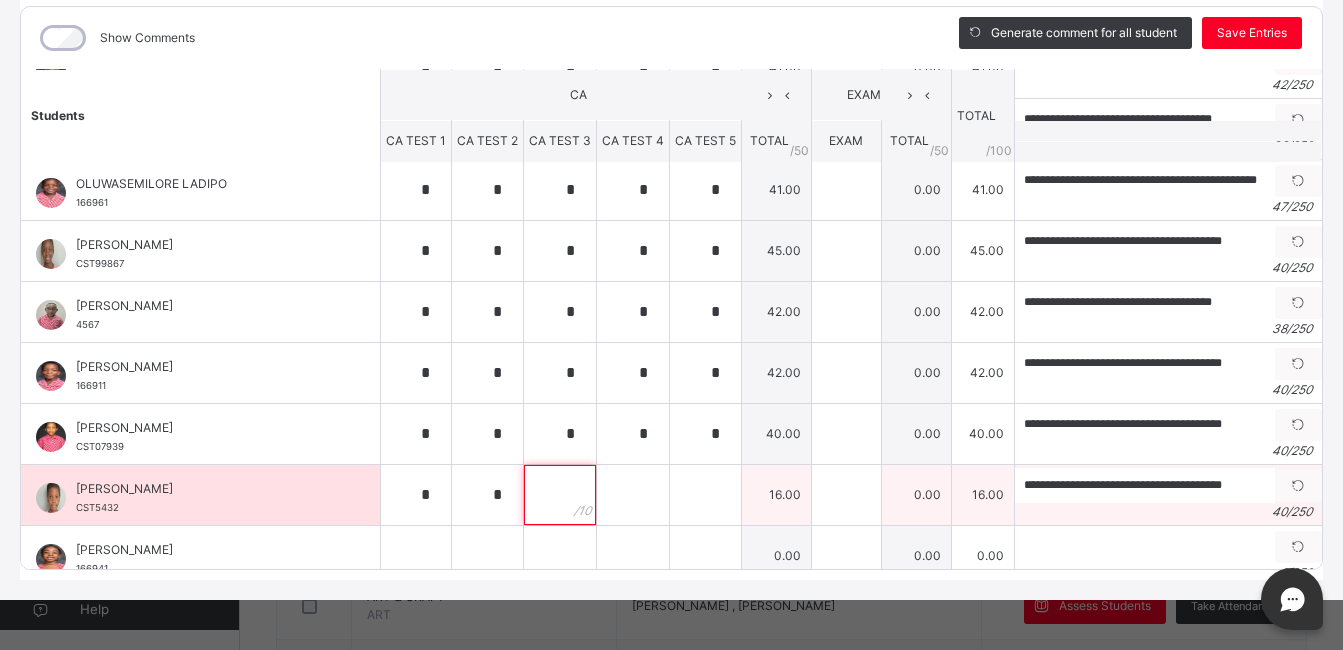 click at bounding box center (560, 495) 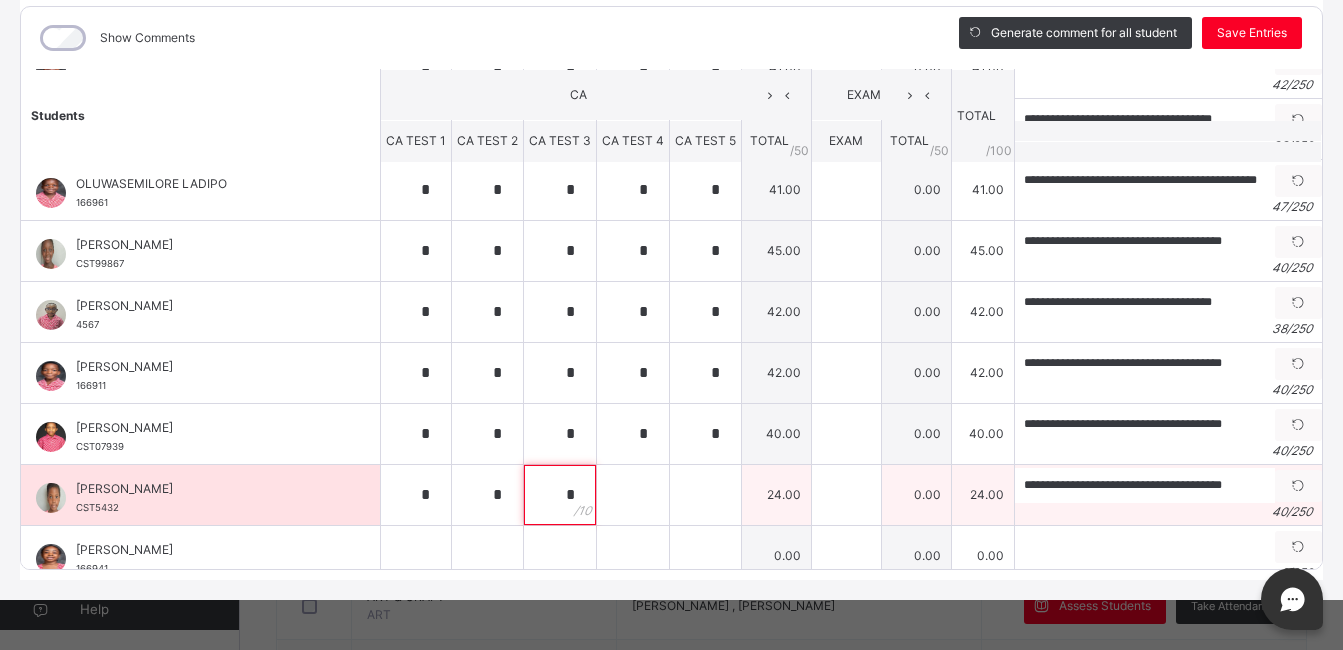 type on "*" 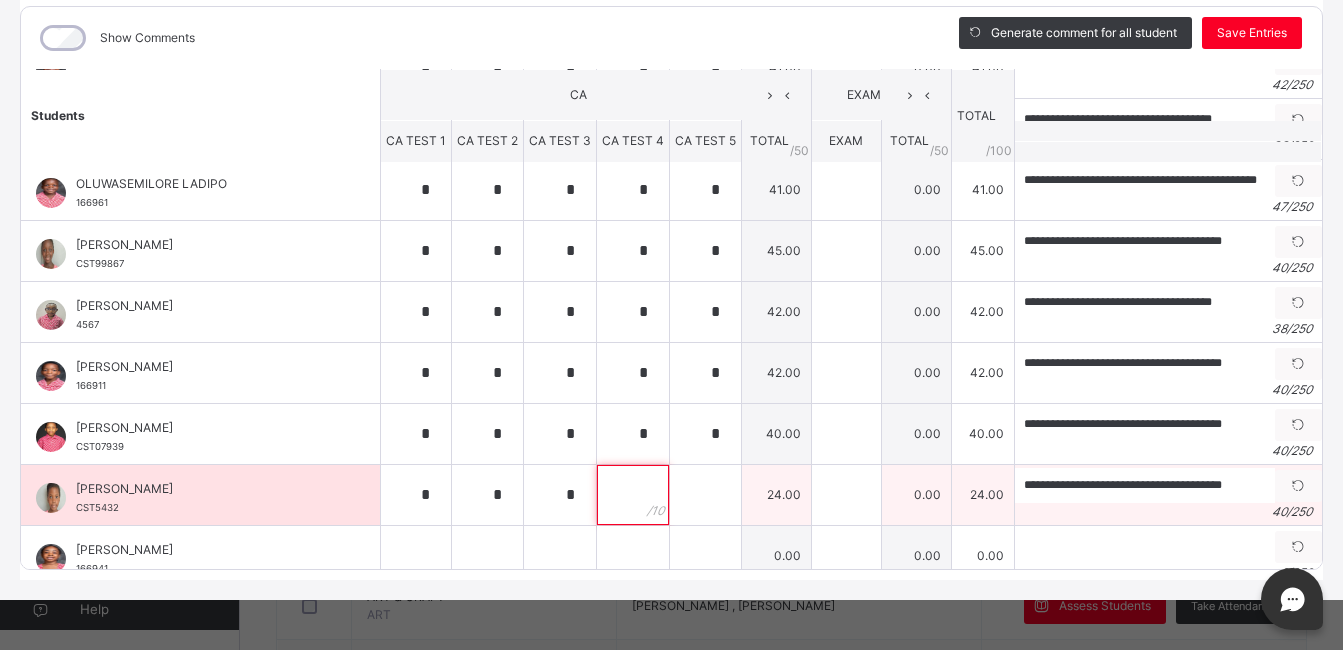 click at bounding box center (633, 495) 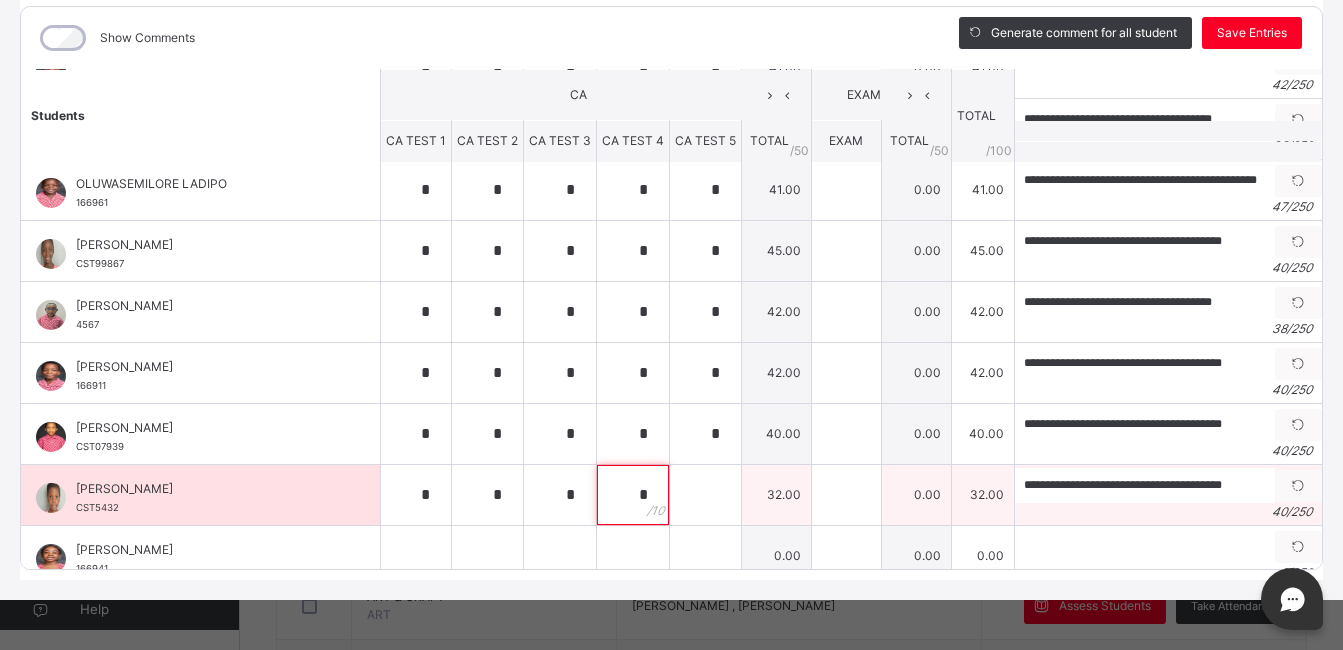 type on "*" 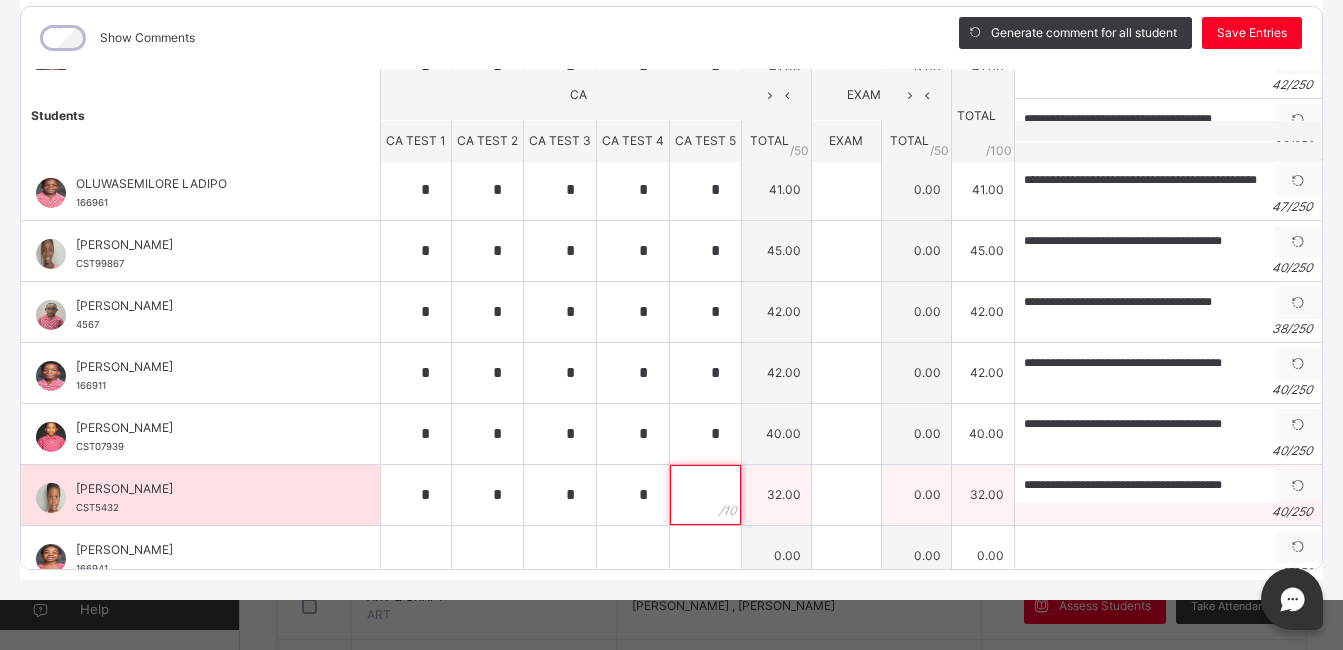 click at bounding box center (705, 495) 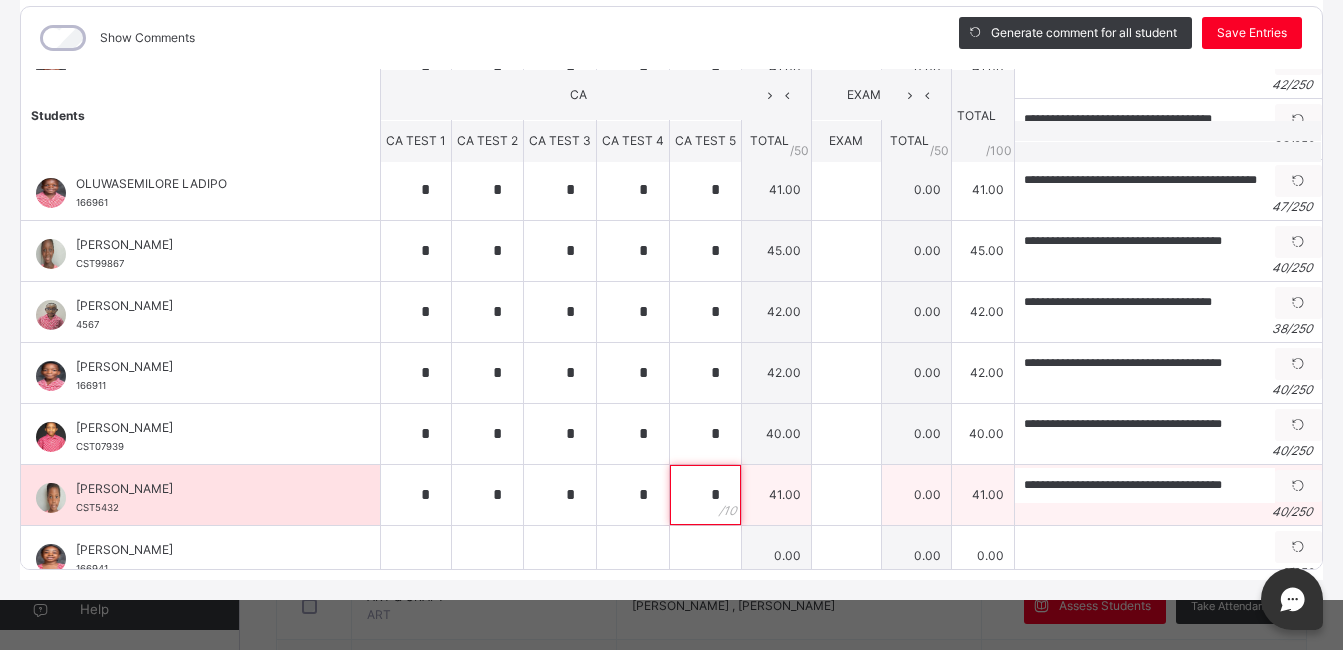 type on "*" 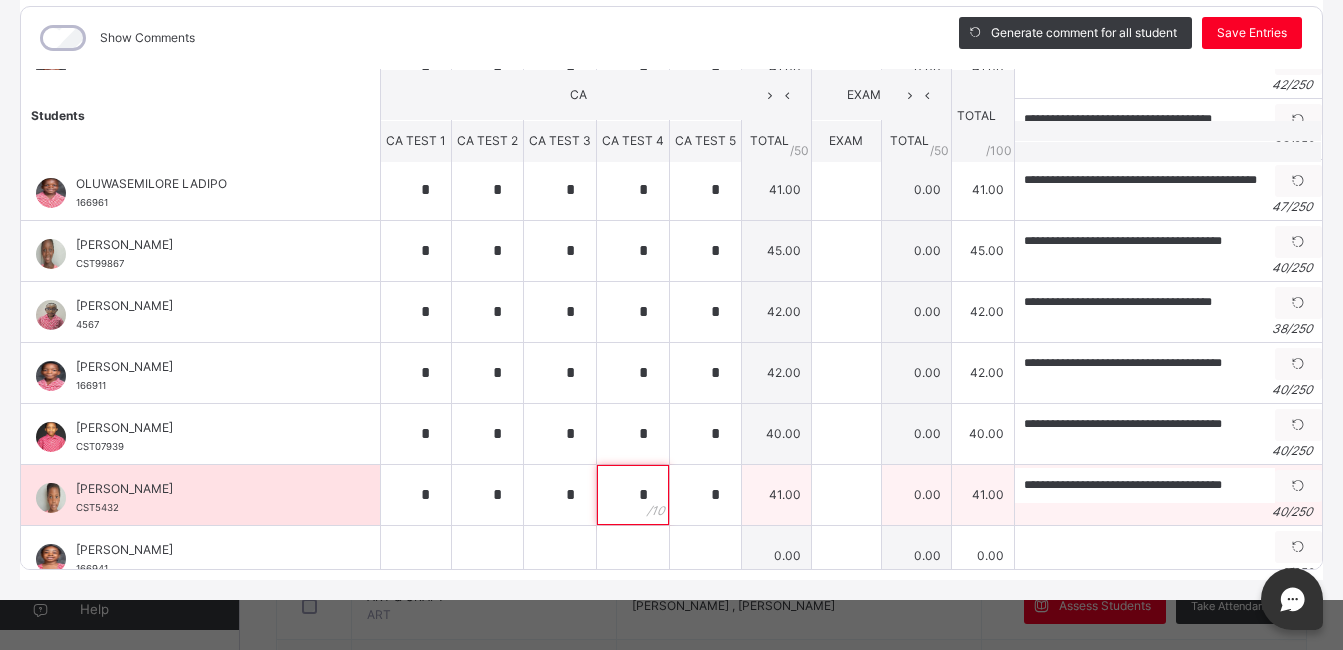 click on "*" at bounding box center [633, 495] 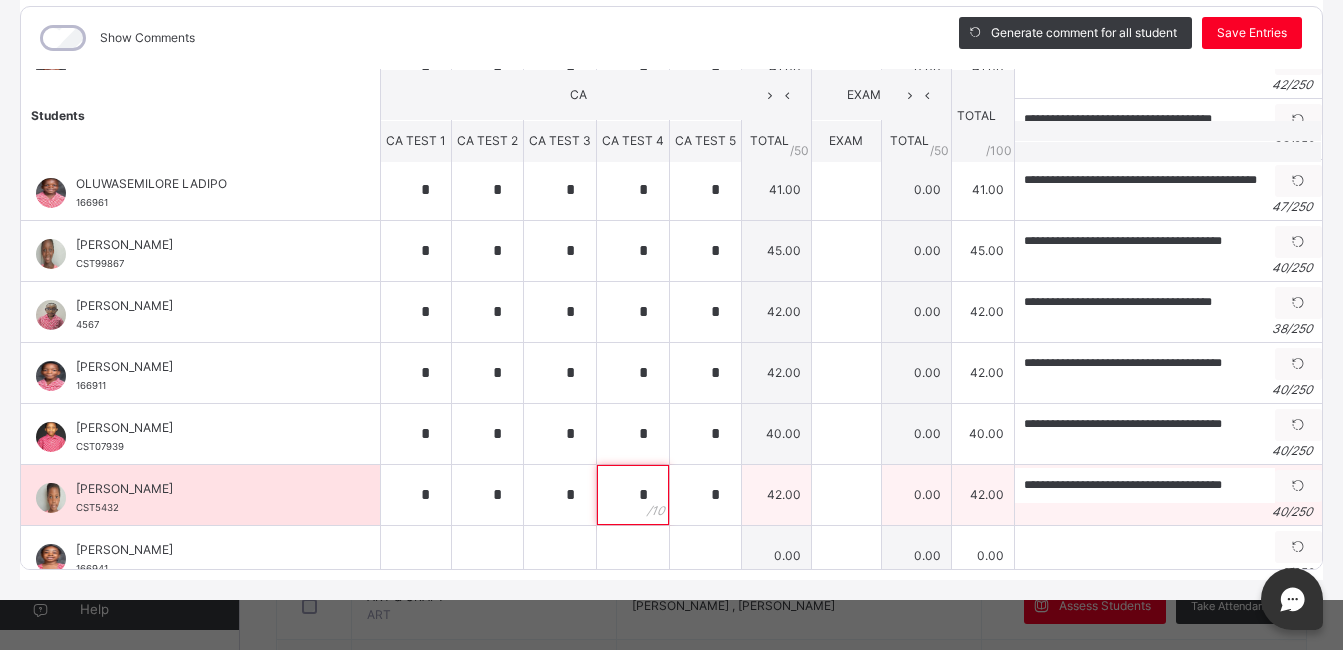 type on "*" 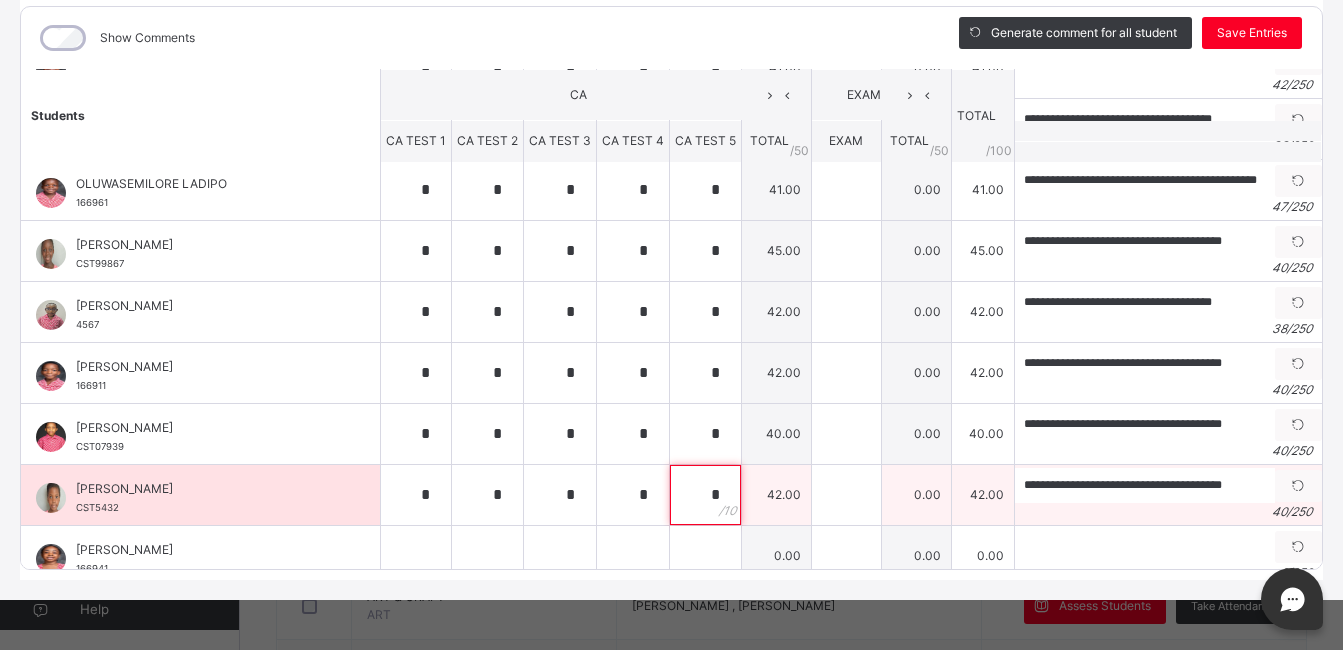 click on "*" at bounding box center [705, 495] 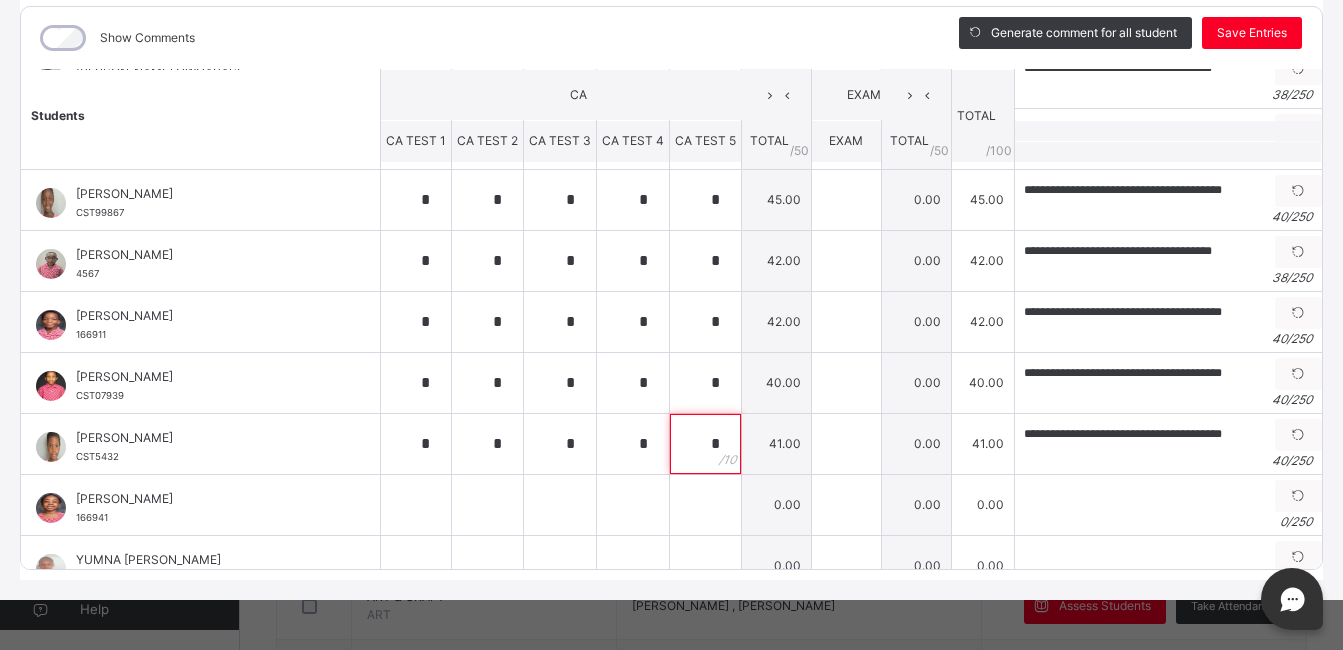 scroll, scrollTop: 524, scrollLeft: 0, axis: vertical 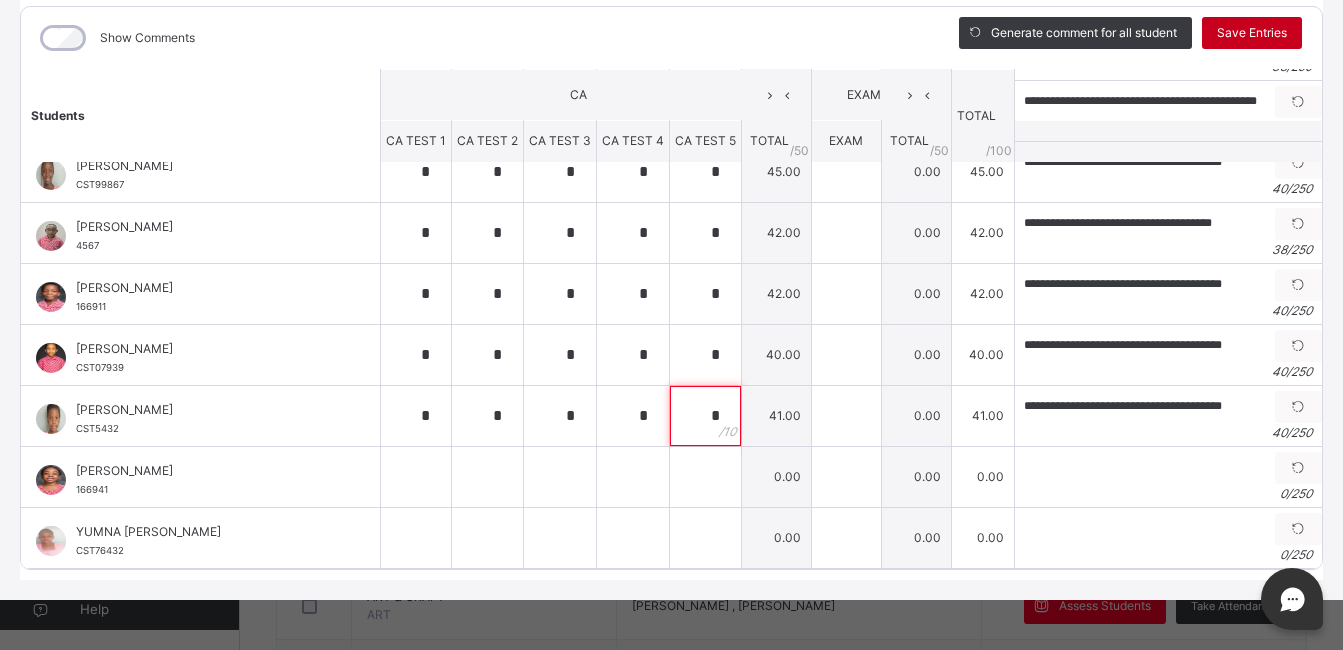 type on "*" 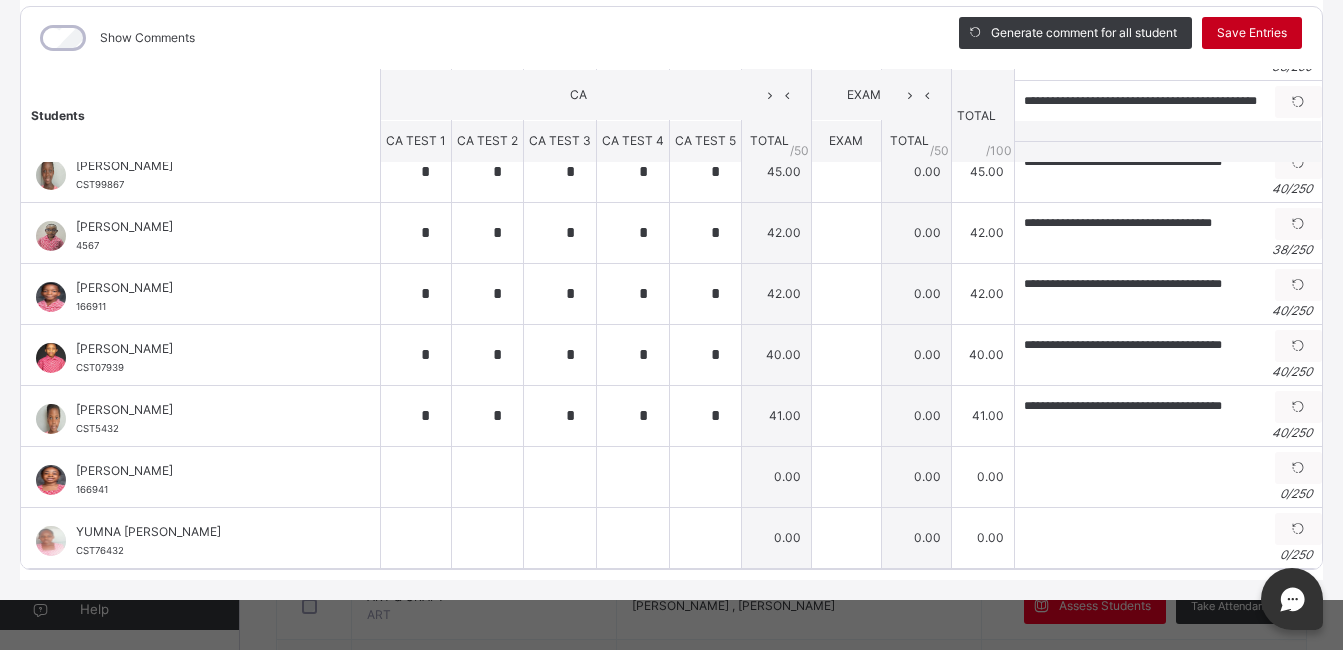 click on "Save Entries" at bounding box center (1252, 33) 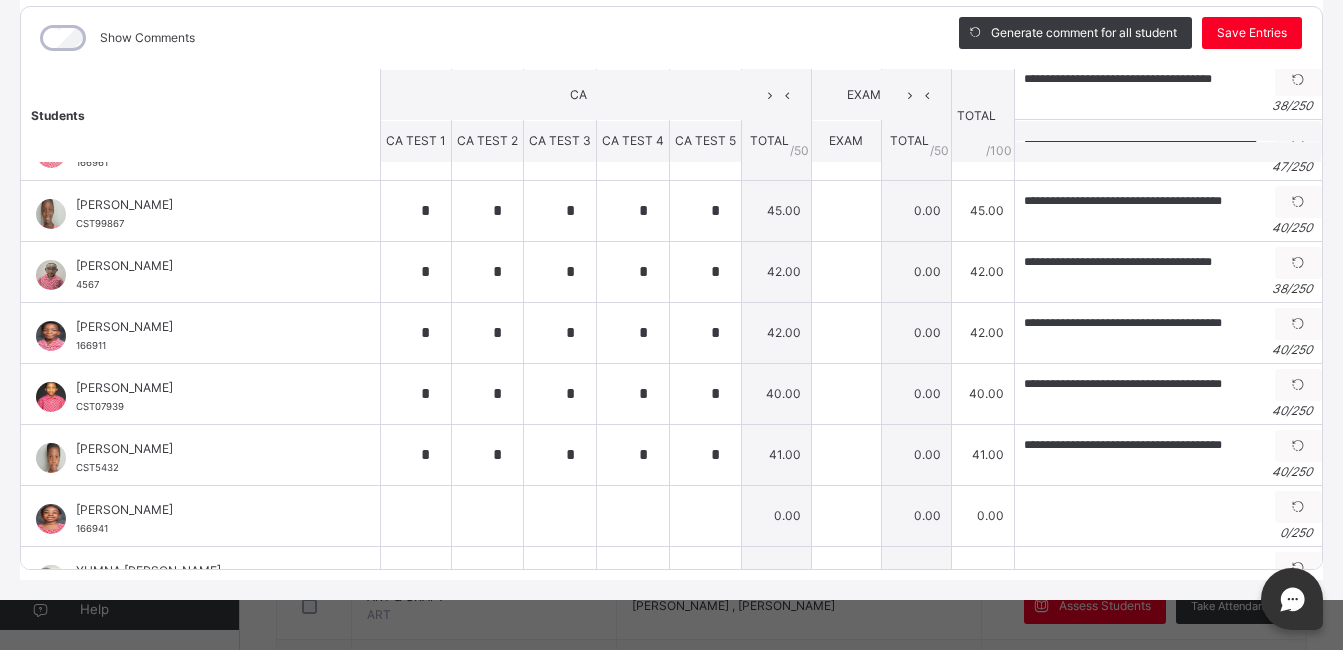 scroll, scrollTop: 524, scrollLeft: 0, axis: vertical 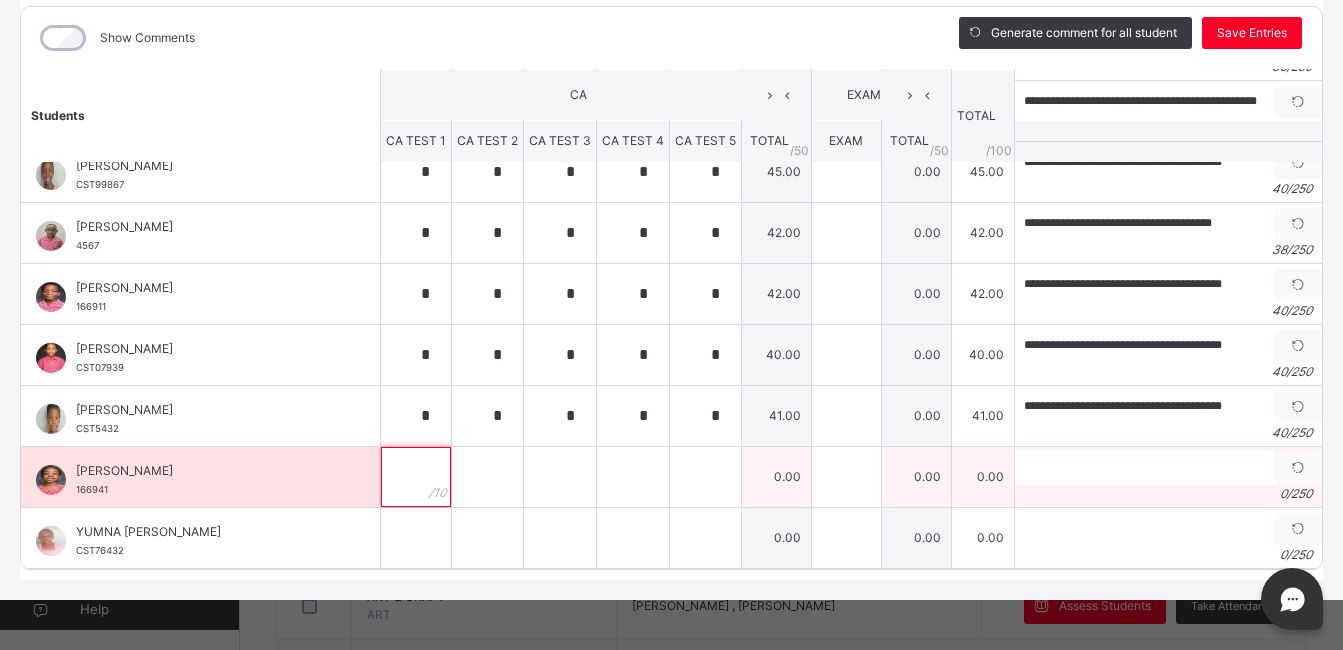 click at bounding box center (416, 477) 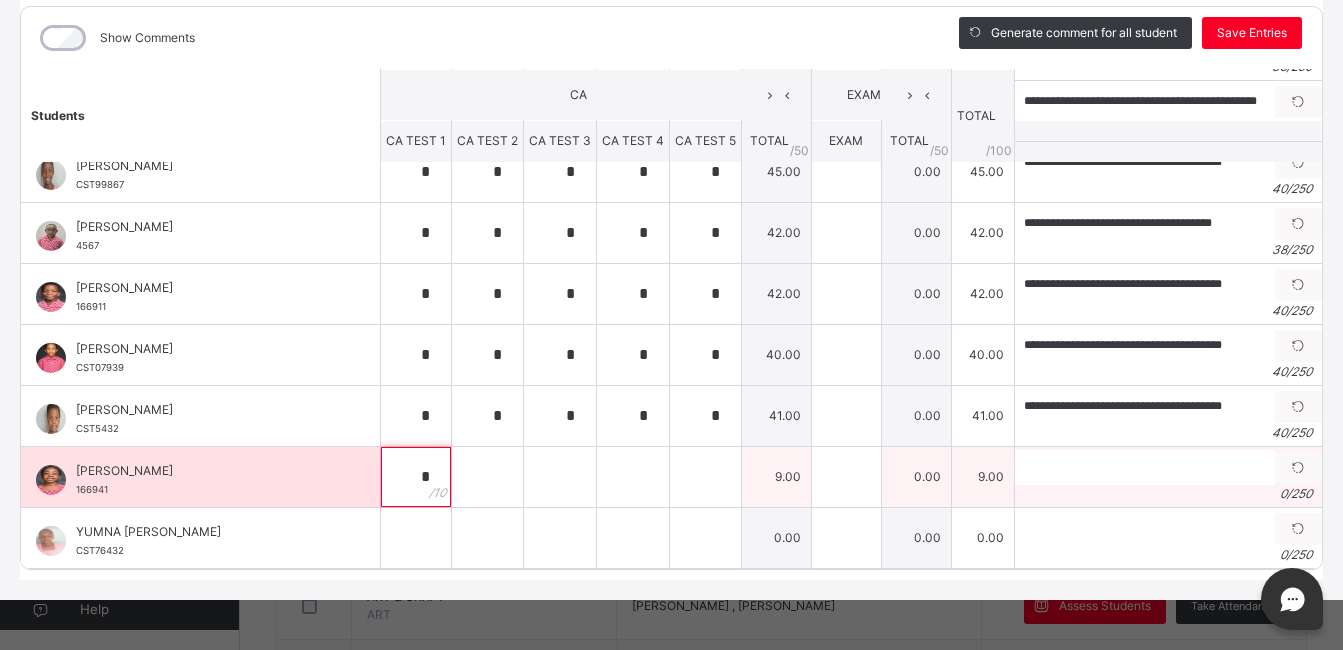 type on "*" 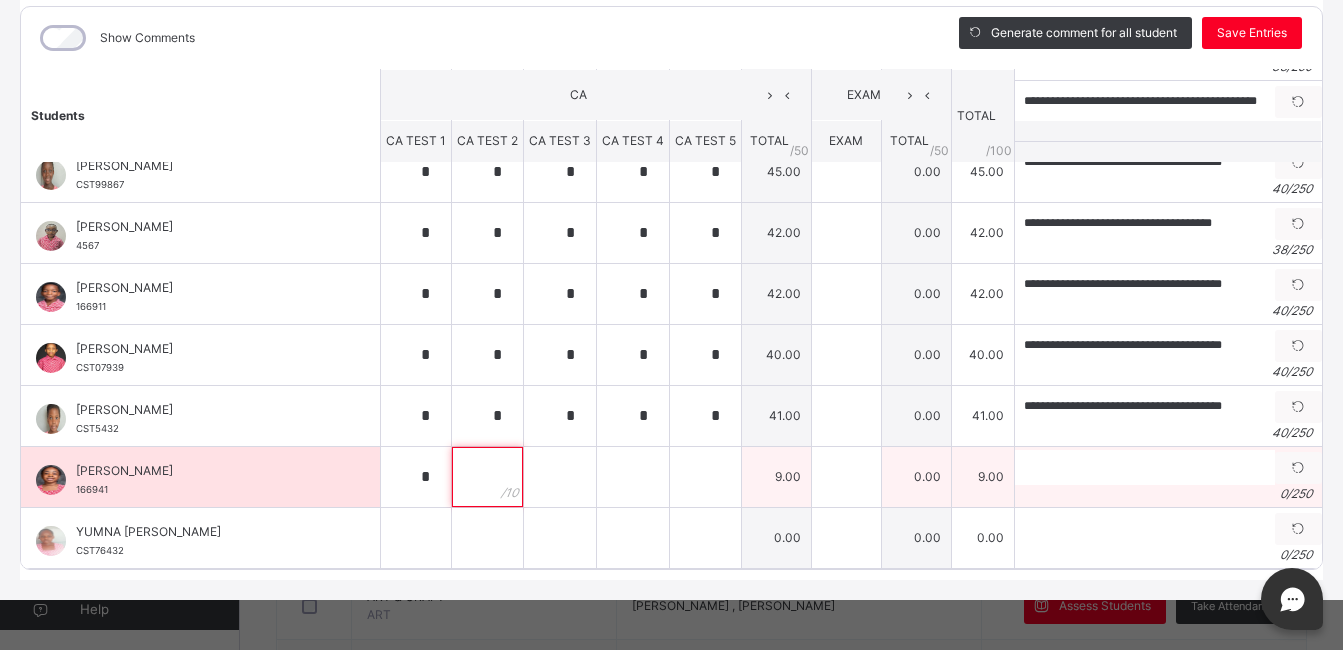 click at bounding box center (487, 477) 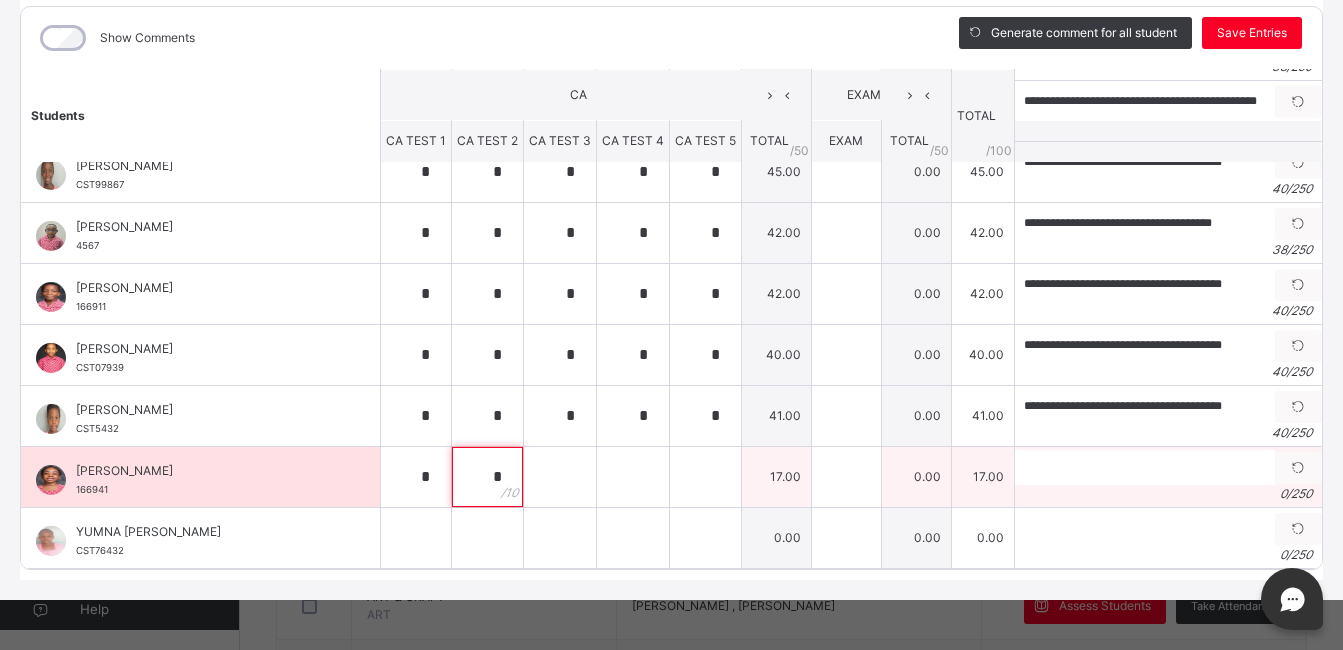 type on "*" 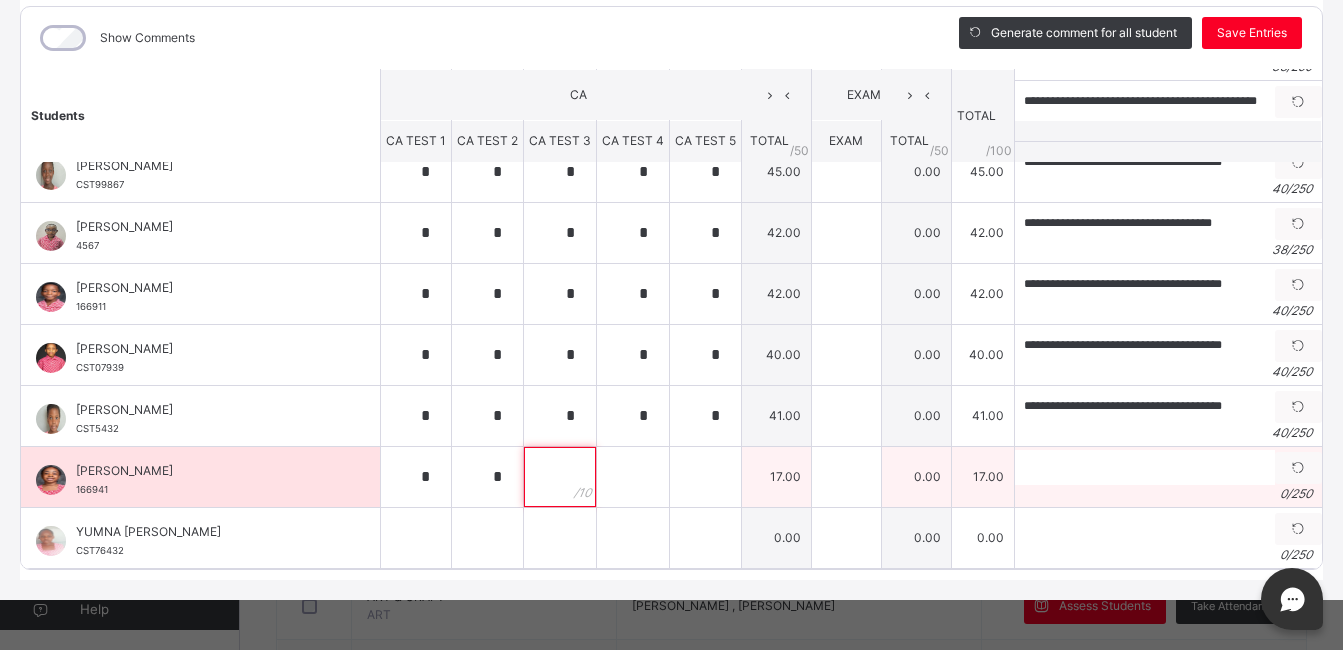 click at bounding box center (560, 477) 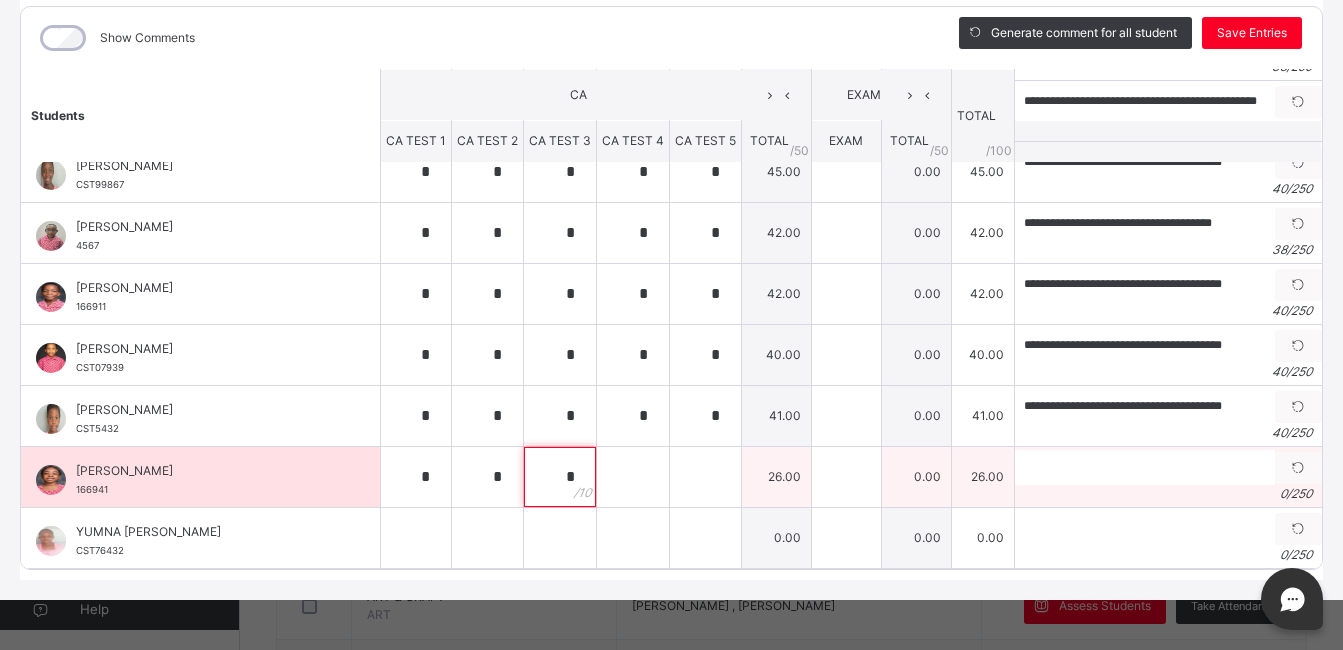 type on "*" 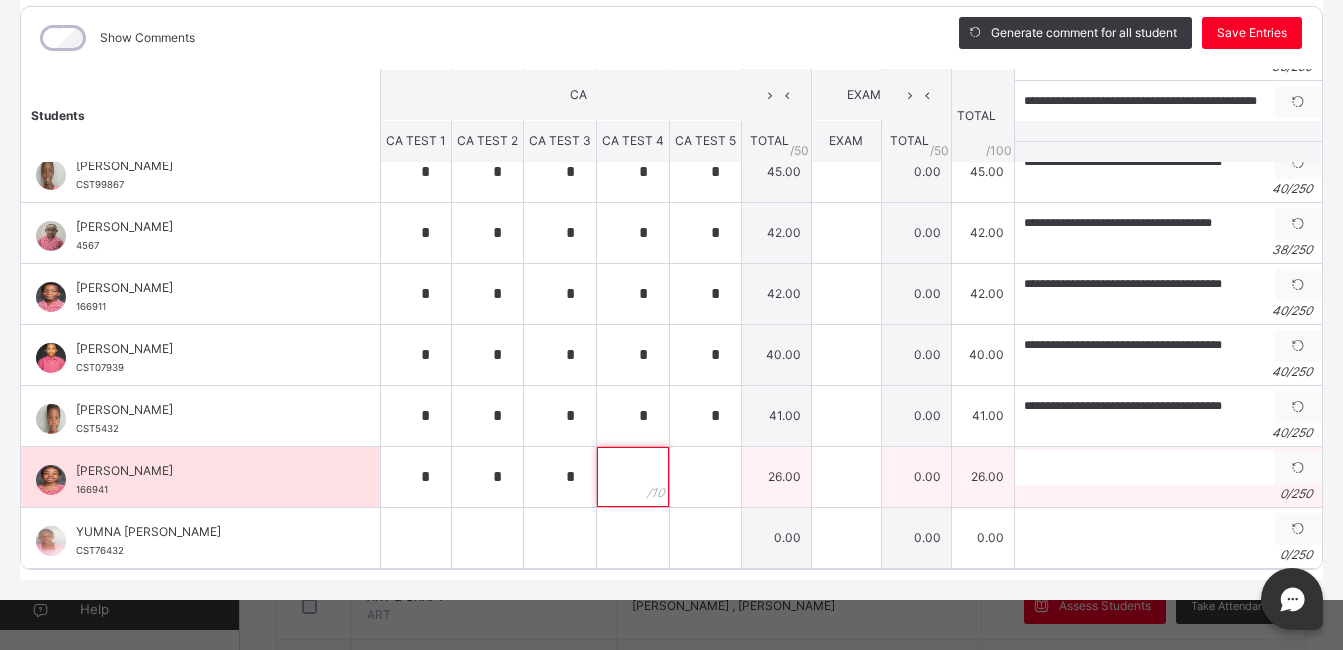 click at bounding box center (633, 477) 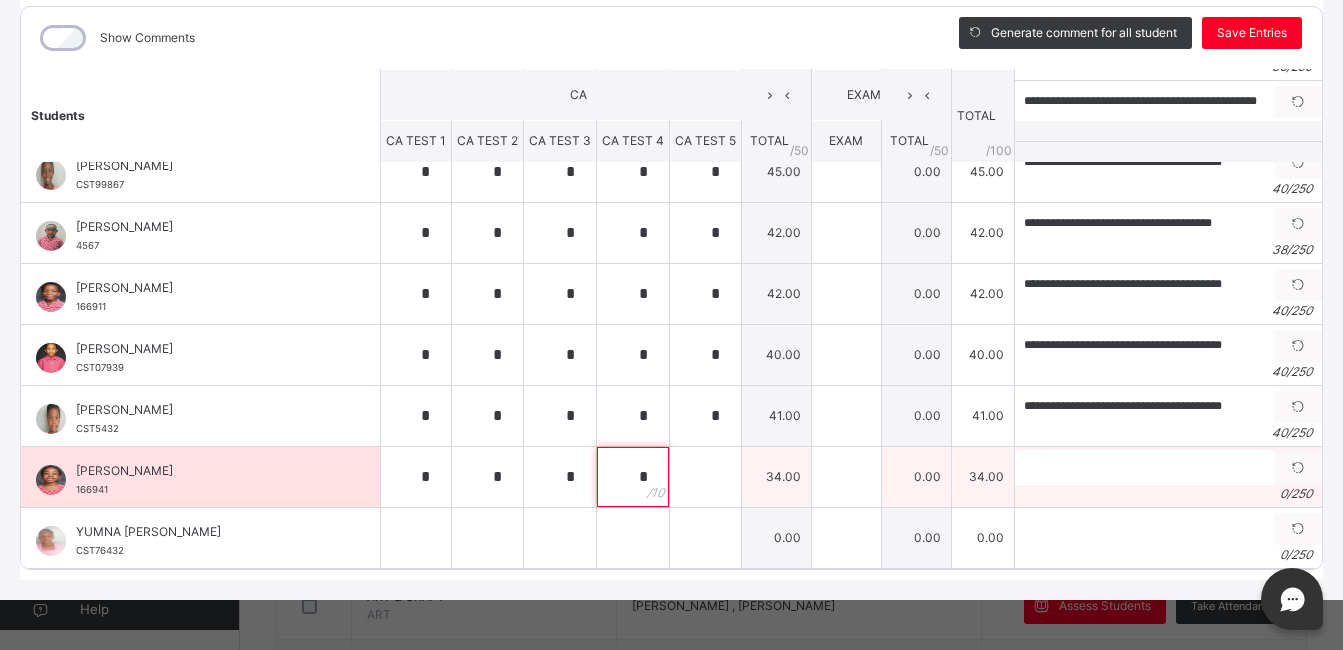 type on "*" 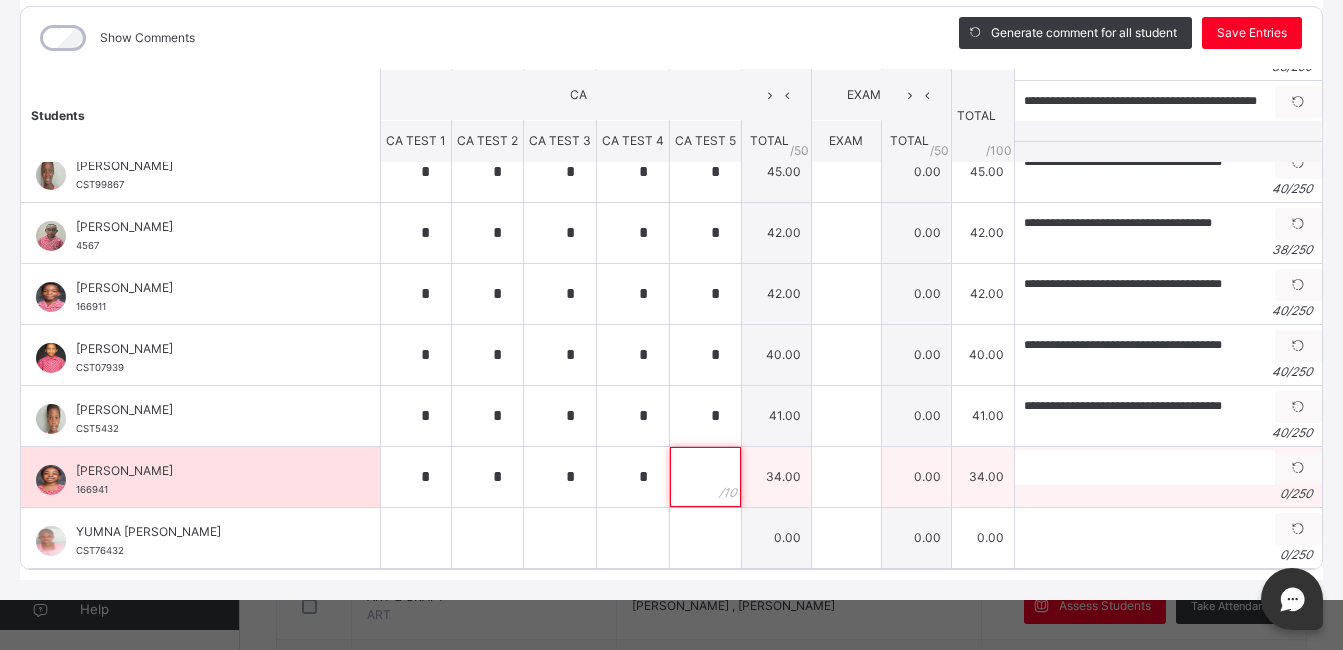 click at bounding box center (705, 477) 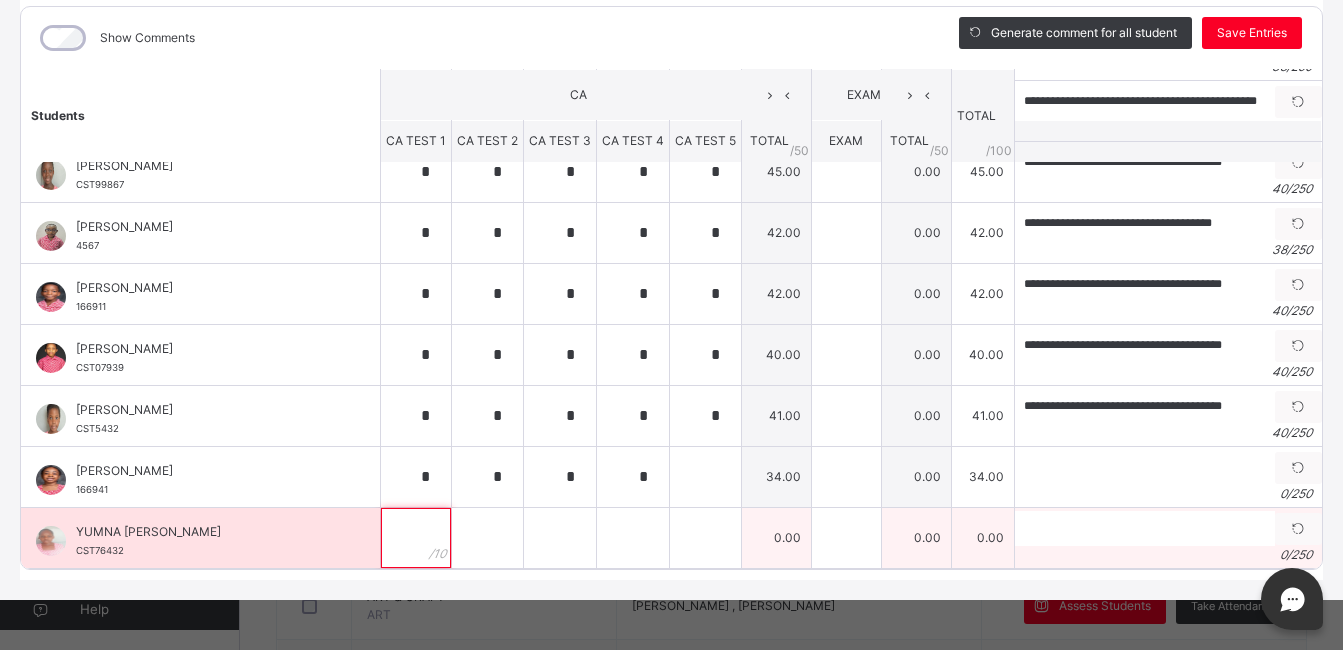 click at bounding box center [416, 538] 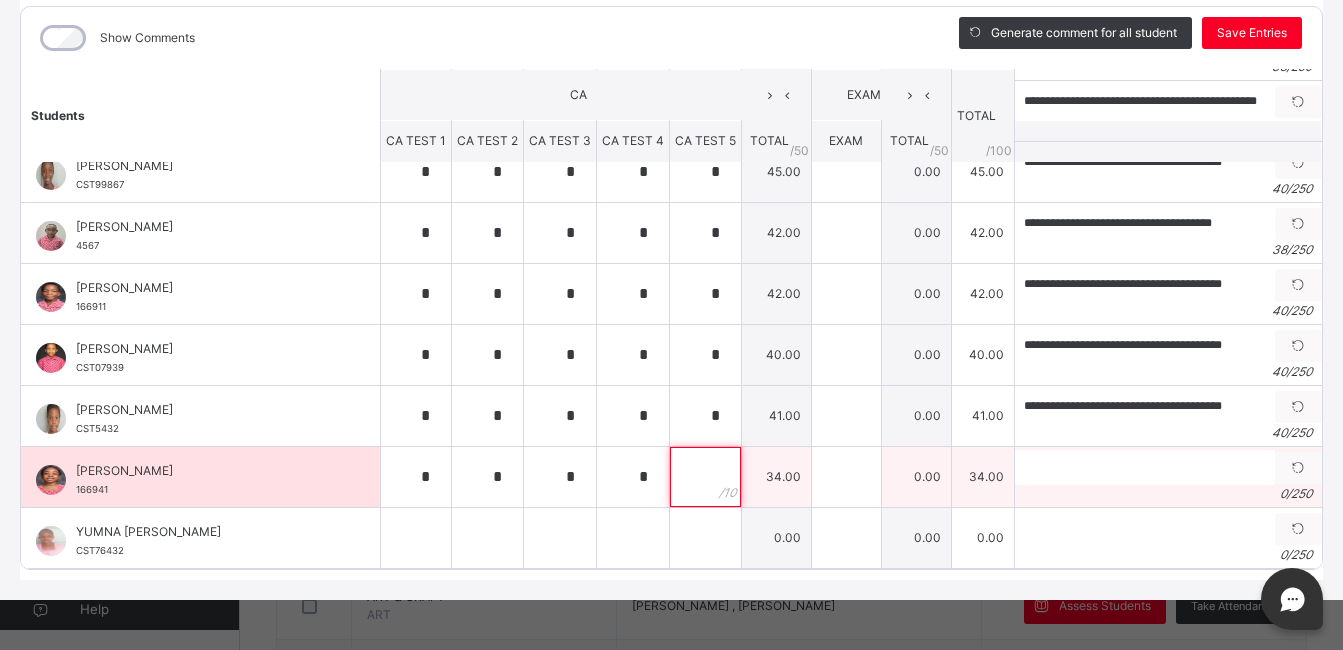 click at bounding box center [705, 477] 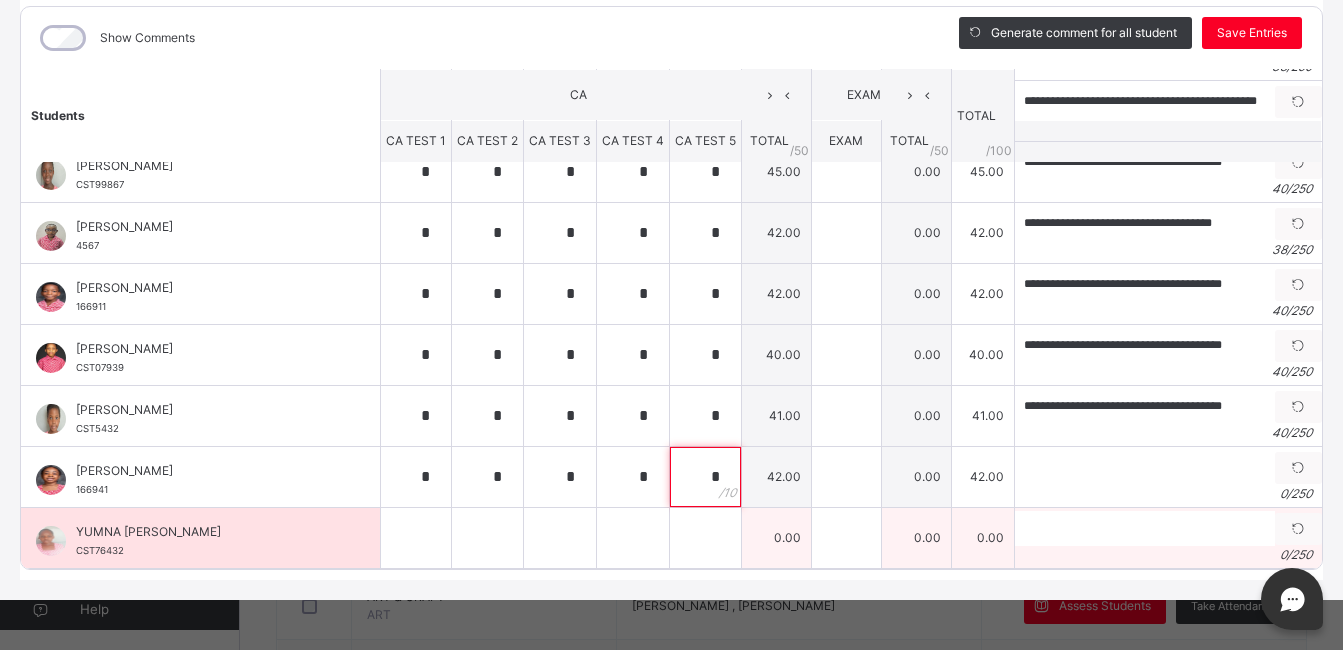 type on "*" 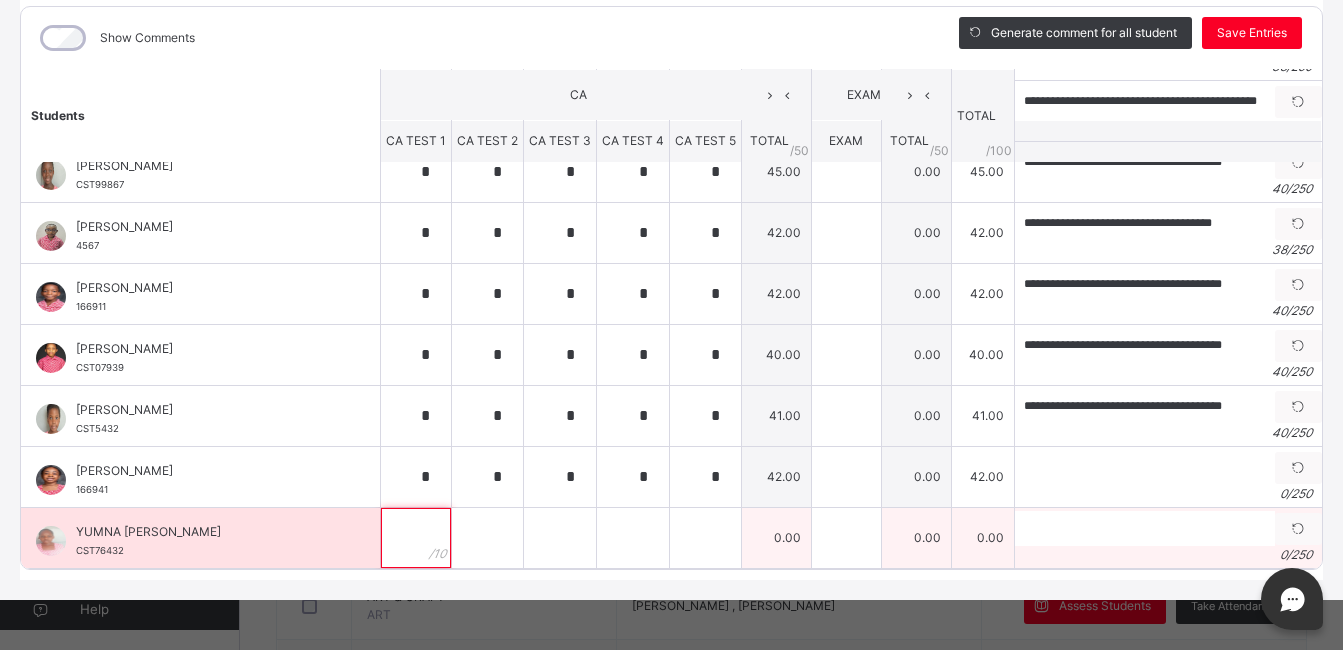 click at bounding box center (416, 538) 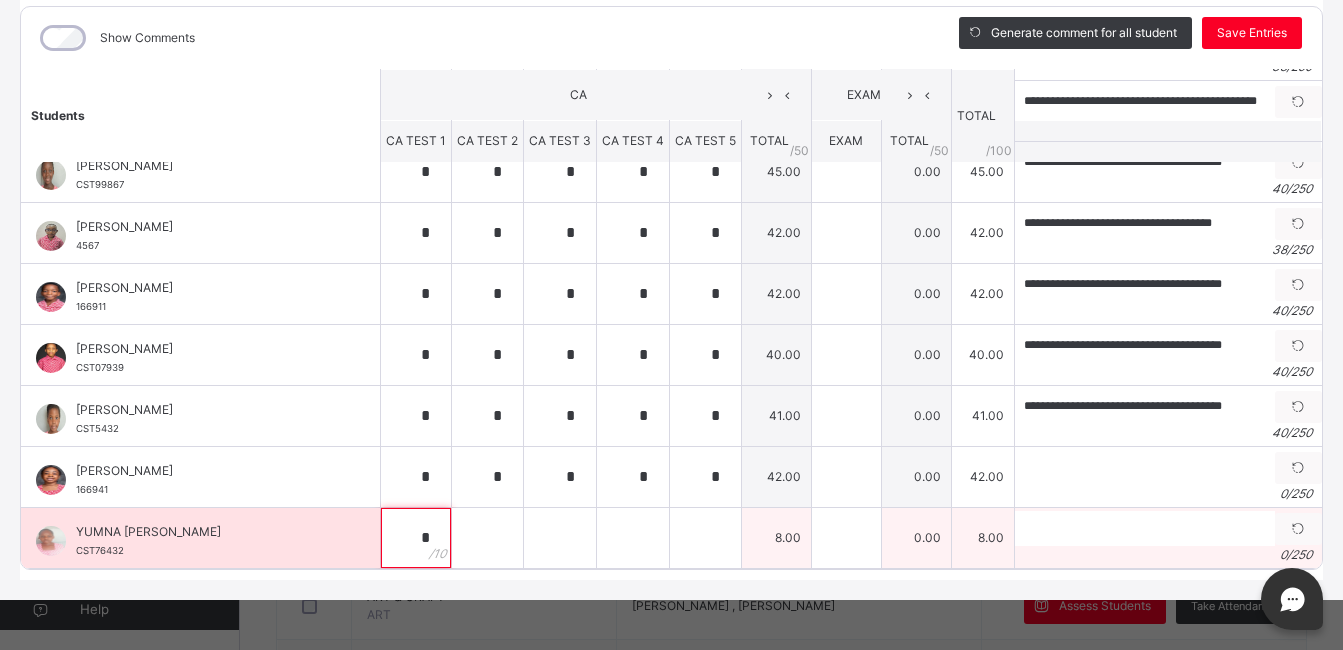 type on "*" 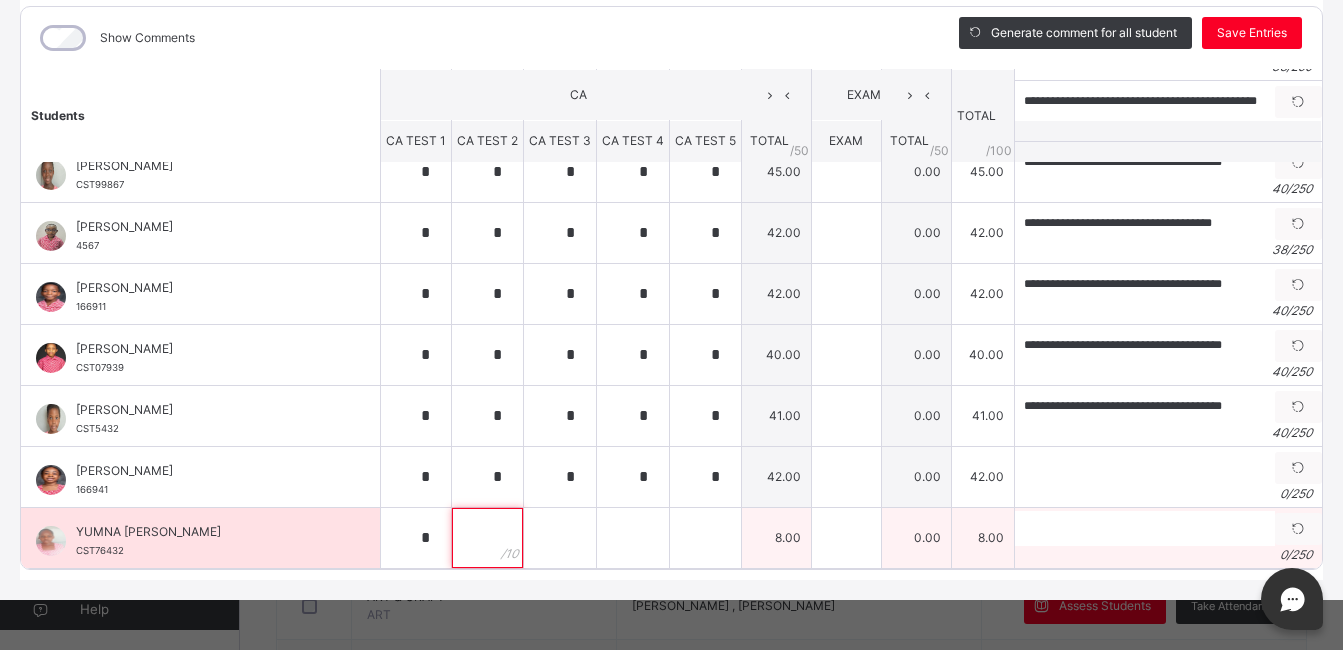 click at bounding box center (487, 538) 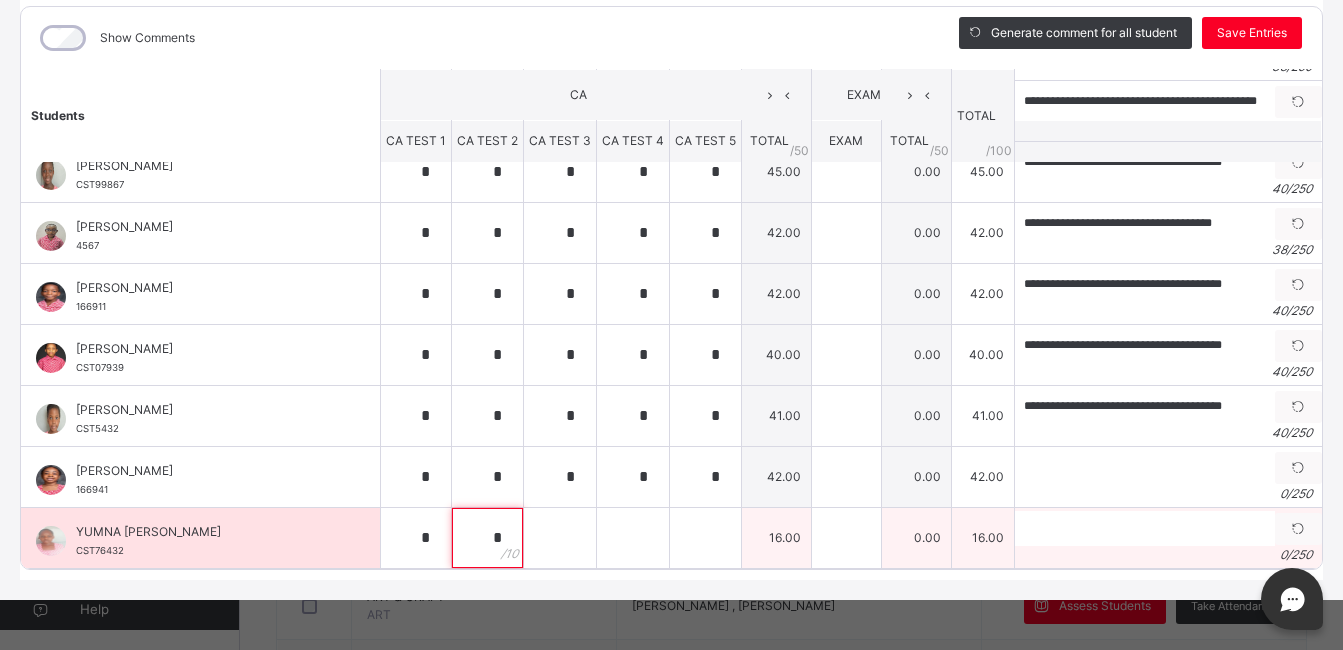 type on "*" 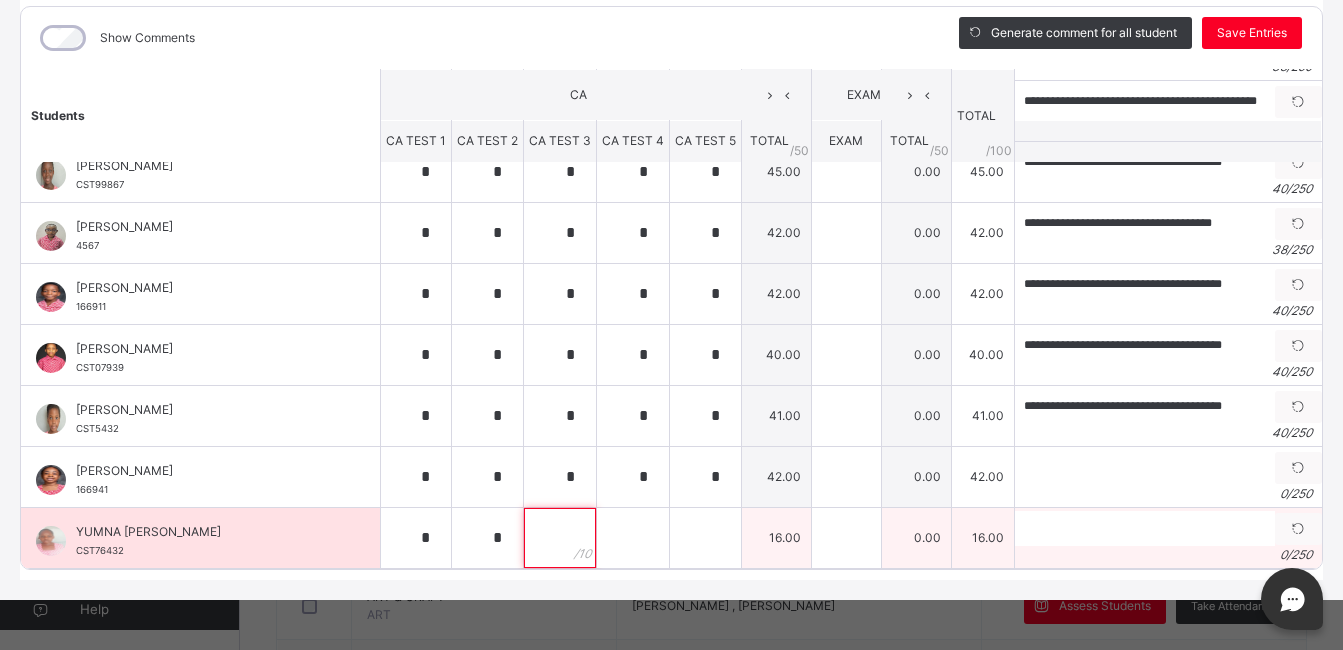 click at bounding box center [560, 538] 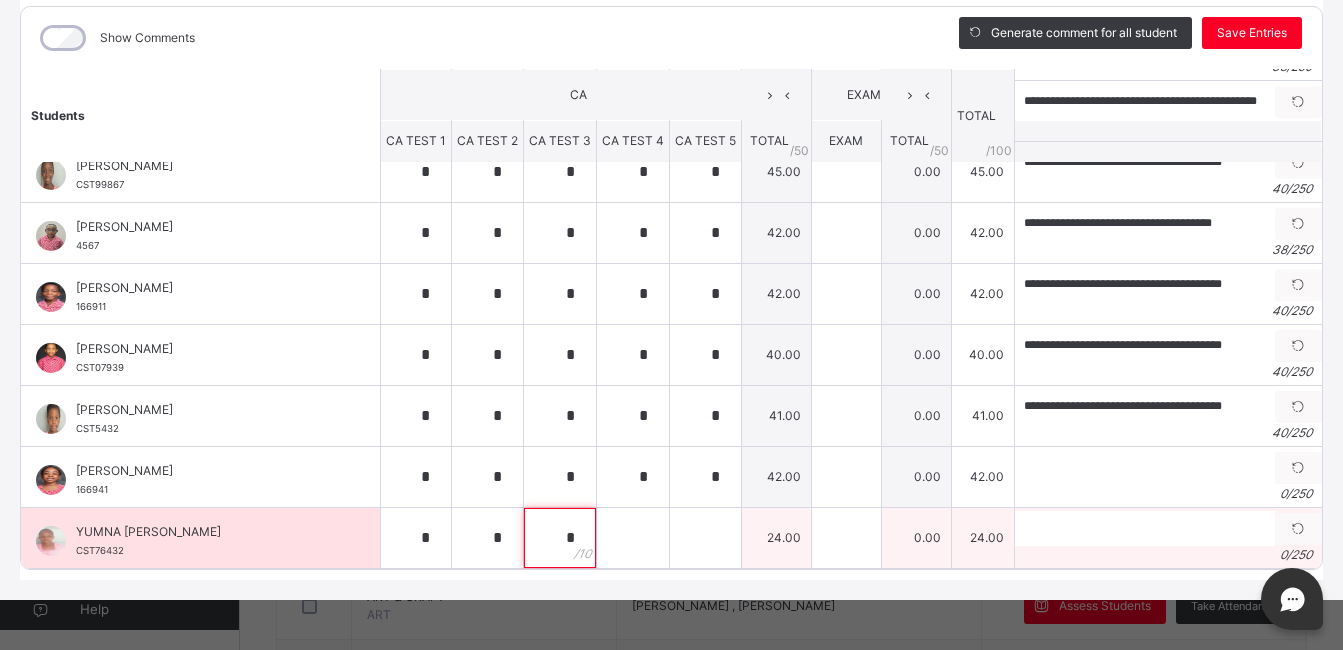 type on "*" 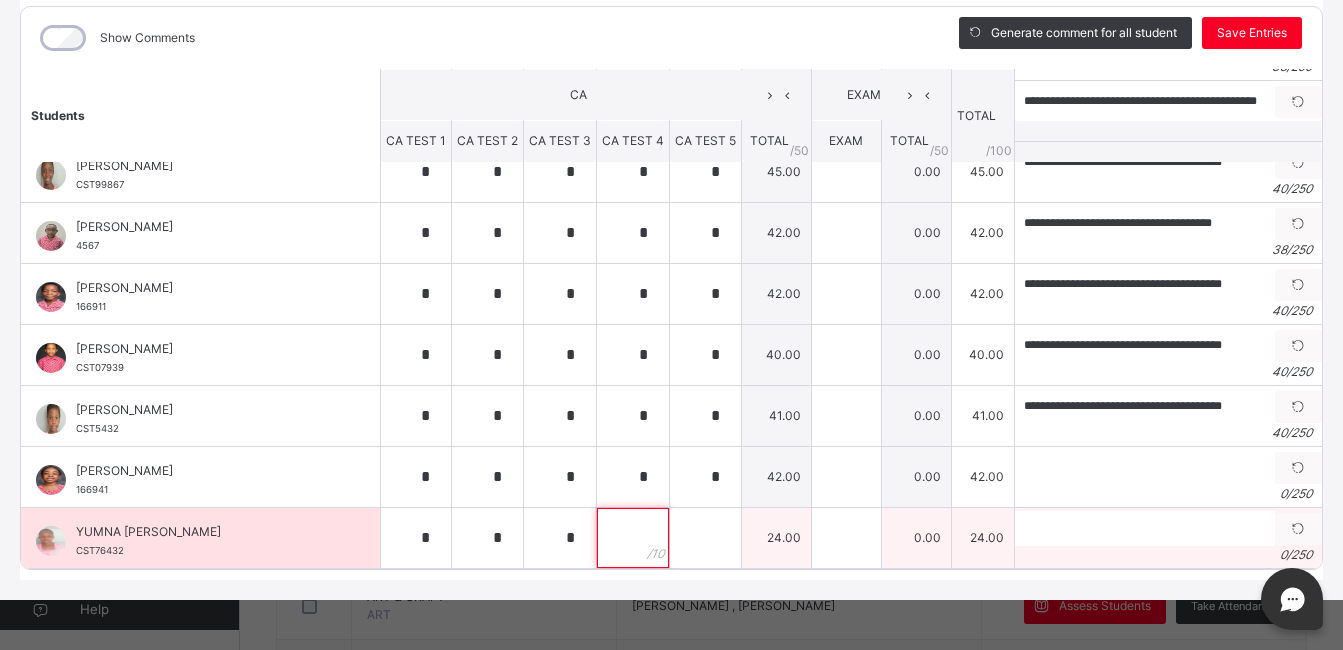 click at bounding box center (633, 538) 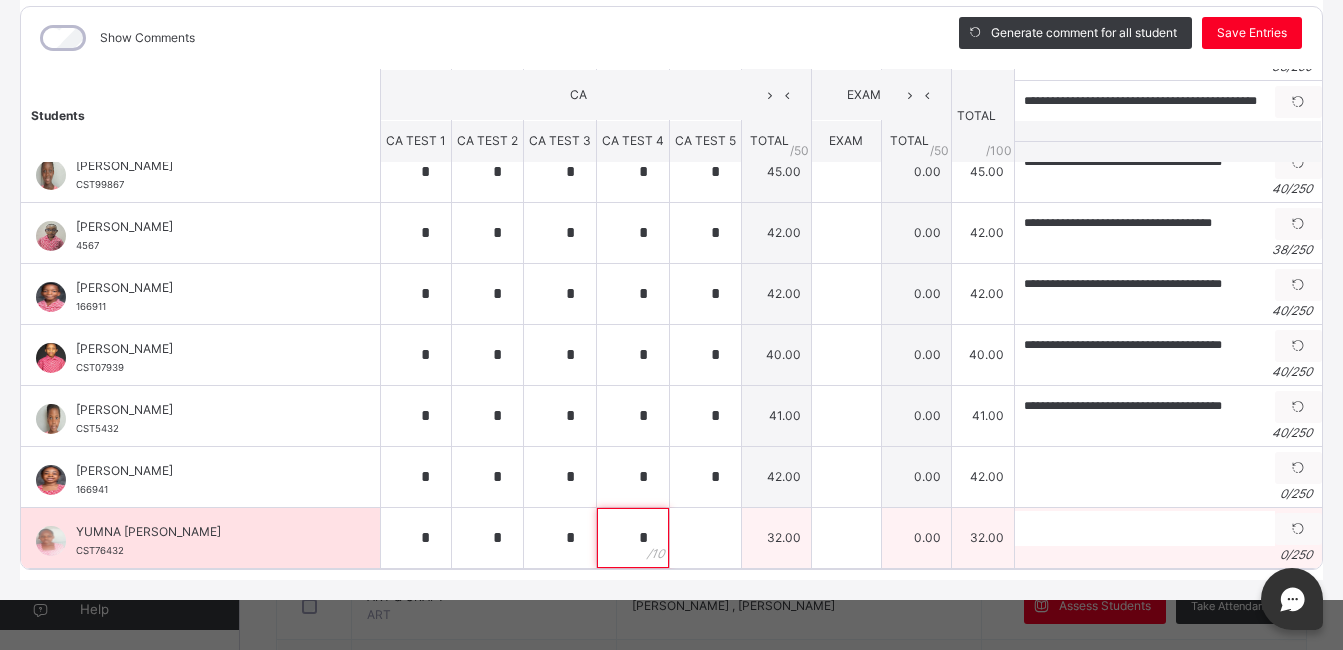 type on "*" 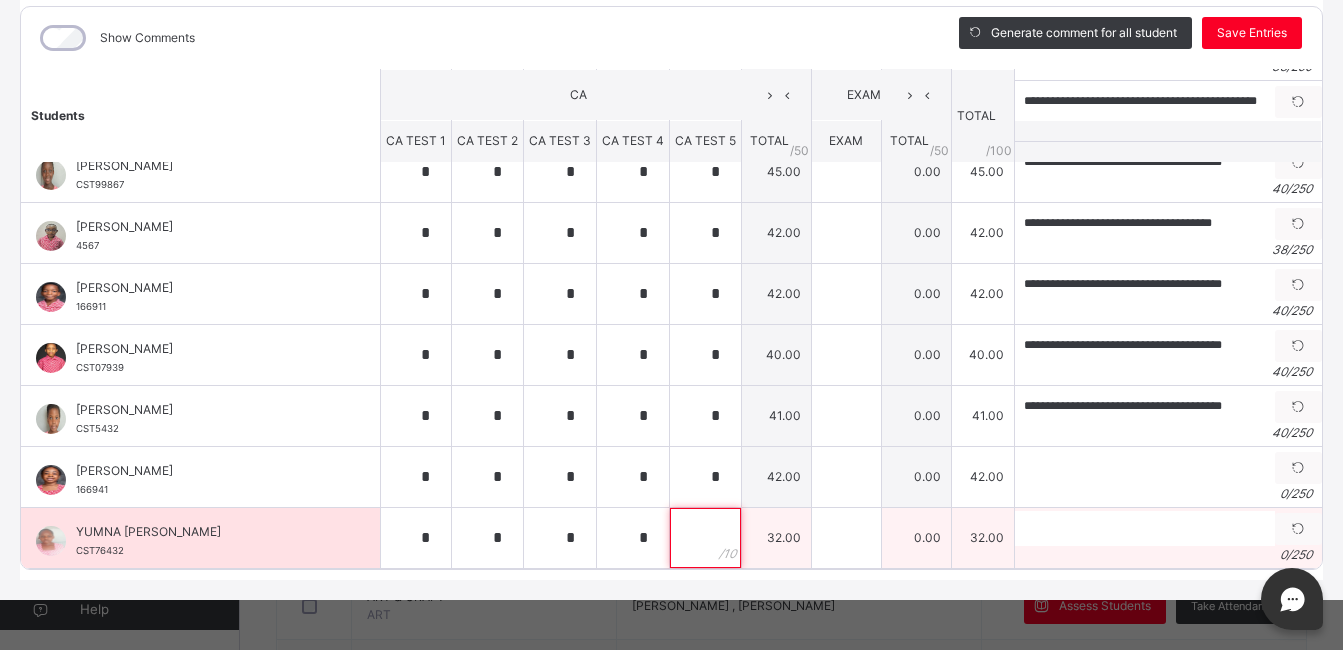 click at bounding box center (705, 538) 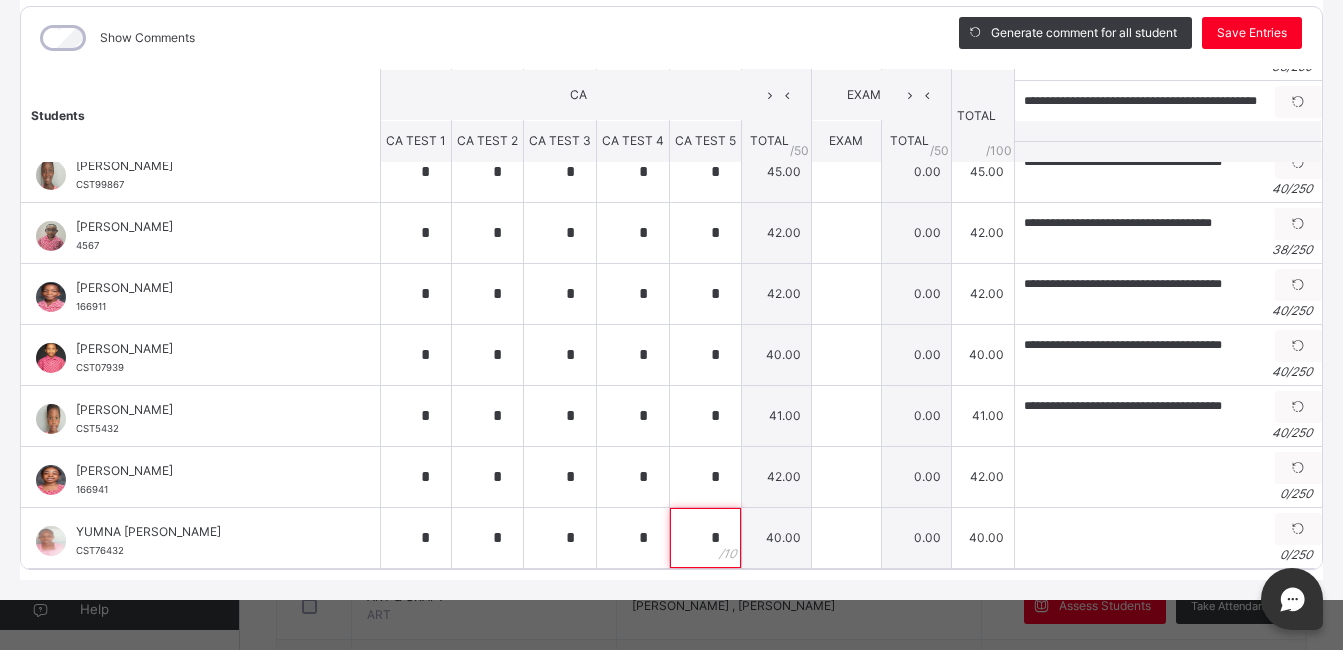 type on "*" 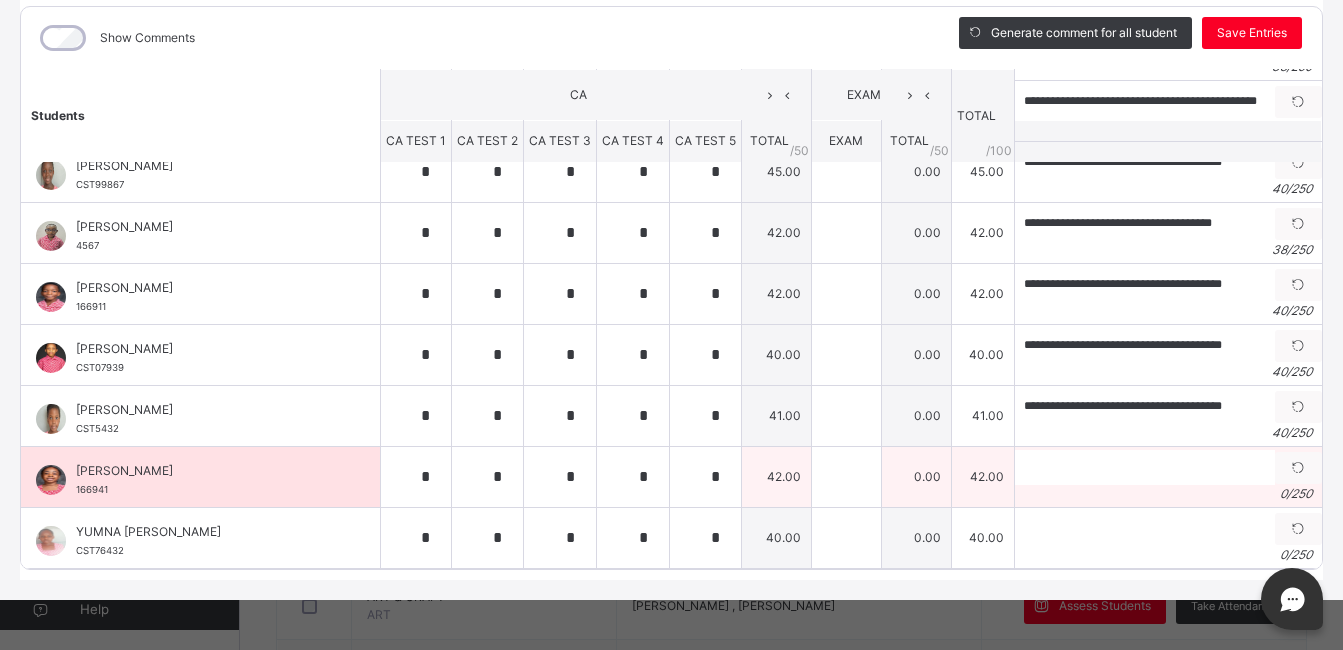 click on "Generate comment 0 / 250" at bounding box center (1167, 476) 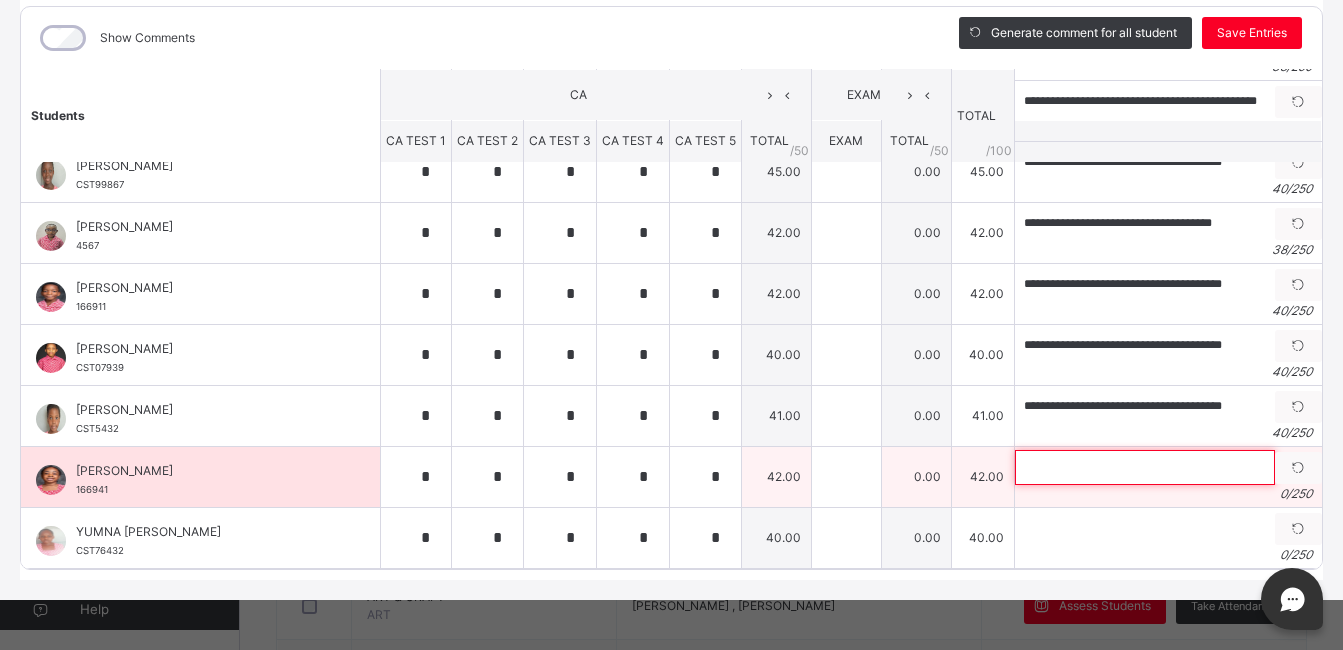 click at bounding box center [1145, 467] 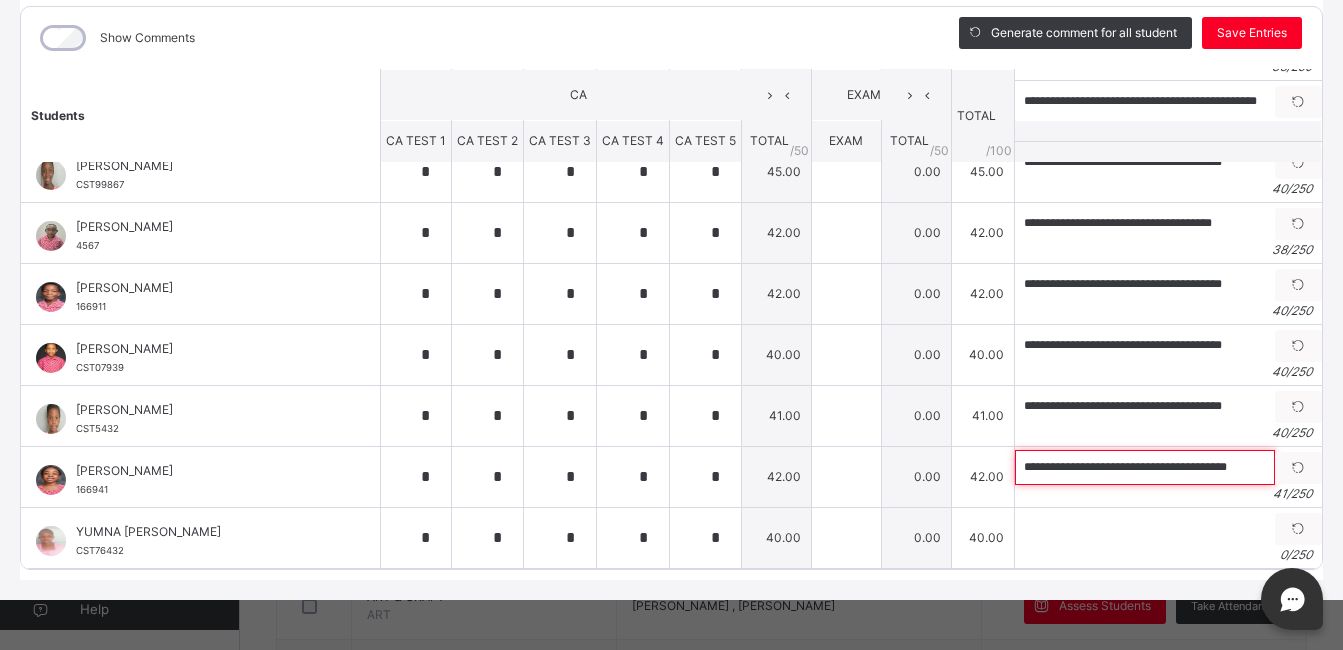 type on "**********" 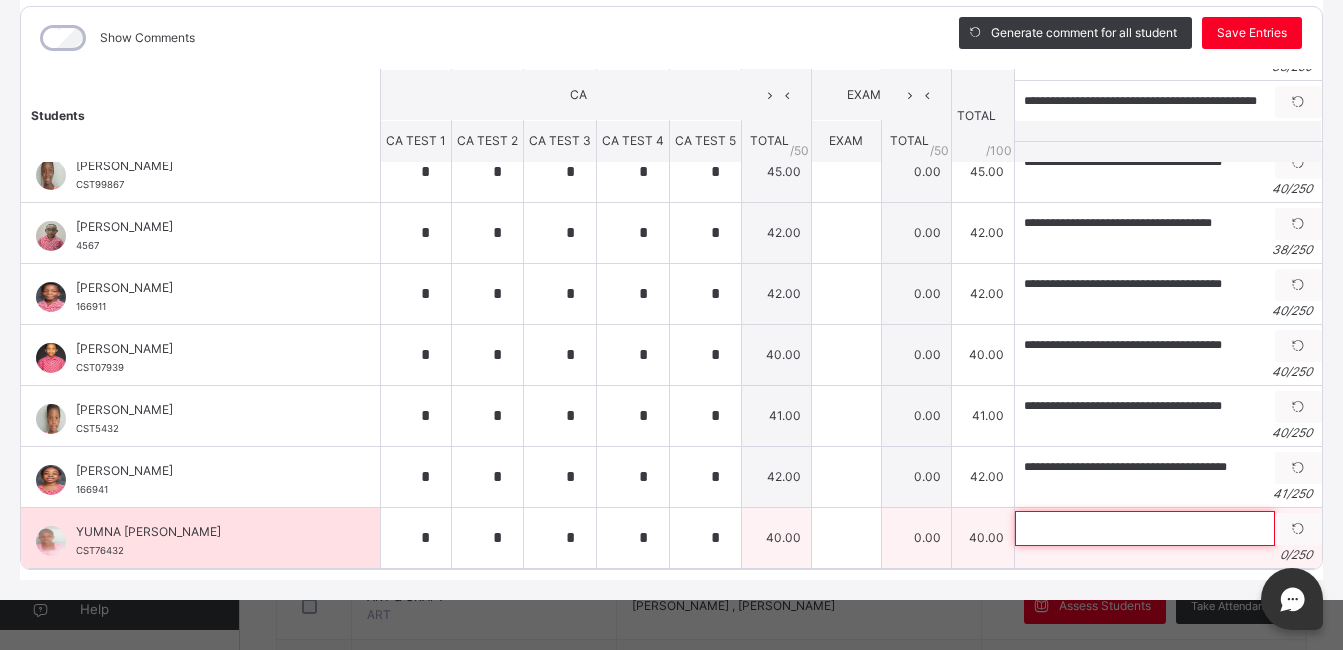 click at bounding box center [1145, 528] 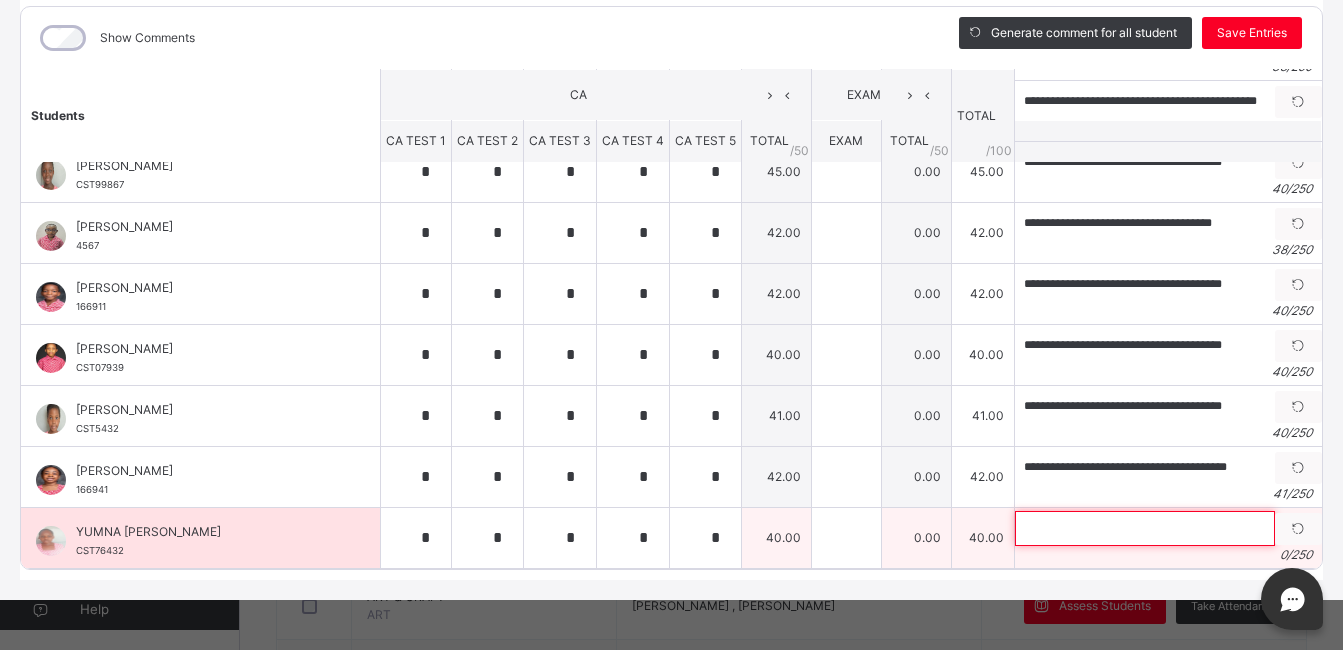 paste on "**********" 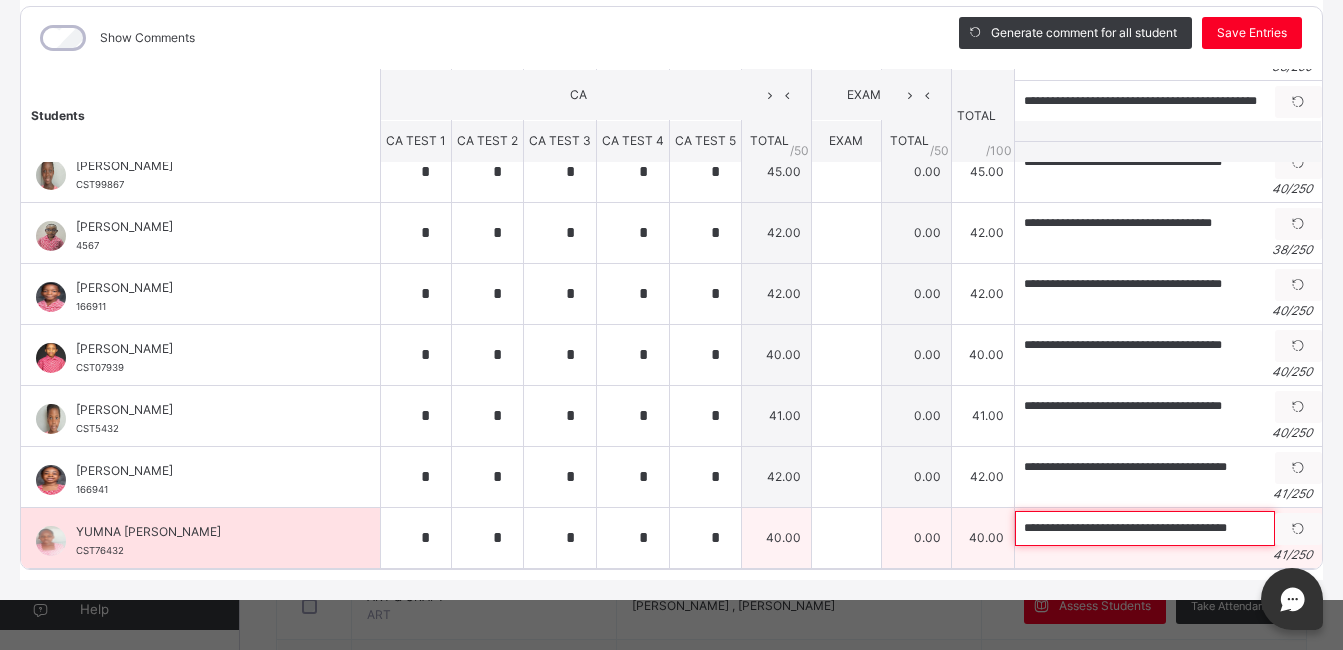 click on "**********" at bounding box center (1145, 528) 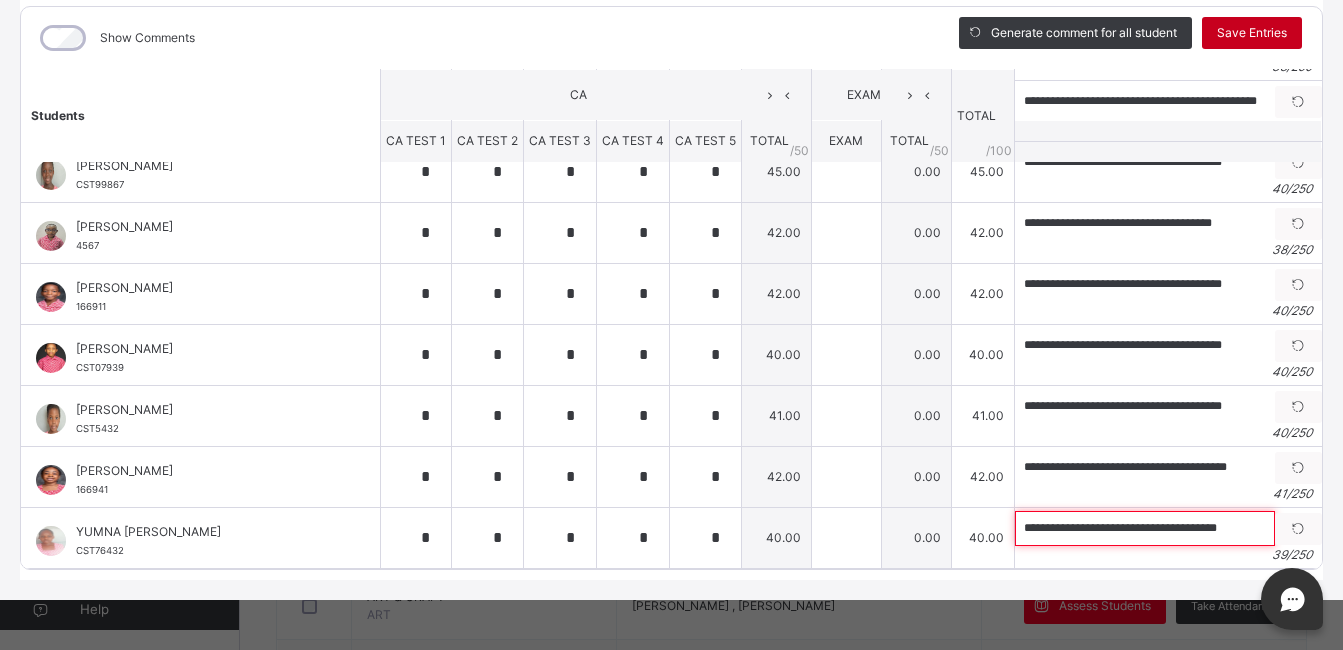 type on "**********" 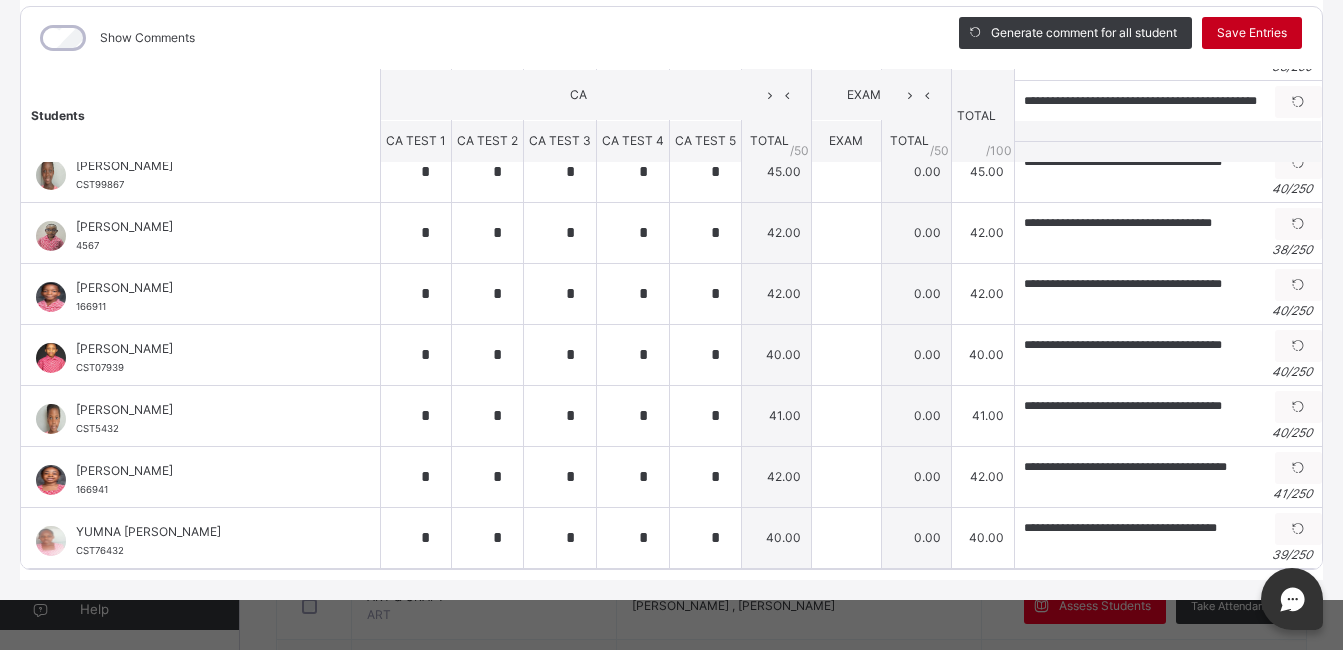 click on "Save Entries" at bounding box center (1252, 33) 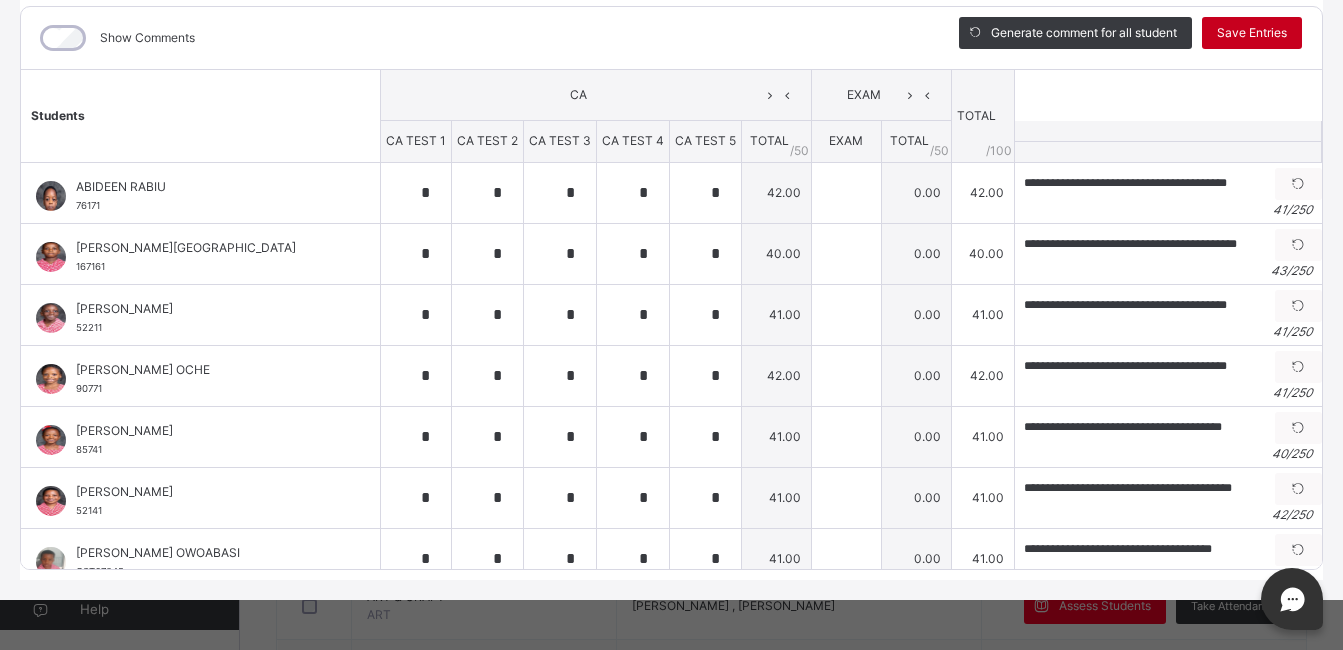 click on "Save Entries" at bounding box center (1252, 33) 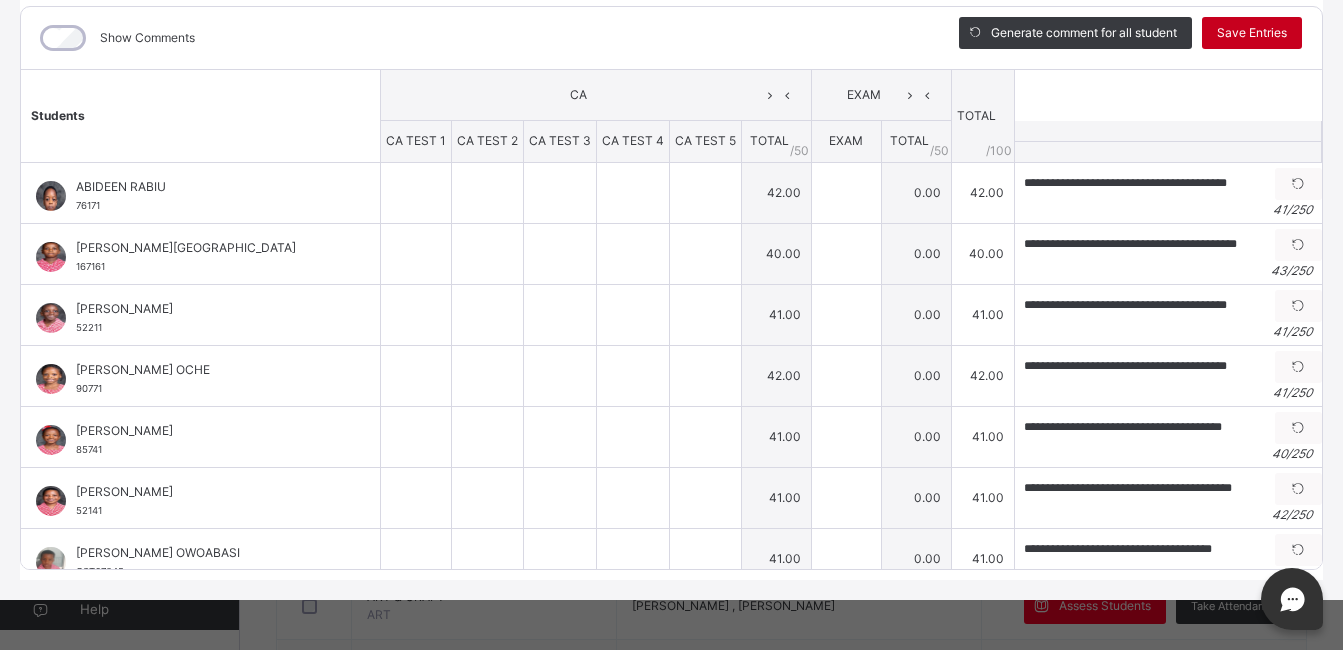 type on "*" 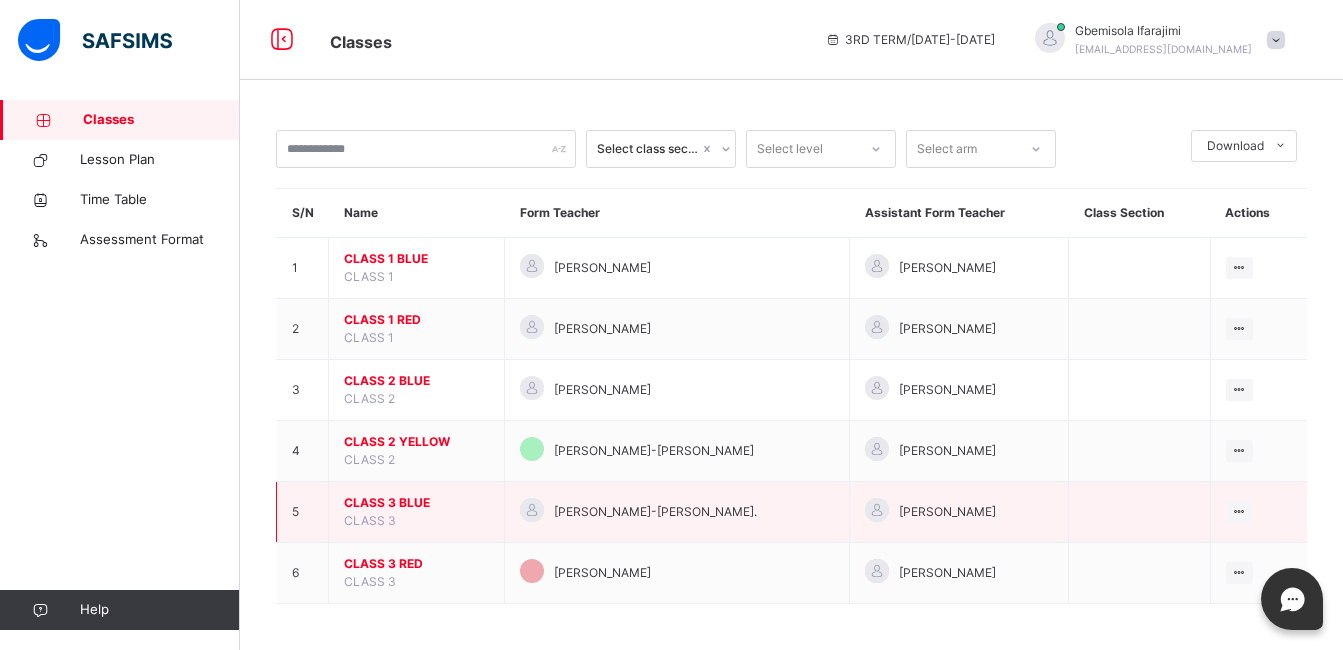 click on "CLASS 3   BLUE" at bounding box center (416, 503) 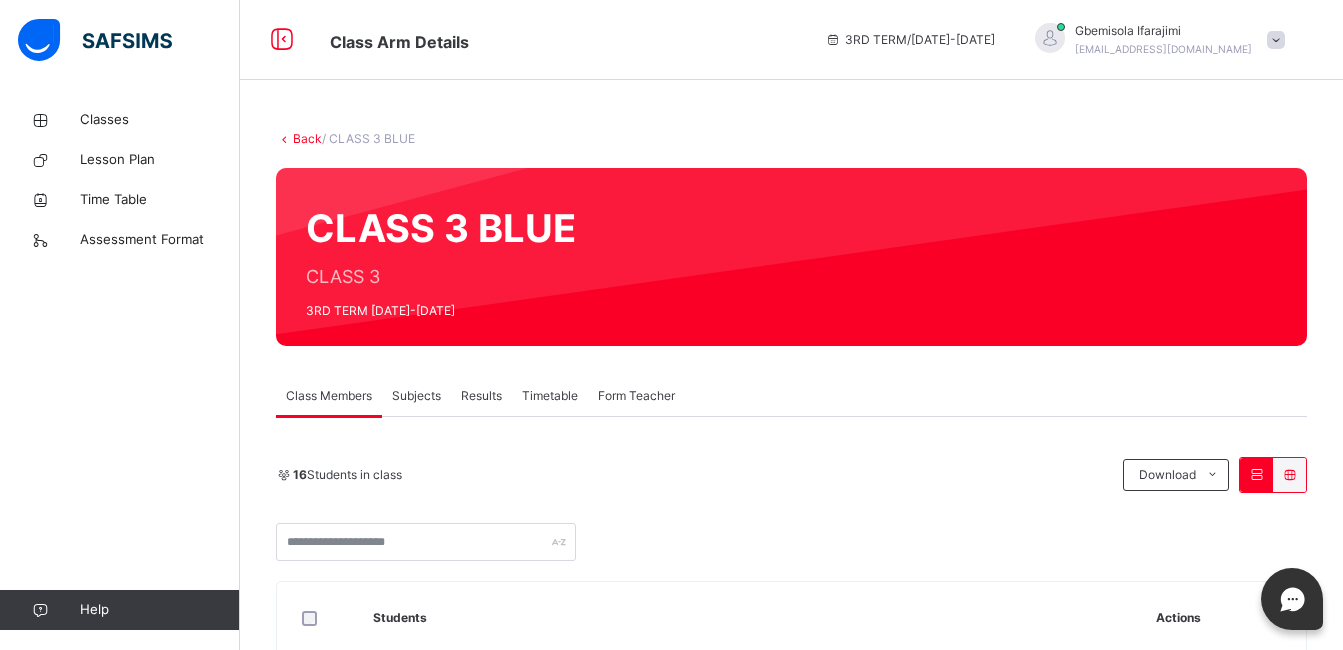 click on "Subjects" at bounding box center [416, 396] 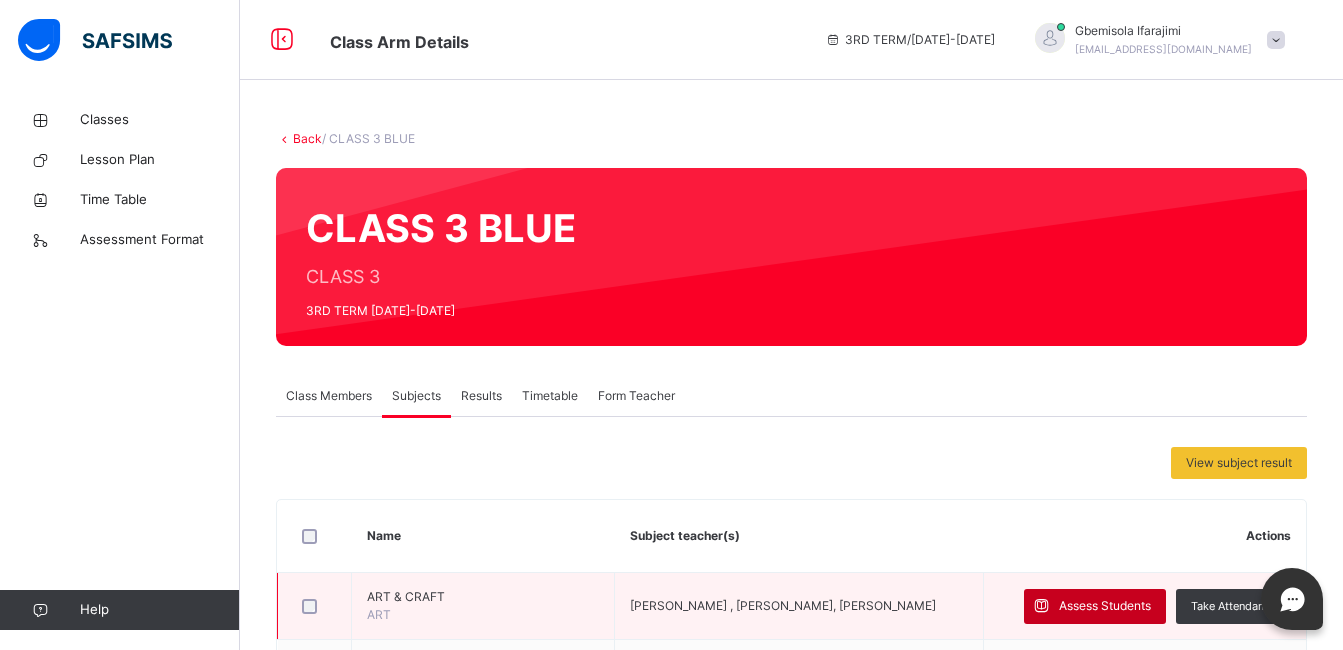 click on "Assess Students" at bounding box center (1105, 606) 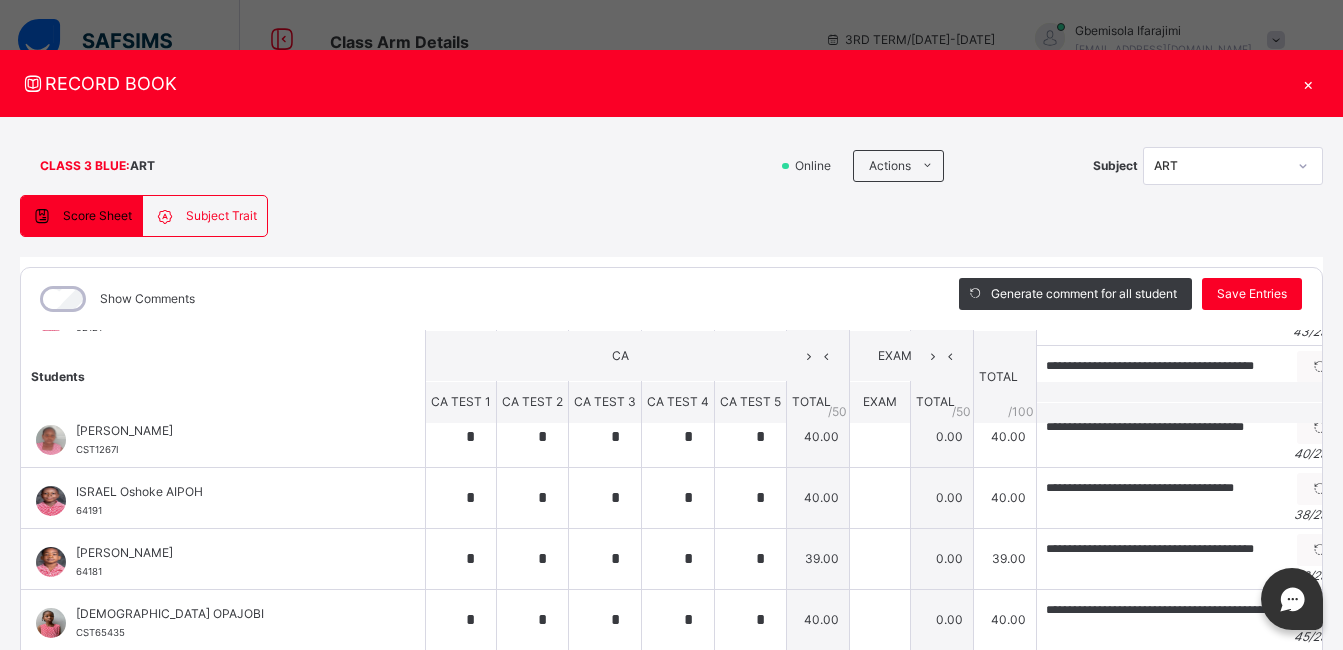 scroll, scrollTop: 0, scrollLeft: 0, axis: both 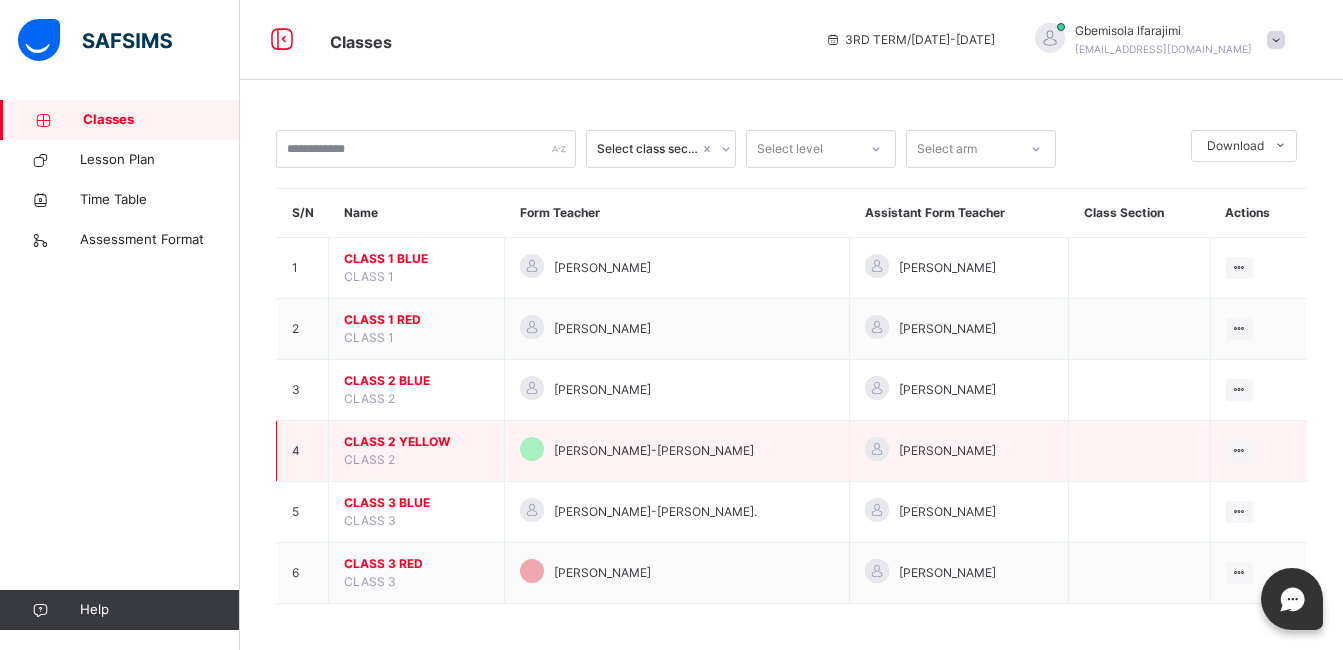 click on "CLASS 2   YELLOW   CLASS 2" at bounding box center [417, 451] 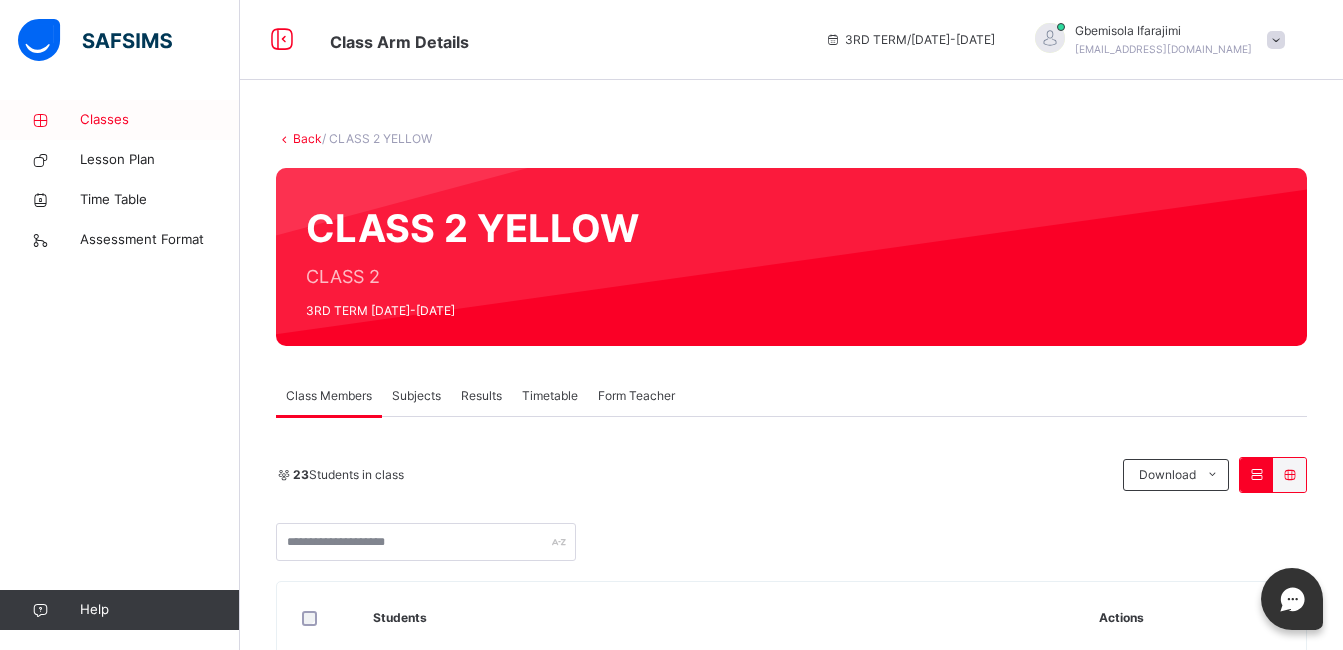 click on "Classes" at bounding box center [160, 120] 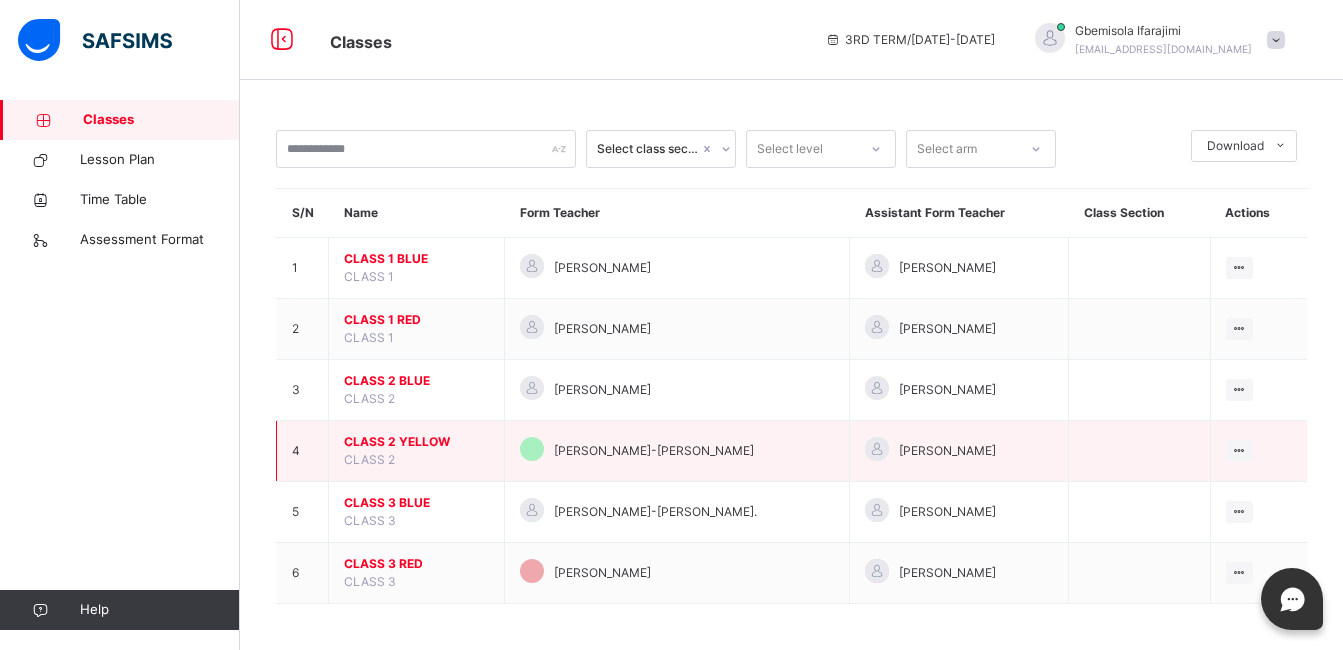 click on "CLASS 2   YELLOW" at bounding box center [416, 442] 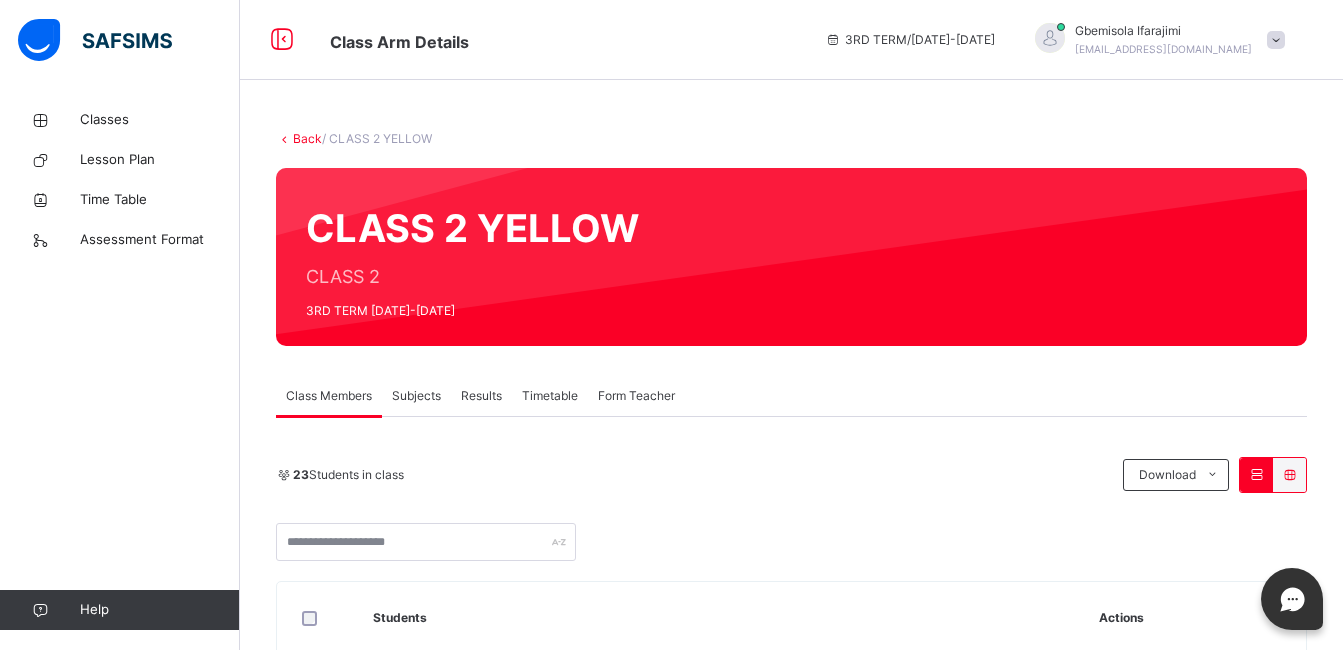 click on "Subjects" at bounding box center (416, 396) 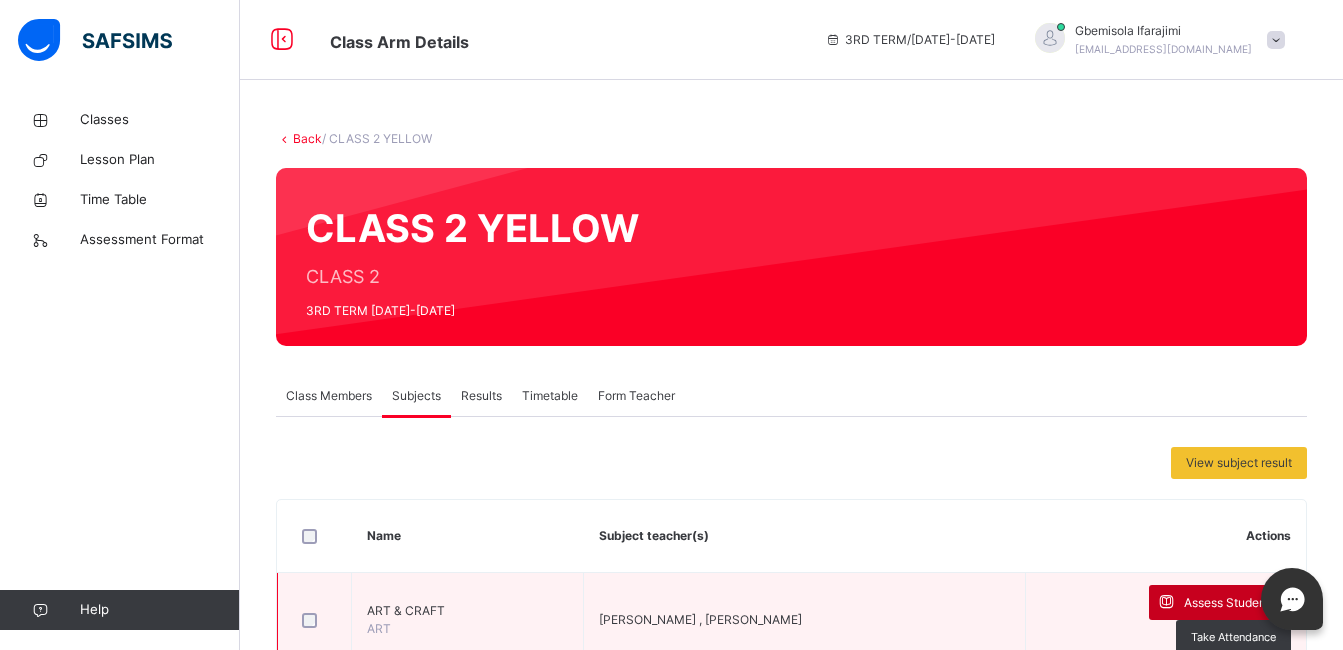 click on "Assess Students" at bounding box center (1230, 603) 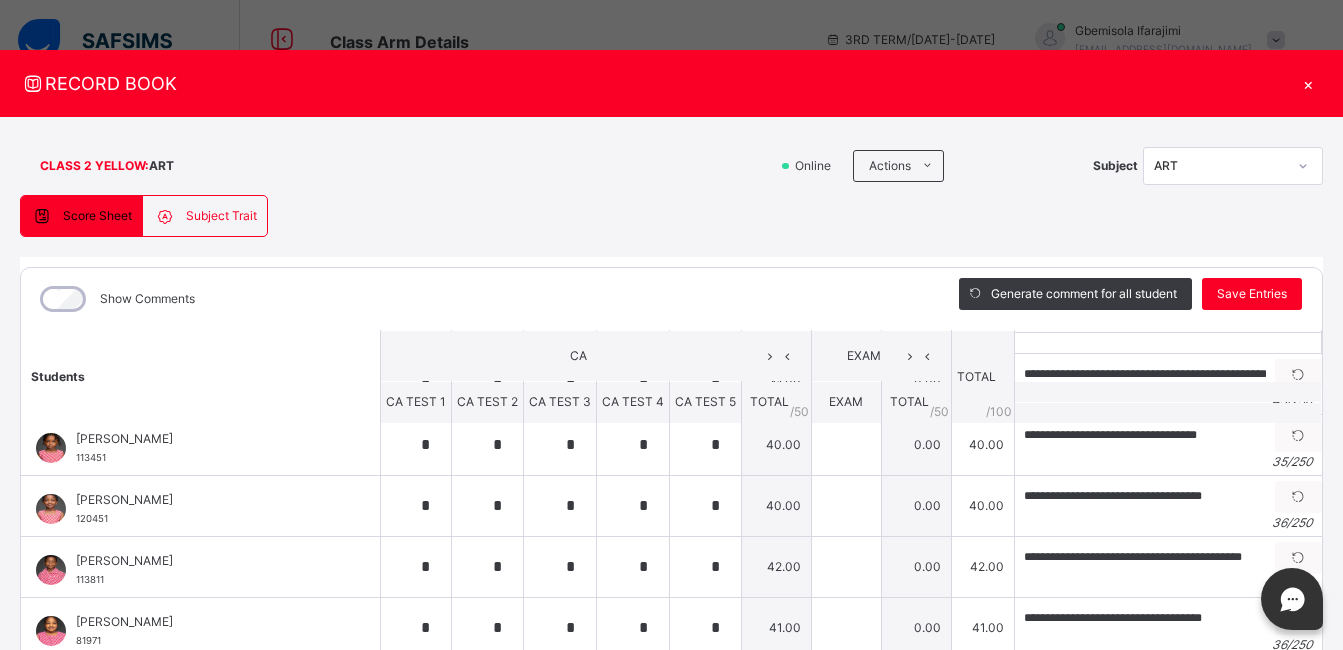 scroll, scrollTop: 0, scrollLeft: 0, axis: both 